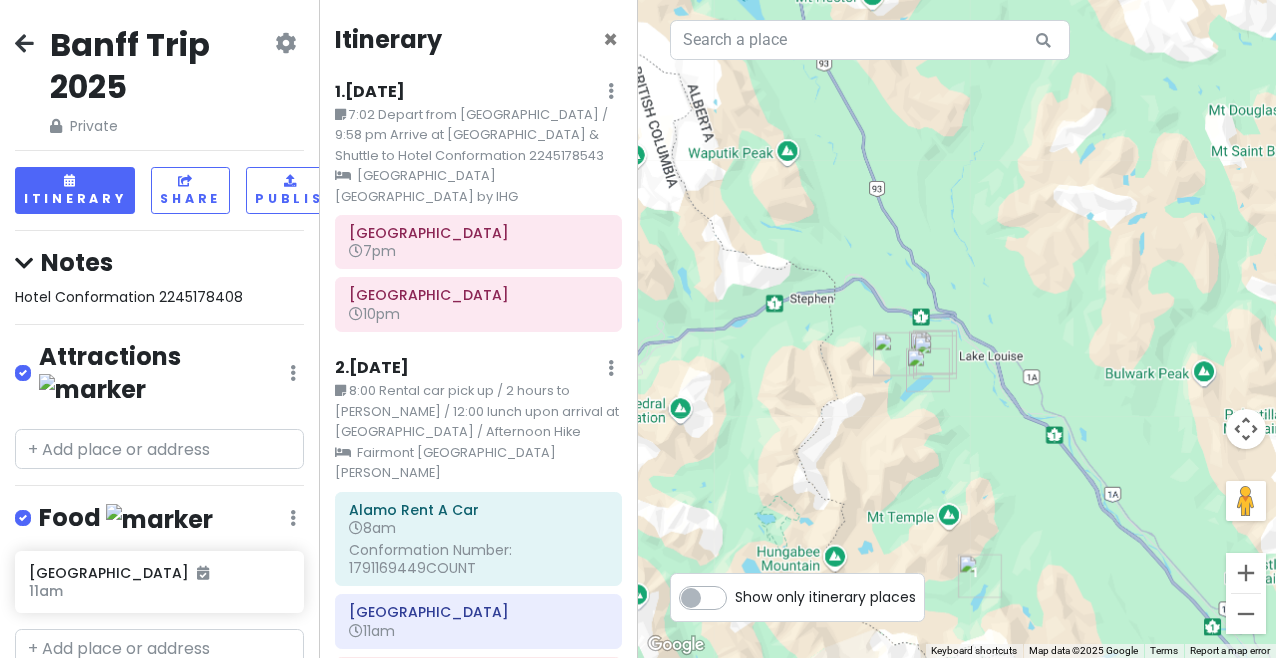 scroll, scrollTop: 0, scrollLeft: 0, axis: both 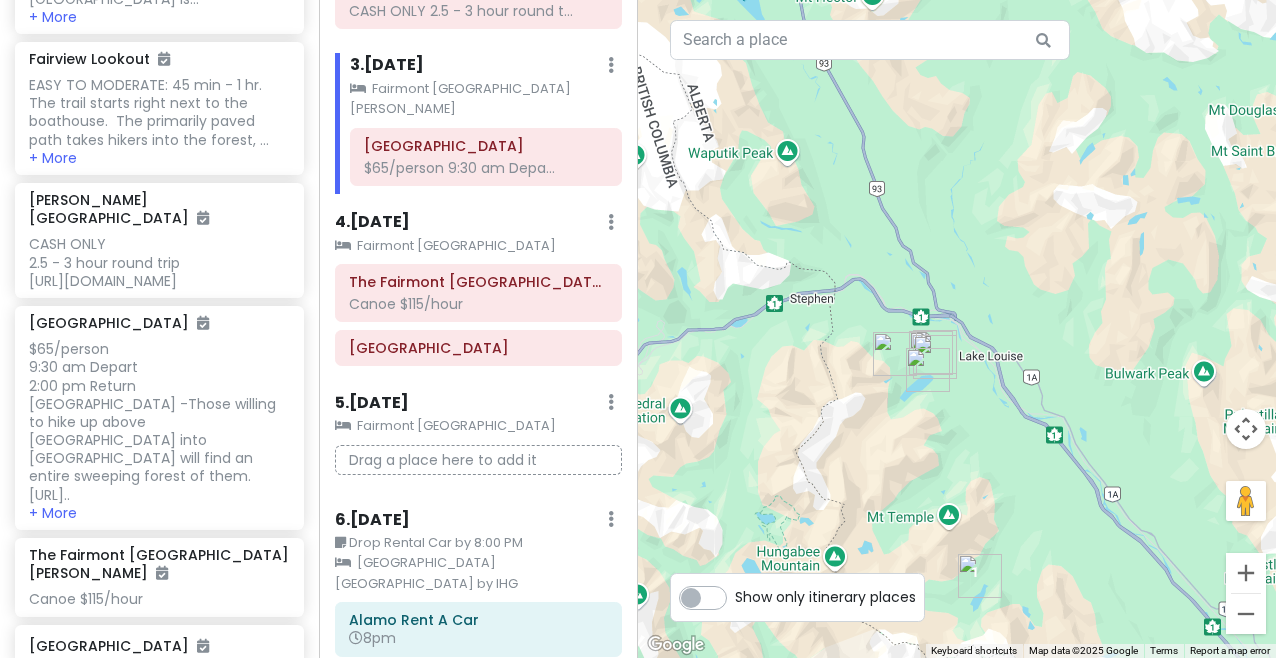 click at bounding box center (159, 704) 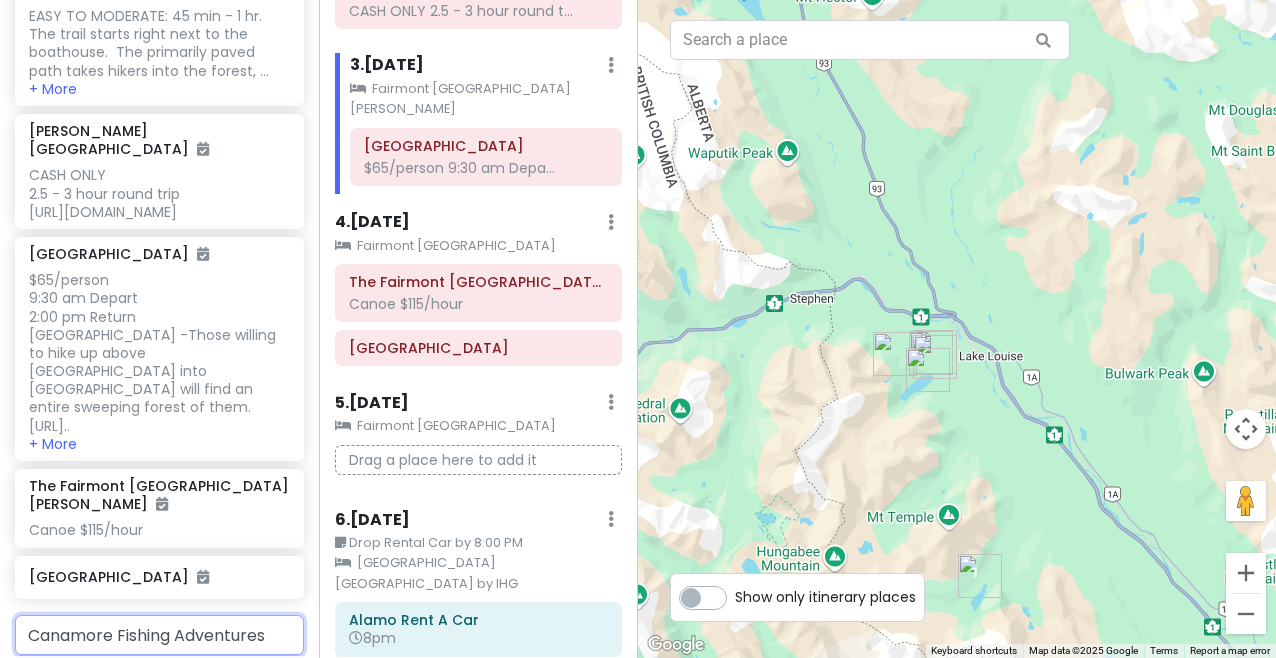 click on "Add ' Canamore Fishing Adventures '" at bounding box center (159, 689) 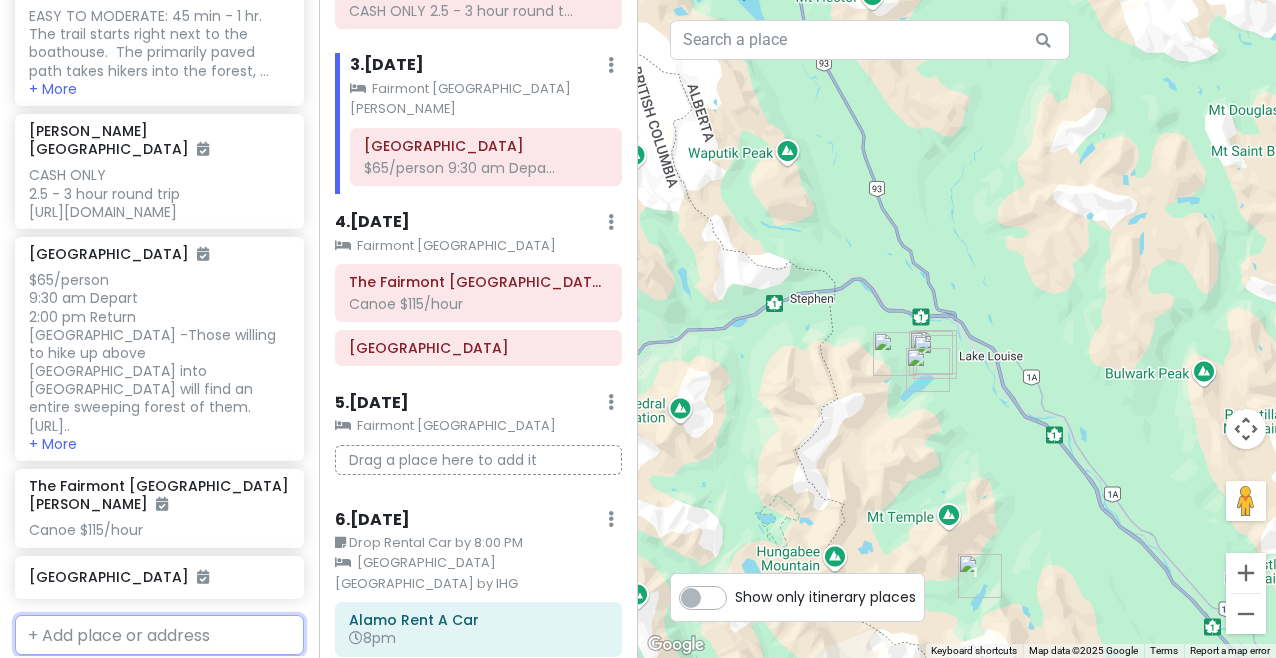scroll, scrollTop: 1981, scrollLeft: 0, axis: vertical 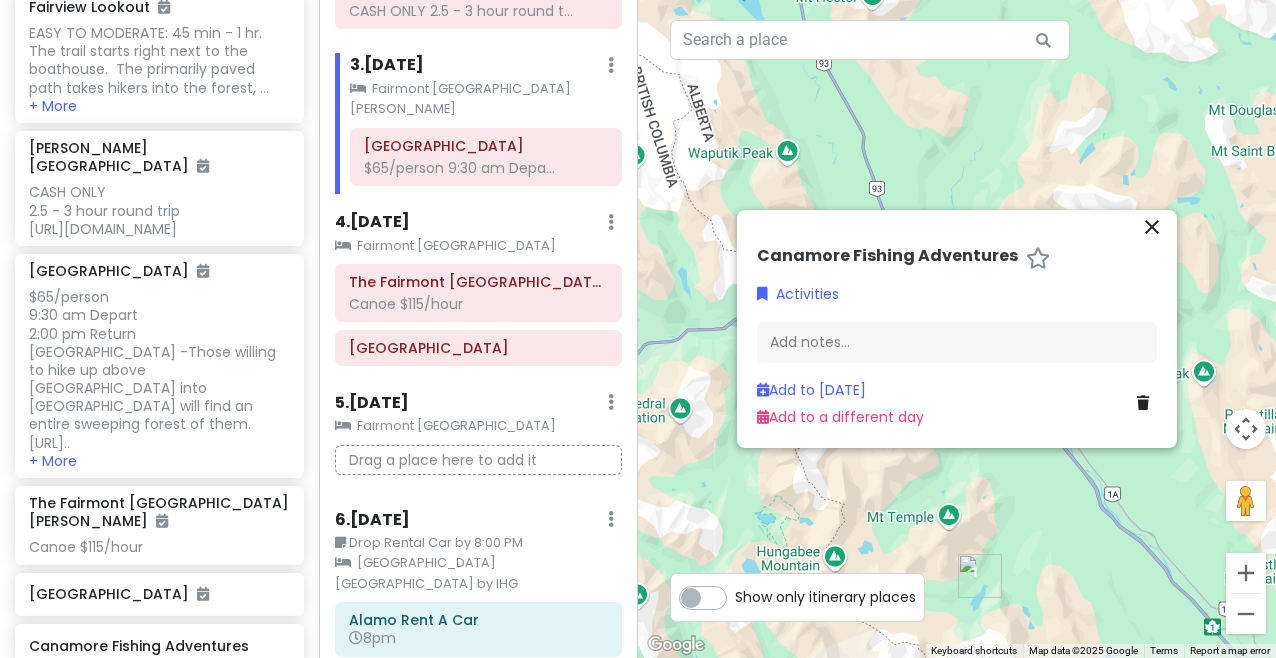 type 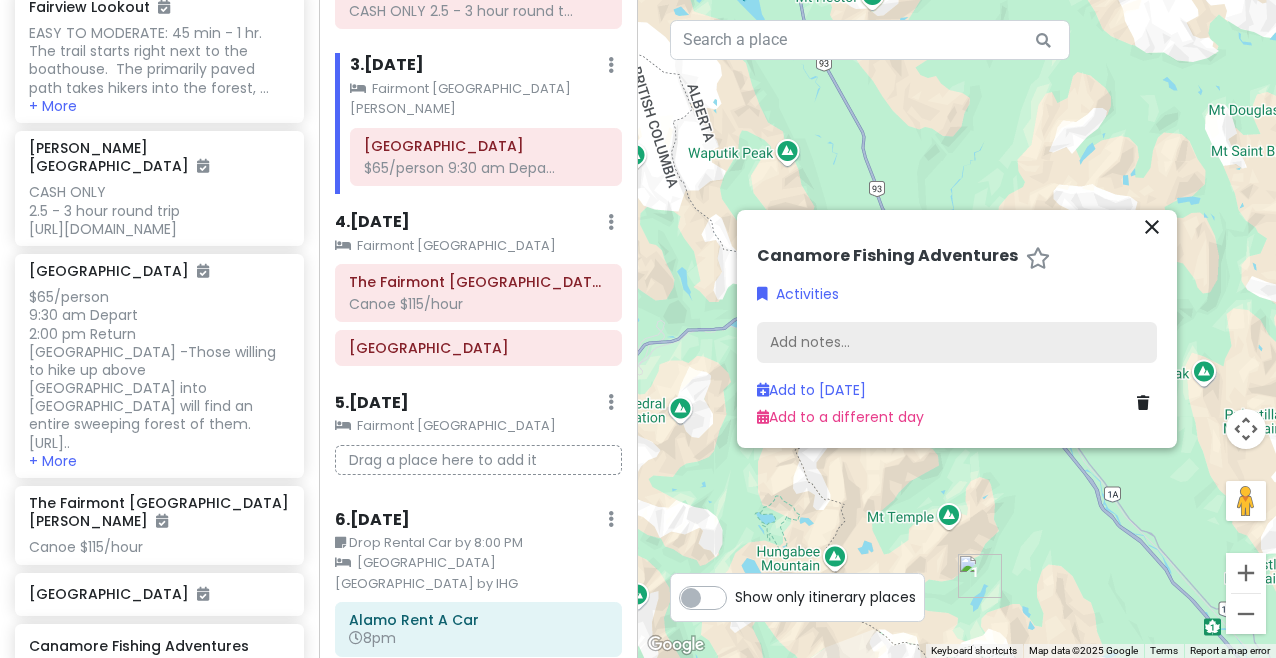 click on "Add notes..." at bounding box center (957, 343) 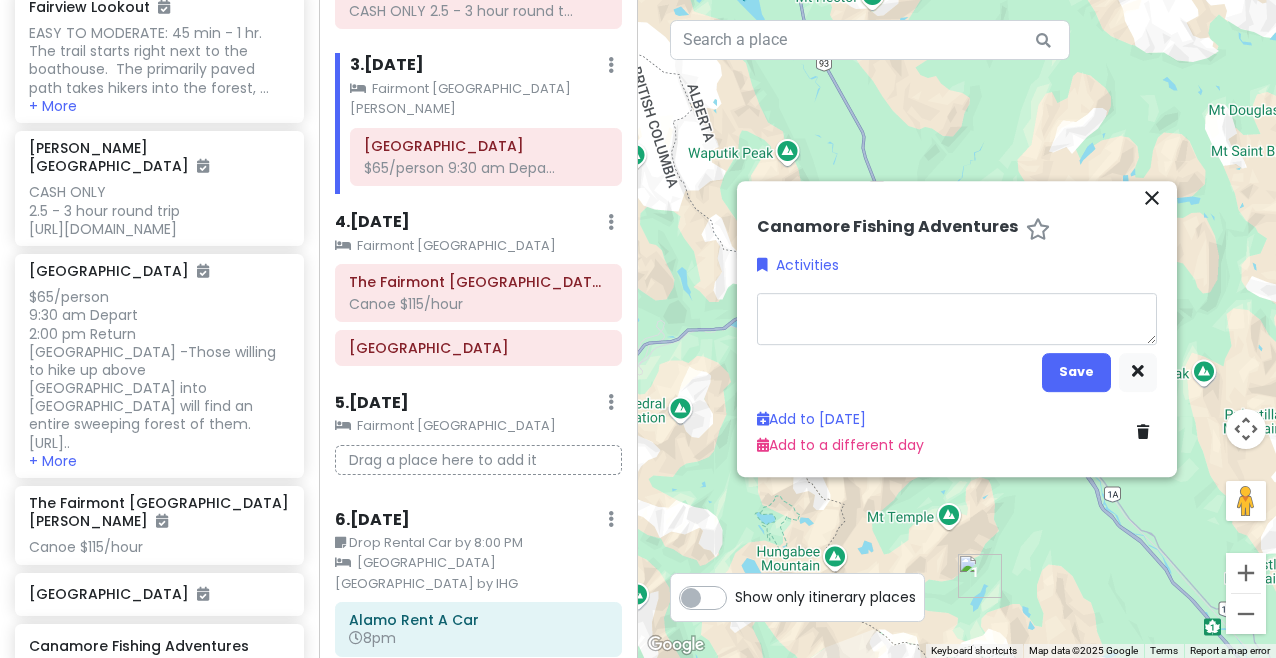 type on "x" 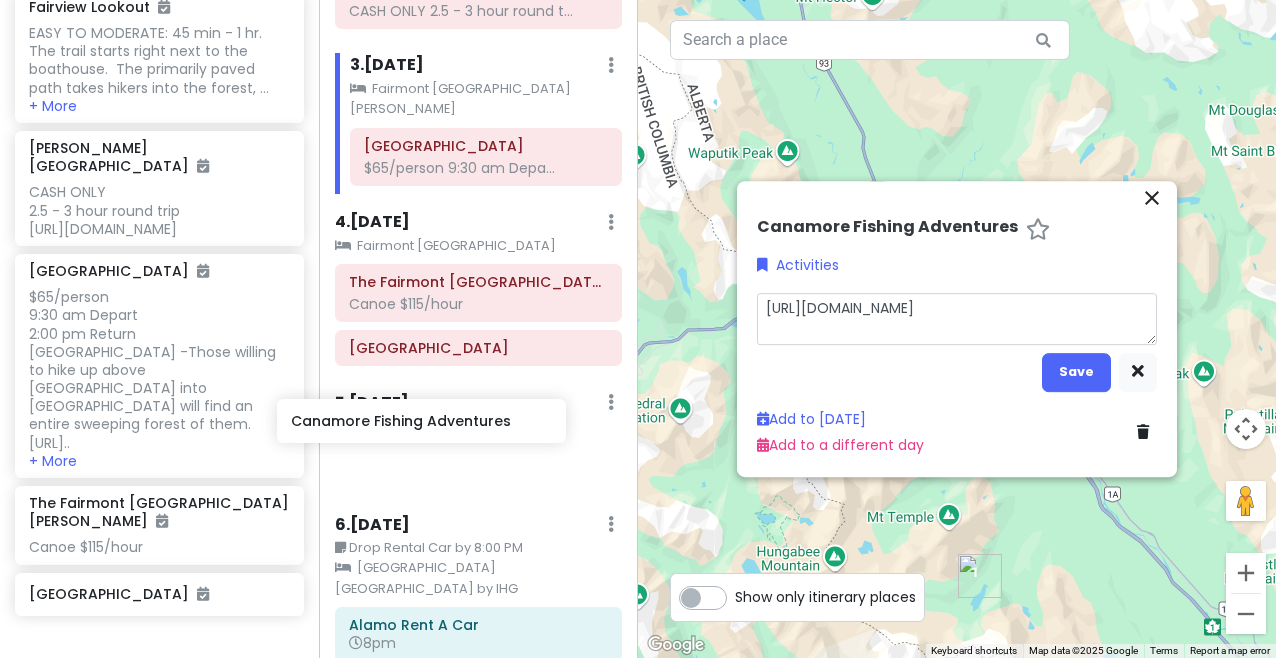 scroll, scrollTop: 1981, scrollLeft: 8, axis: both 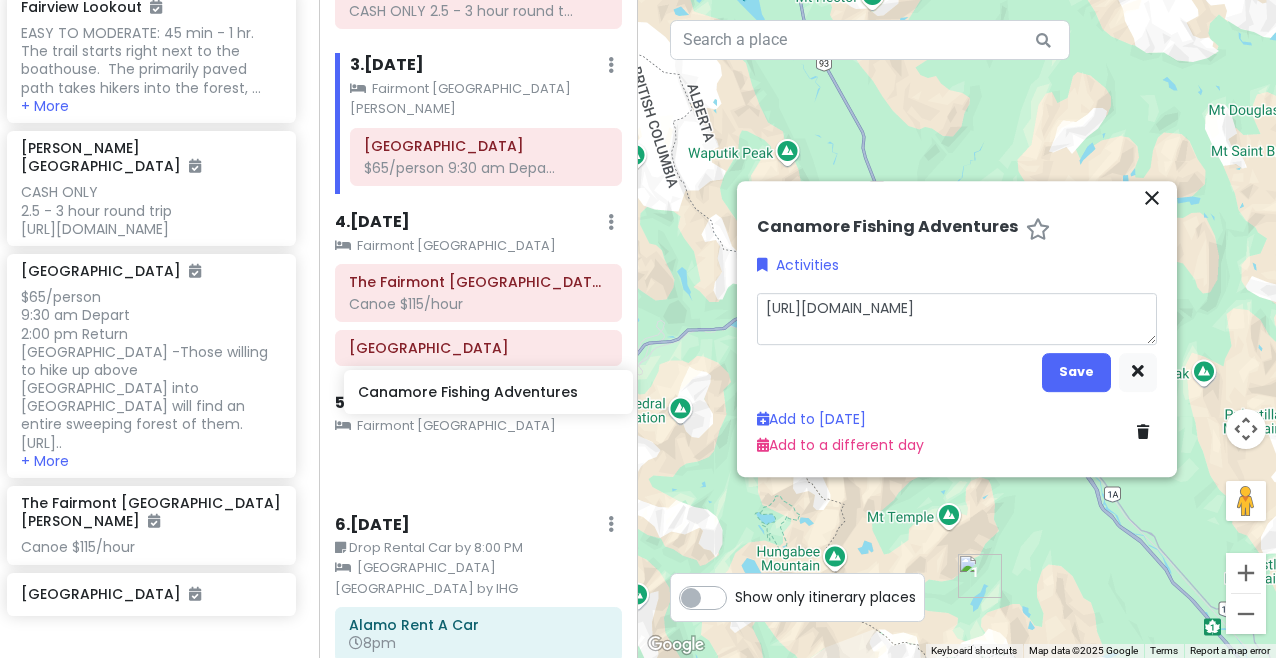drag, startPoint x: 196, startPoint y: 499, endPoint x: 523, endPoint y: 386, distance: 345.974 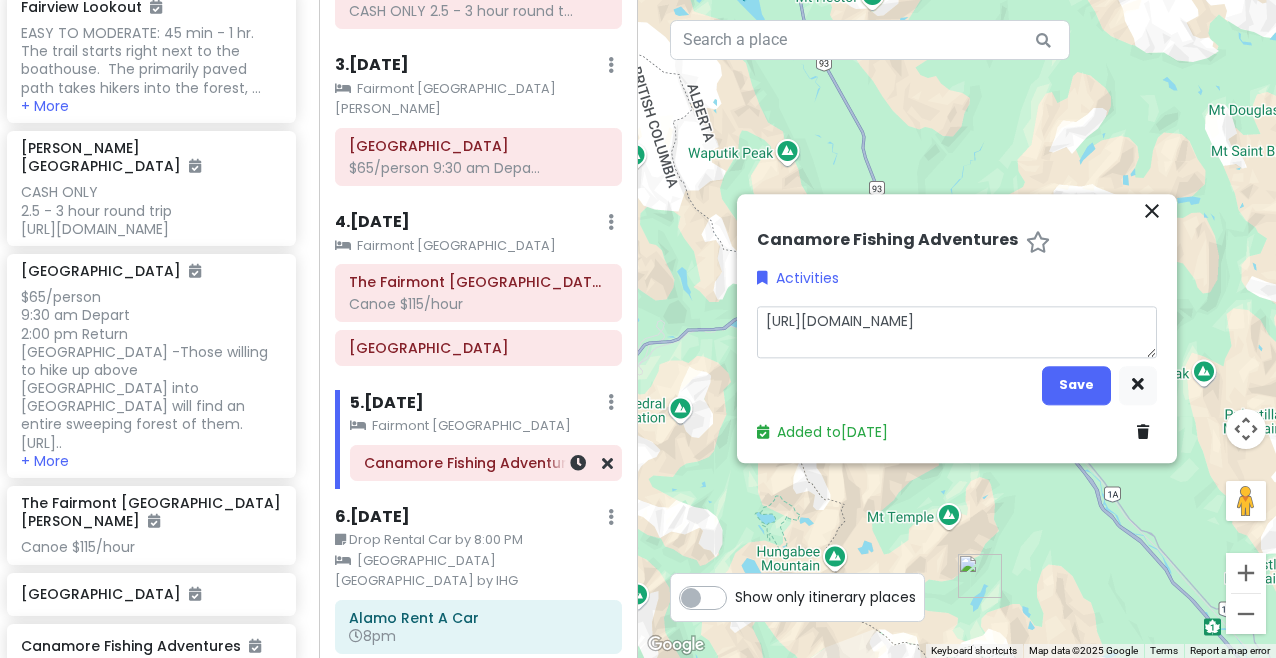 scroll, scrollTop: 1929, scrollLeft: 8, axis: both 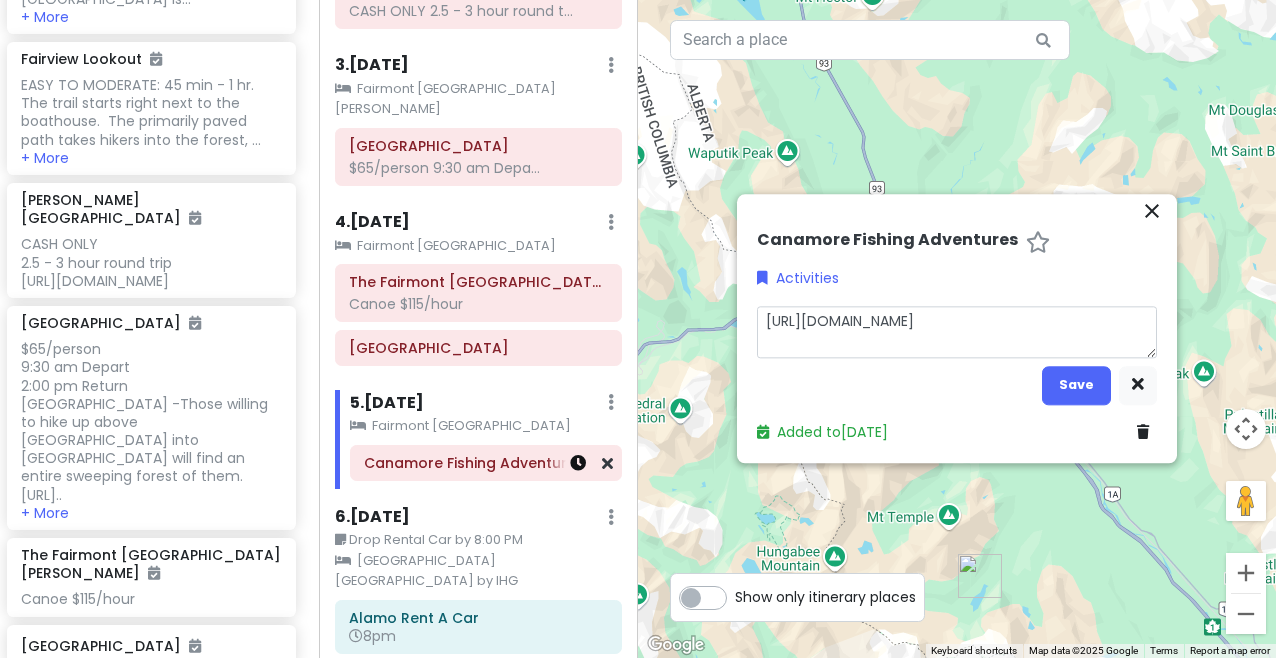 click at bounding box center [578, 463] 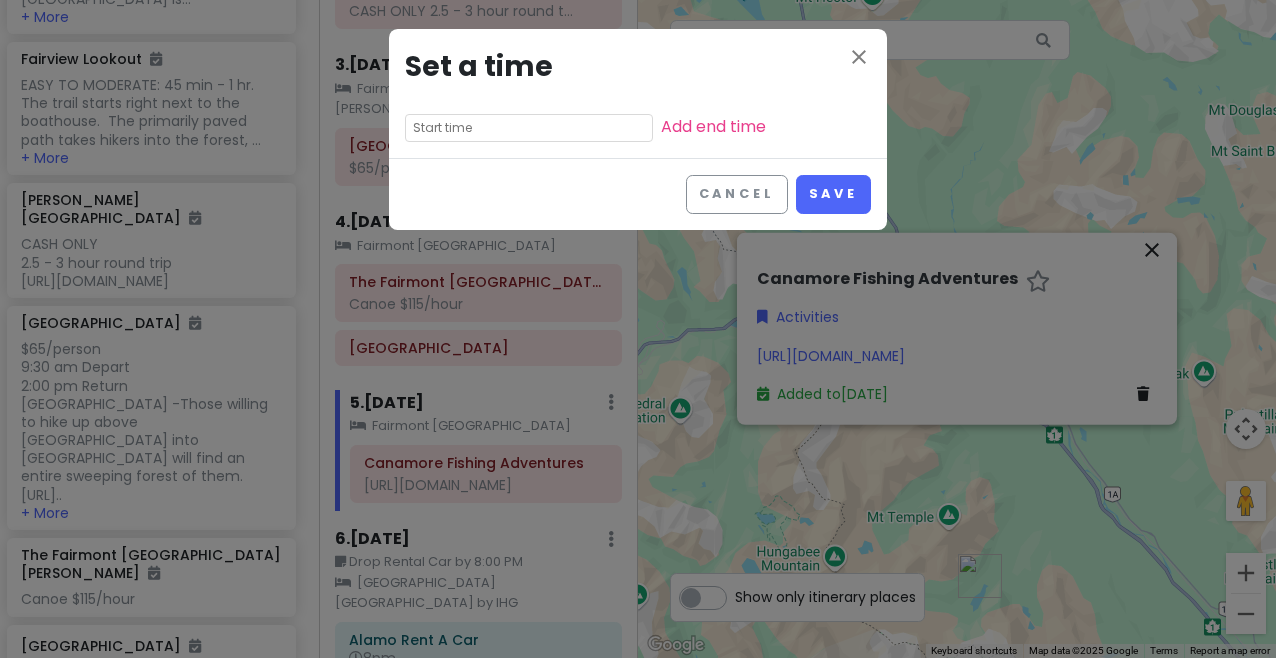 scroll, scrollTop: 1964, scrollLeft: 8, axis: both 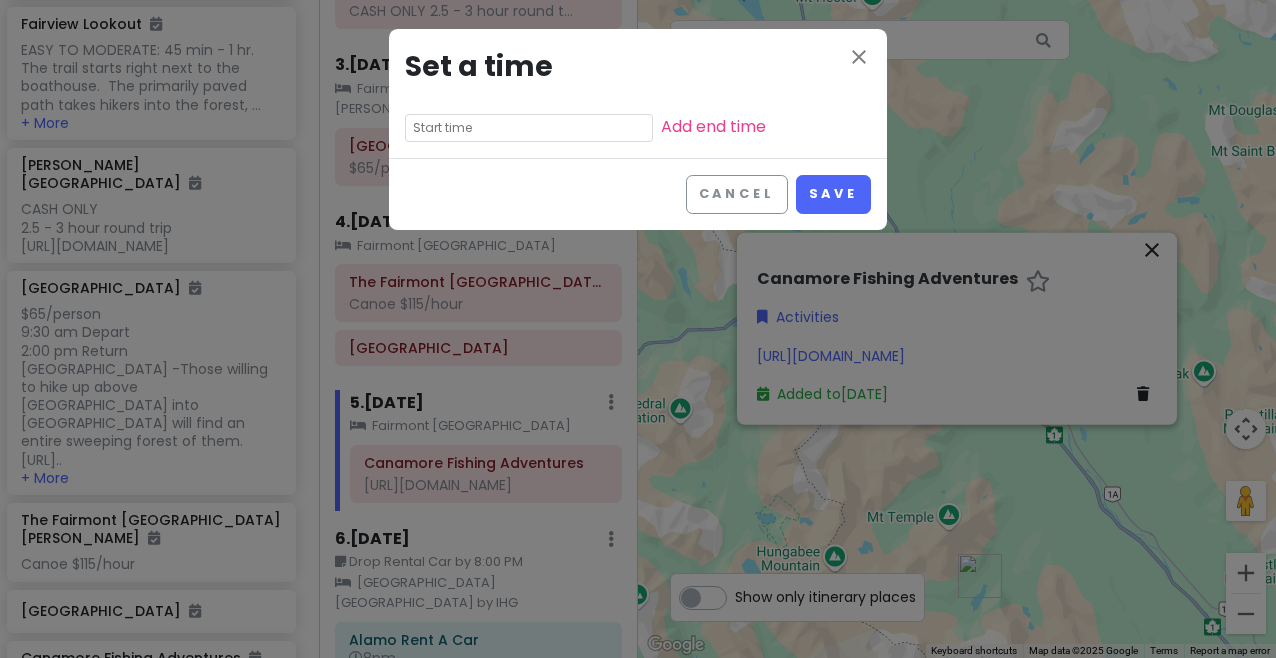 click at bounding box center (529, 128) 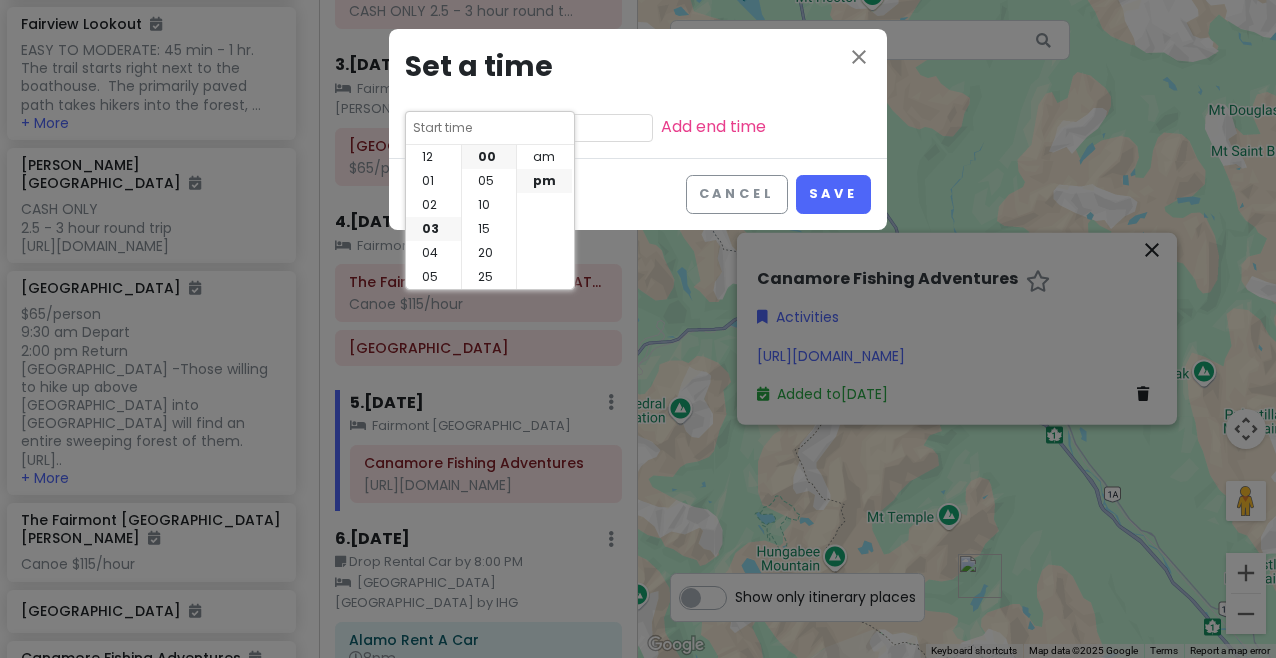 scroll, scrollTop: 72, scrollLeft: 0, axis: vertical 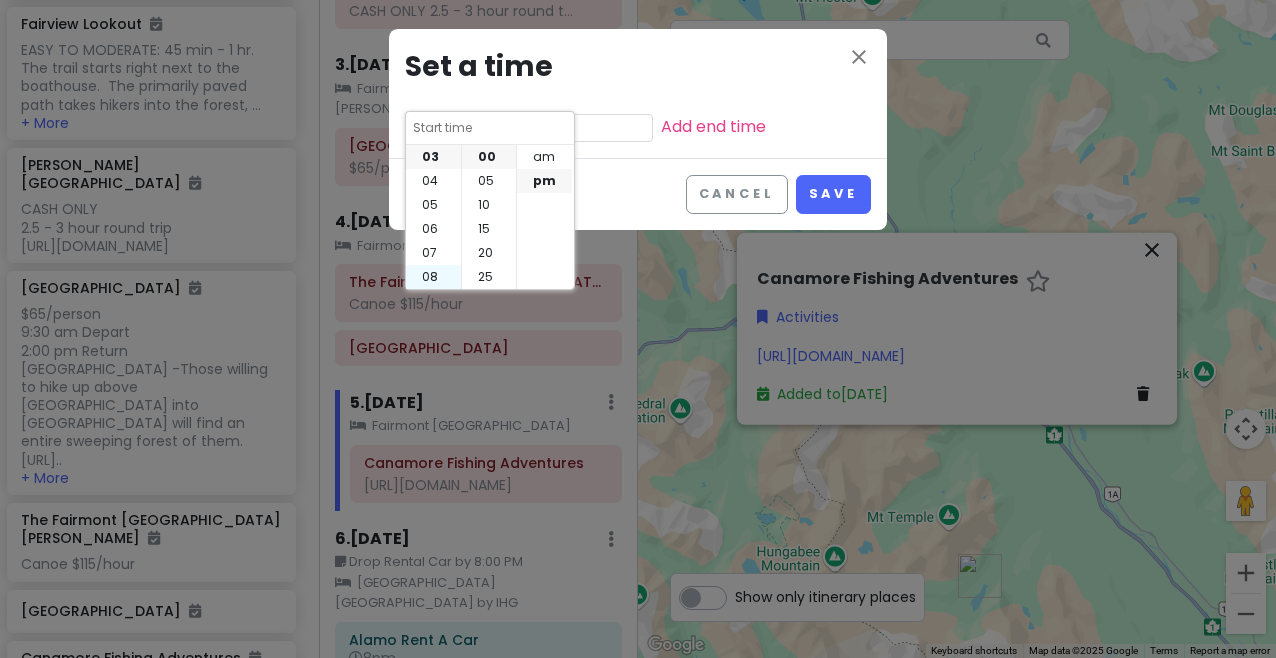 click on "08" at bounding box center (433, 277) 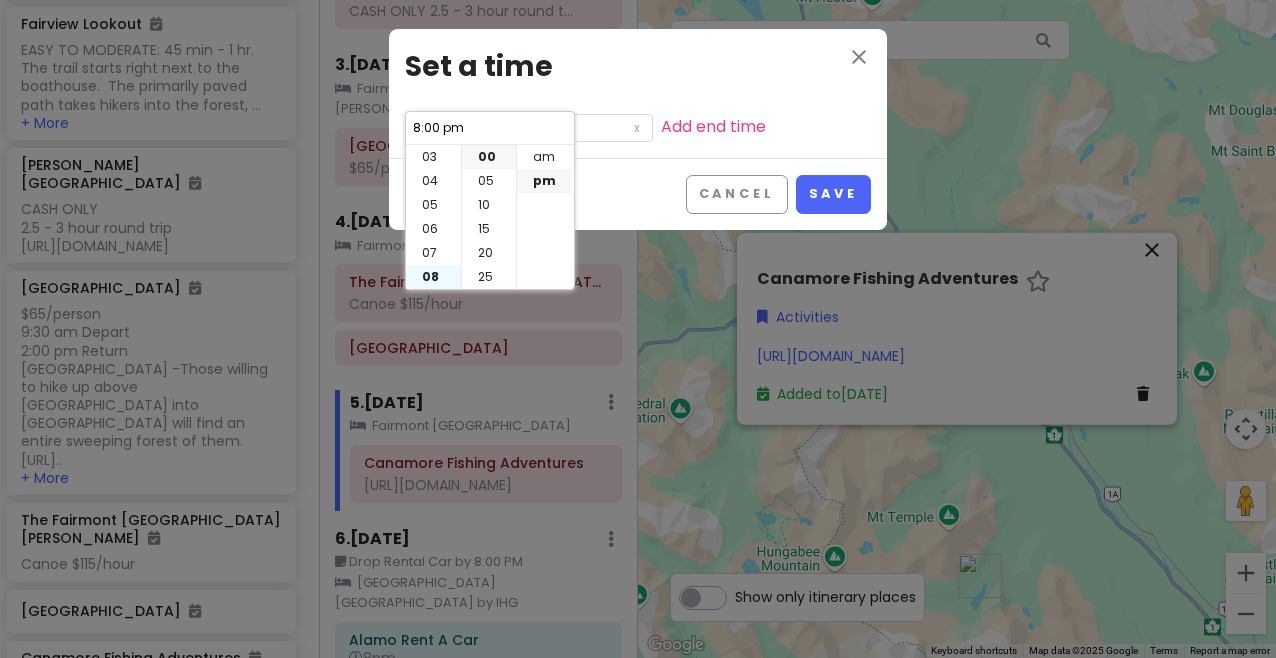 scroll, scrollTop: 144, scrollLeft: 0, axis: vertical 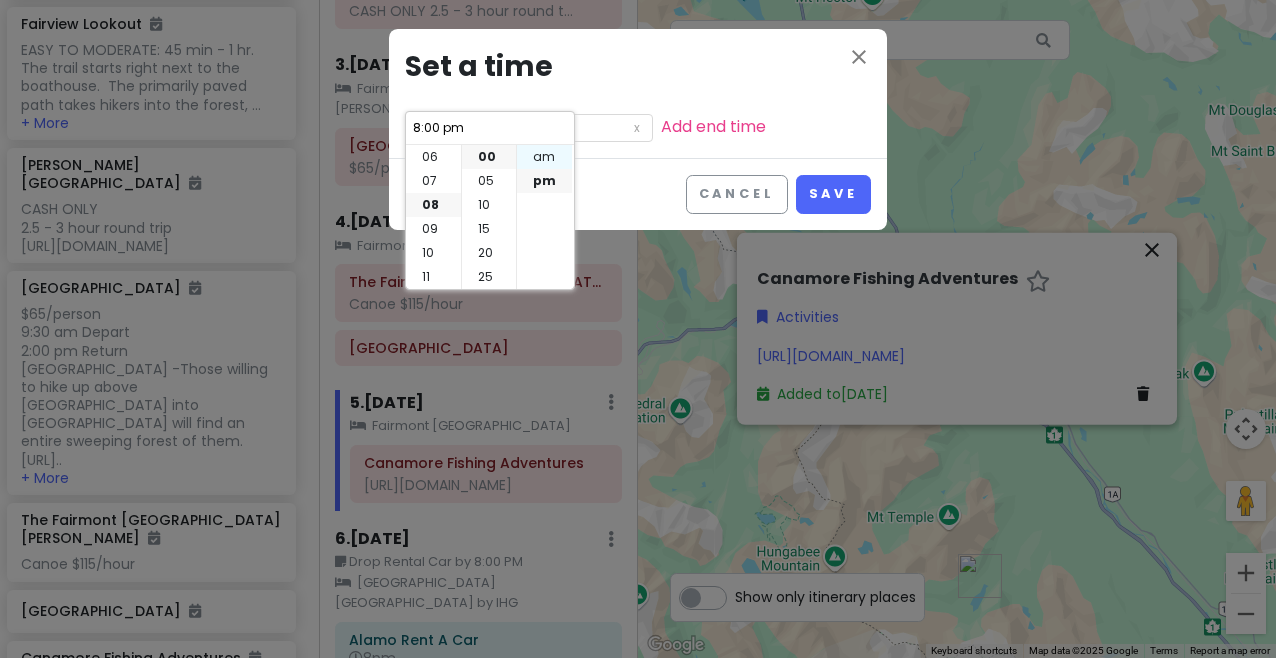 click on "am" at bounding box center (544, 157) 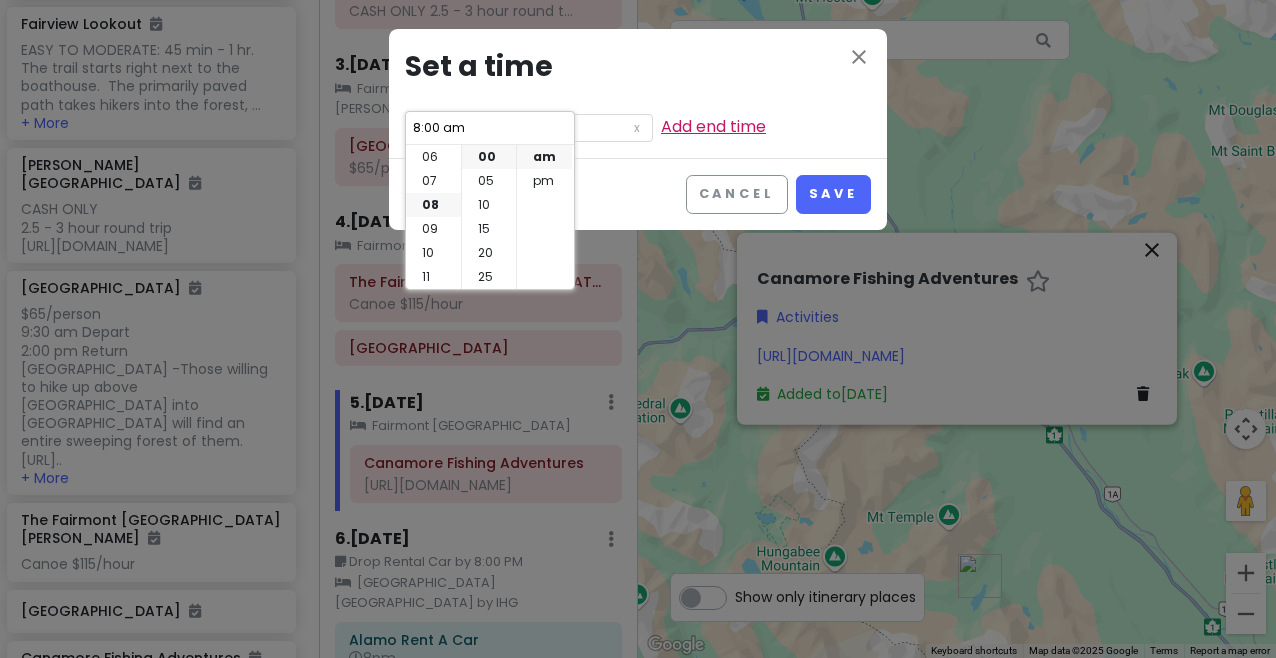 click on "Add end time" at bounding box center (713, 126) 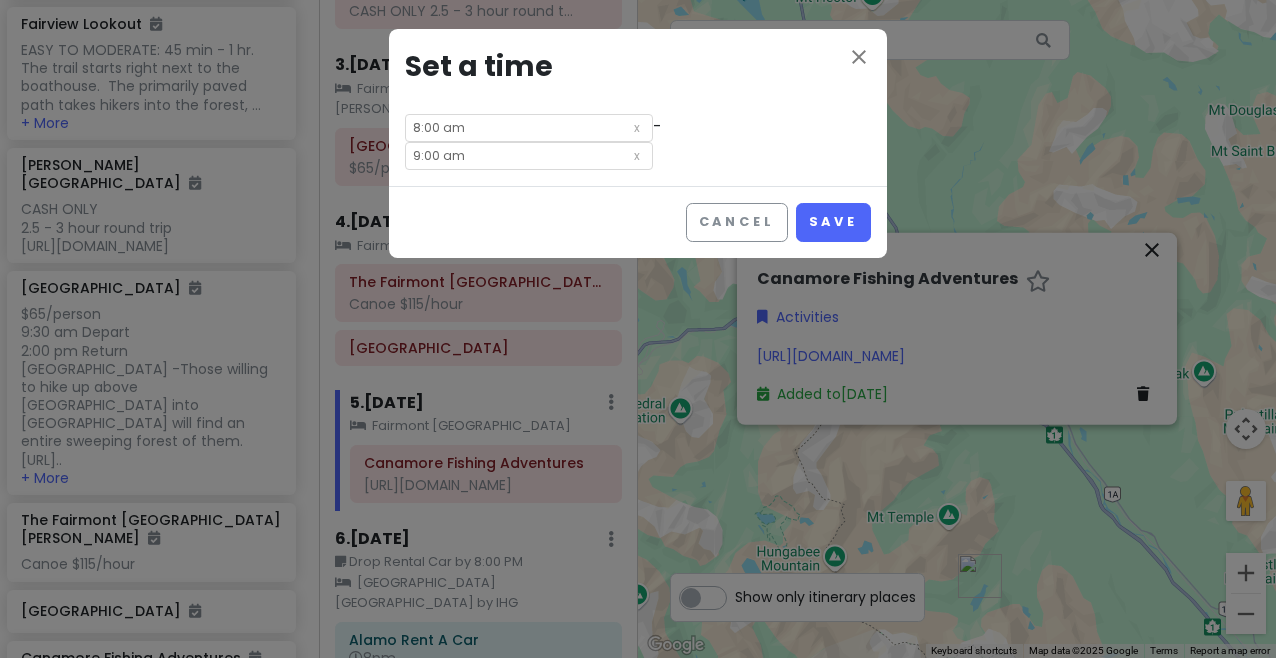 click on "9:00 am" at bounding box center [529, 156] 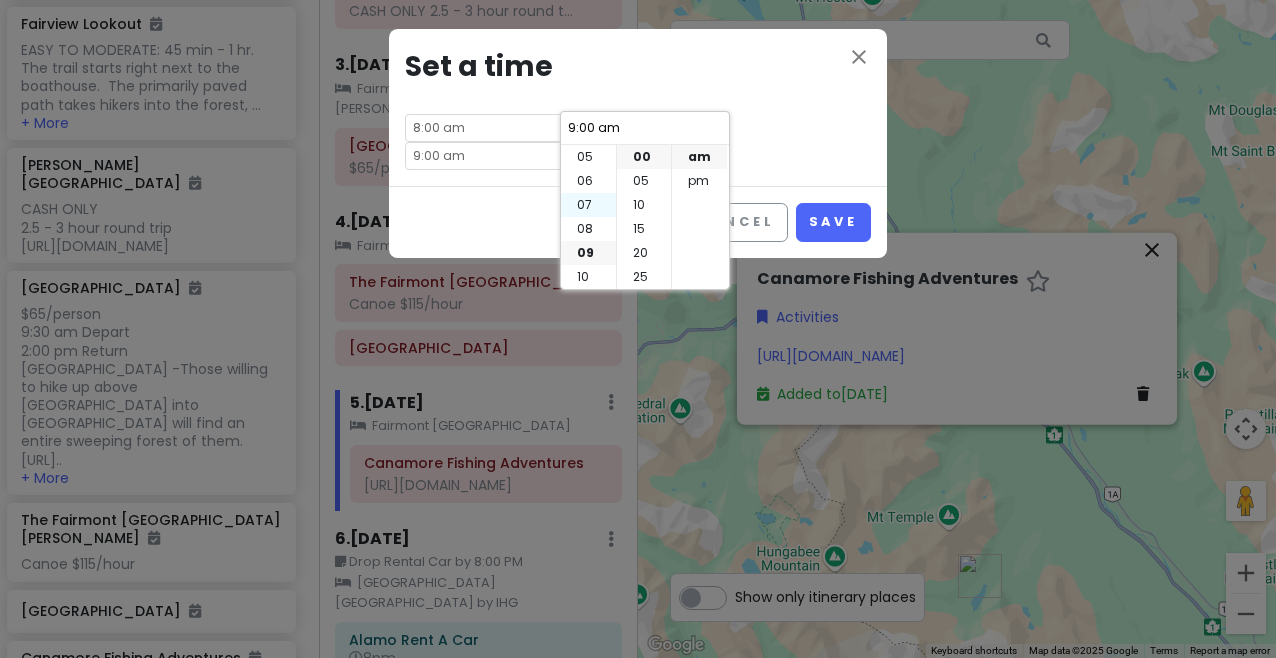 scroll, scrollTop: 104, scrollLeft: 0, axis: vertical 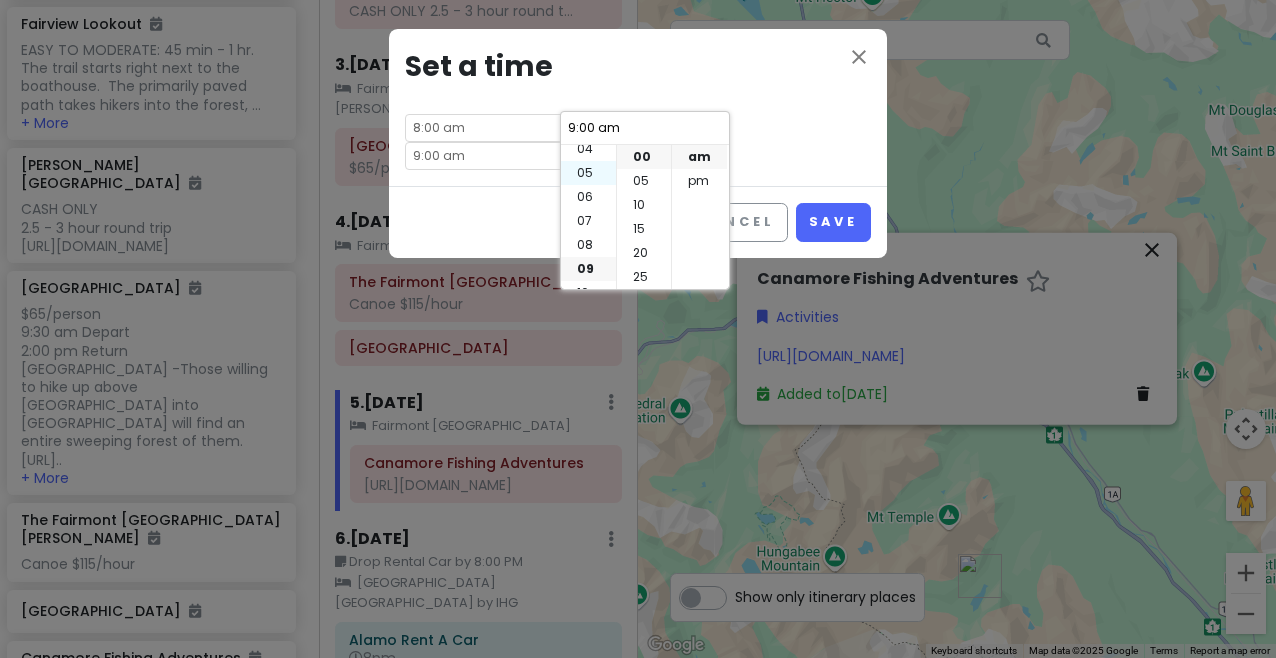 click on "05" at bounding box center (588, 173) 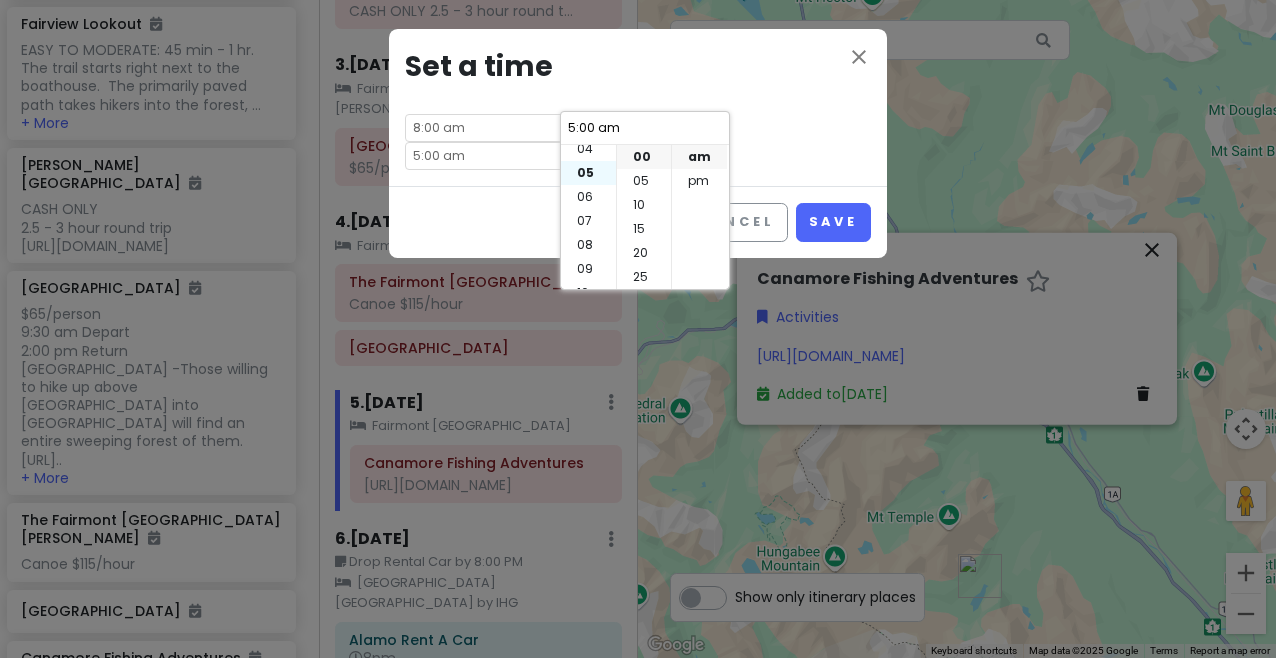 scroll, scrollTop: 120, scrollLeft: 0, axis: vertical 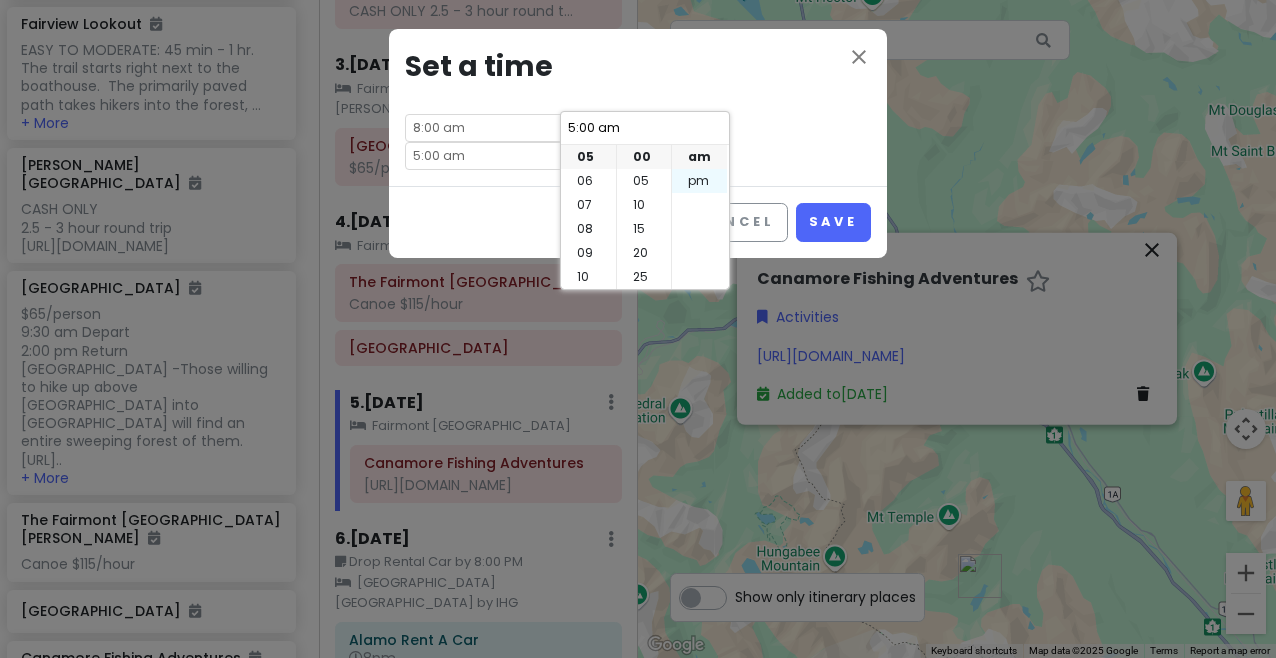click on "pm" at bounding box center (699, 181) 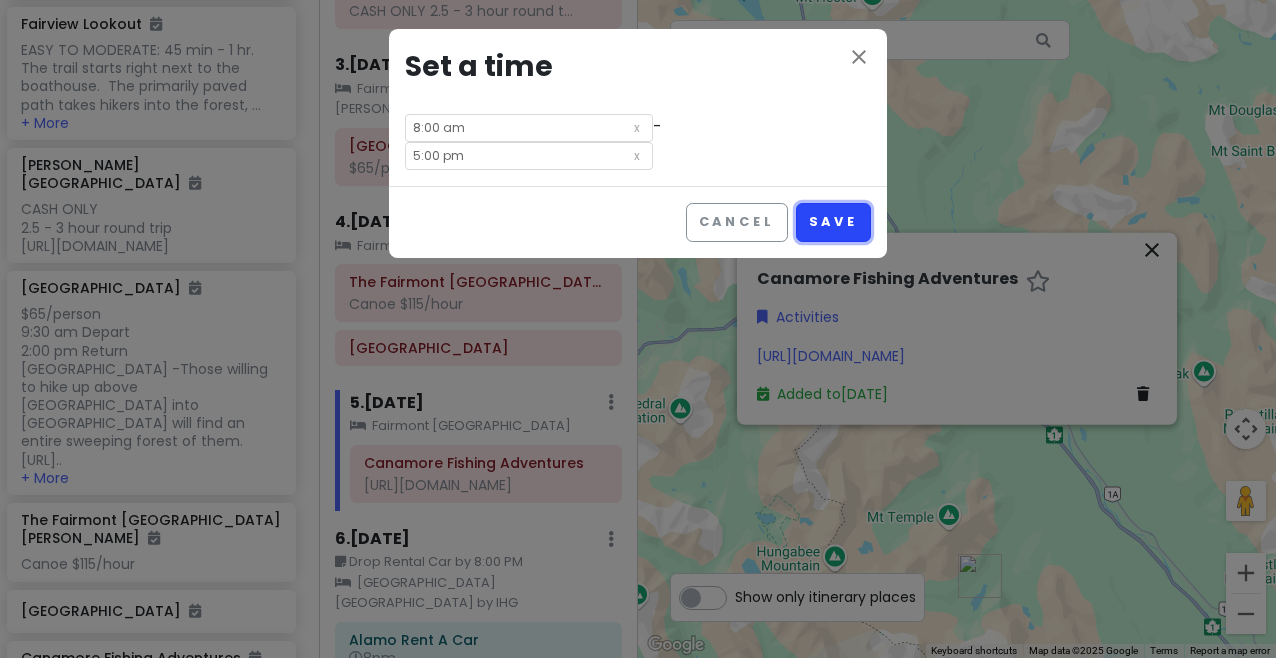 click on "Save" at bounding box center (833, 222) 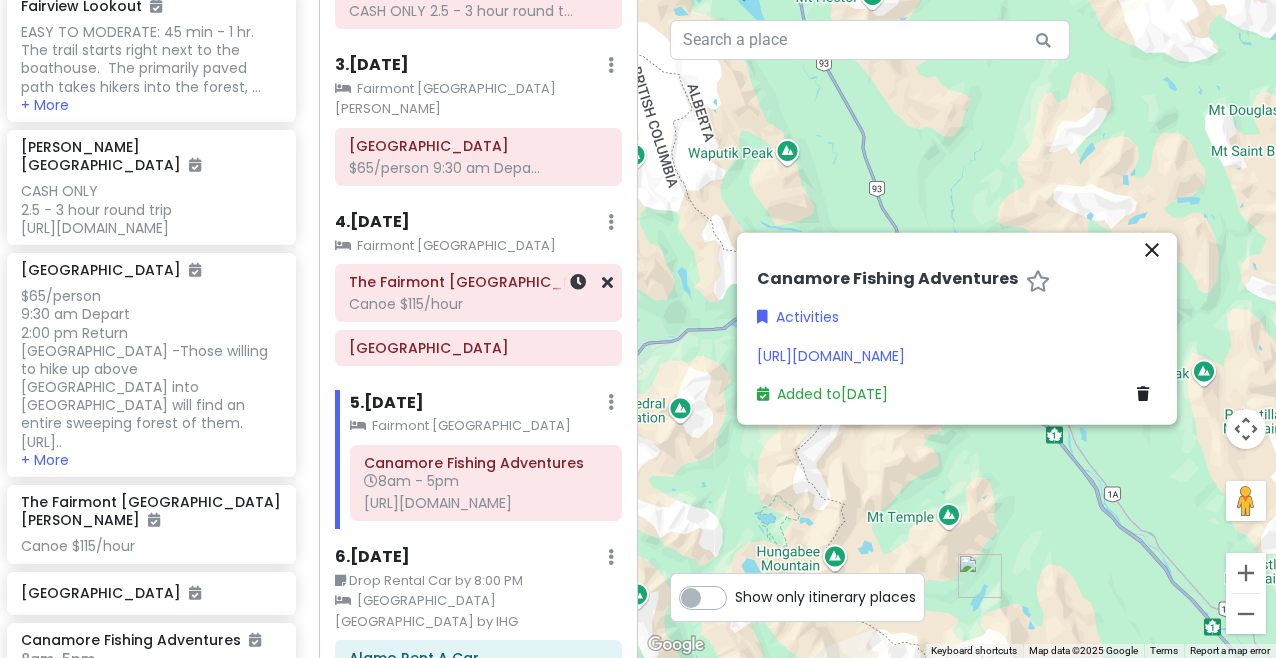 scroll, scrollTop: 737, scrollLeft: 0, axis: vertical 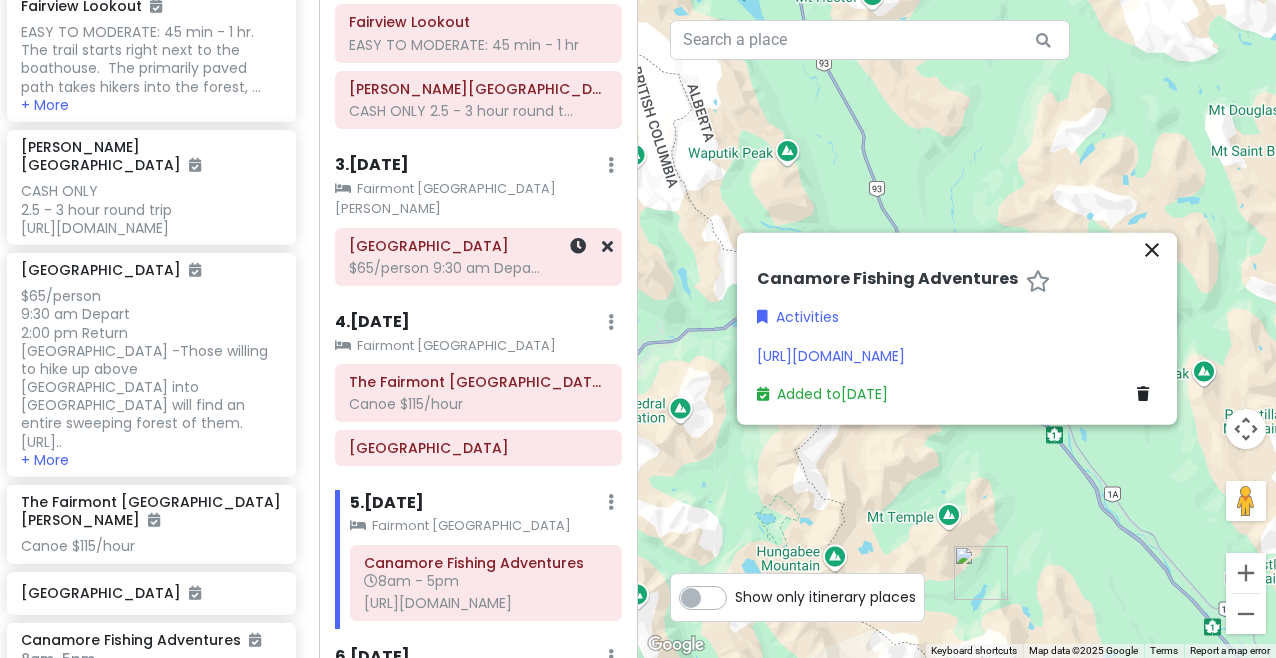 click on "$65/person
9:30 am Depa..." at bounding box center [478, -31] 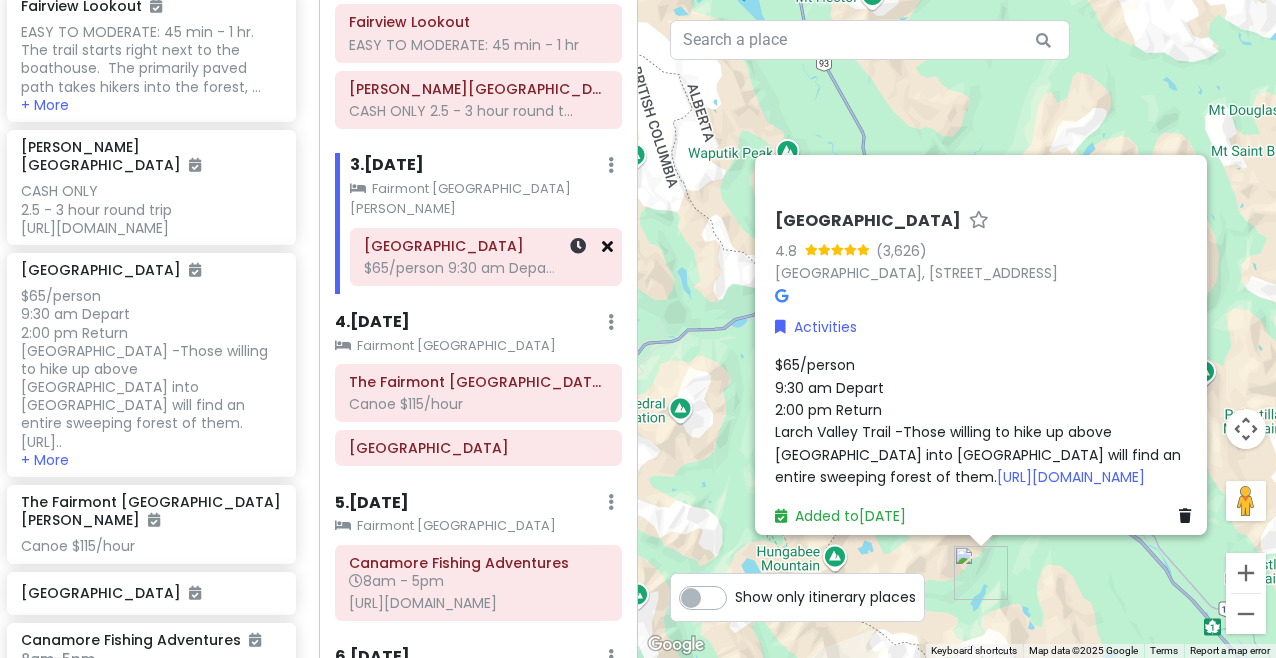 click at bounding box center [607, 246] 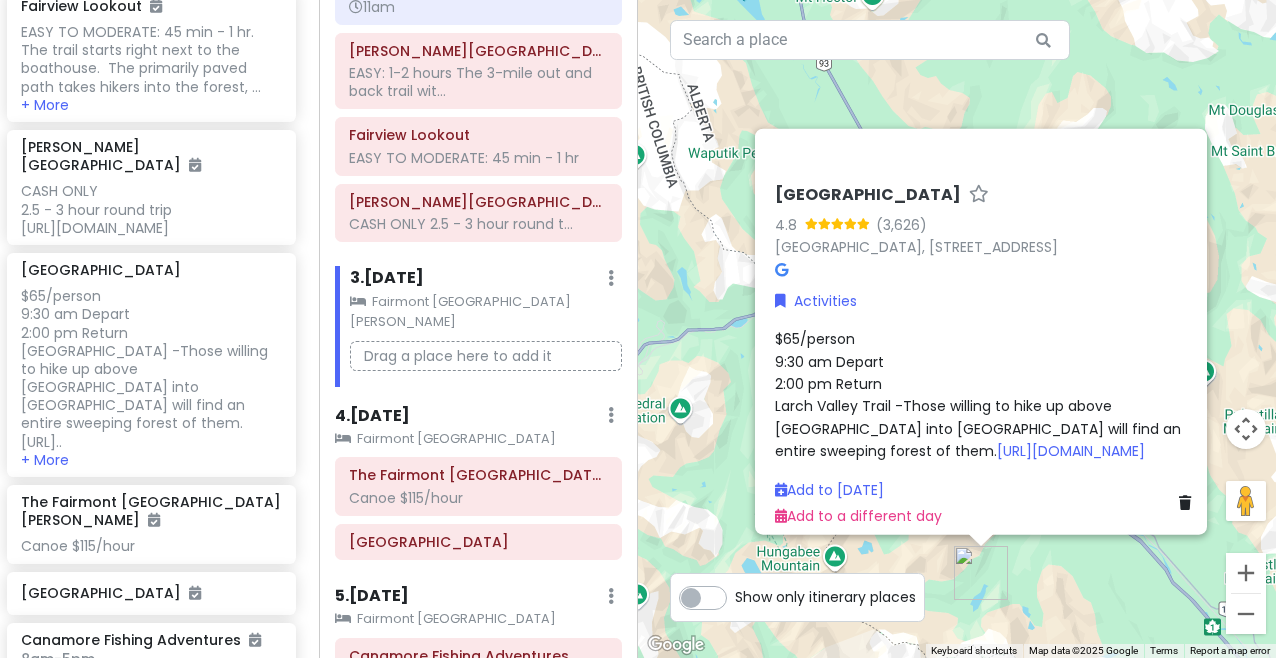 scroll, scrollTop: 591, scrollLeft: 0, axis: vertical 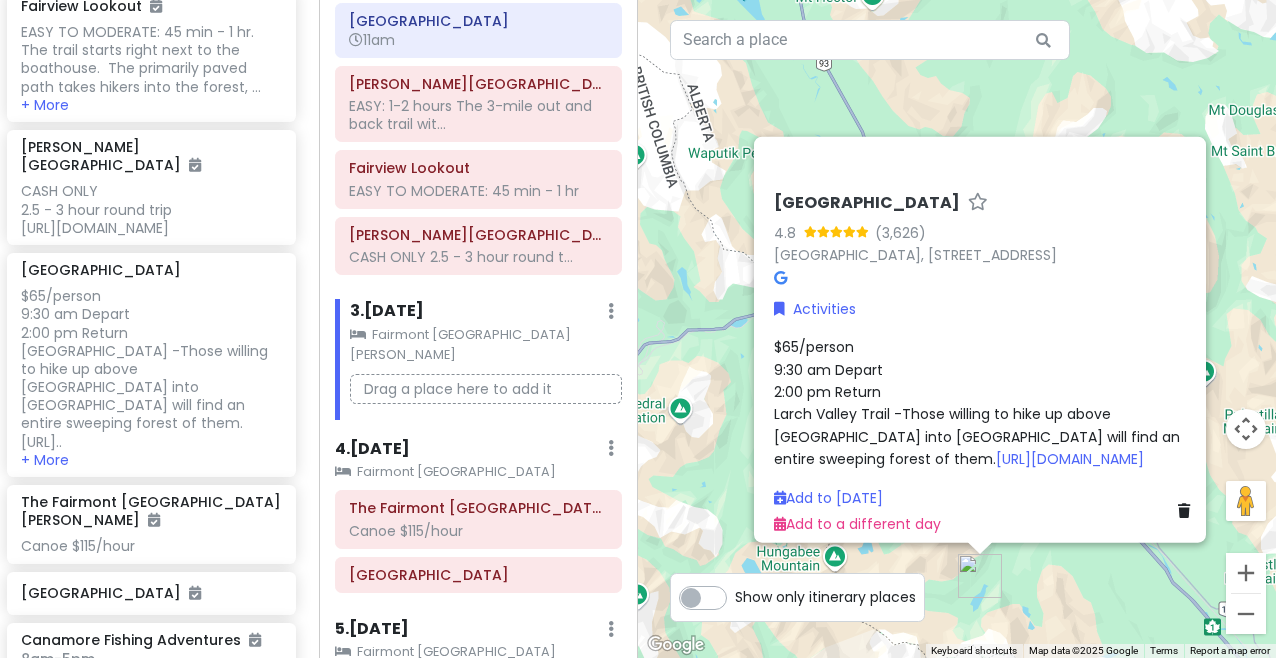 click at bounding box center [151, 738] 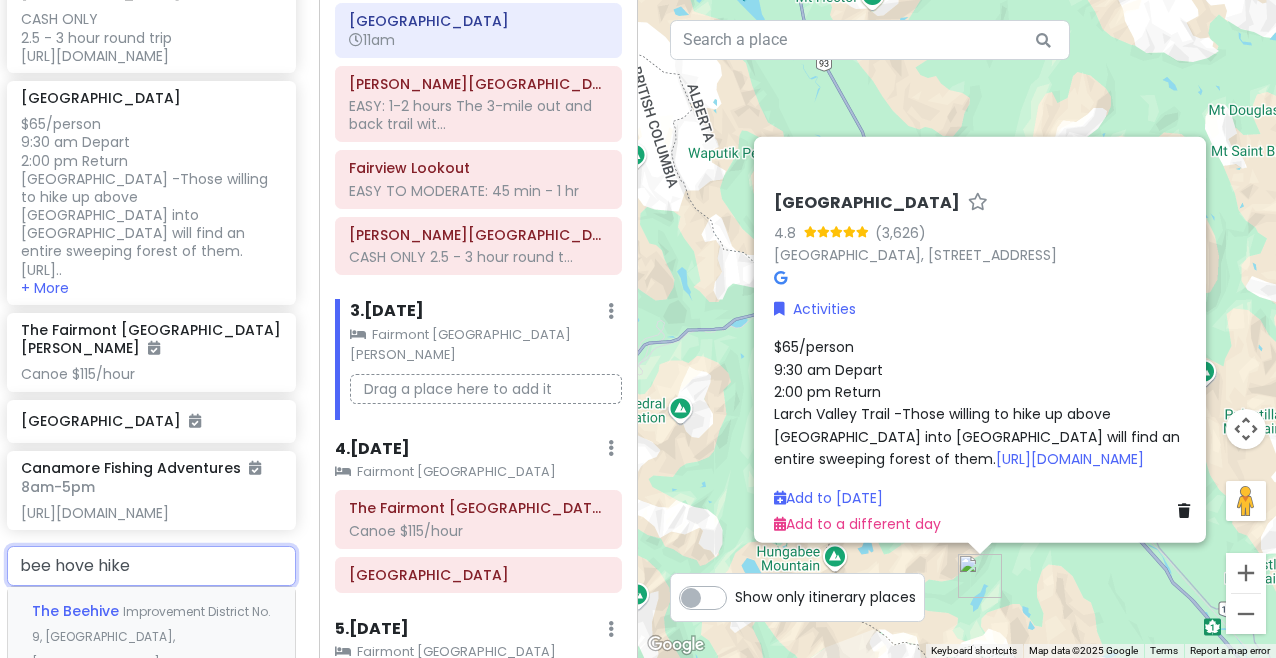 scroll, scrollTop: 2153, scrollLeft: 8, axis: both 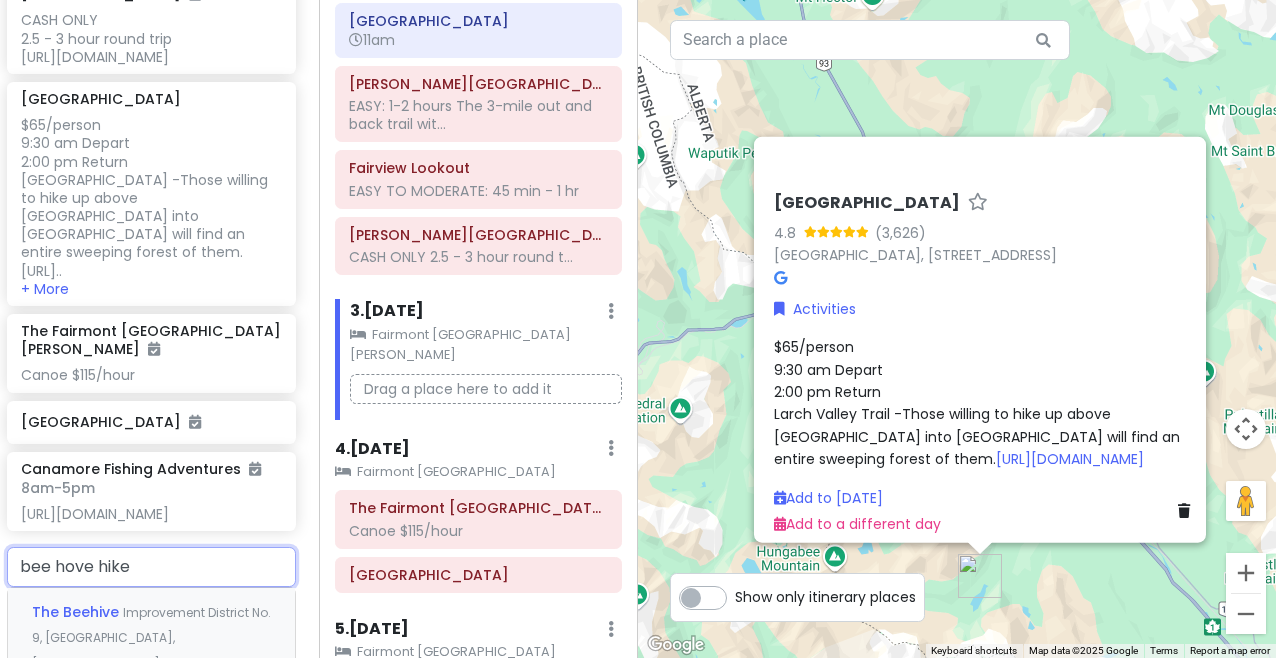 click on "Improvement District No. 9, [GEOGRAPHIC_DATA], [GEOGRAPHIC_DATA]" at bounding box center (151, 638) 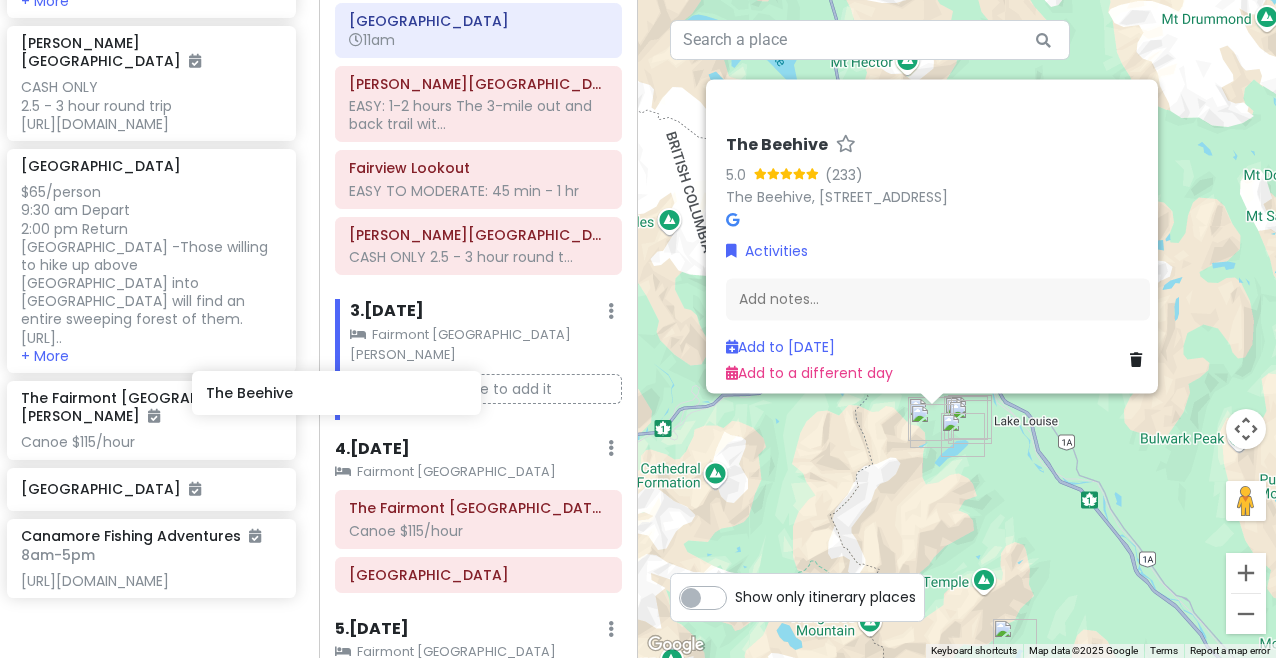 scroll, scrollTop: 2086, scrollLeft: 16, axis: both 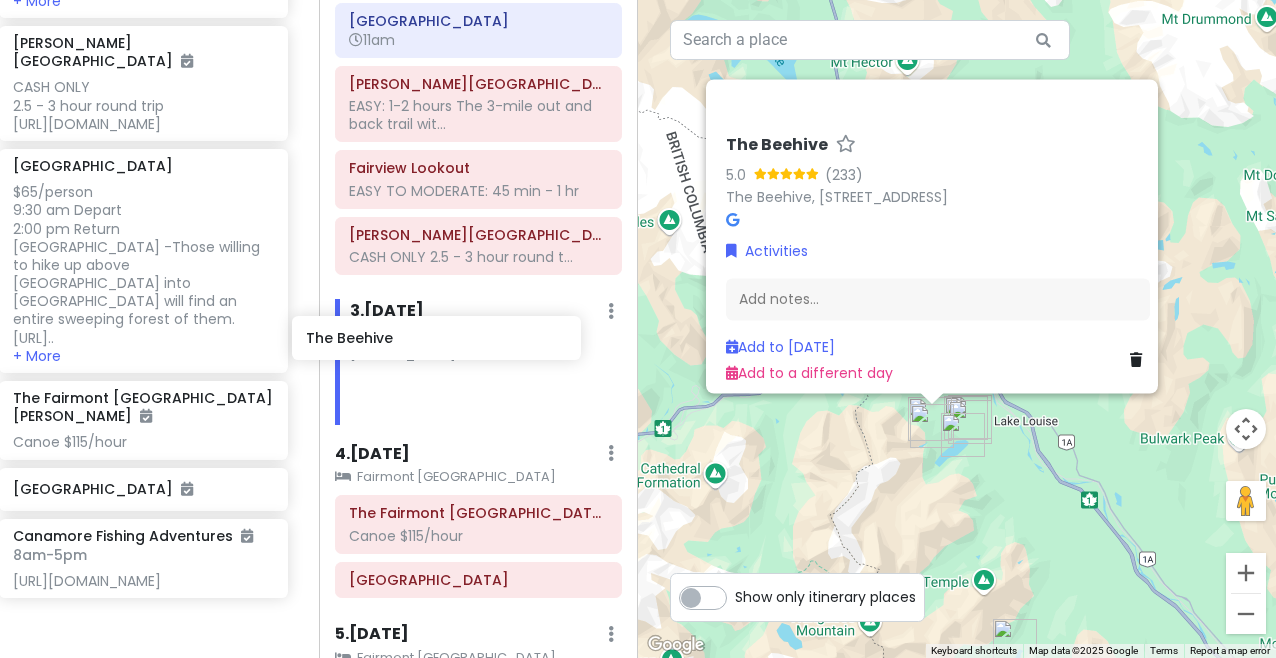 drag, startPoint x: 187, startPoint y: 507, endPoint x: 472, endPoint y: 338, distance: 331.3397 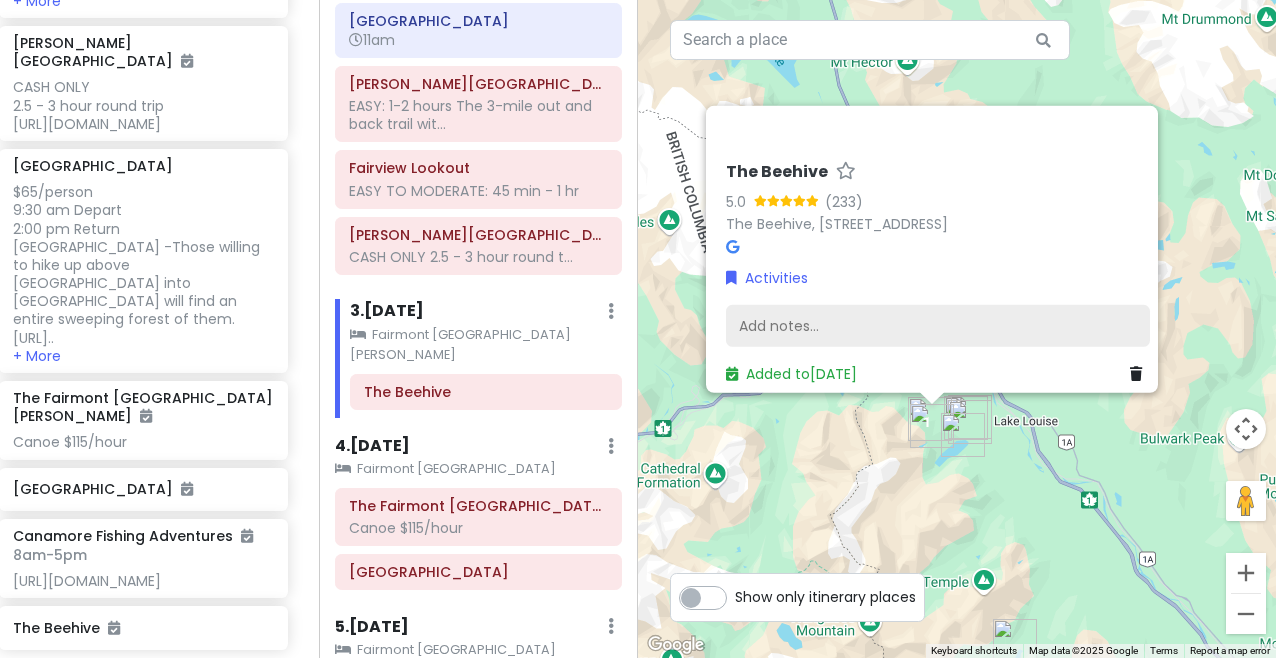 scroll, scrollTop: 2034, scrollLeft: 16, axis: both 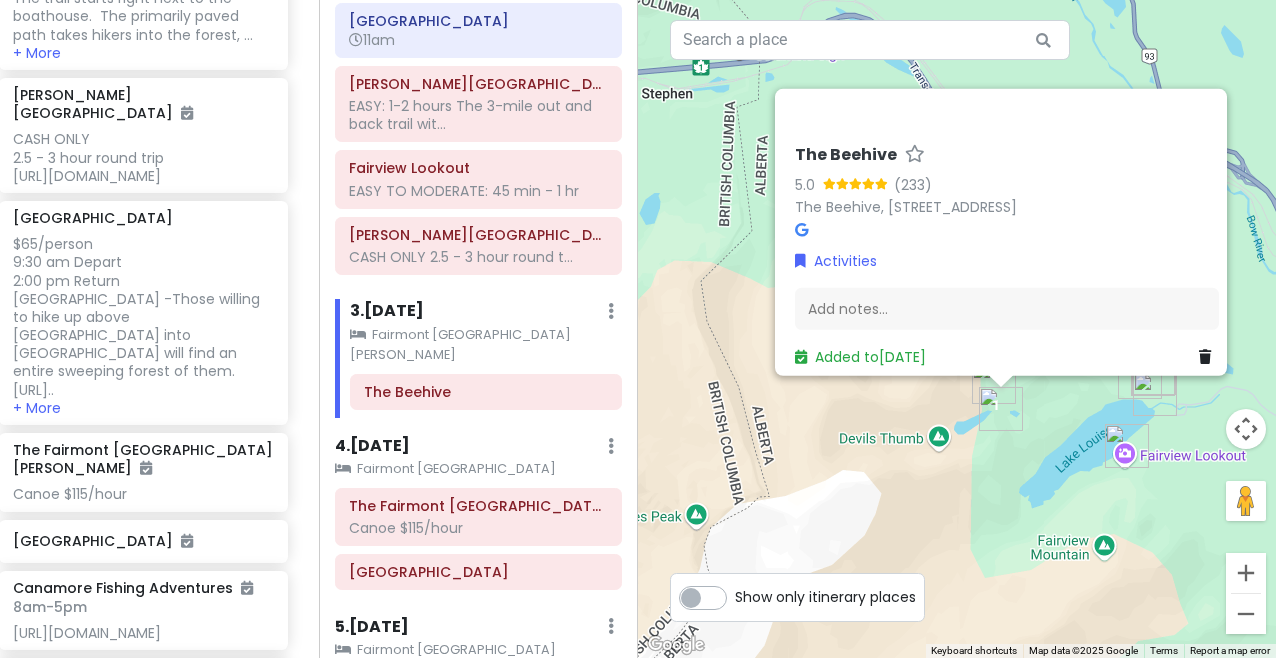 drag, startPoint x: 1089, startPoint y: 470, endPoint x: 908, endPoint y: 526, distance: 189.46504 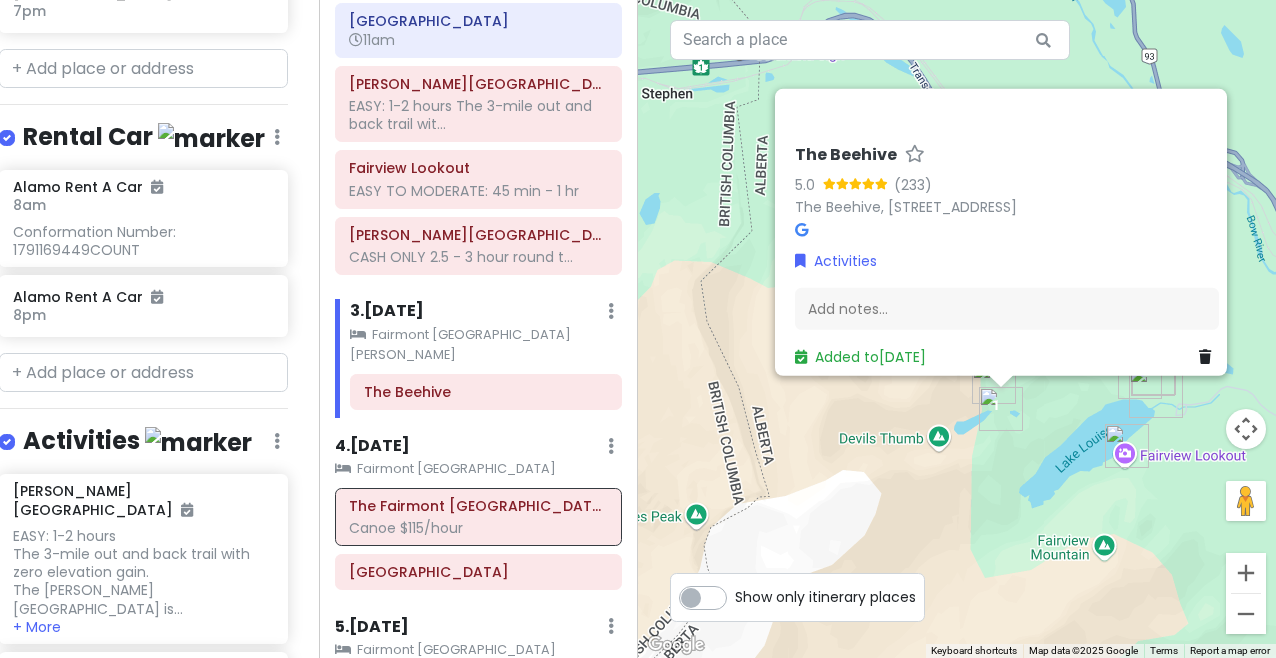 scroll, scrollTop: 0, scrollLeft: 16, axis: horizontal 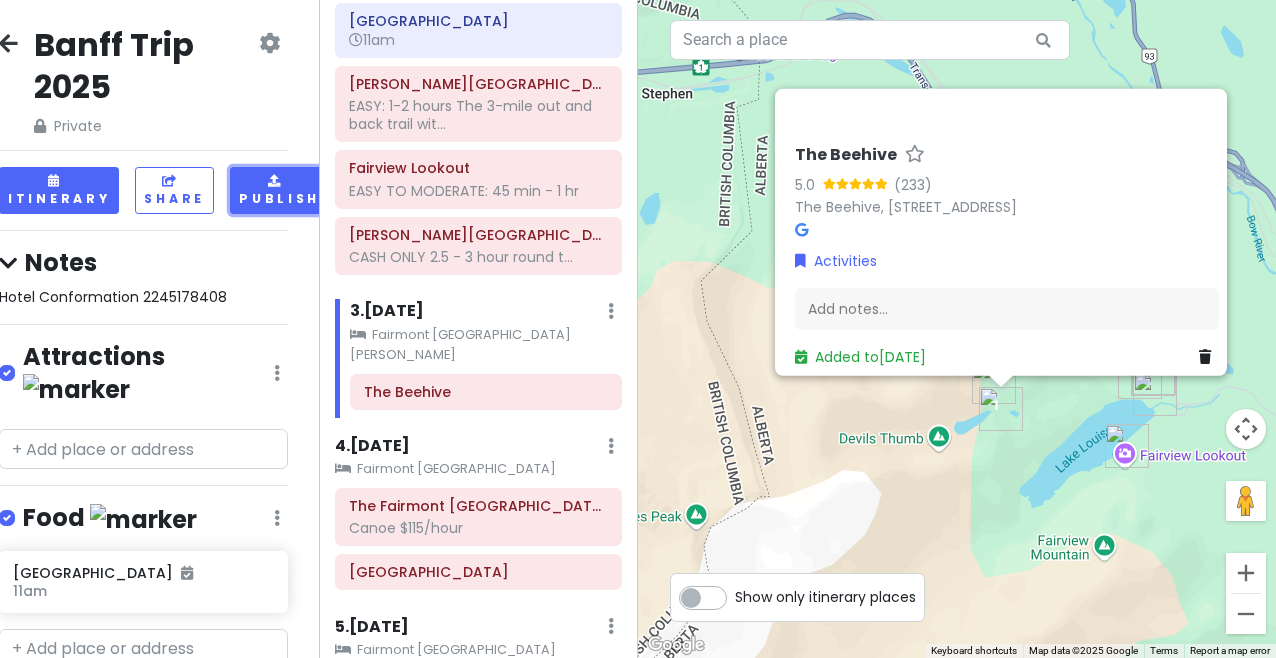 click on "Publish" at bounding box center (279, 190) 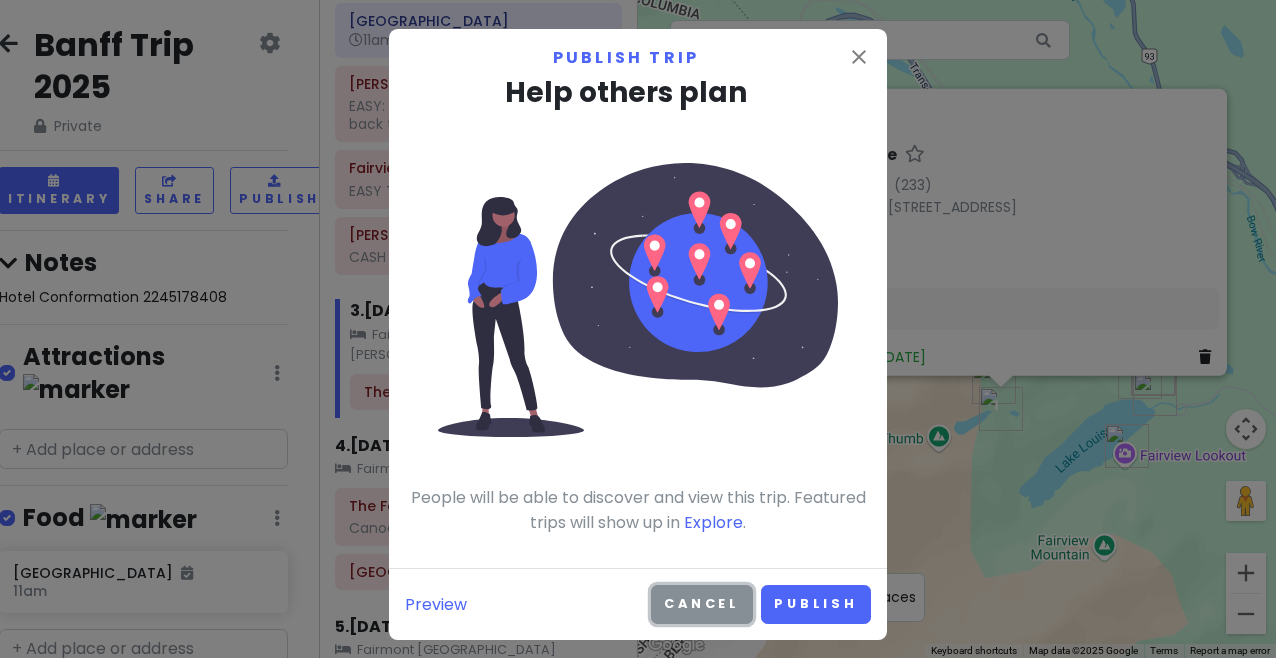 click on "Cancel" at bounding box center (702, 604) 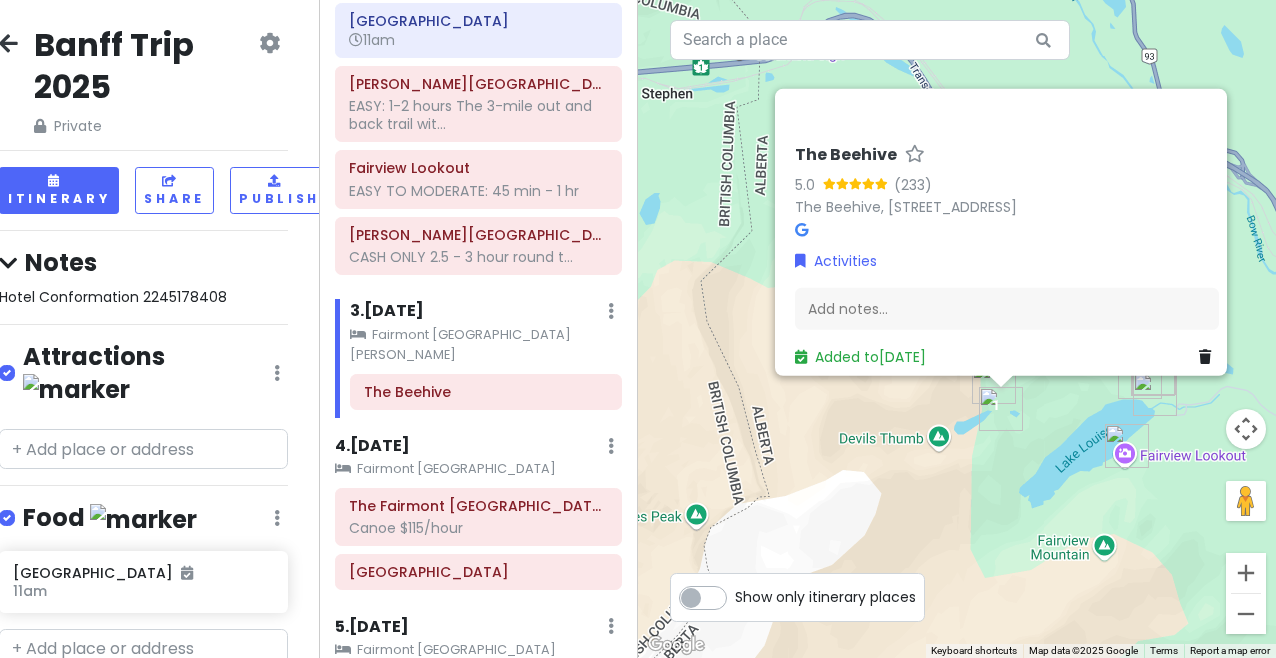click at bounding box center (269, 43) 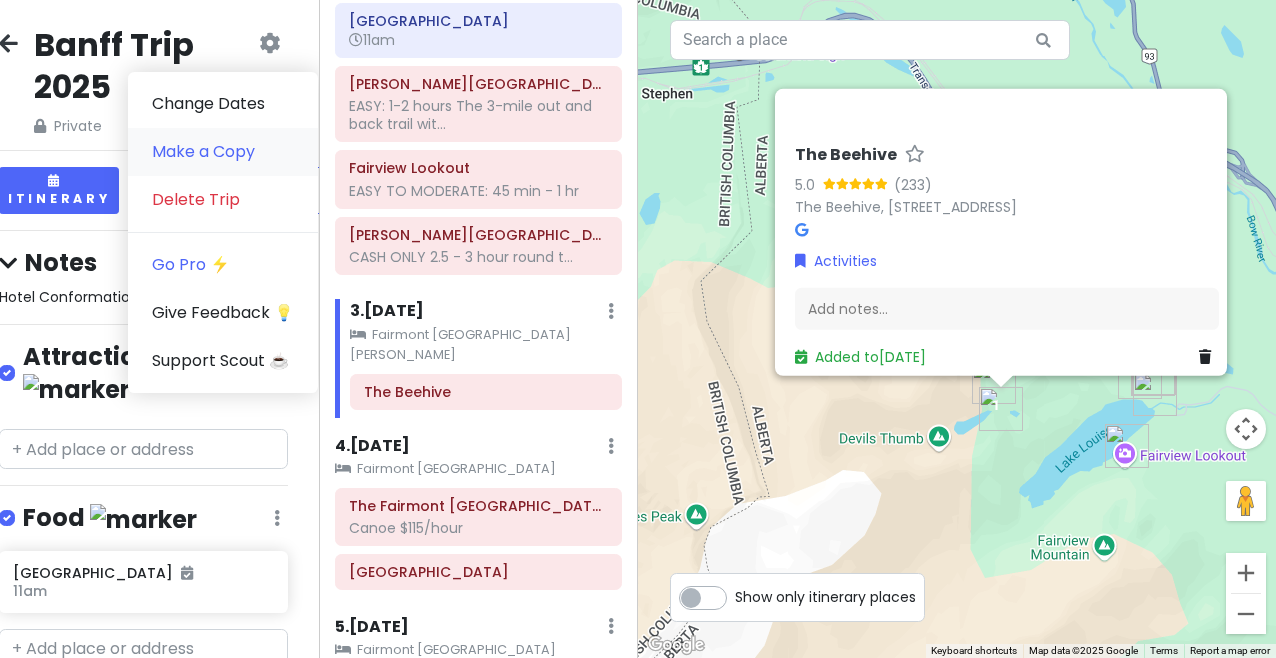 click on "Make a Copy" at bounding box center (223, 152) 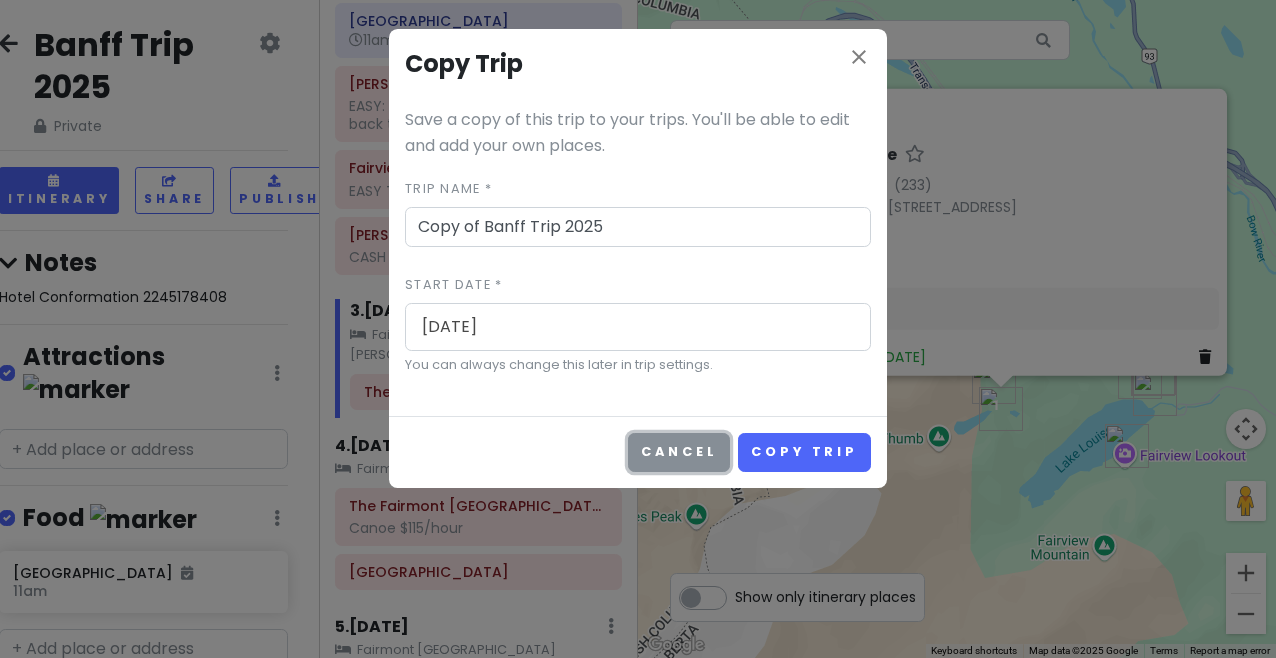 click on "Cancel" at bounding box center (679, 452) 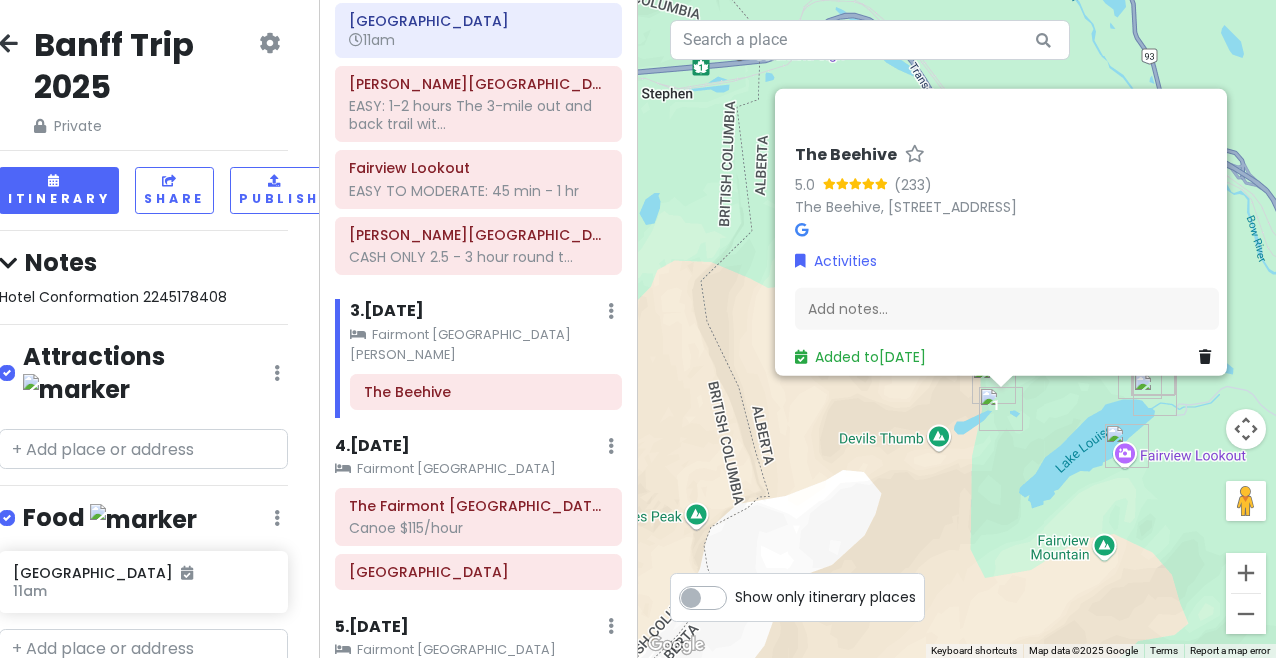 click on "Private" at bounding box center [144, 126] 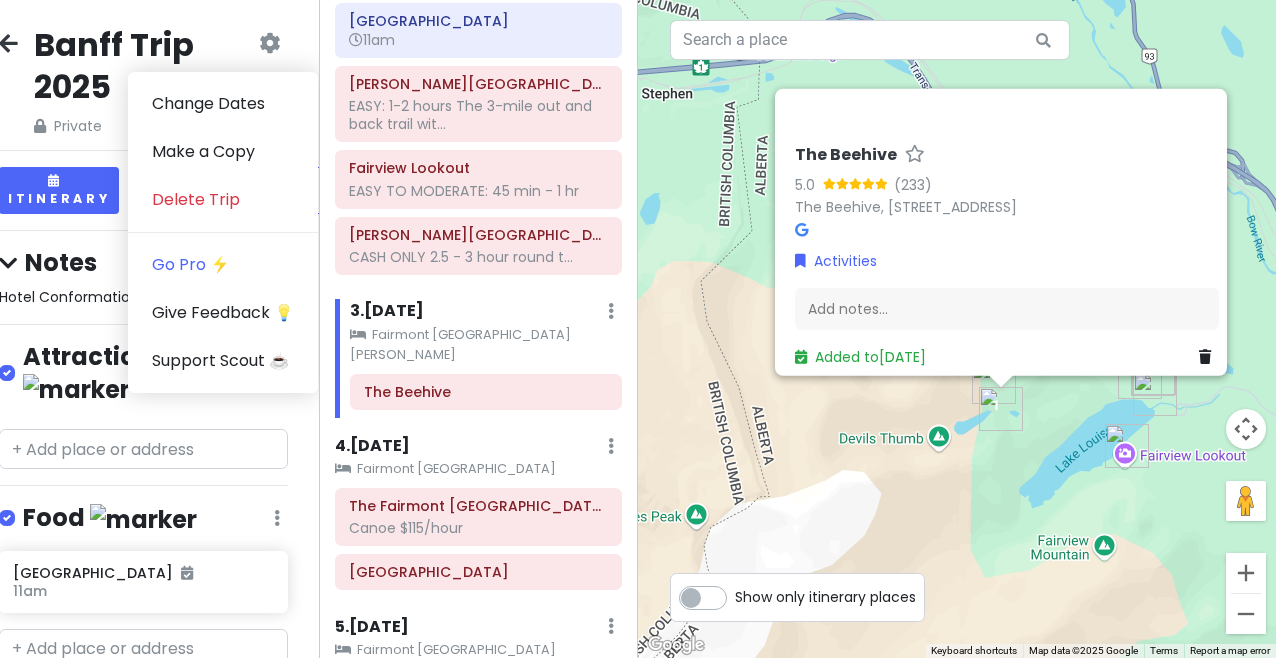 click at bounding box center (269, 43) 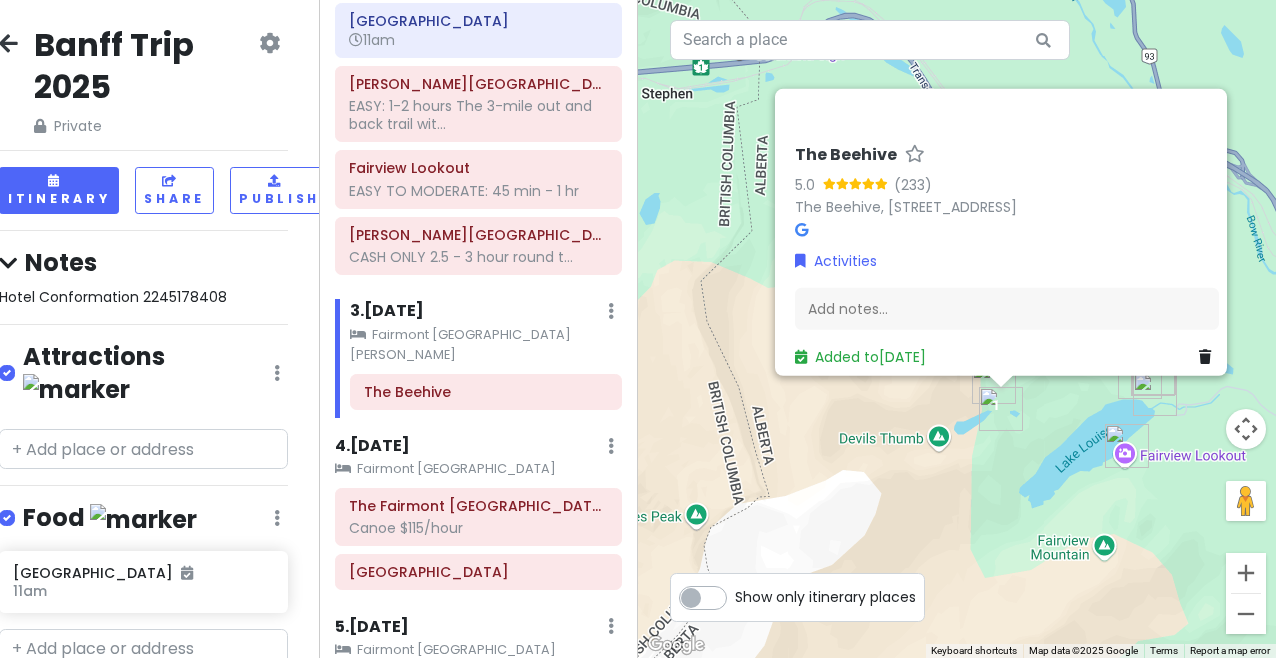 click on "The Beehive 5.0        (233) The Beehive, Improvement District No. 9, AB T0L 1E0, [GEOGRAPHIC_DATA] Activities Add notes... Added to  [DATE]" at bounding box center [957, 329] 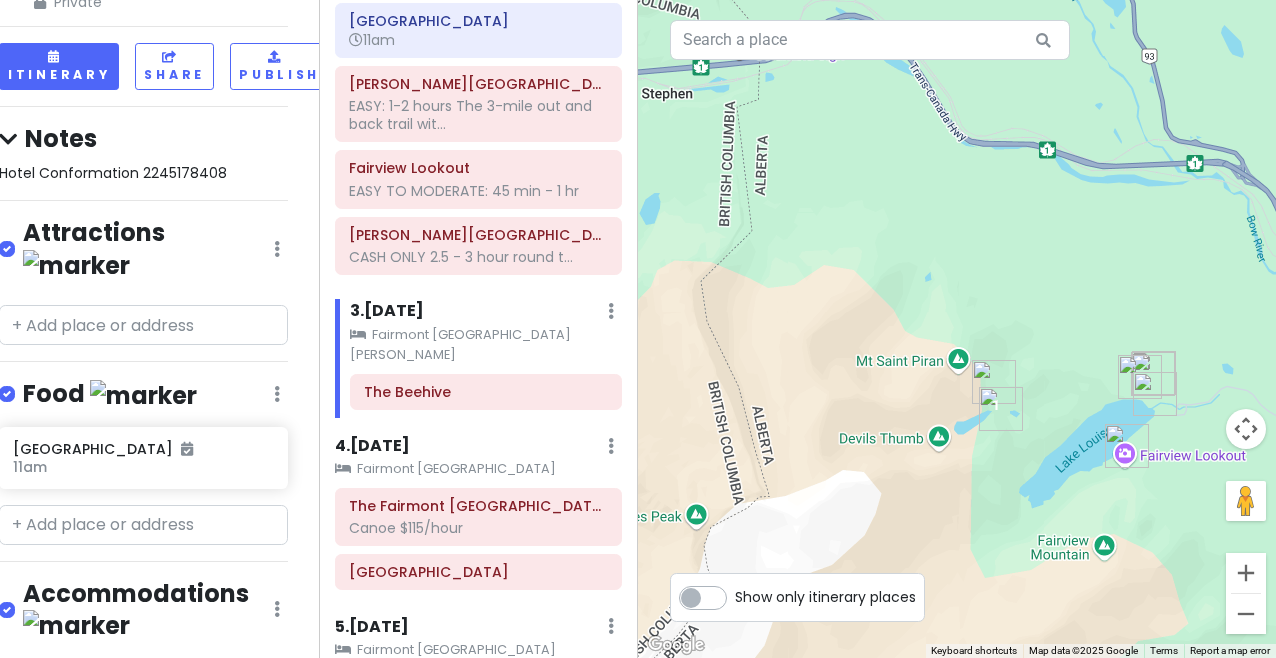 scroll, scrollTop: 172, scrollLeft: 16, axis: both 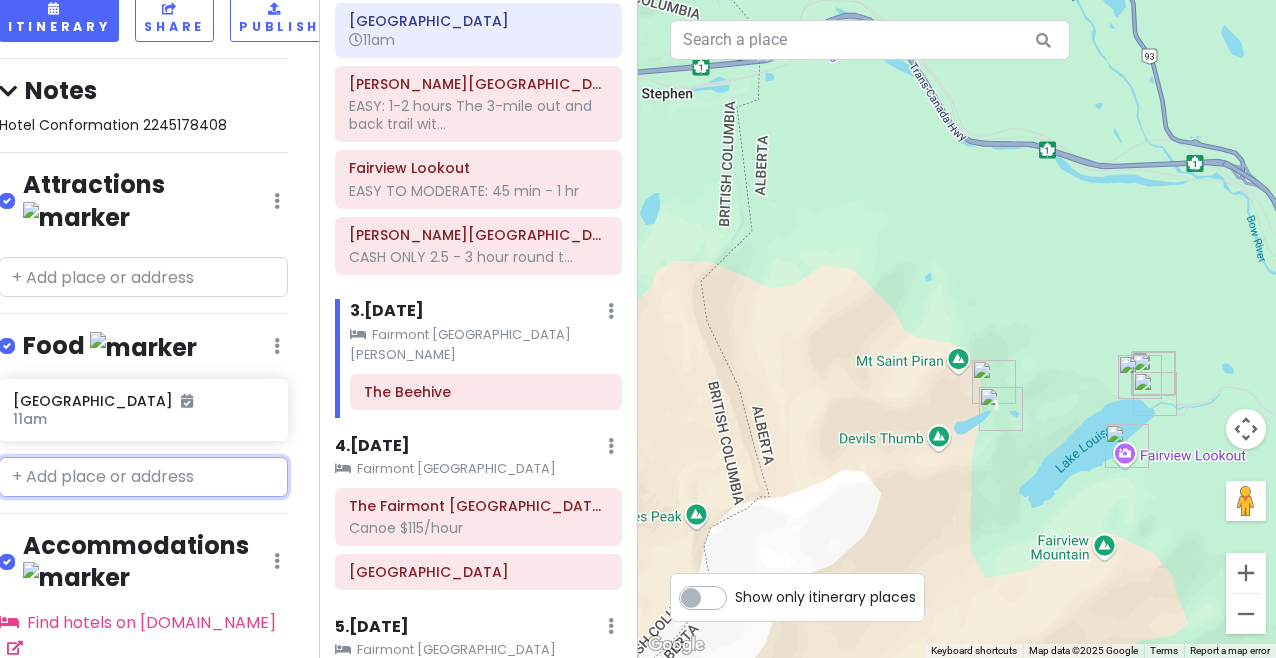 click at bounding box center [143, 477] 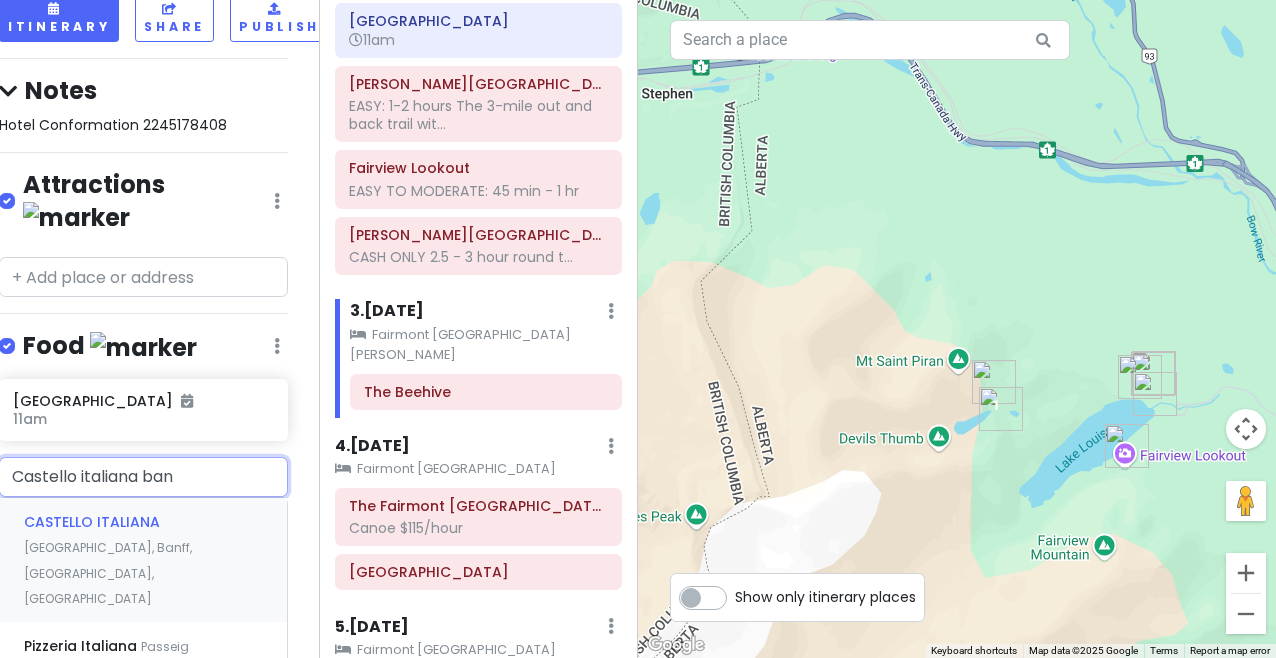 type on "Castello italiana banf" 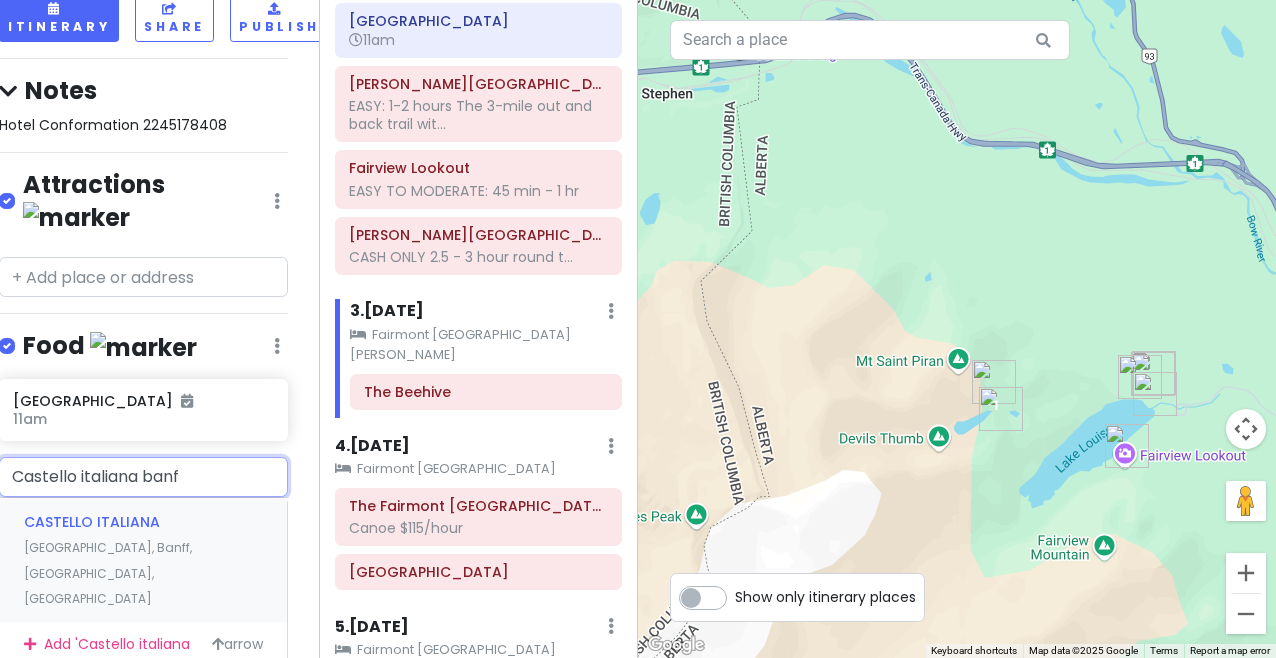 click on "[GEOGRAPHIC_DATA], [GEOGRAPHIC_DATA], [GEOGRAPHIC_DATA], [GEOGRAPHIC_DATA]" at bounding box center (143, 560) 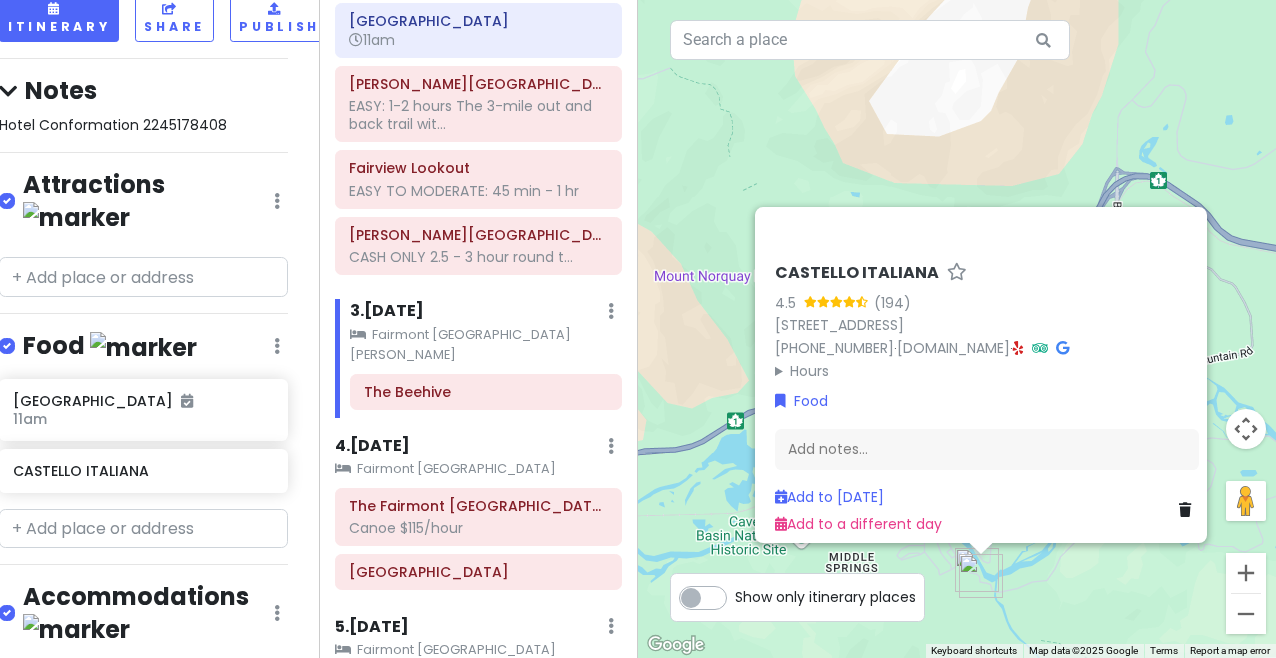 scroll, scrollTop: 737, scrollLeft: 0, axis: vertical 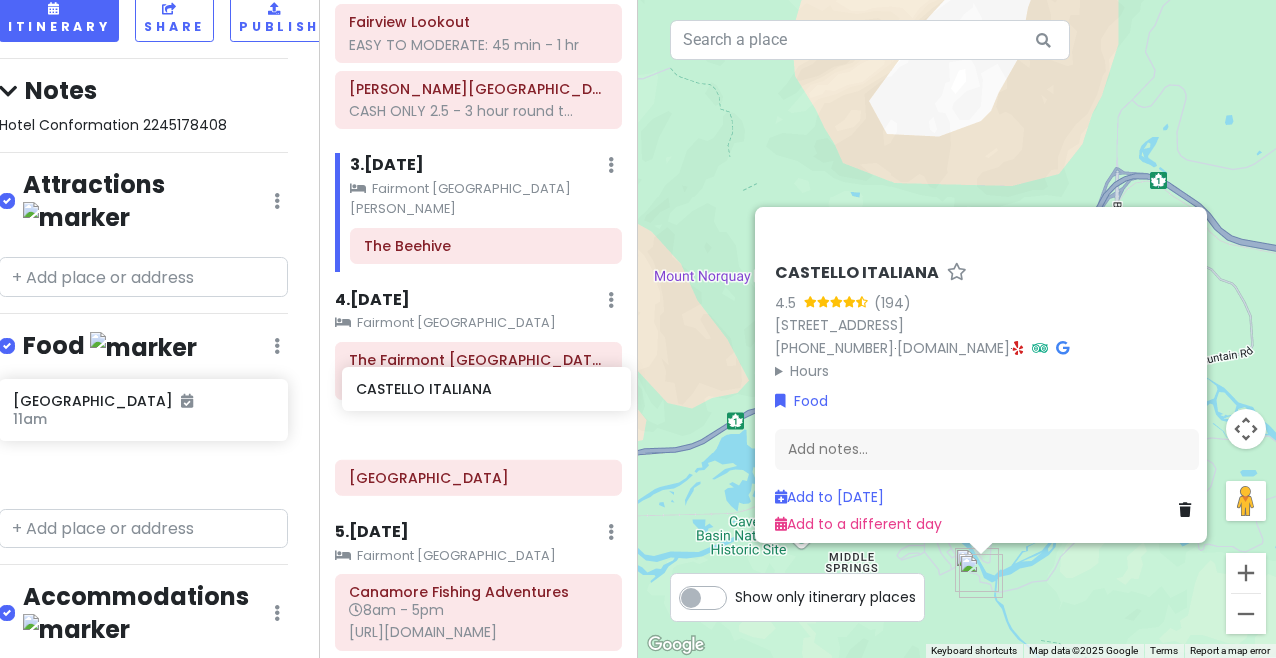 drag, startPoint x: 173, startPoint y: 436, endPoint x: 515, endPoint y: 389, distance: 345.21442 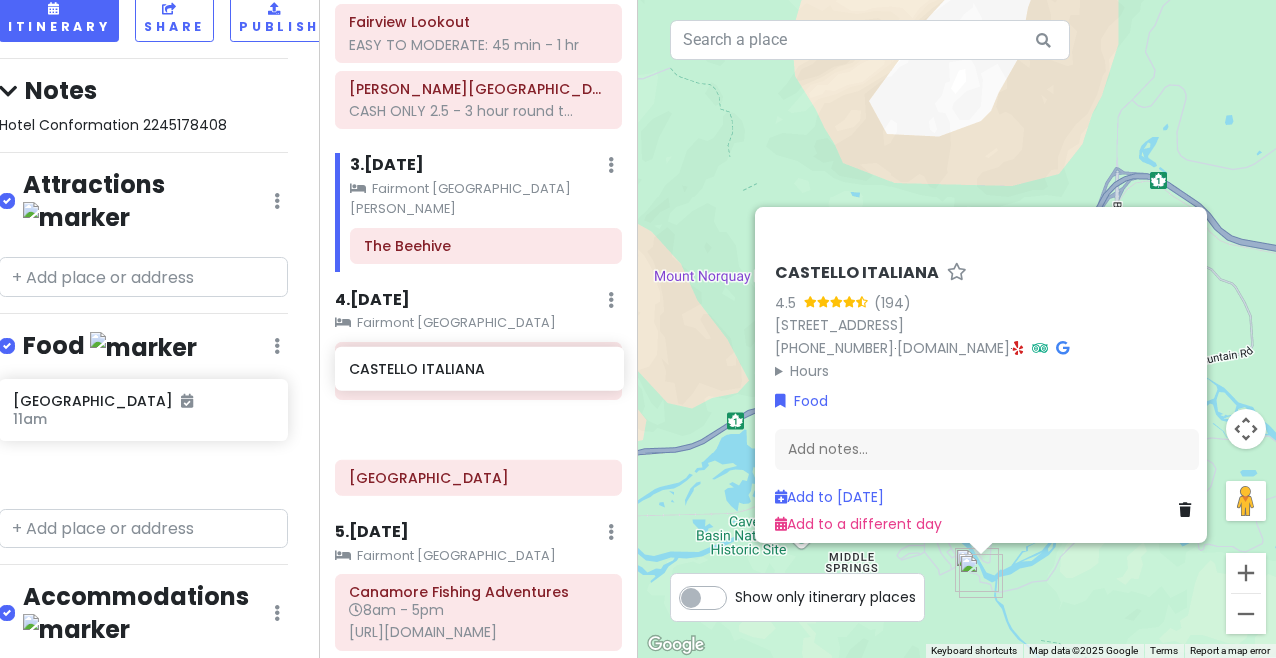 click on "The Fairmont [GEOGRAPHIC_DATA][PERSON_NAME] Canoe $115/hour [GEOGRAPHIC_DATA]" 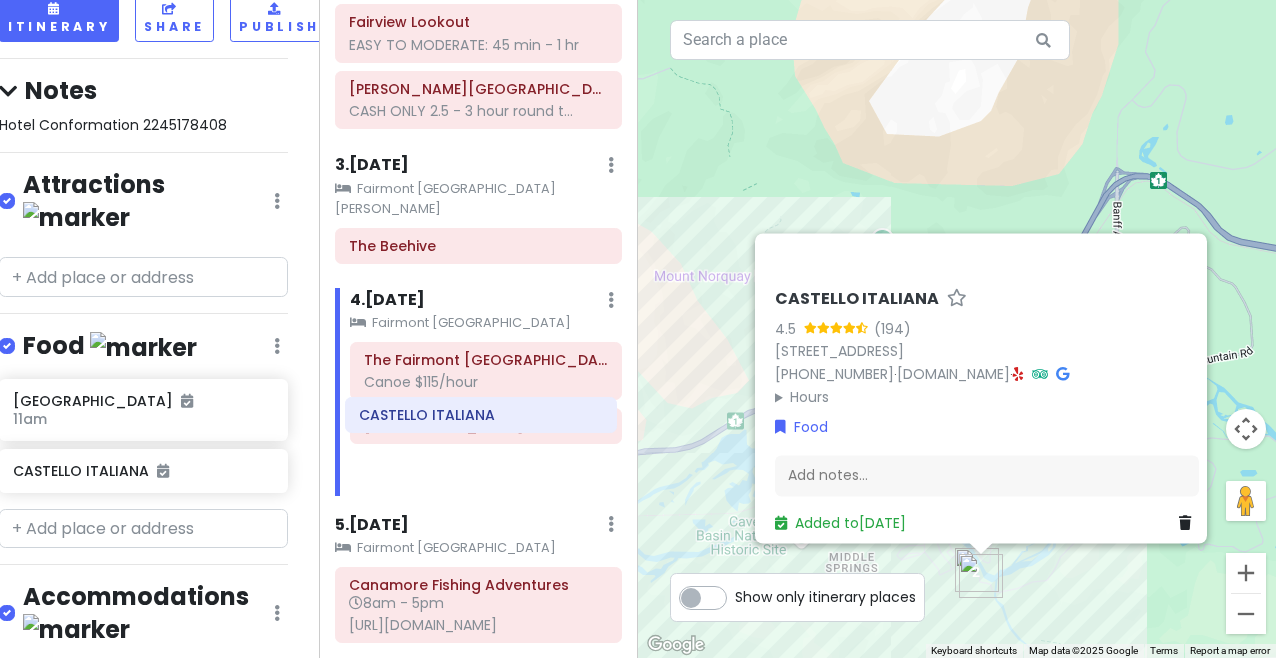 drag, startPoint x: 507, startPoint y: 373, endPoint x: 502, endPoint y: 423, distance: 50.24938 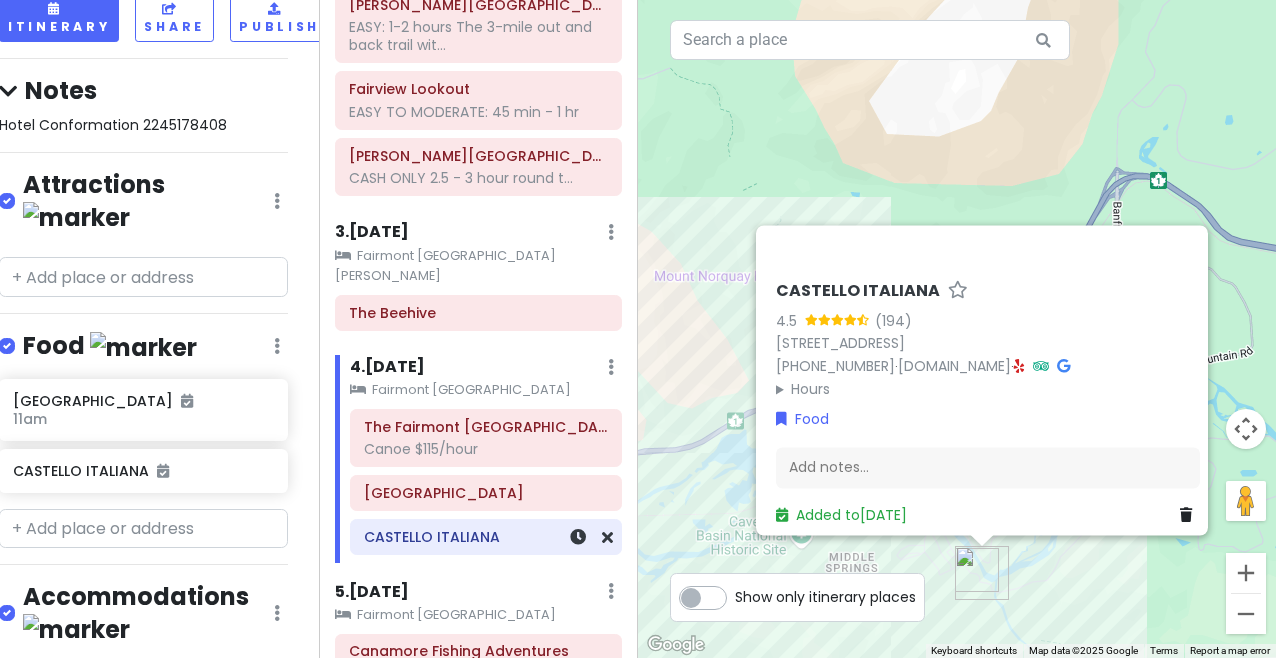 scroll, scrollTop: 614, scrollLeft: 0, axis: vertical 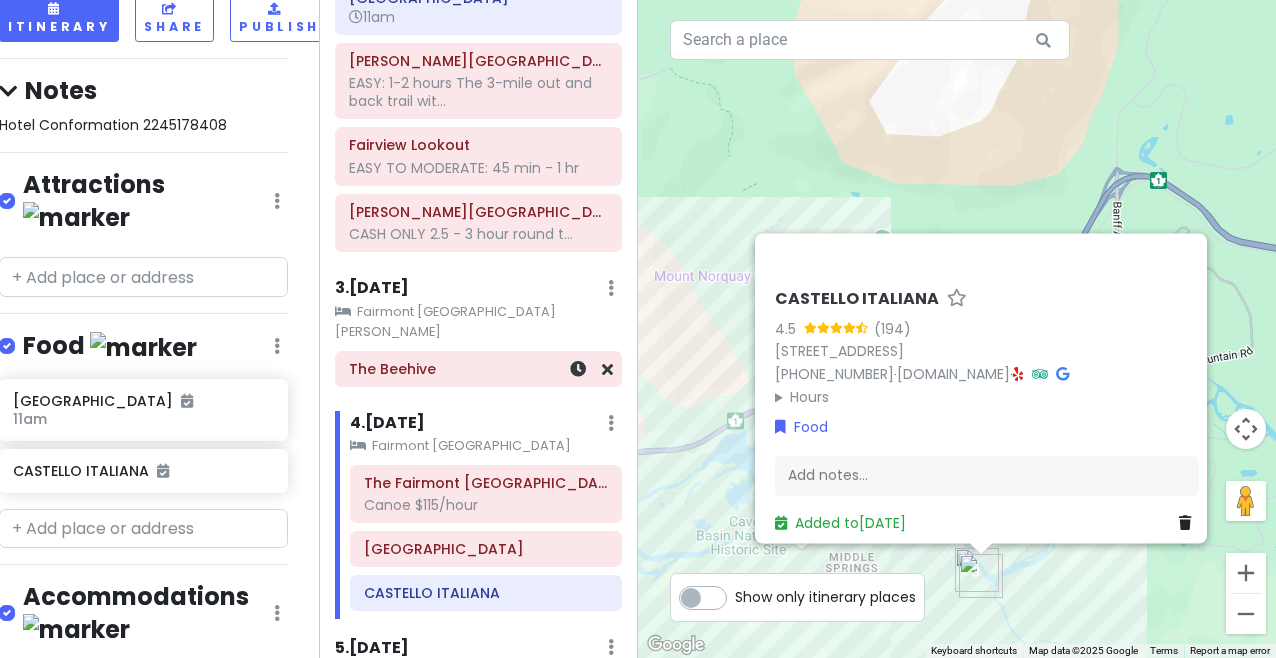 click on "The Beehive" at bounding box center [478, 369] 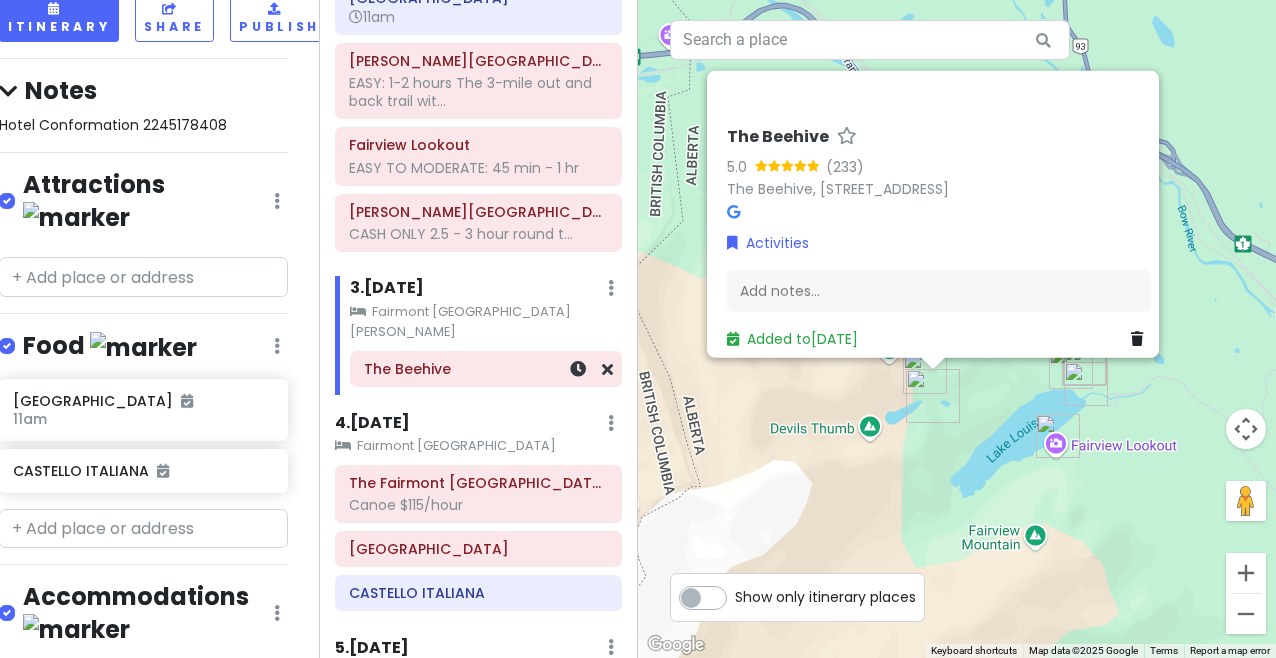 click on "The Beehive" at bounding box center (486, 369) 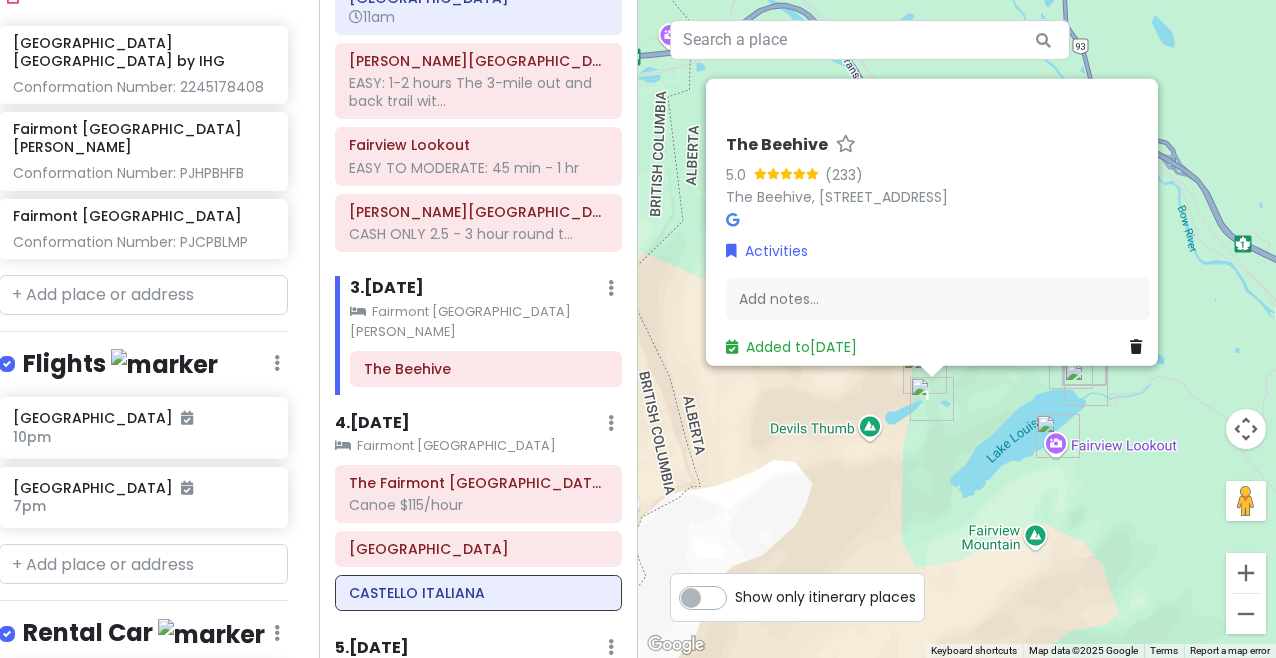 scroll, scrollTop: 2137, scrollLeft: 16, axis: both 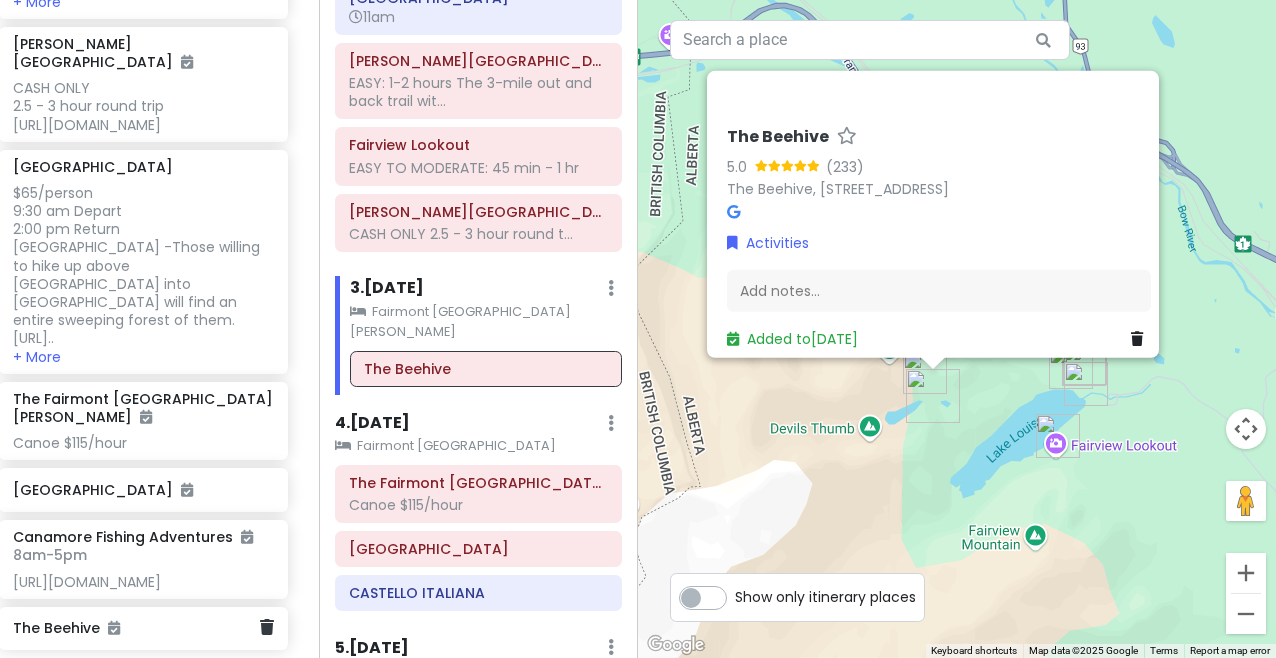 click on "The Beehive" at bounding box center [143, 629] 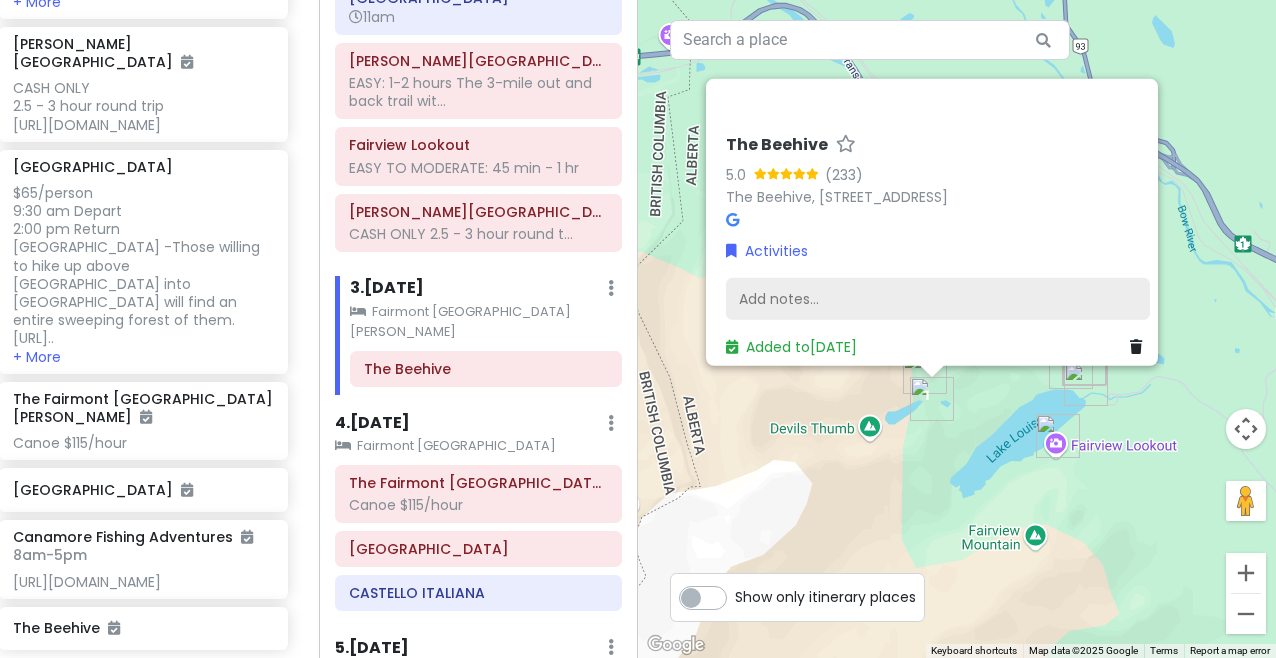 click on "Add notes..." at bounding box center [938, 299] 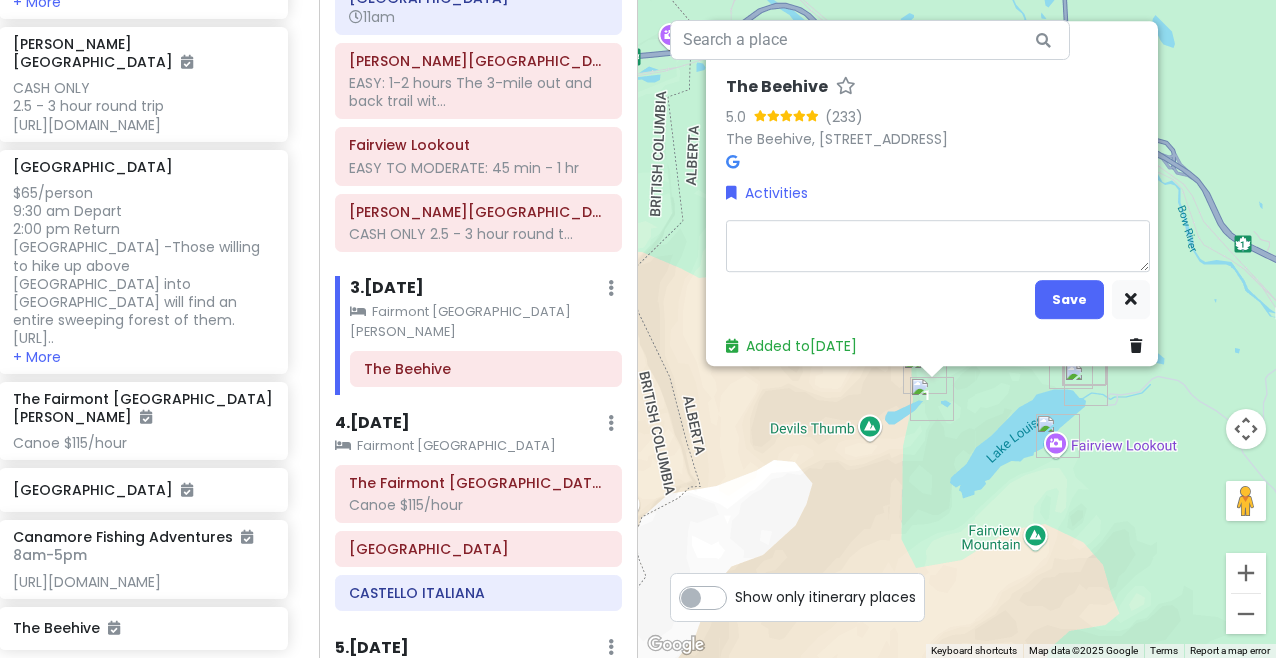 type on "x" 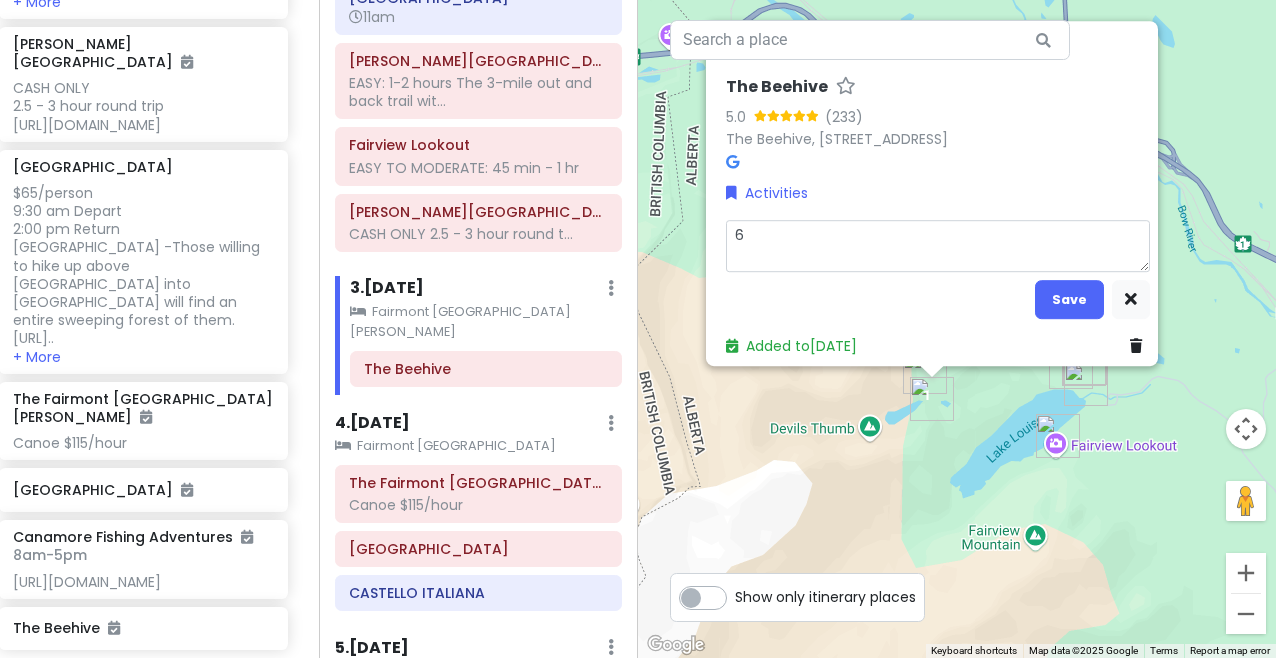 type on "x" 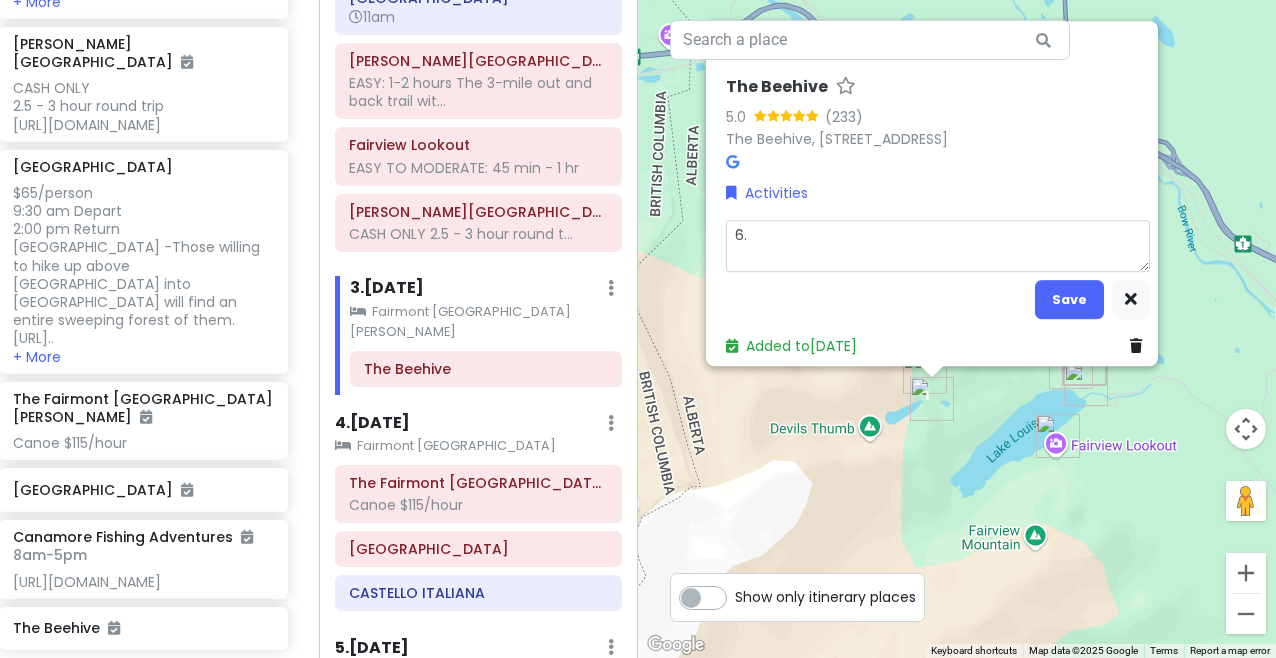type on "x" 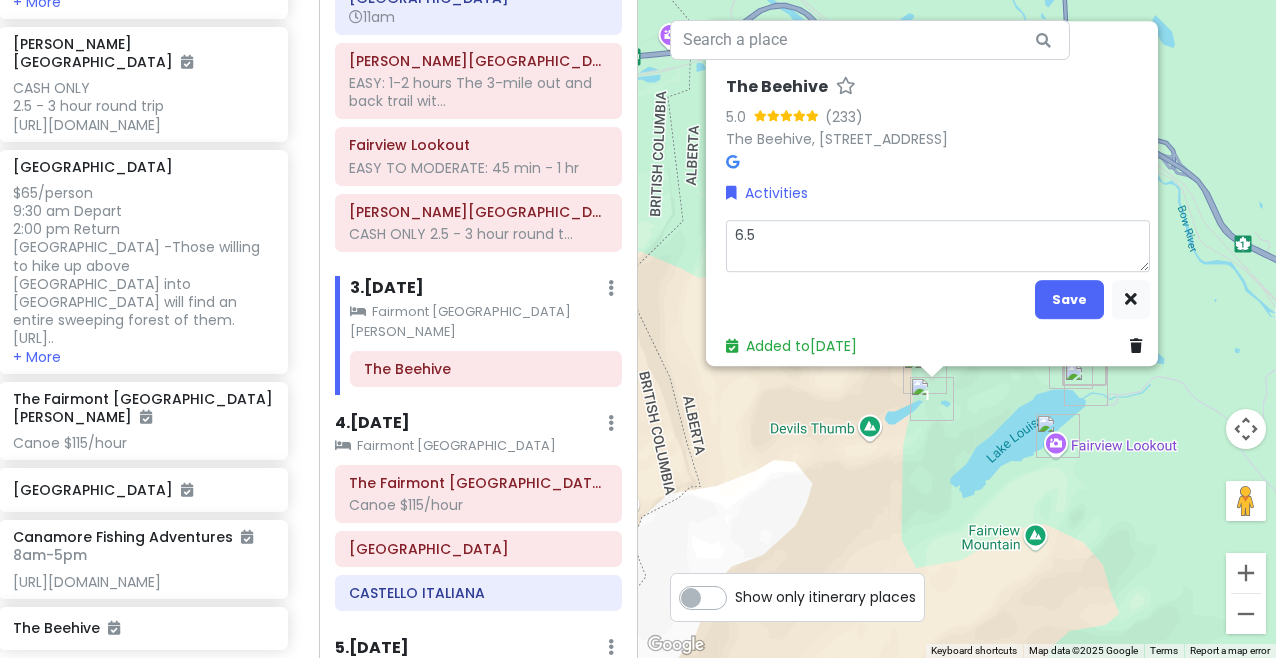 type on "x" 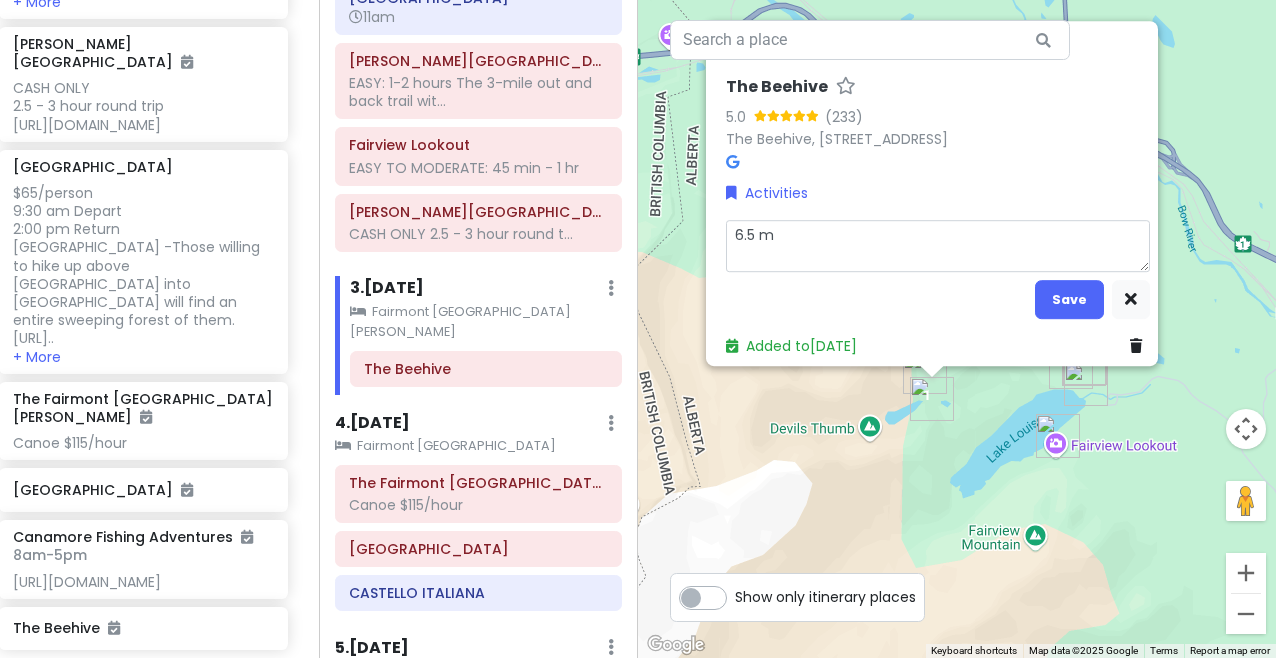 type on "x" 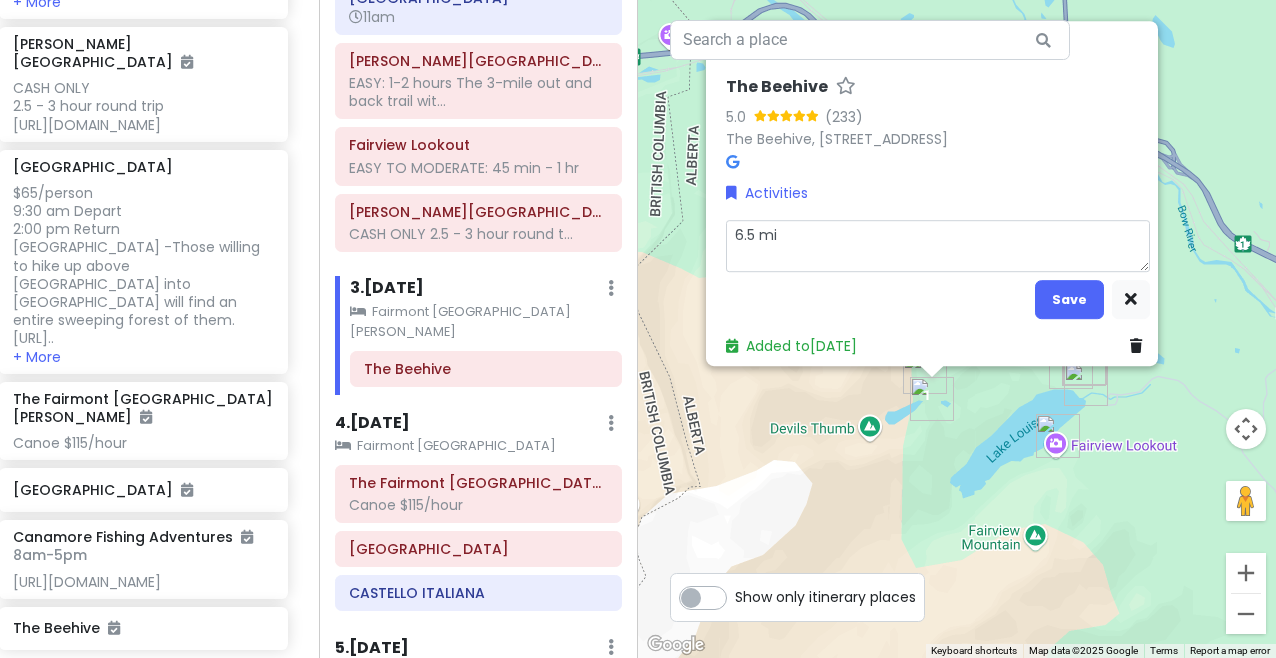 type on "x" 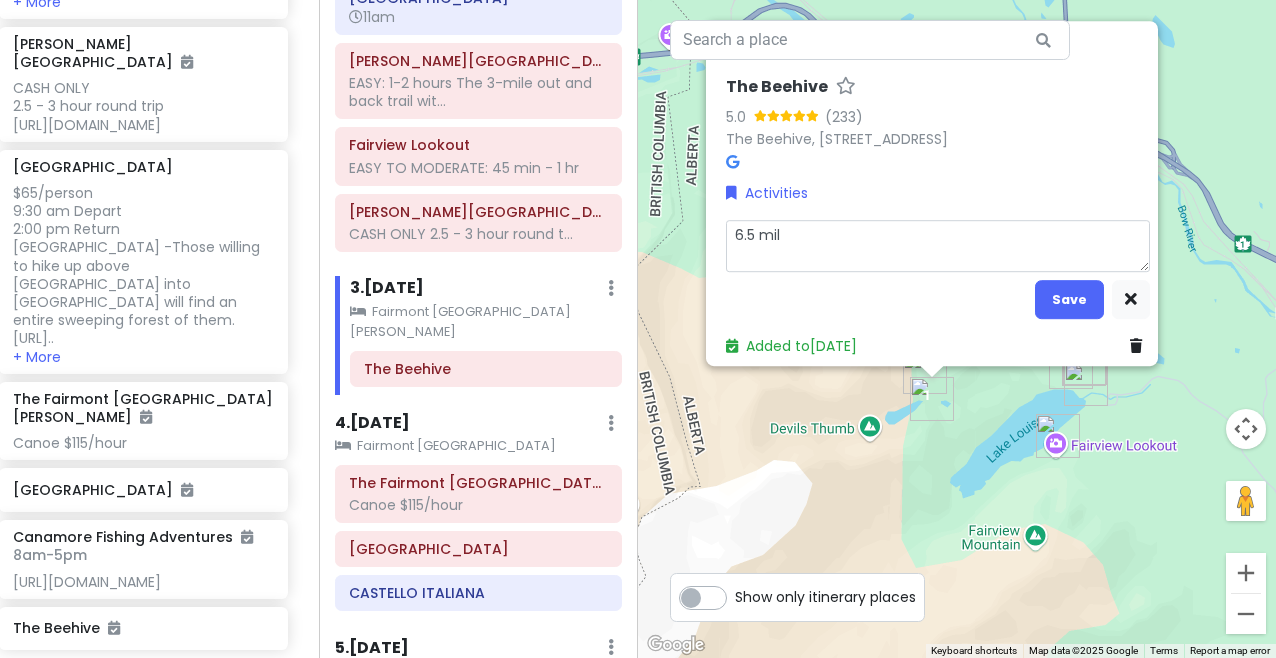 type on "x" 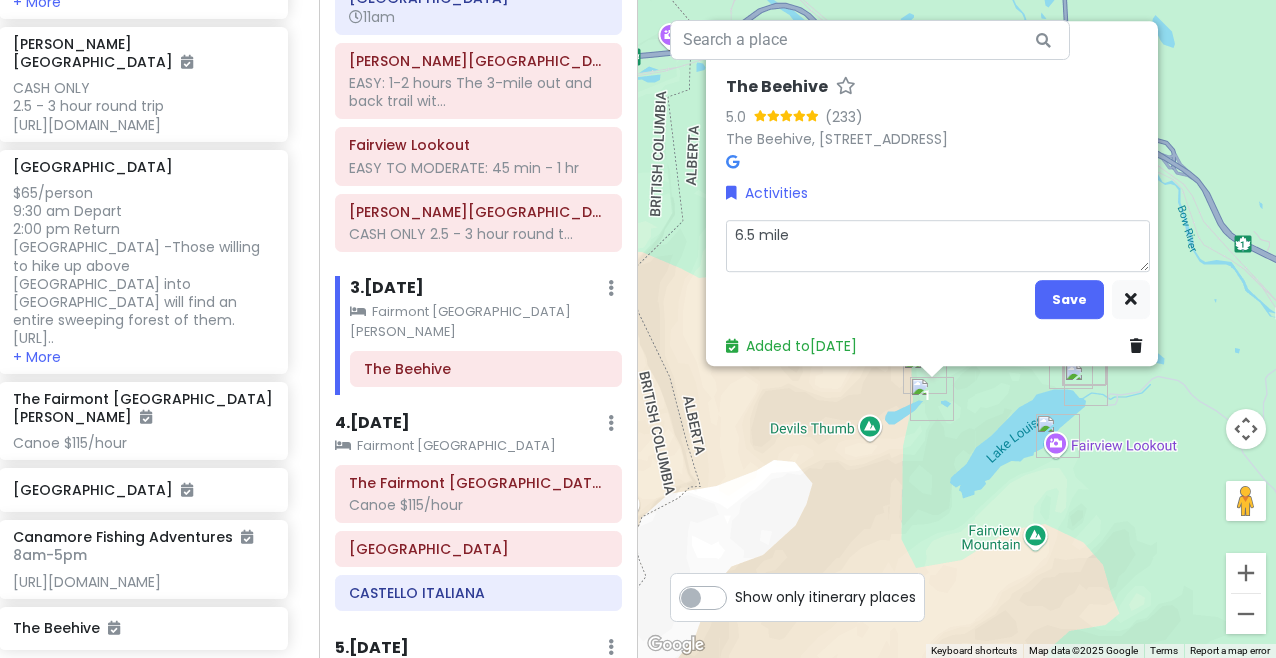type on "x" 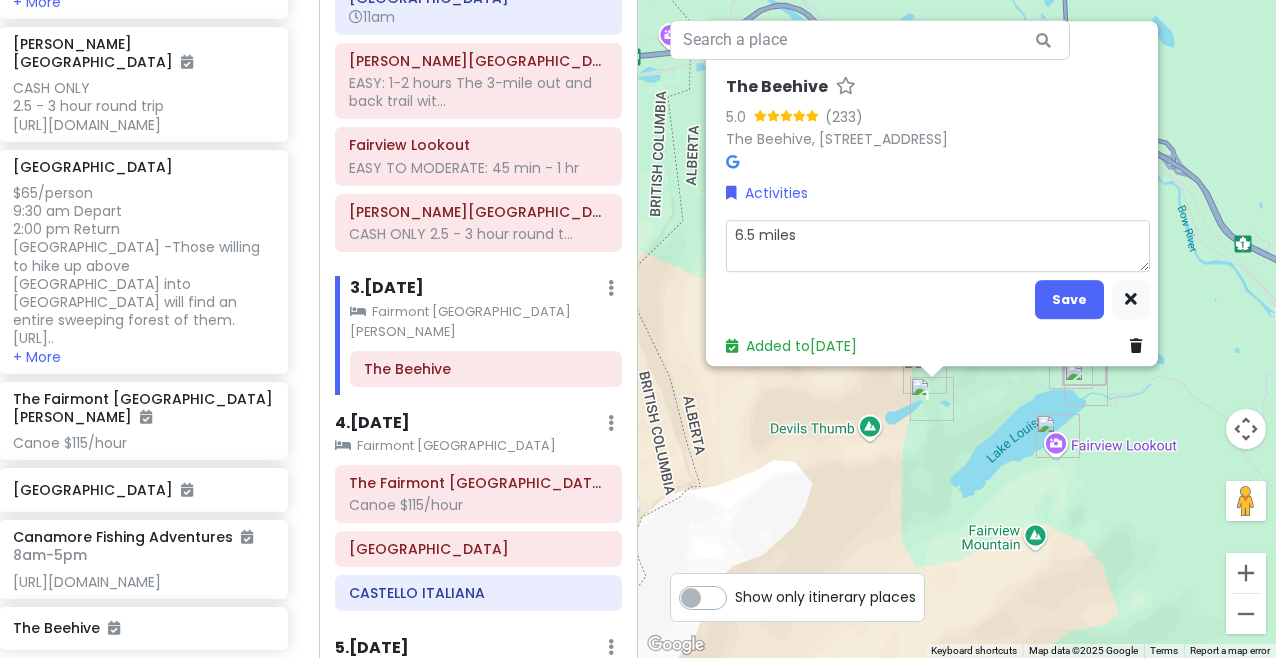 type on "x" 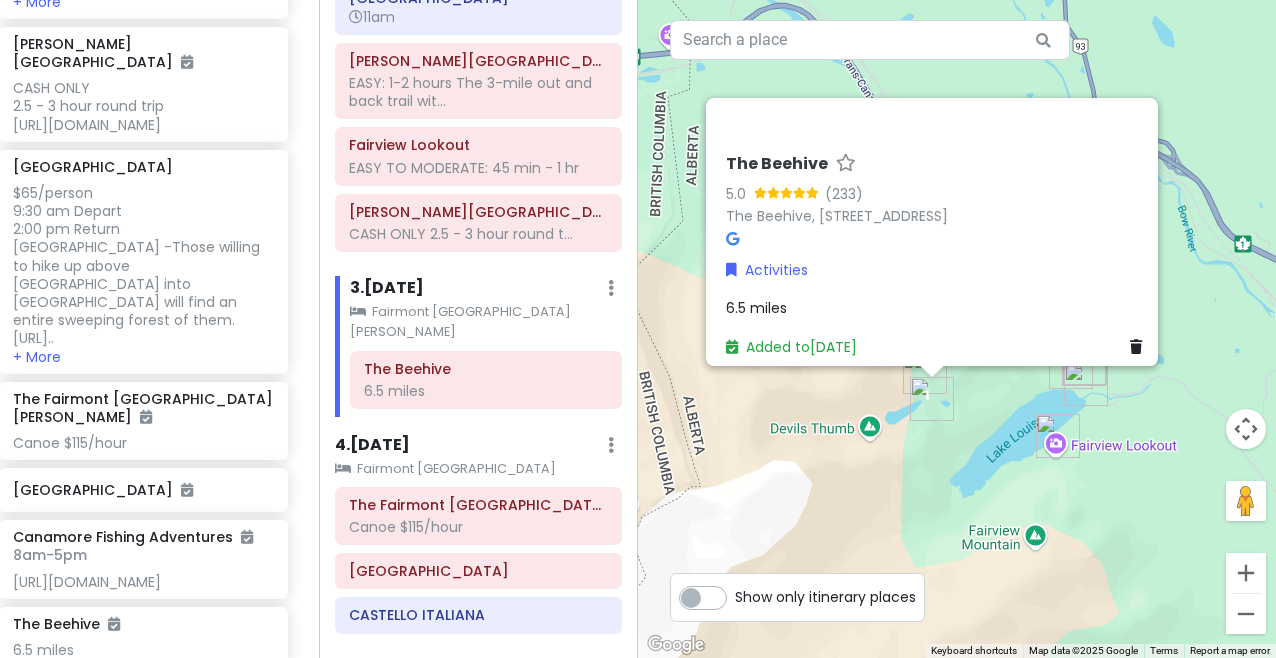 scroll, scrollTop: 2154, scrollLeft: 16, axis: both 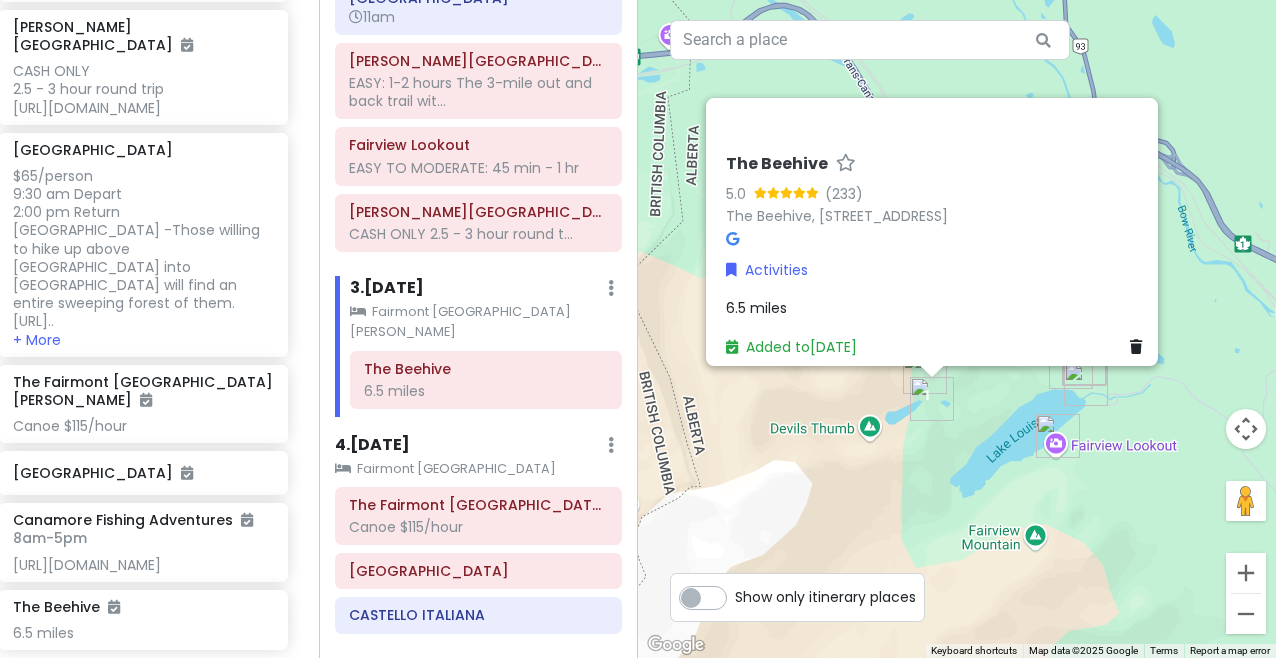 click on "6.5 miles" at bounding box center [938, 308] 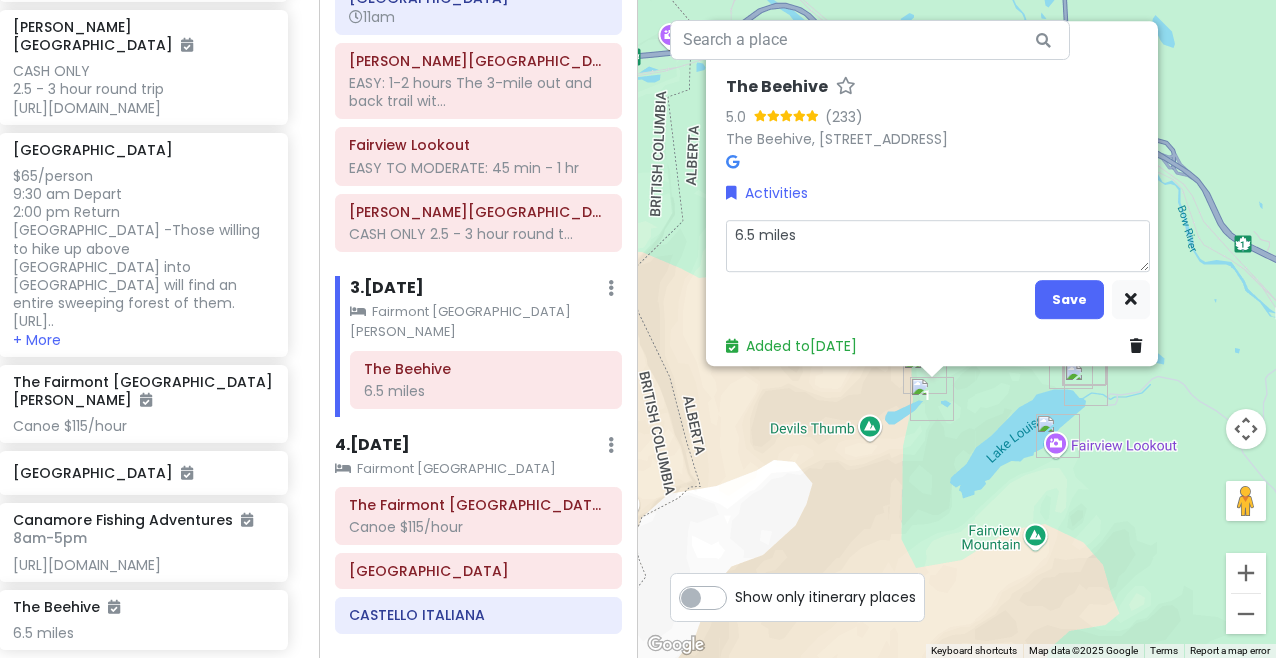 click on "6.5 miles" at bounding box center (938, 246) 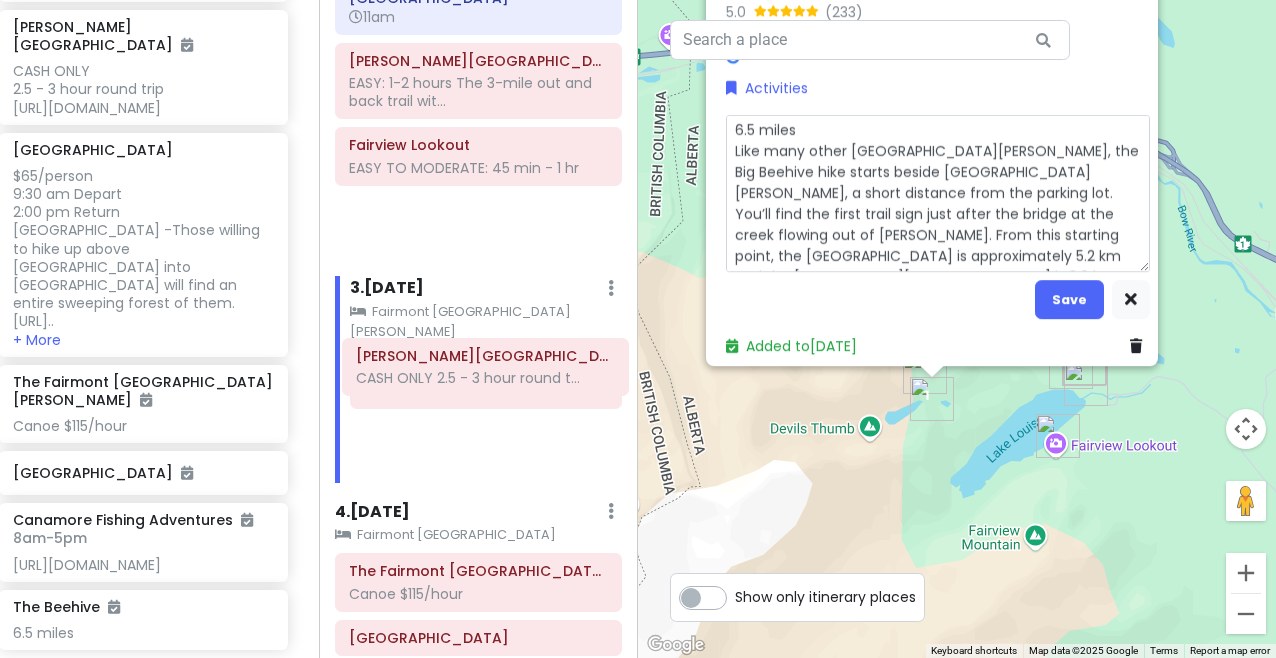 drag, startPoint x: 526, startPoint y: 182, endPoint x: 530, endPoint y: 377, distance: 195.04102 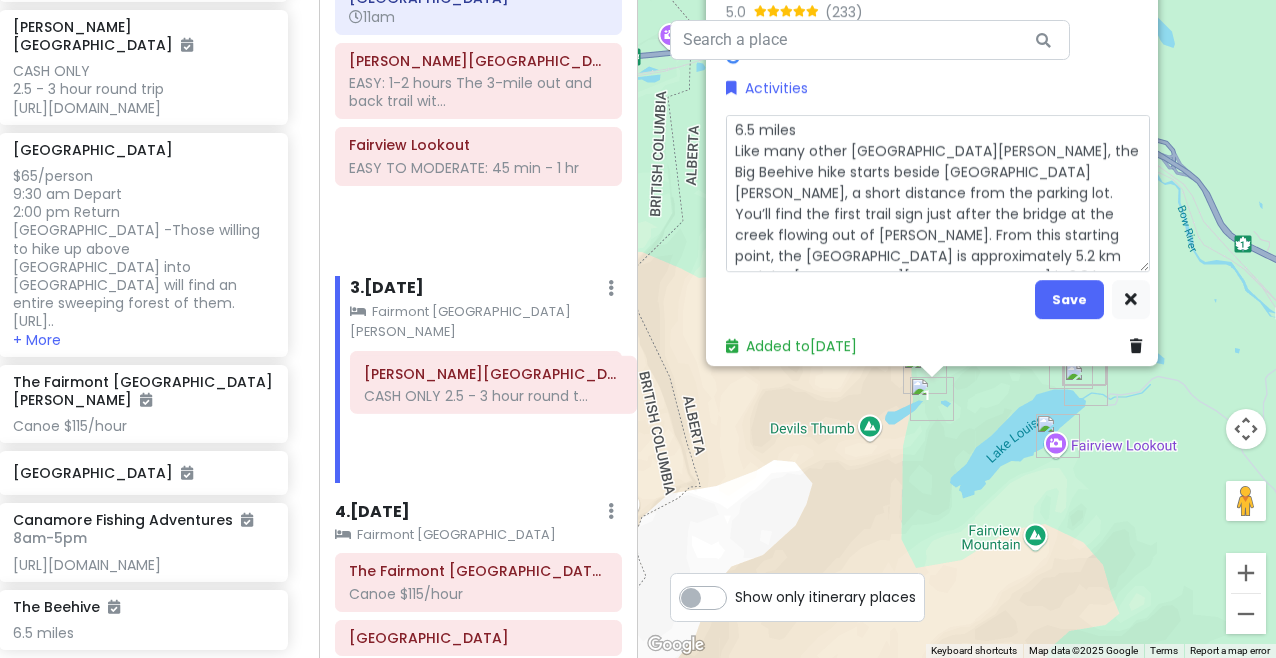 type on "x" 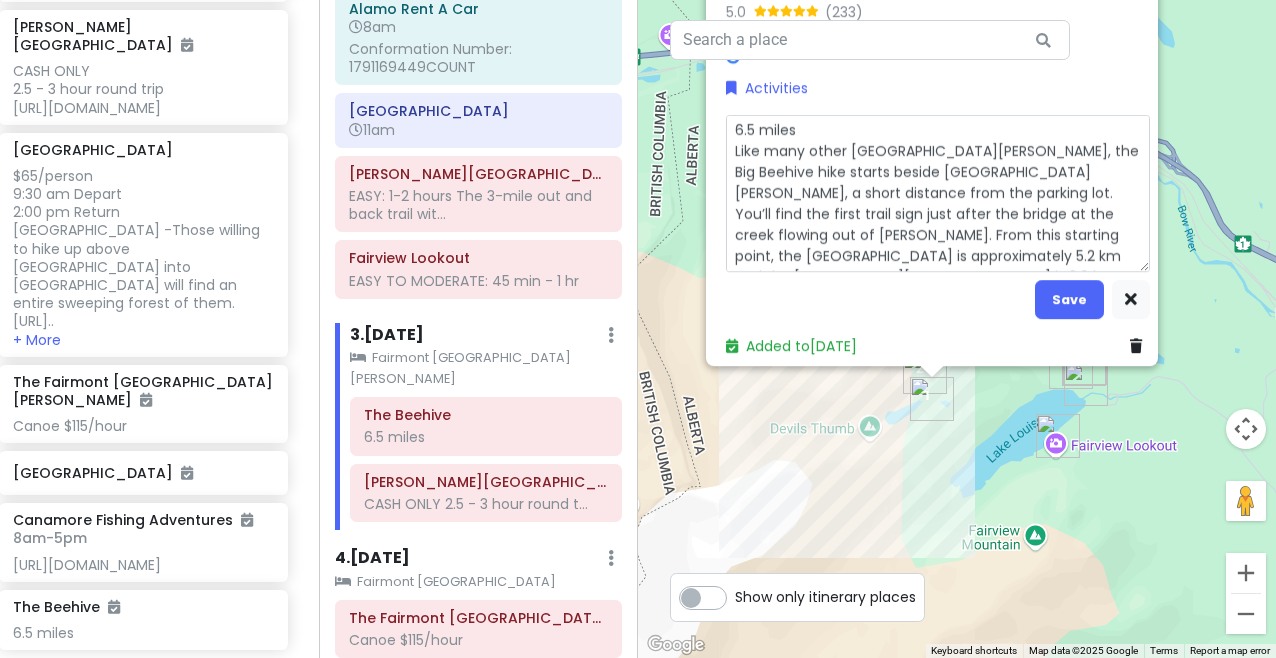 scroll, scrollTop: 504, scrollLeft: 0, axis: vertical 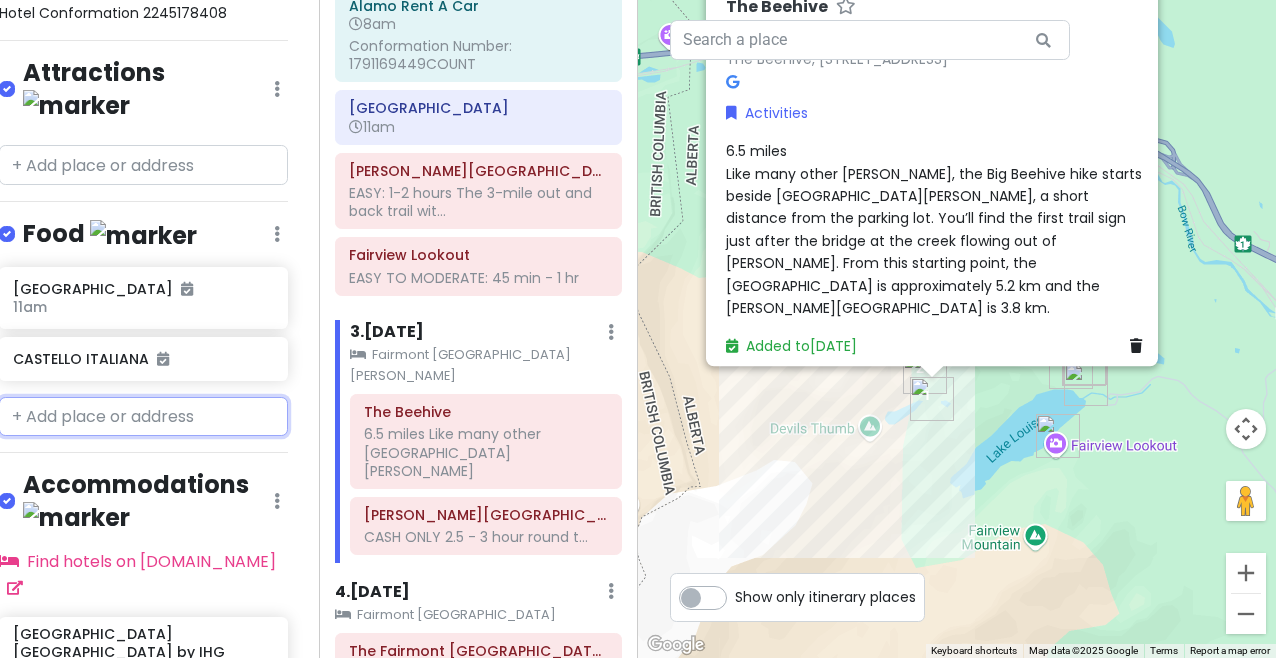 click at bounding box center (143, 417) 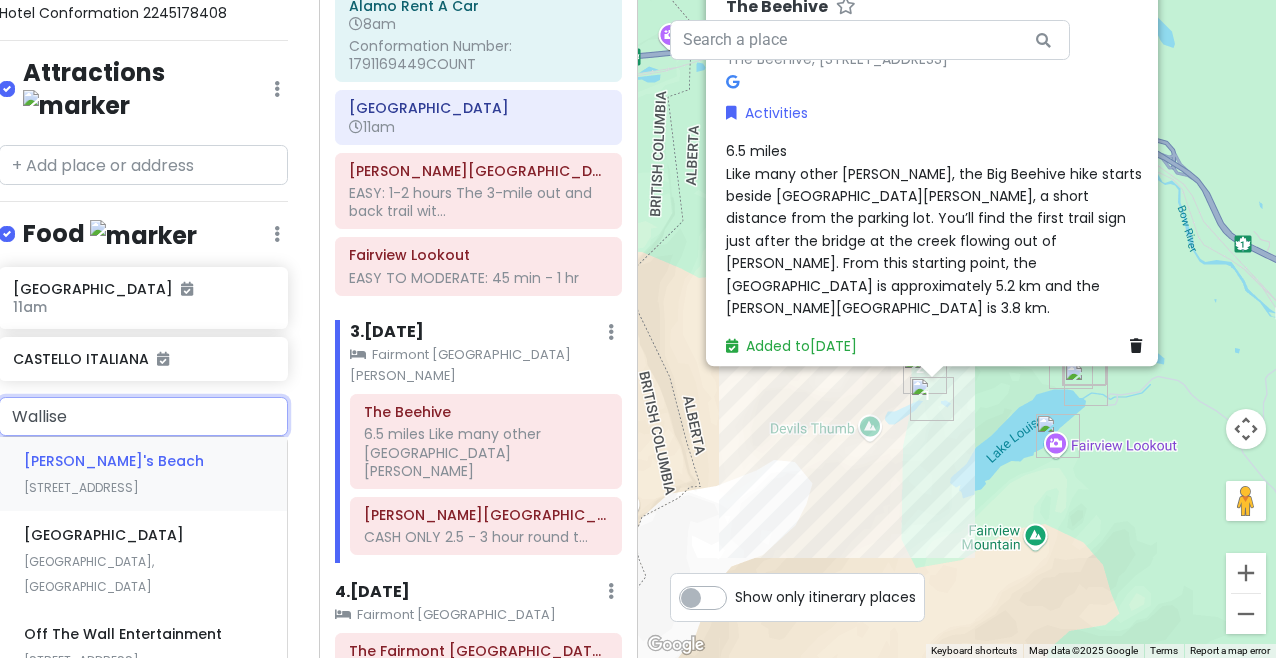 type on "[PERSON_NAME]" 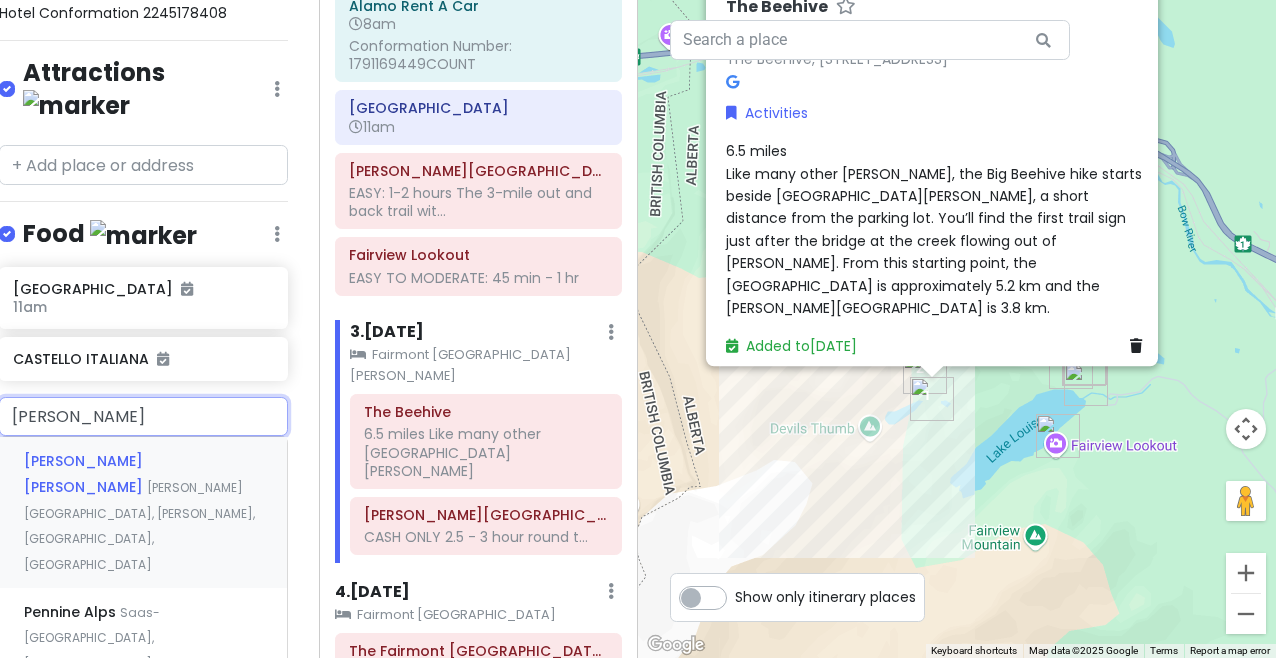 click on "[PERSON_NAME][GEOGRAPHIC_DATA], [PERSON_NAME], [GEOGRAPHIC_DATA], [GEOGRAPHIC_DATA]" at bounding box center [139, 526] 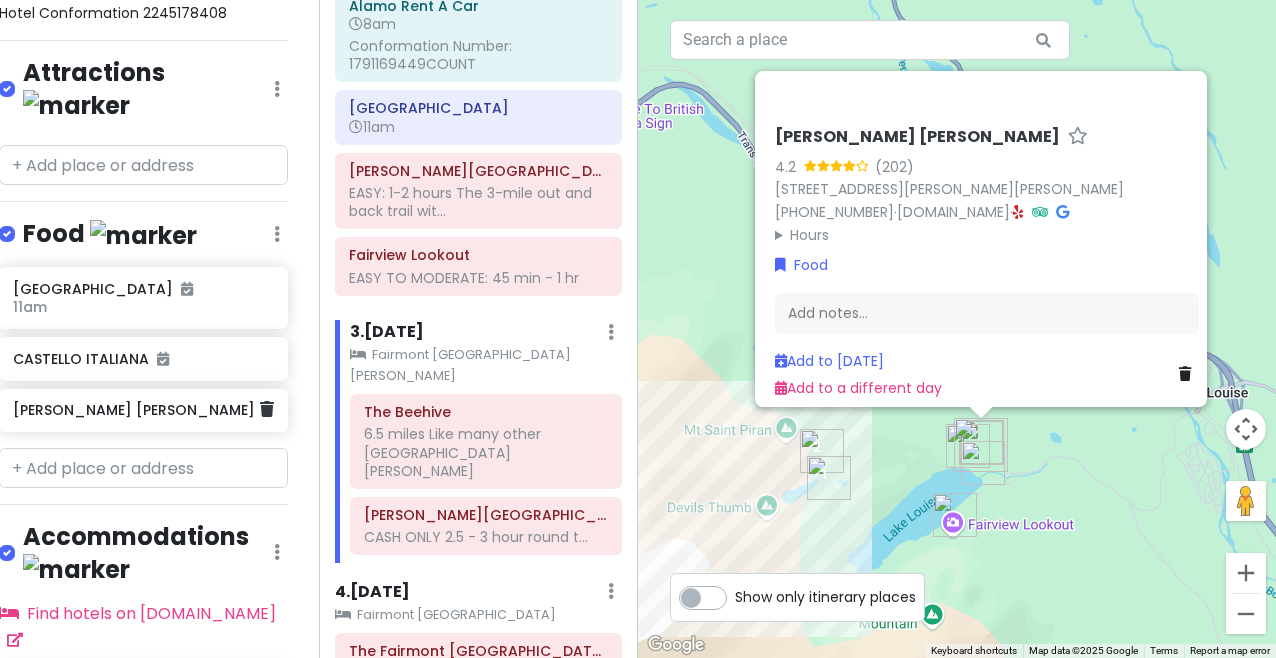 click on "[PERSON_NAME] [PERSON_NAME]" at bounding box center (136, 410) 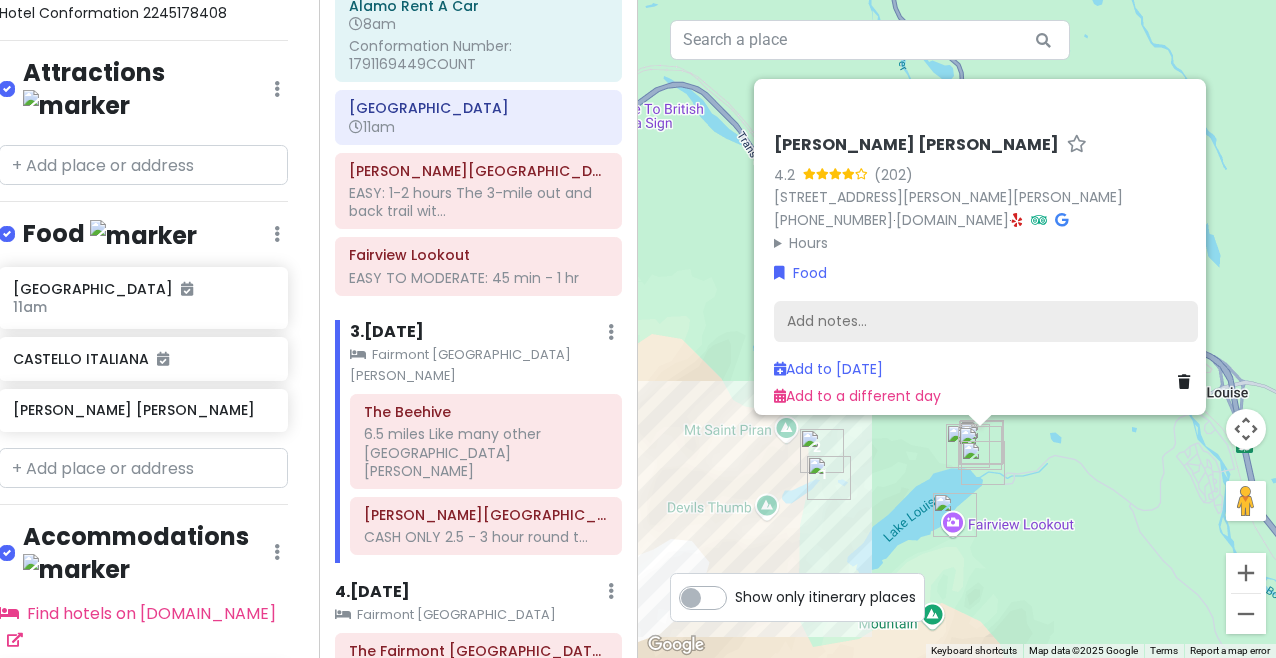 click on "Add notes..." at bounding box center [986, 322] 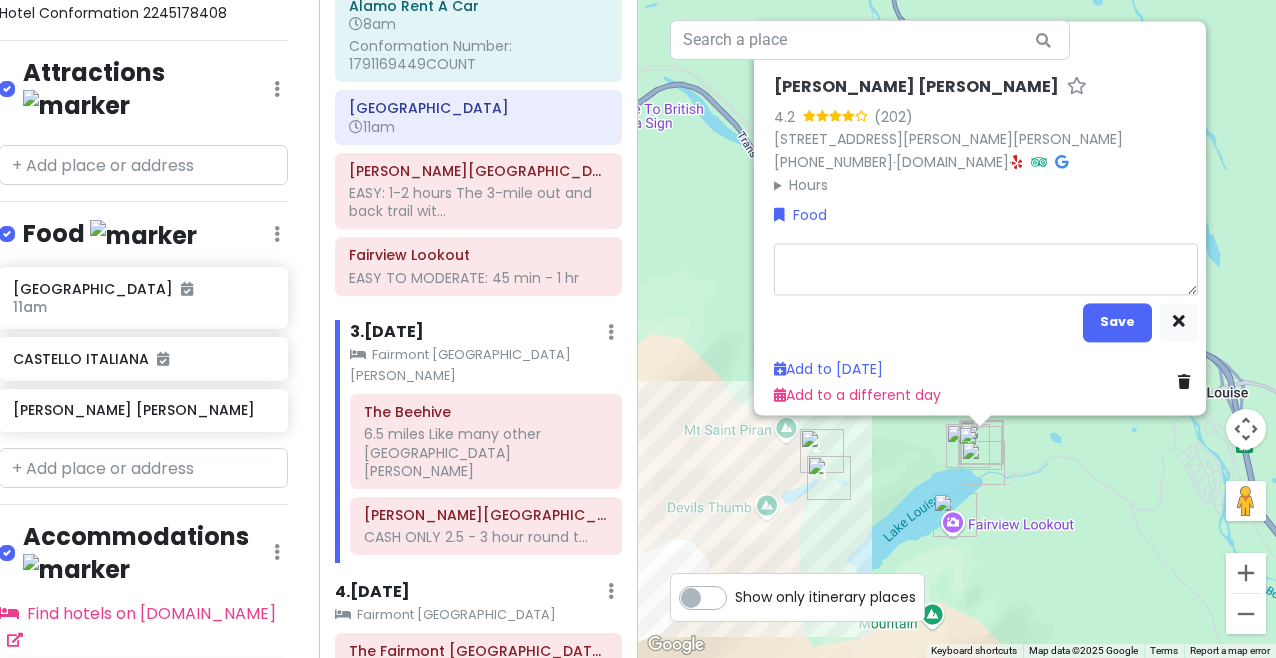 type on "x" 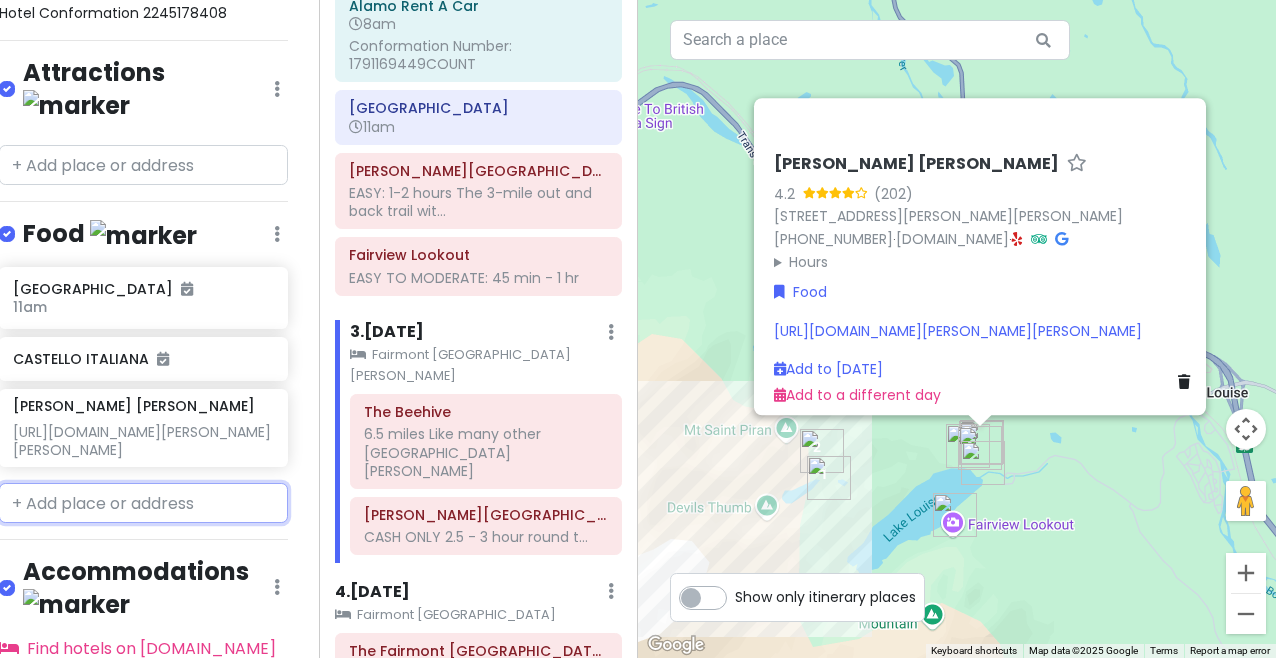 click at bounding box center [143, 503] 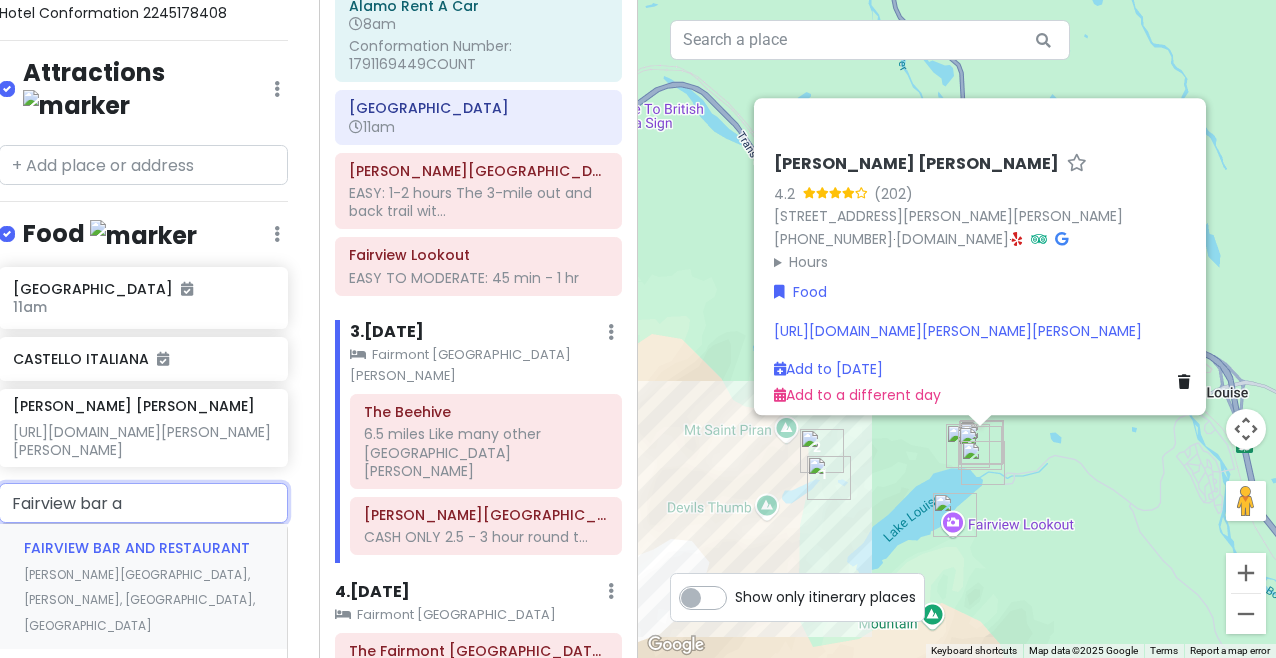 type on "Fairview bar" 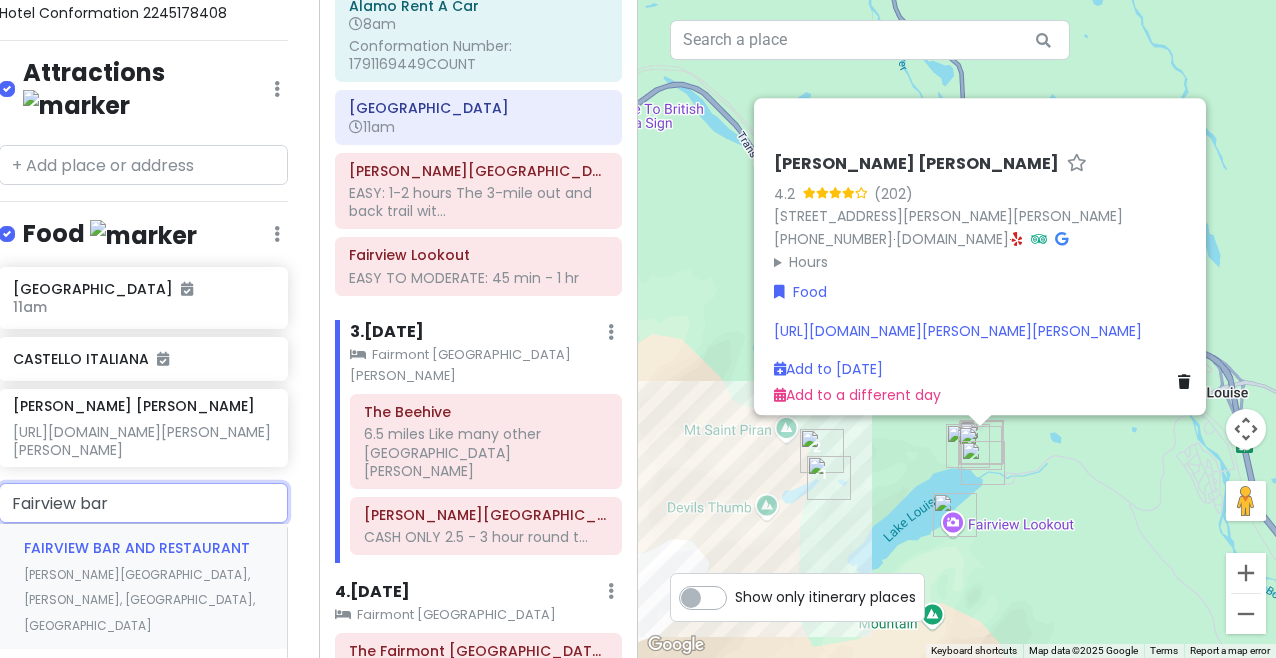 click on "[GEOGRAPHIC_DATA] AND RESTAURANT   [PERSON_NAME][GEOGRAPHIC_DATA], [PERSON_NAME], [GEOGRAPHIC_DATA], [GEOGRAPHIC_DATA]" at bounding box center [143, 586] 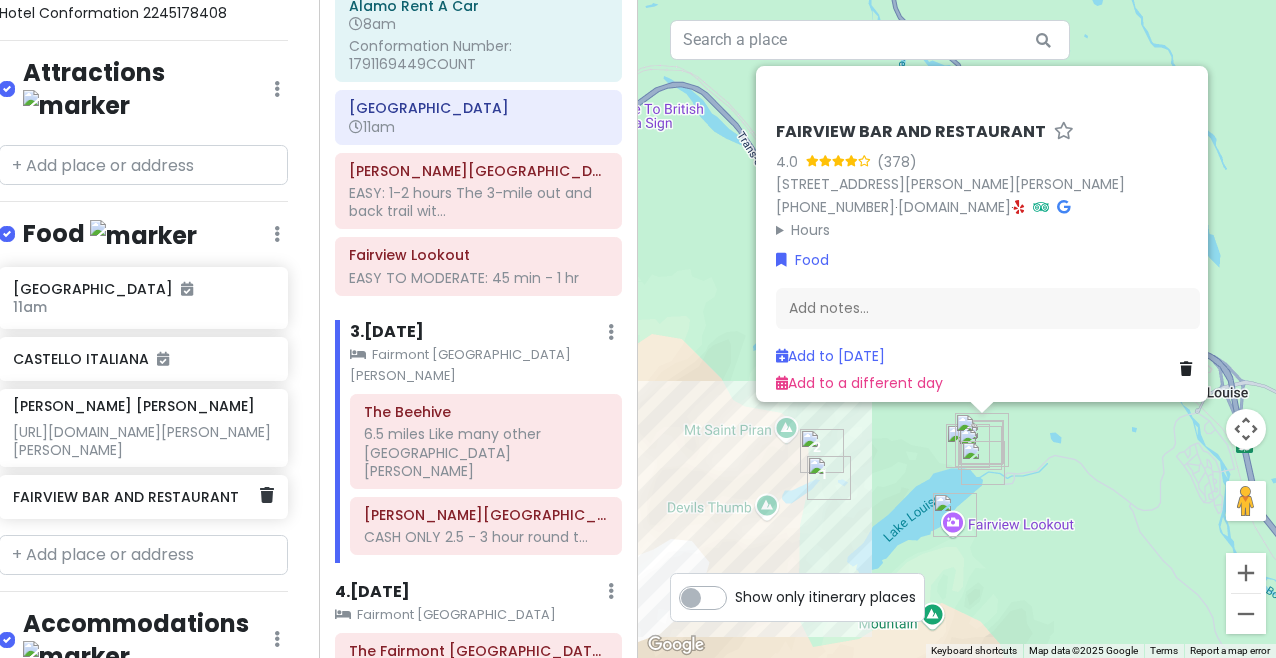 click on "FAIRVIEW BAR AND RESTAURANT" at bounding box center (136, 497) 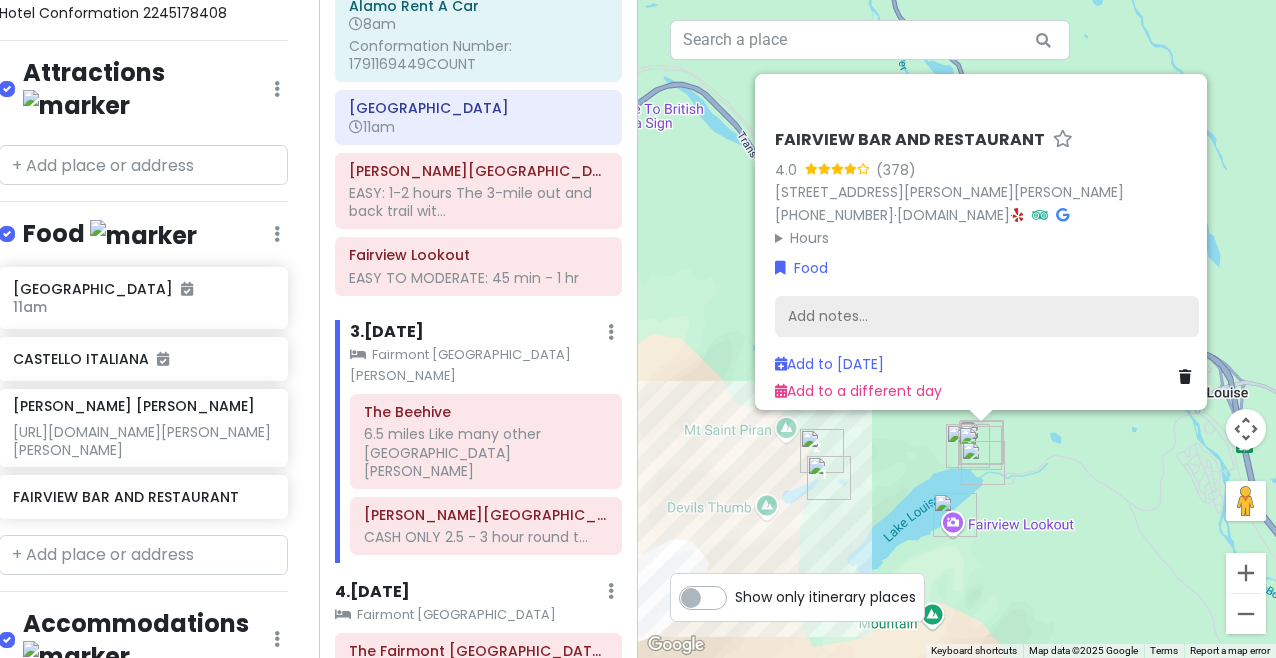 click on "Add notes..." at bounding box center (987, 317) 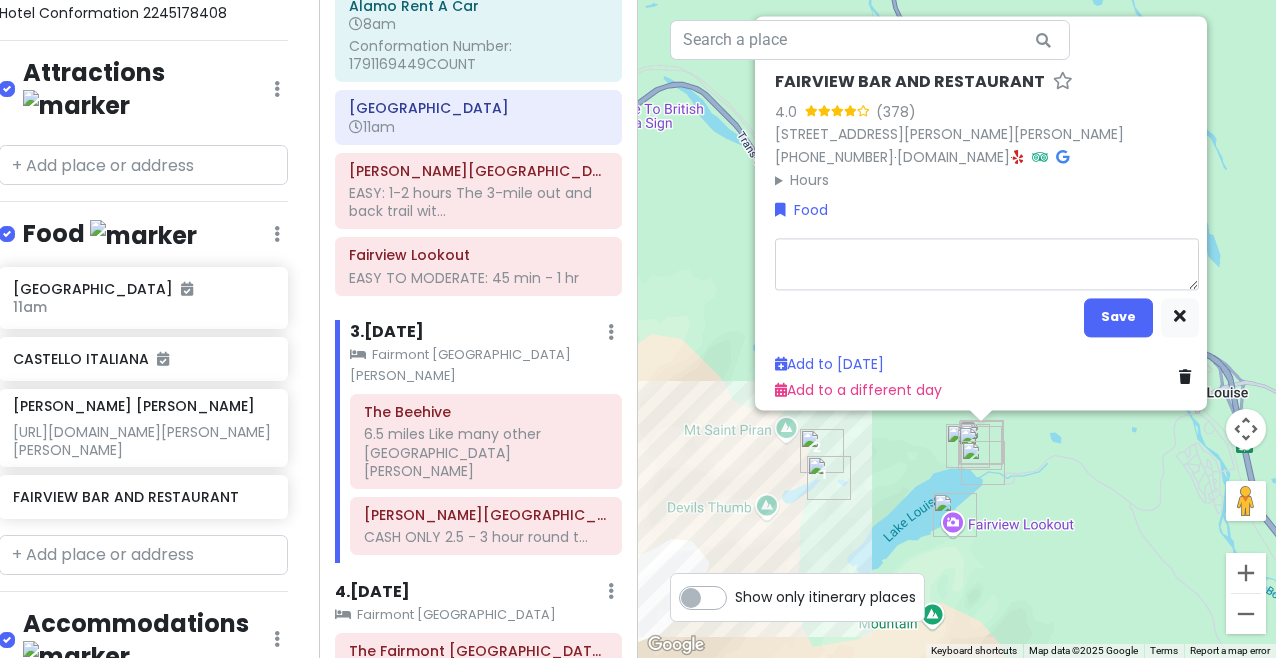 type on "x" 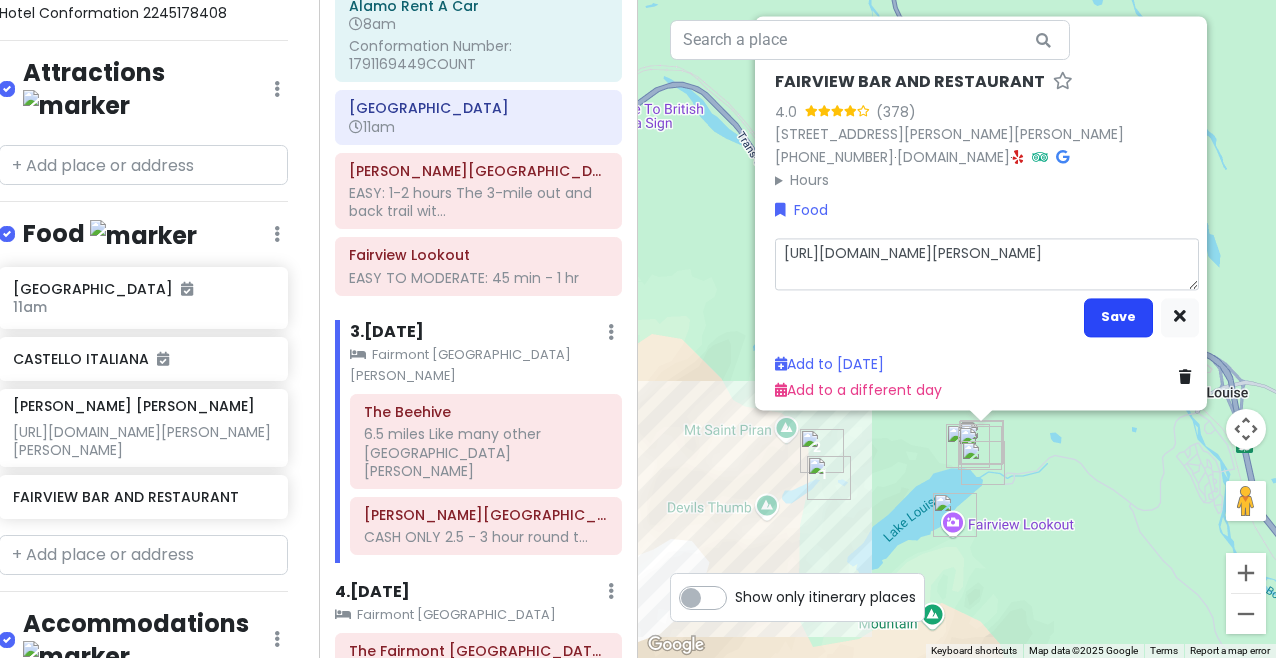 type on "[URL][DOMAIN_NAME][PERSON_NAME]" 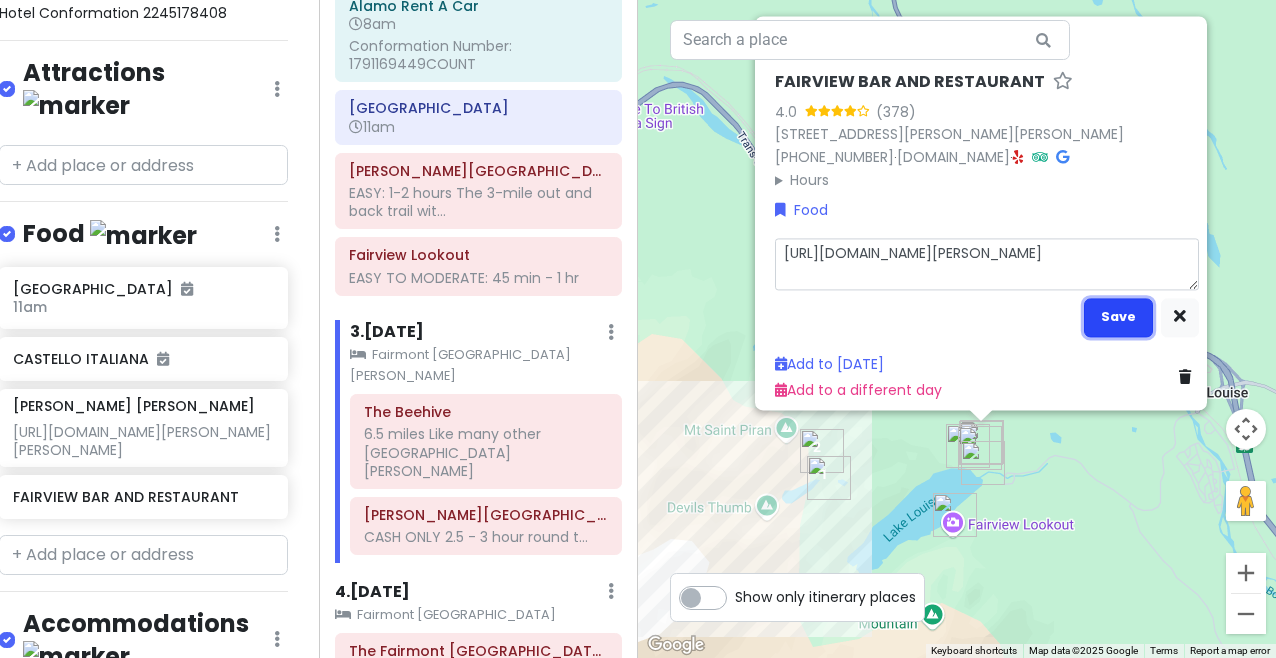 click on "Save" at bounding box center [1118, 317] 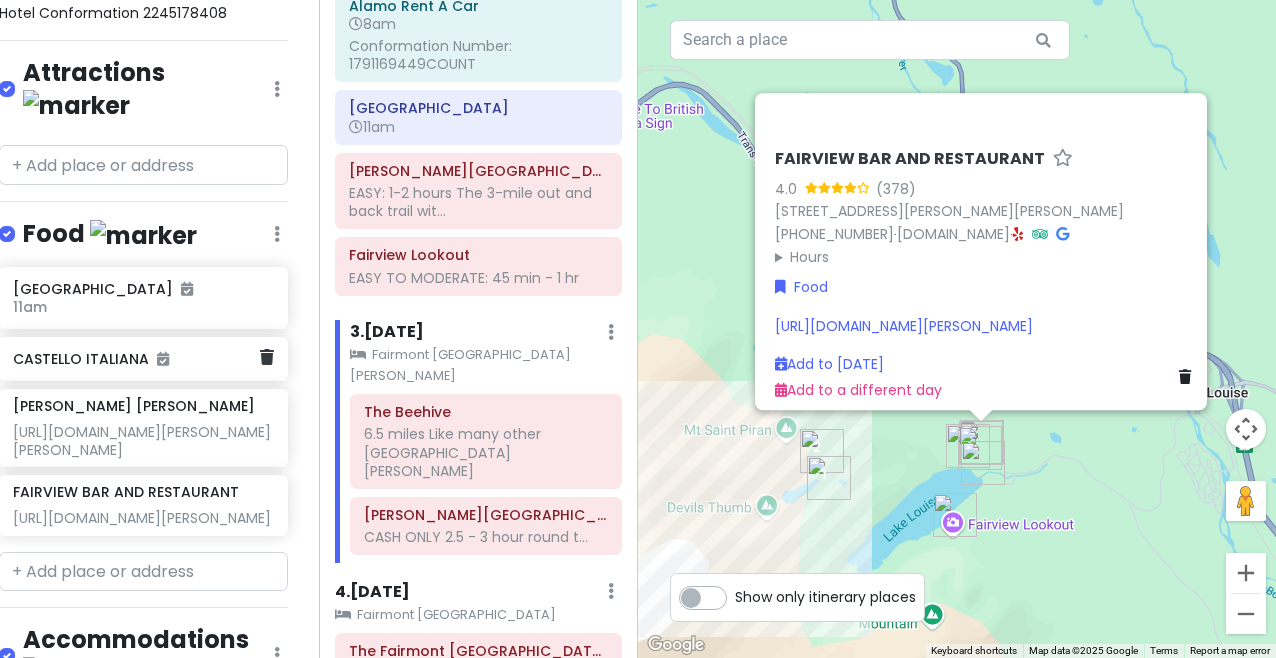 click on "CASTELLO ITALIANA" at bounding box center [136, 359] 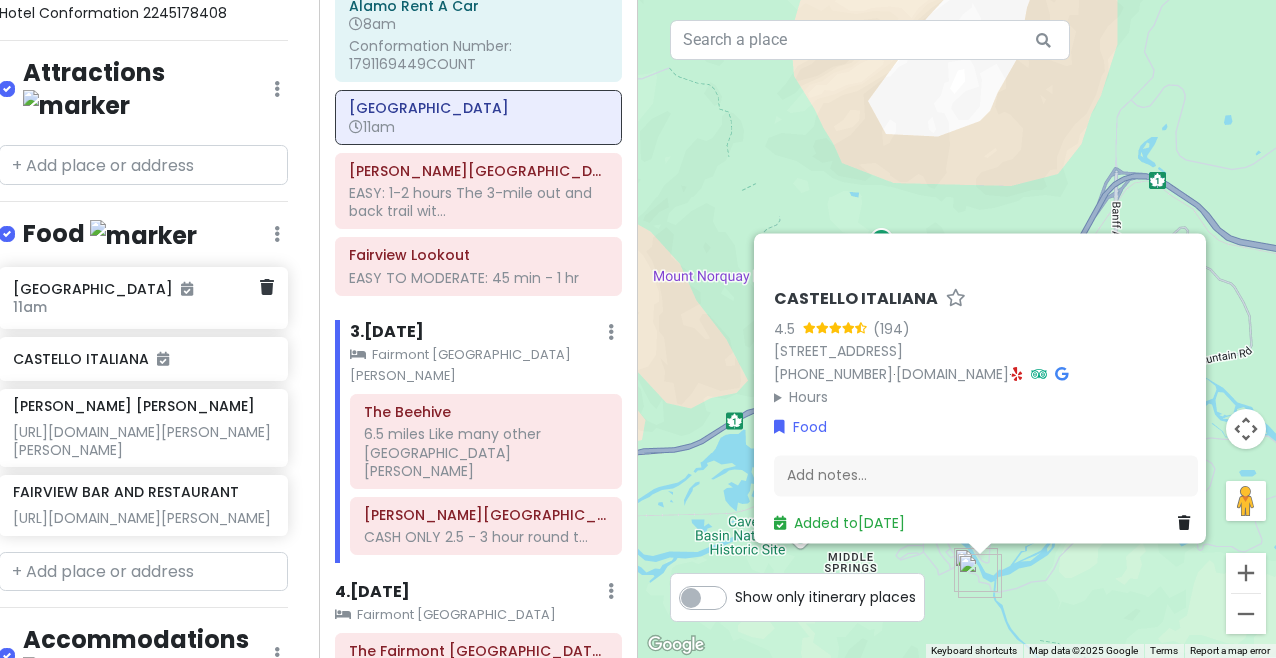 click on "CASTELLO ITALIANA" at bounding box center (143, 359) 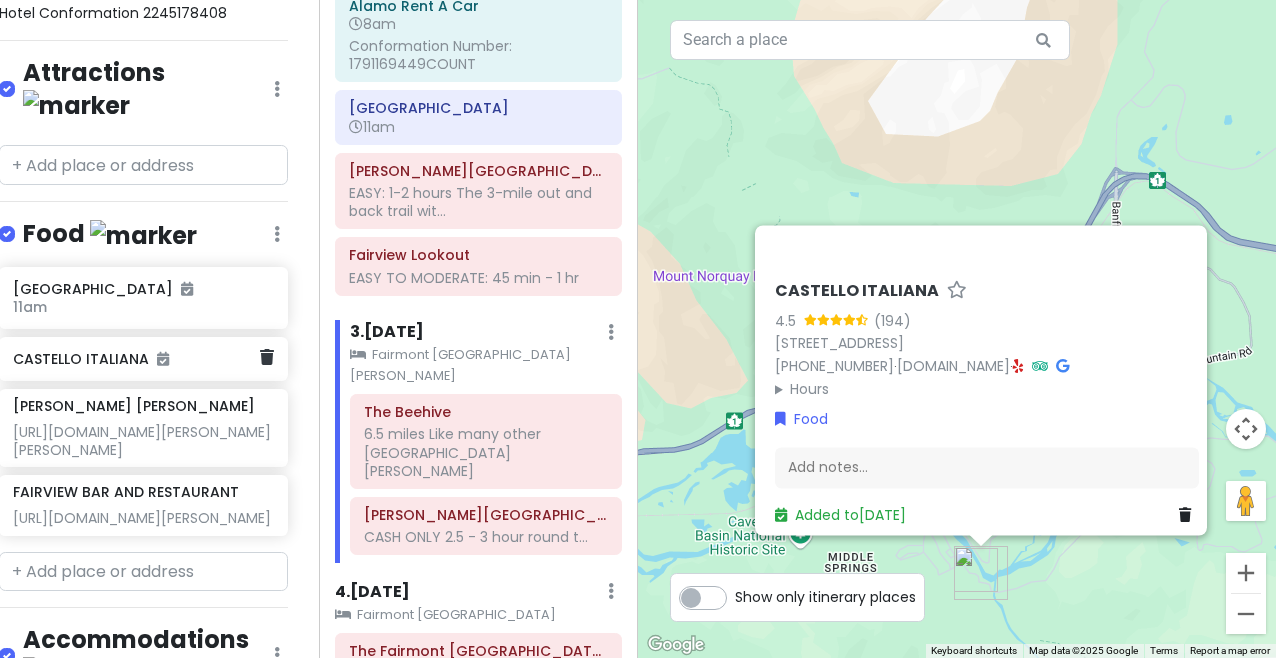 click on "CASTELLO ITALIANA" at bounding box center (136, 359) 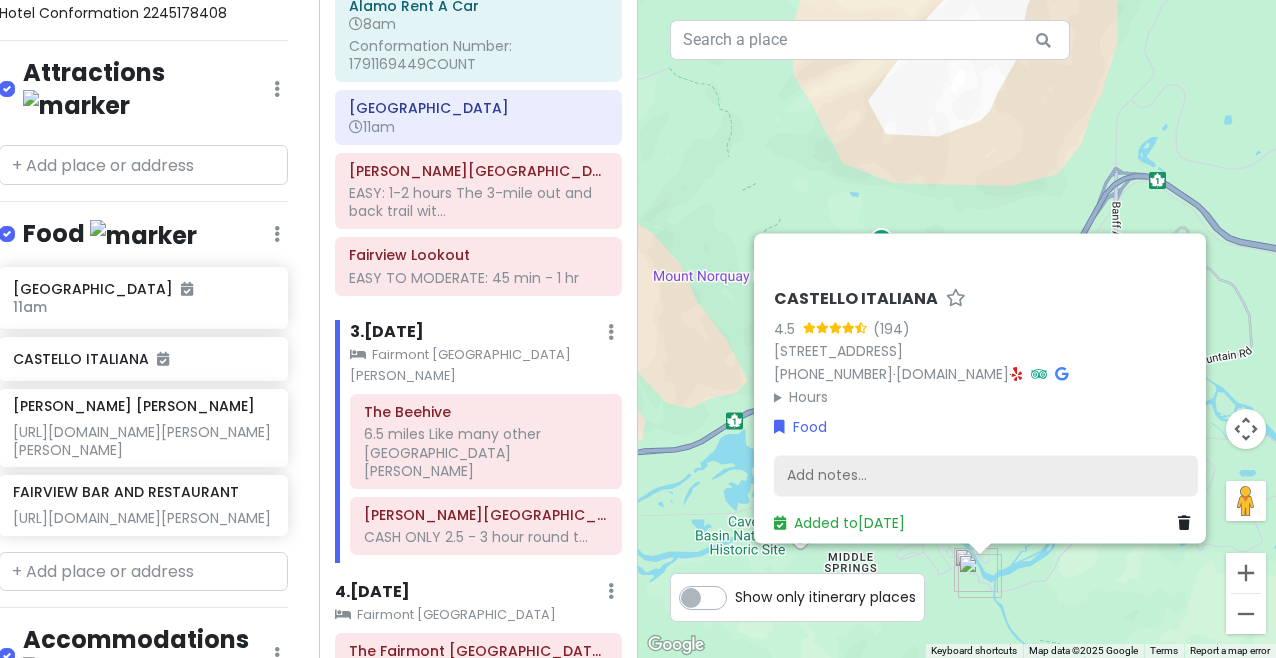 click on "Add notes..." at bounding box center [986, 476] 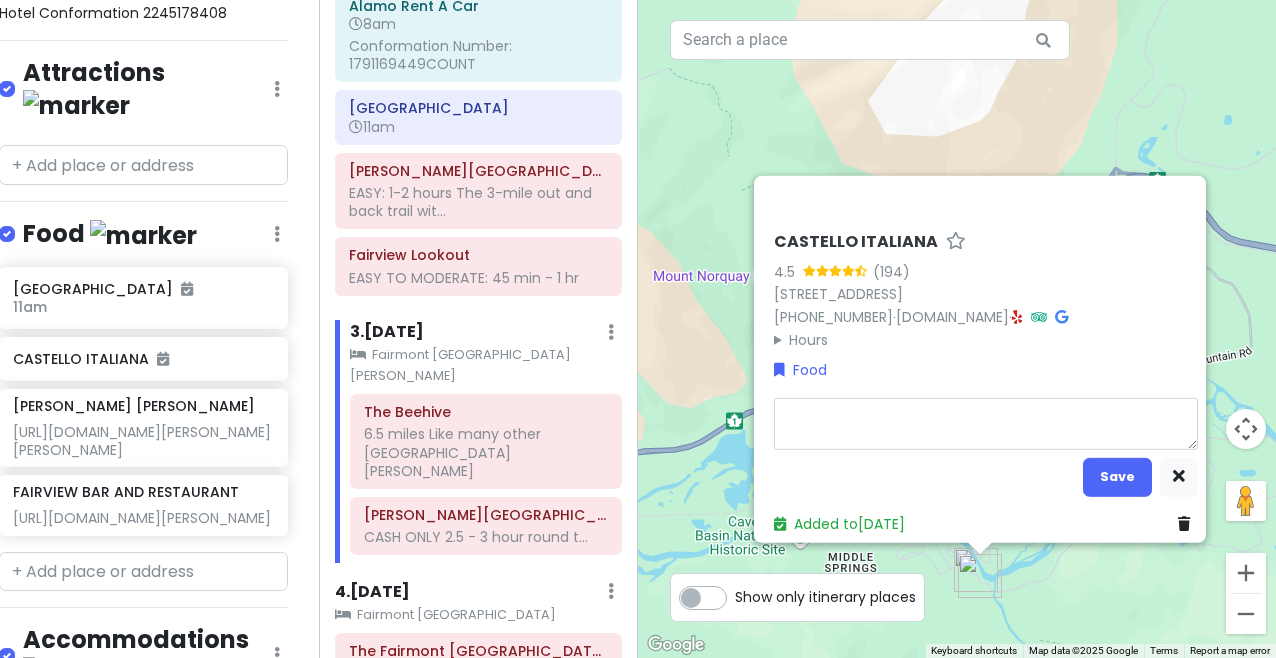 type on "x" 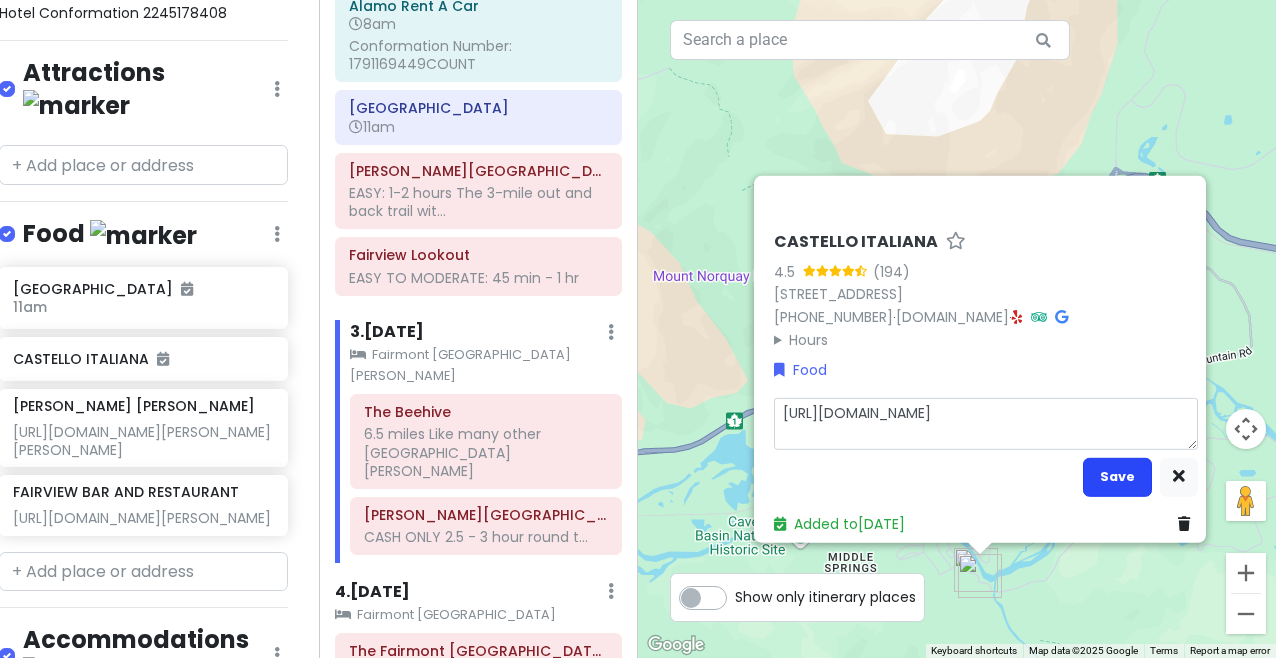 type on "[URL][DOMAIN_NAME]" 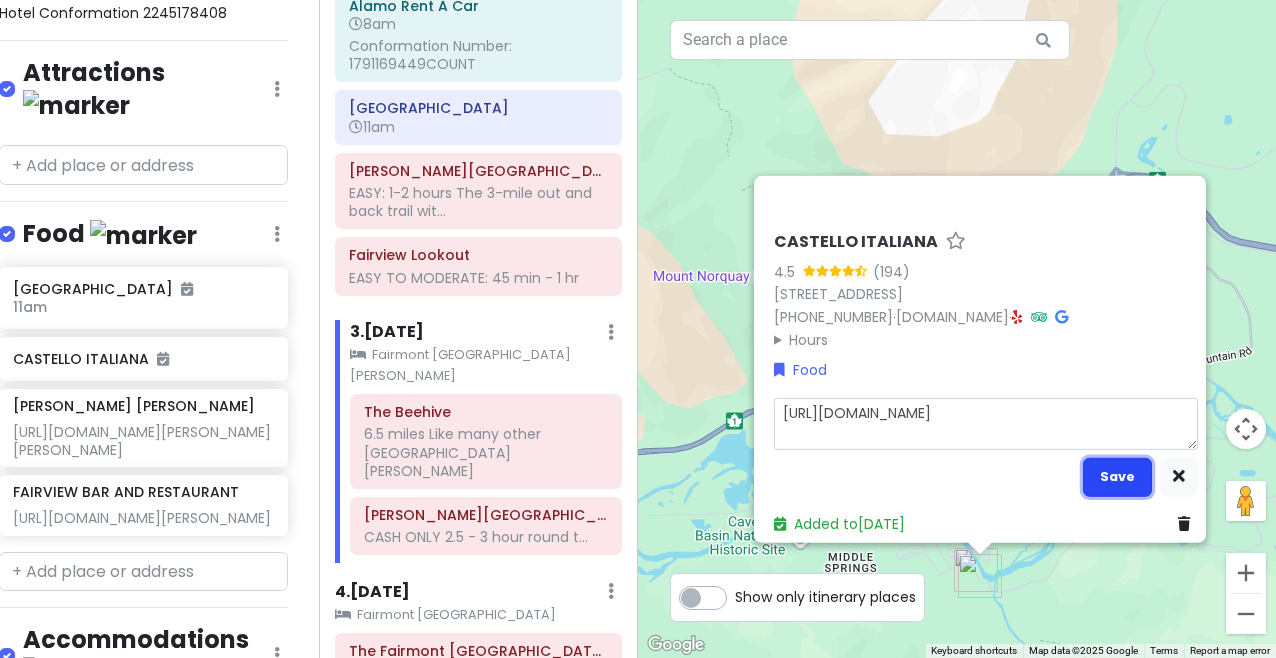 click on "Save" at bounding box center [1117, 476] 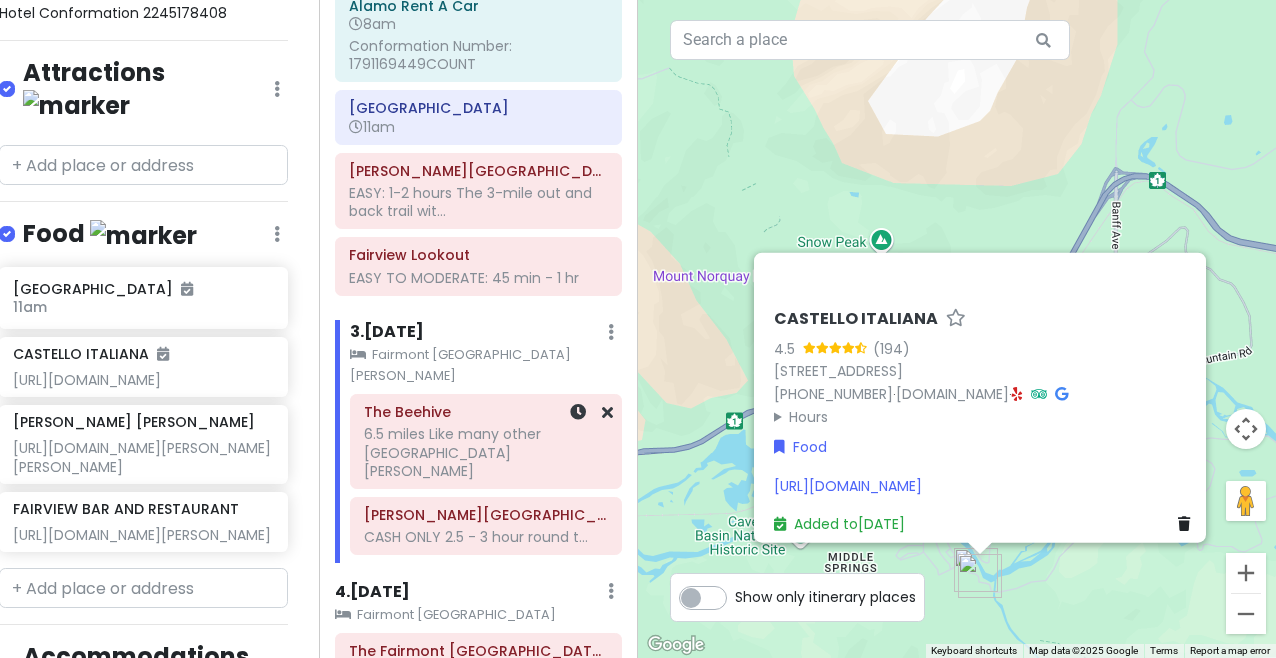 scroll, scrollTop: 541, scrollLeft: 0, axis: vertical 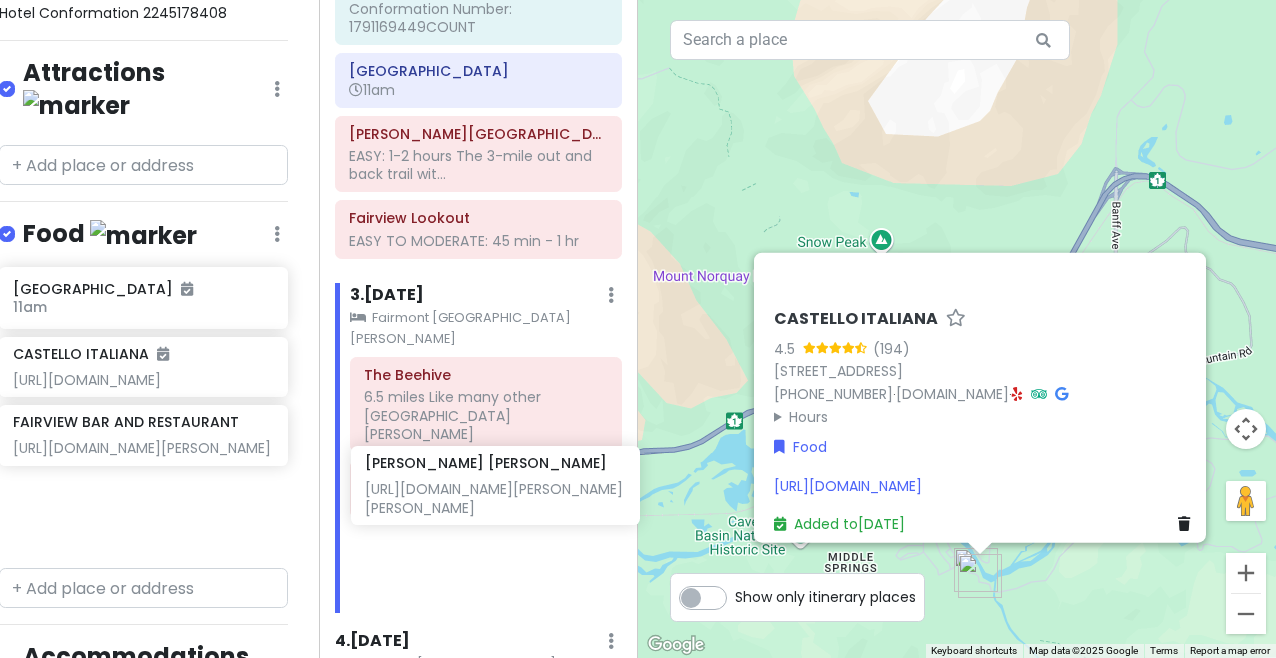 drag, startPoint x: 168, startPoint y: 462, endPoint x: 520, endPoint y: 482, distance: 352.56772 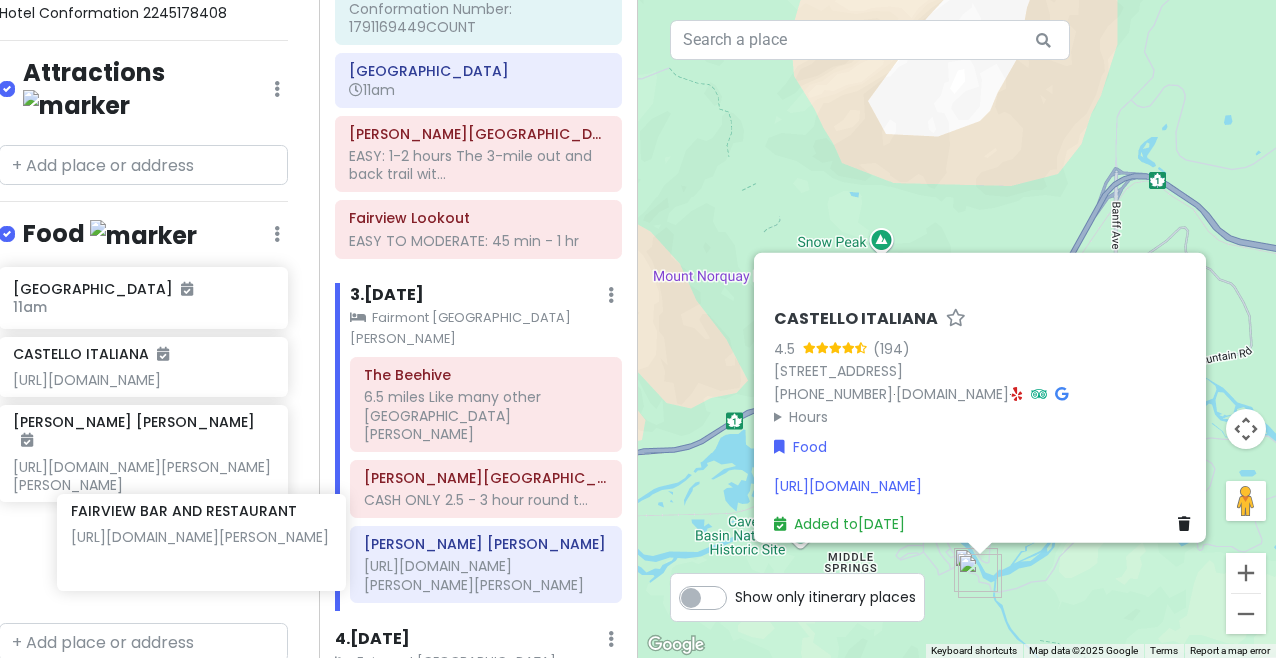 scroll, scrollTop: 288, scrollLeft: 16, axis: both 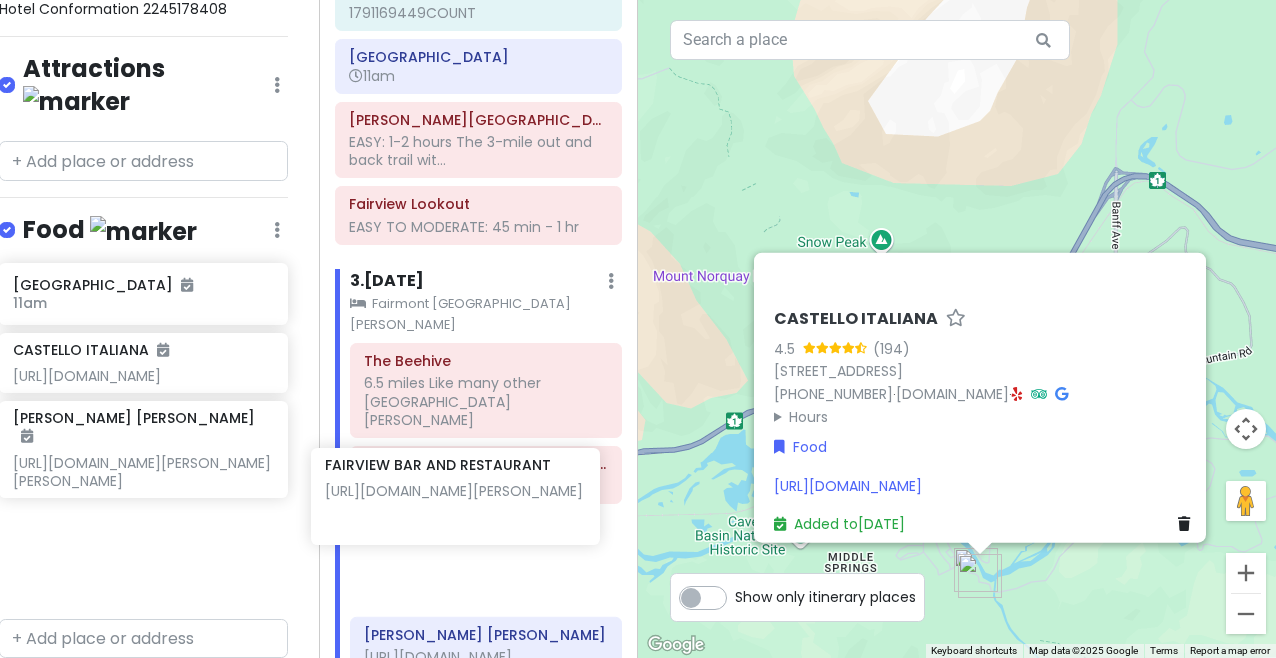drag, startPoint x: 174, startPoint y: 558, endPoint x: 492, endPoint y: 492, distance: 324.77686 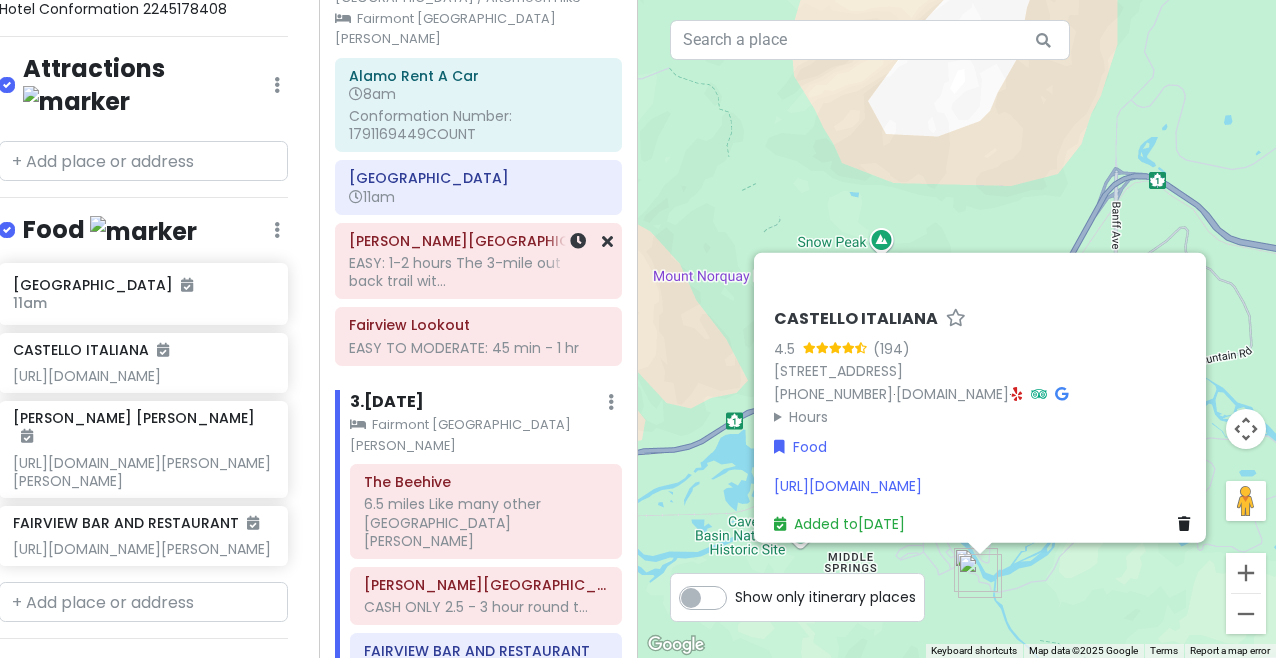 scroll, scrollTop: 546, scrollLeft: 0, axis: vertical 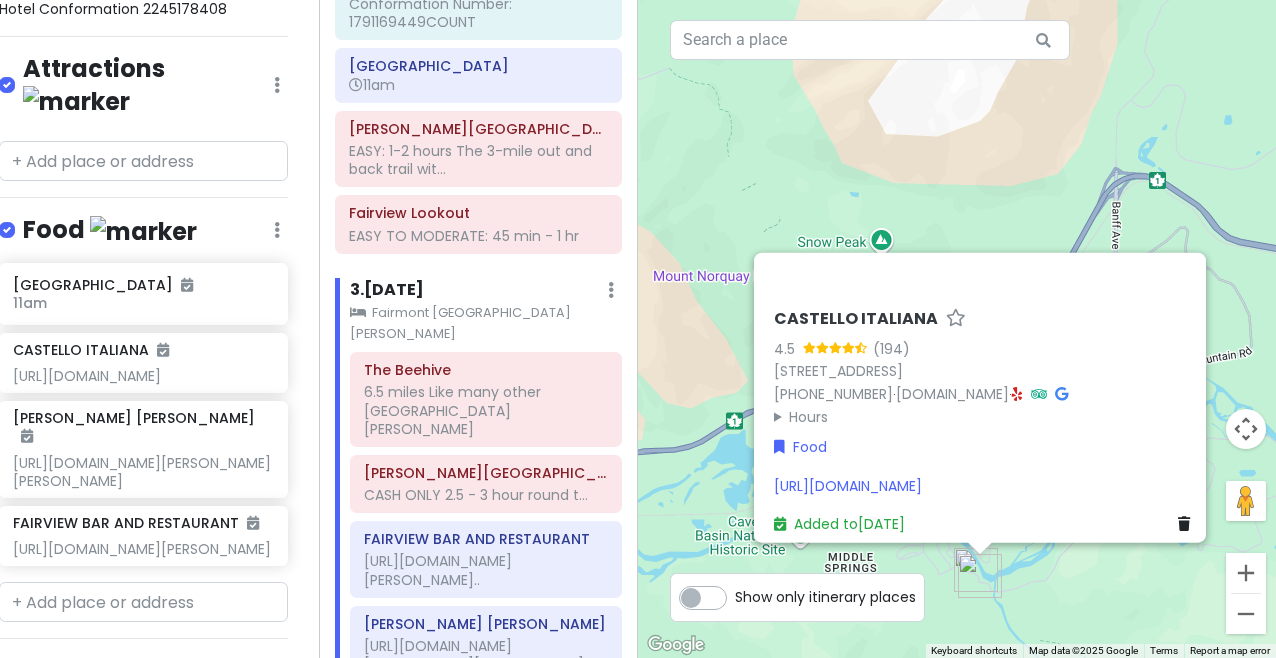 click at bounding box center [611, -455] 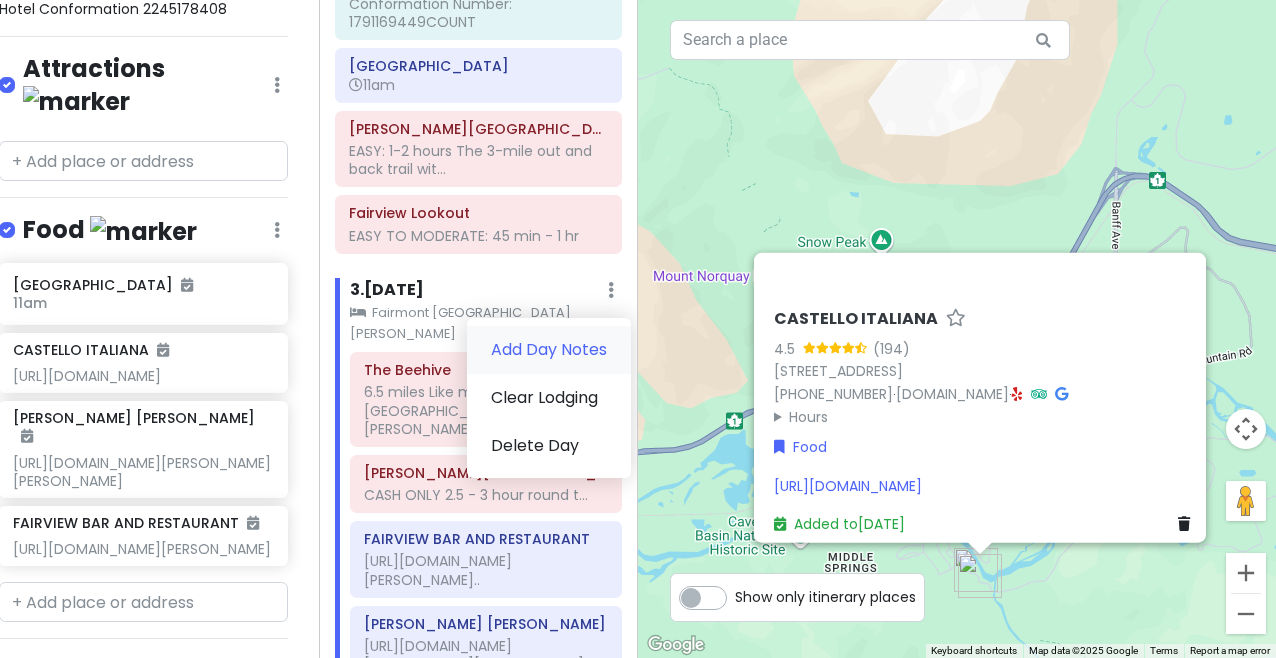 click on "Add Day Notes" at bounding box center [549, 350] 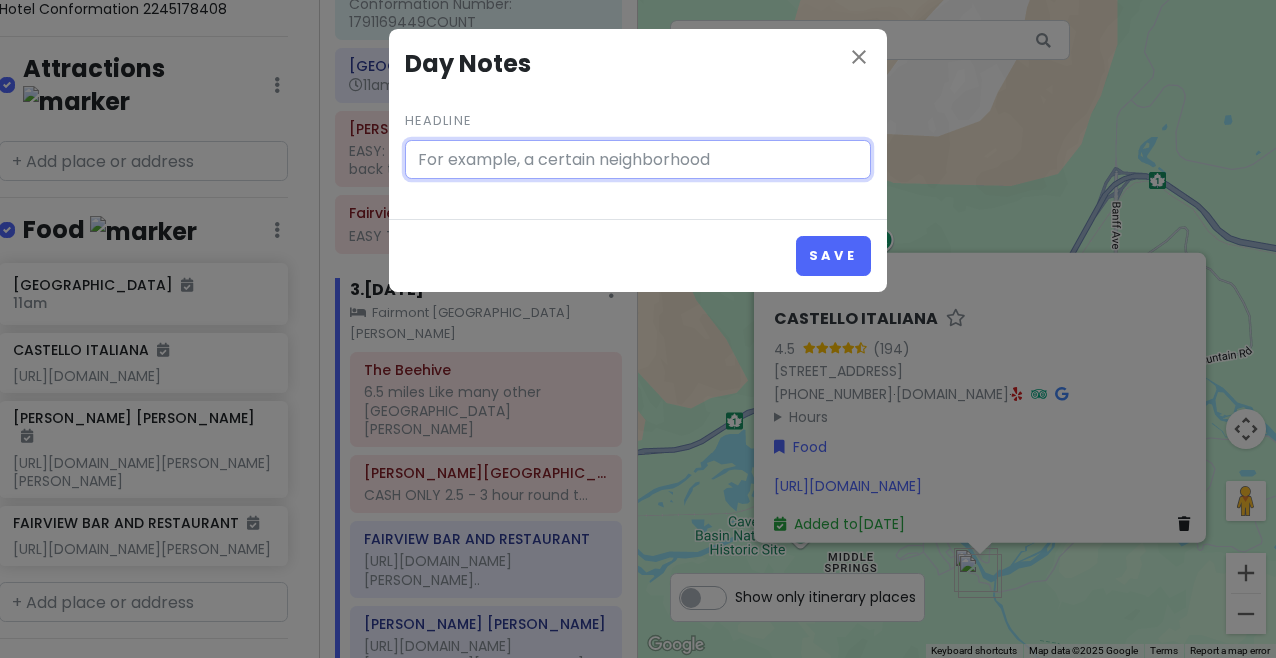 type on "P" 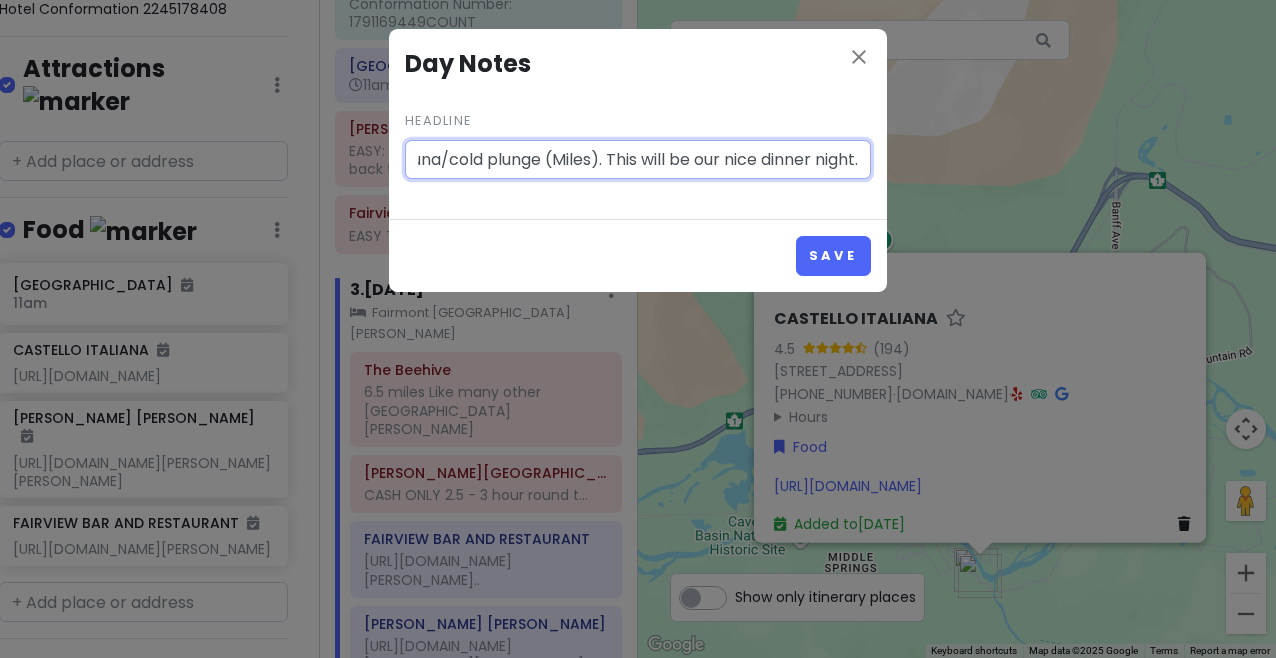 scroll, scrollTop: 0, scrollLeft: 1001, axis: horizontal 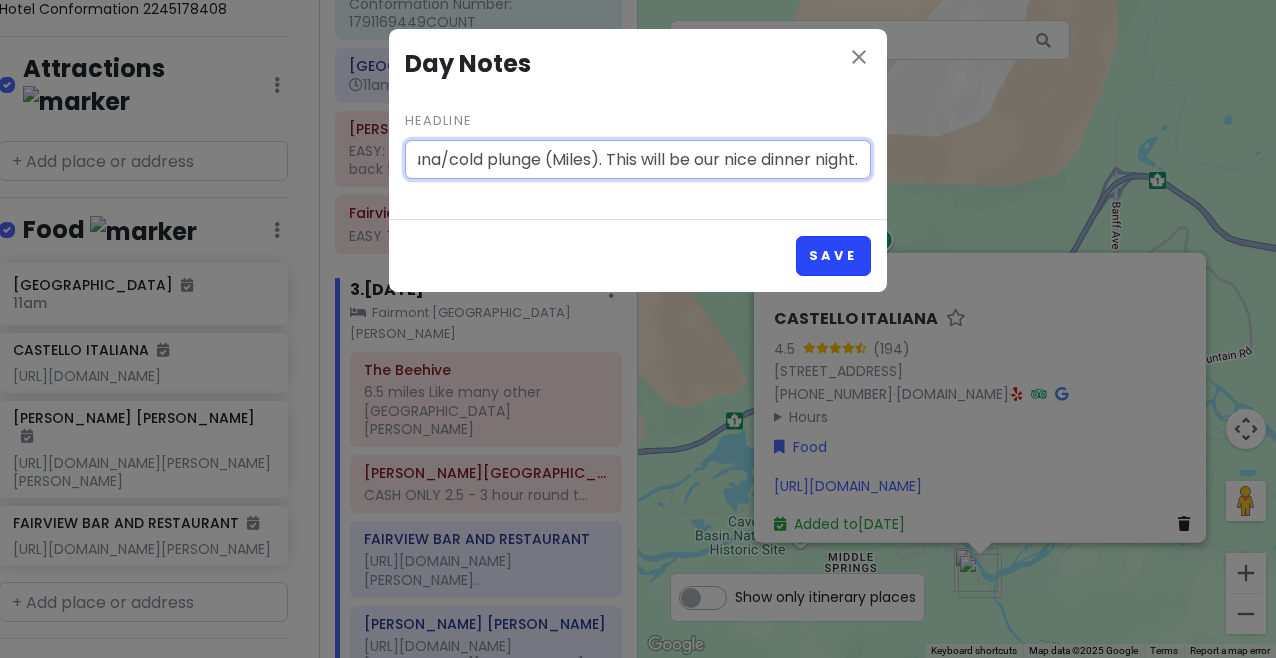 type on "DAY PLAN: Roomservice breakfast, long hike to Bee Hive and have lunch at the tea house (CASH ONLY). Afternoon hot tub/sauna/cold plunge (Miles). This will be our nice dinner night." 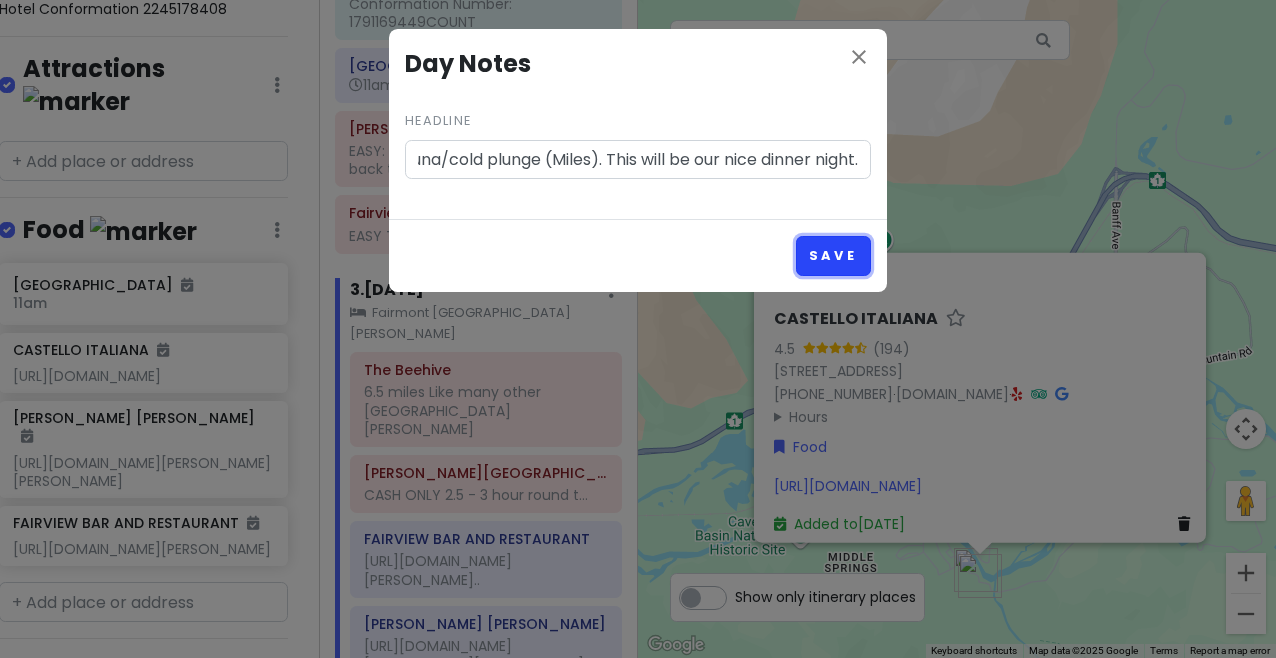 click on "Save" at bounding box center [833, 255] 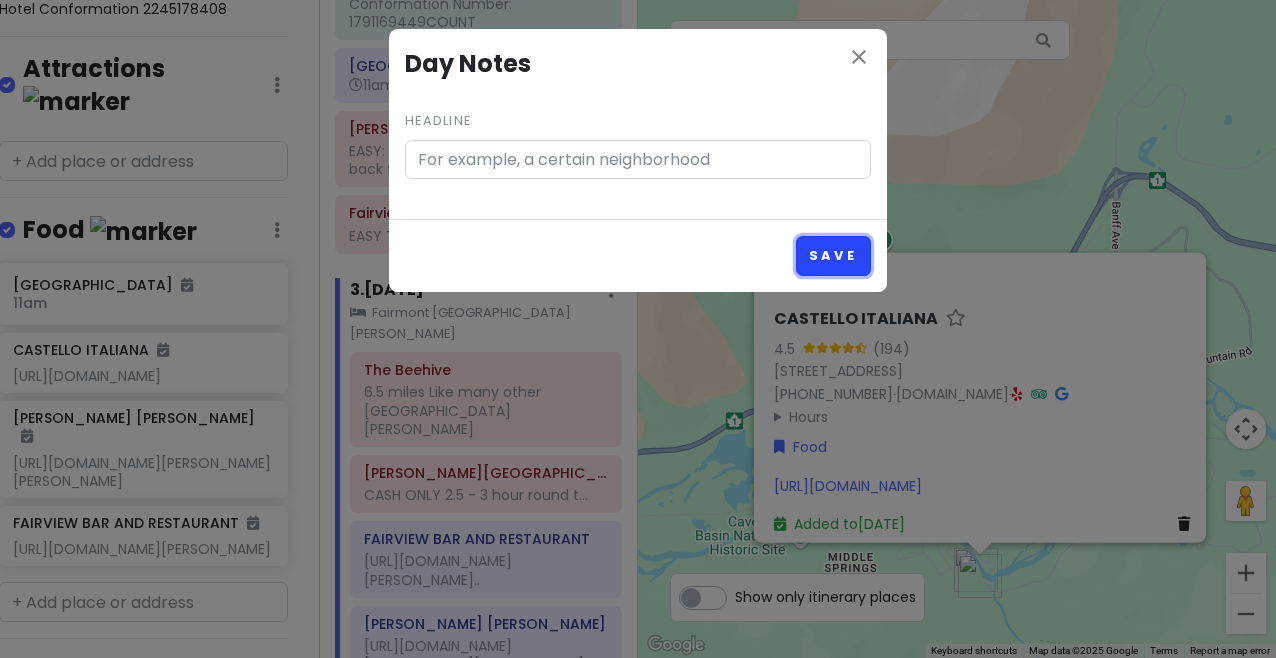 scroll, scrollTop: 0, scrollLeft: 0, axis: both 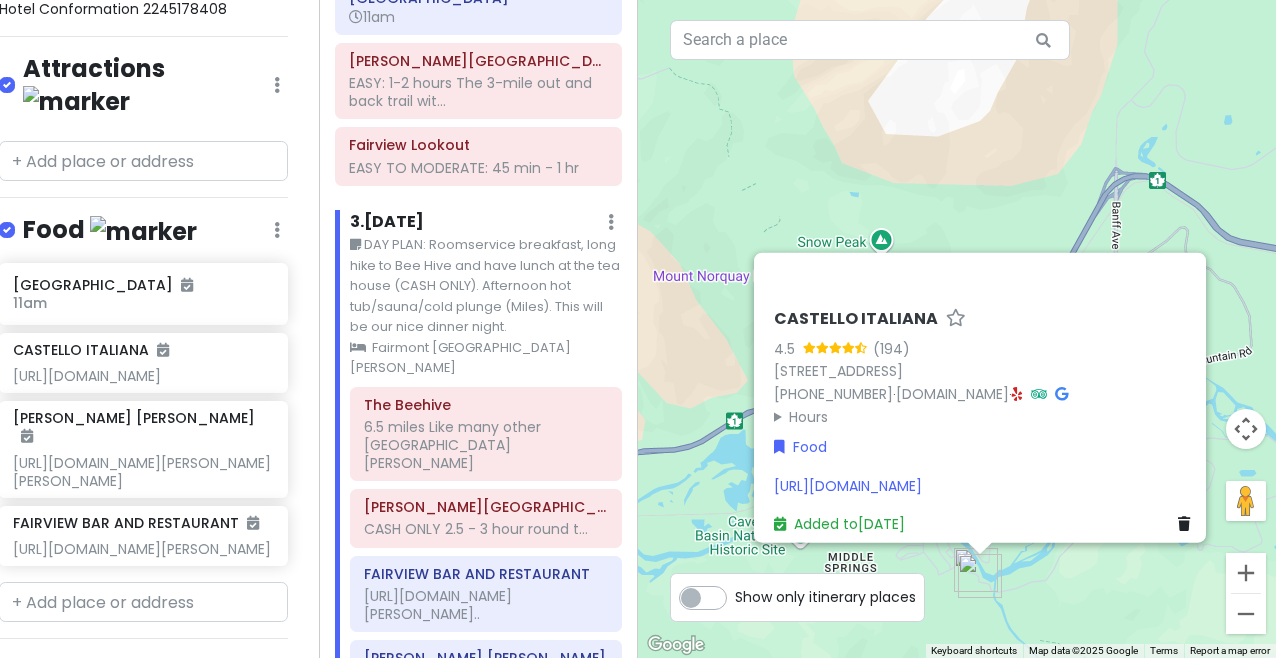click on "CASTELLO ITALIANA 4.5        (194) [STREET_ADDRESS] [PHONE_NUMBER]   ·   [DOMAIN_NAME]   ·   Hours [DATE]  5:30 – 9:00 PM [DATE]  5:30 – 9:00 PM [DATE]  5:30 – 9:00 PM [DATE]  5:30 – 9:00 PM [DATE]  5:30 – 9:00 PM [DATE]  5:30 – 9:00 PM [DATE]  5:30 – 9:00 PM Food [URL][DOMAIN_NAME] Added to  [DATE]" at bounding box center [957, 329] 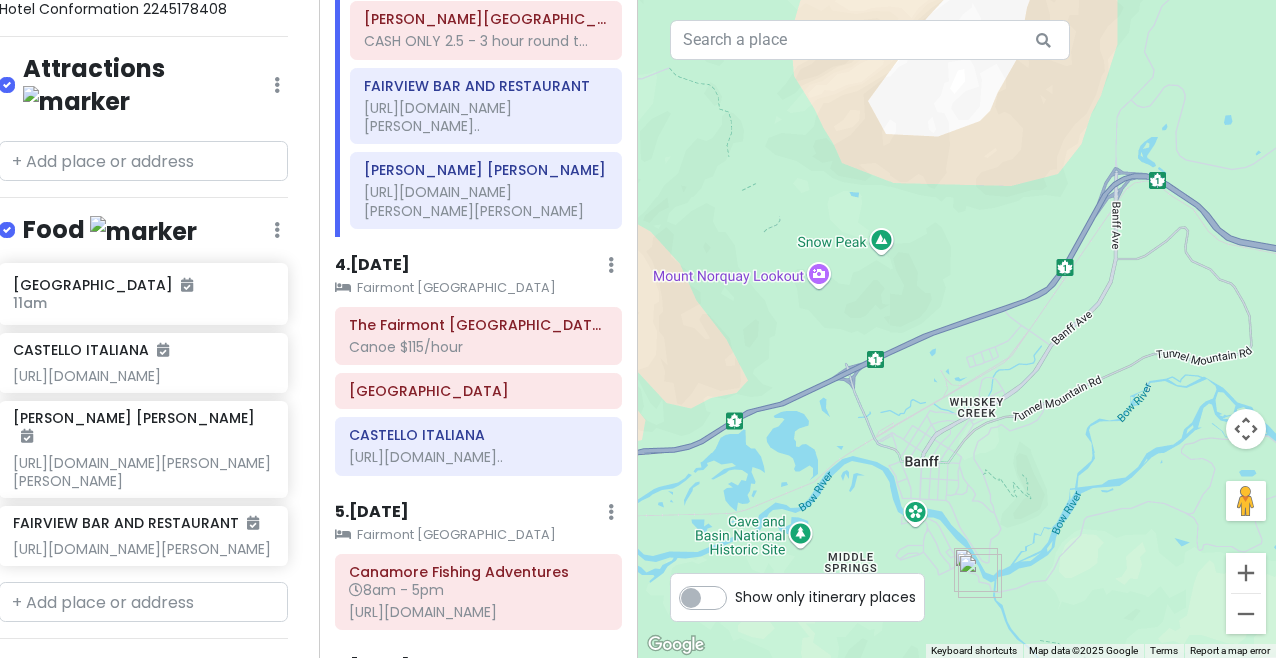 scroll, scrollTop: 1101, scrollLeft: 0, axis: vertical 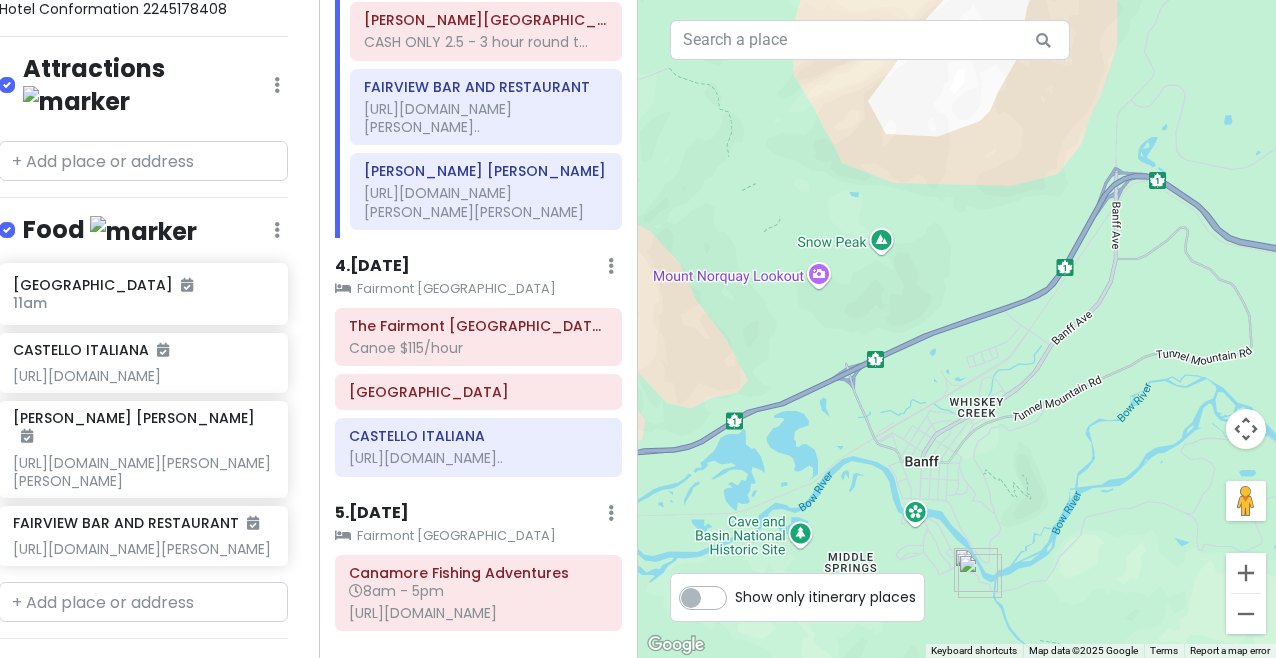 click at bounding box center (611, -1010) 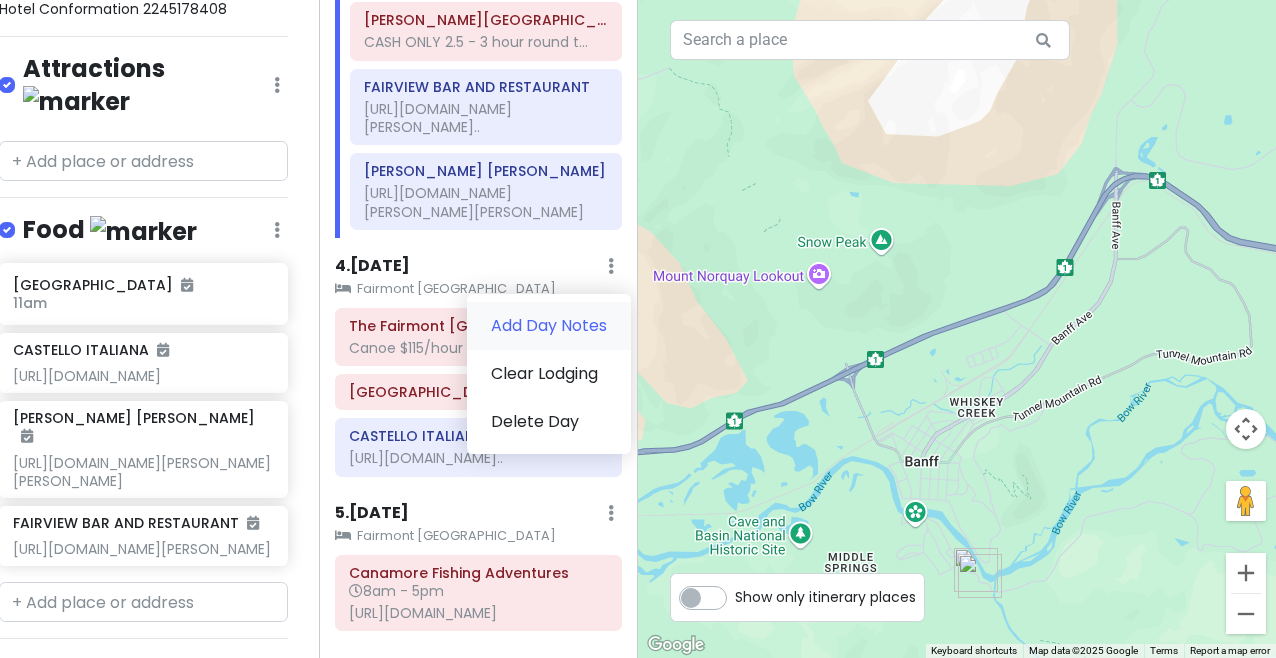 click on "Add Day Notes" at bounding box center (549, 326) 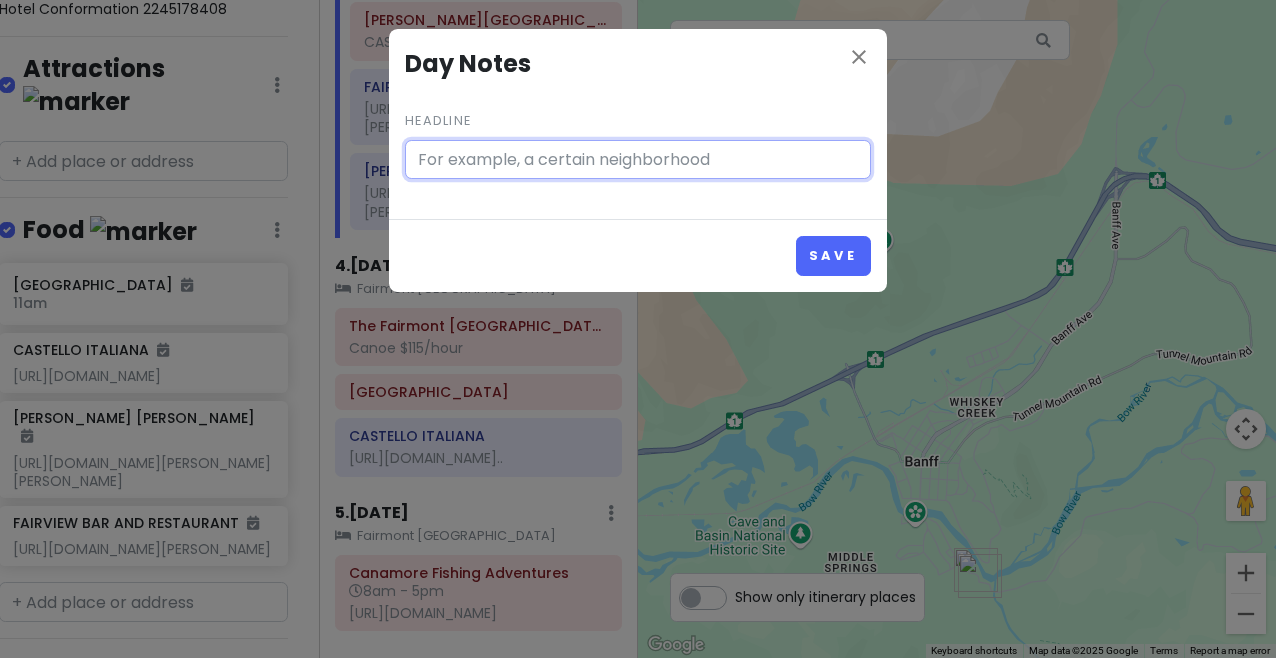 type on "P" 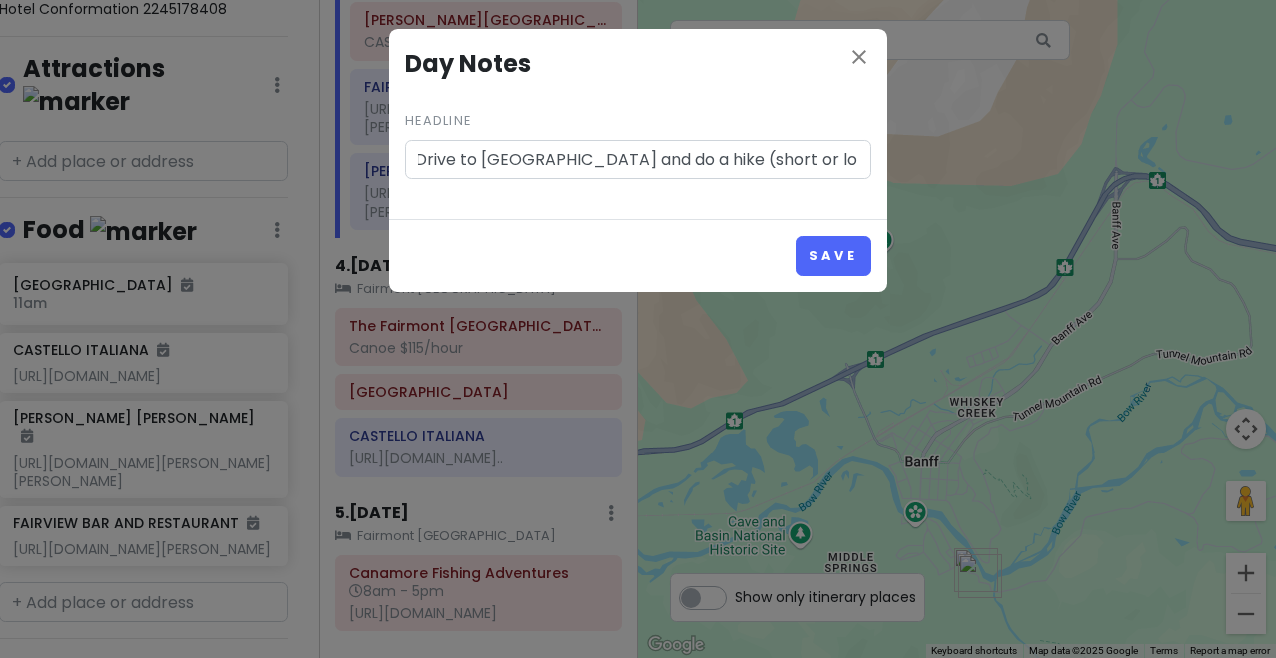 scroll, scrollTop: 0, scrollLeft: 0, axis: both 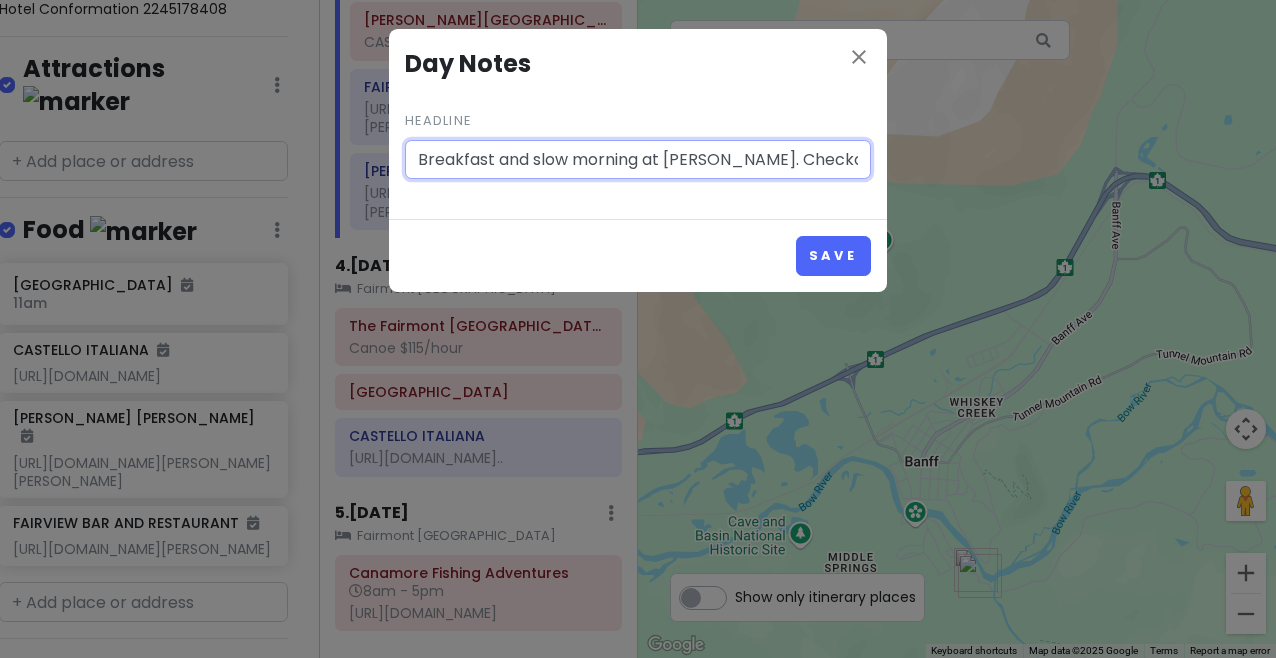 click on "Breakfast and slow morning at [PERSON_NAME]. Checkout at 11:00. Drive to [GEOGRAPHIC_DATA] and do a hike (short or long). Check in" at bounding box center (638, 160) 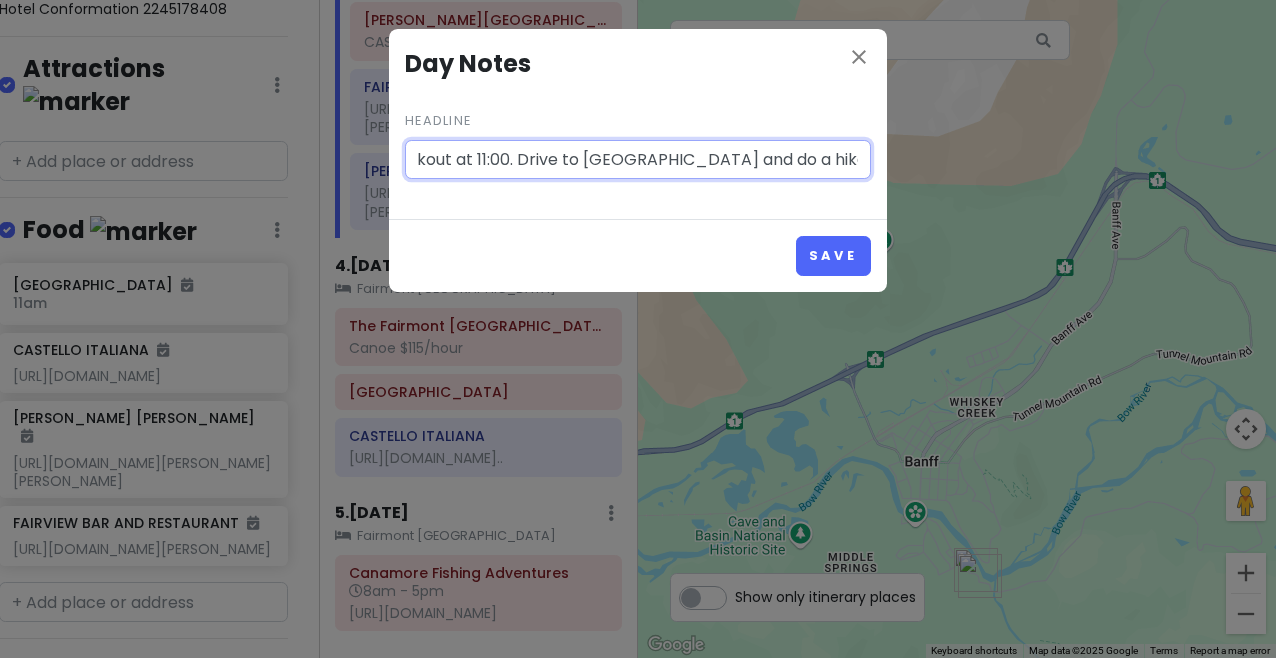 scroll, scrollTop: 0, scrollLeft: 530, axis: horizontal 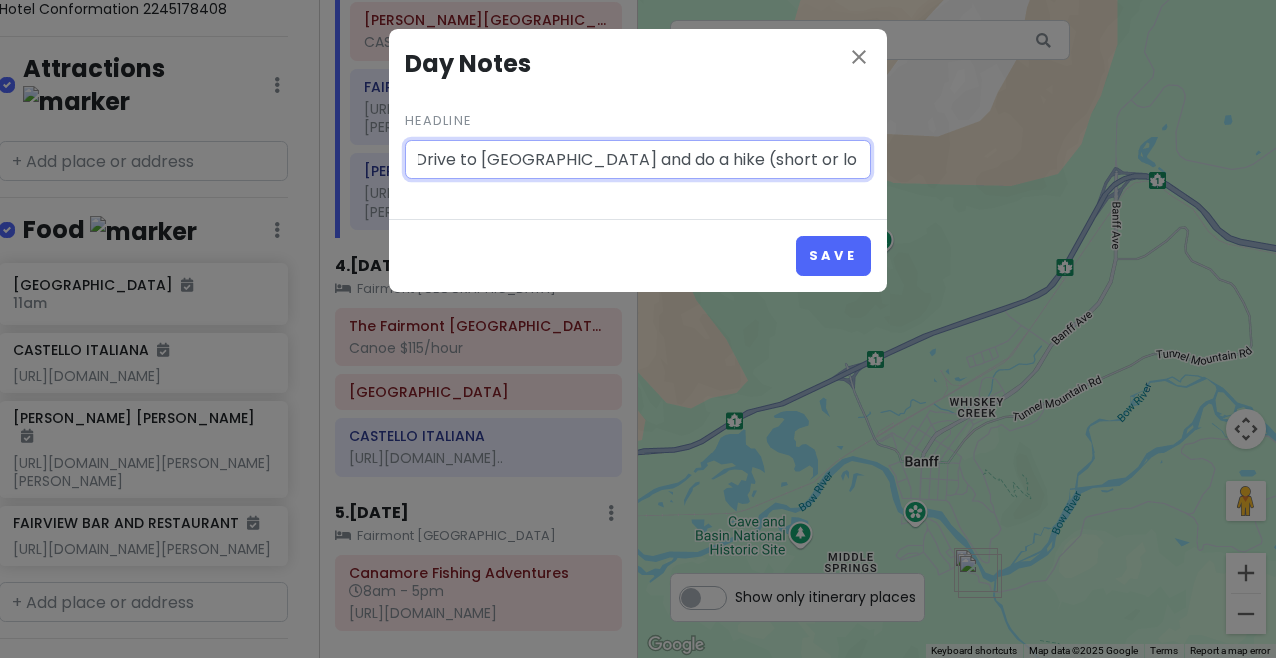 click on "Breakfast and slow morning at [PERSON_NAME]. Checkout at 11:00. Drive to [GEOGRAPHIC_DATA] and do a hike (short or long). Check in" at bounding box center (638, 160) 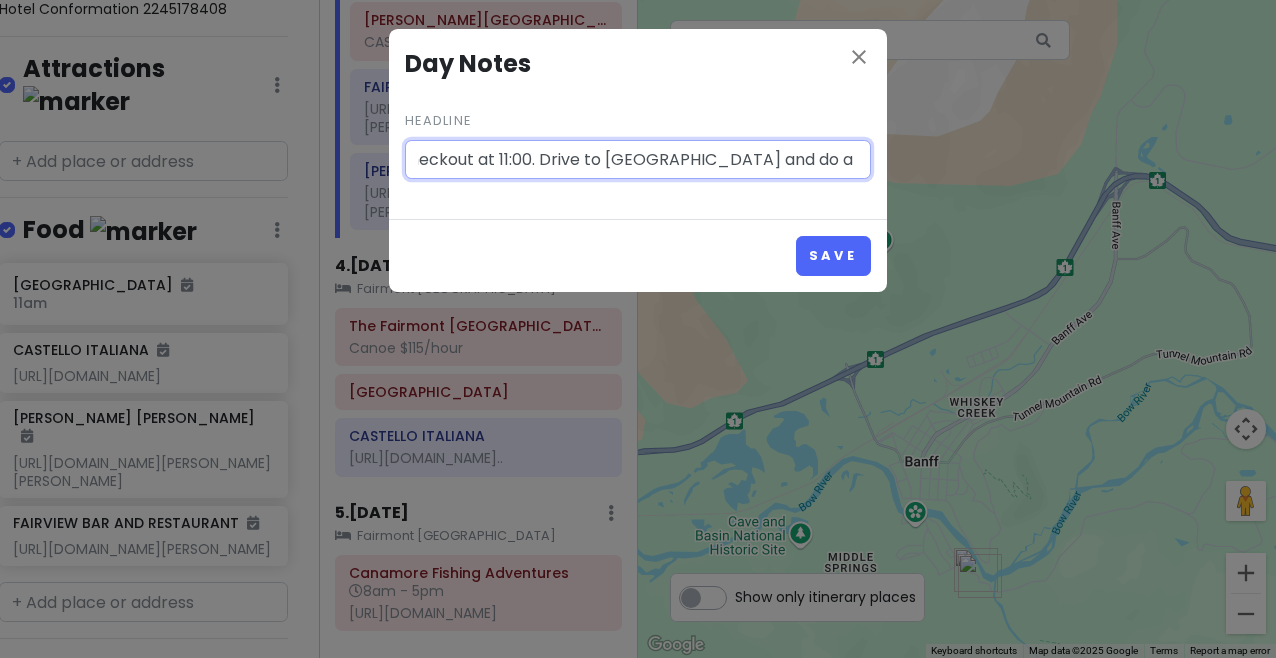 scroll, scrollTop: 0, scrollLeft: 380, axis: horizontal 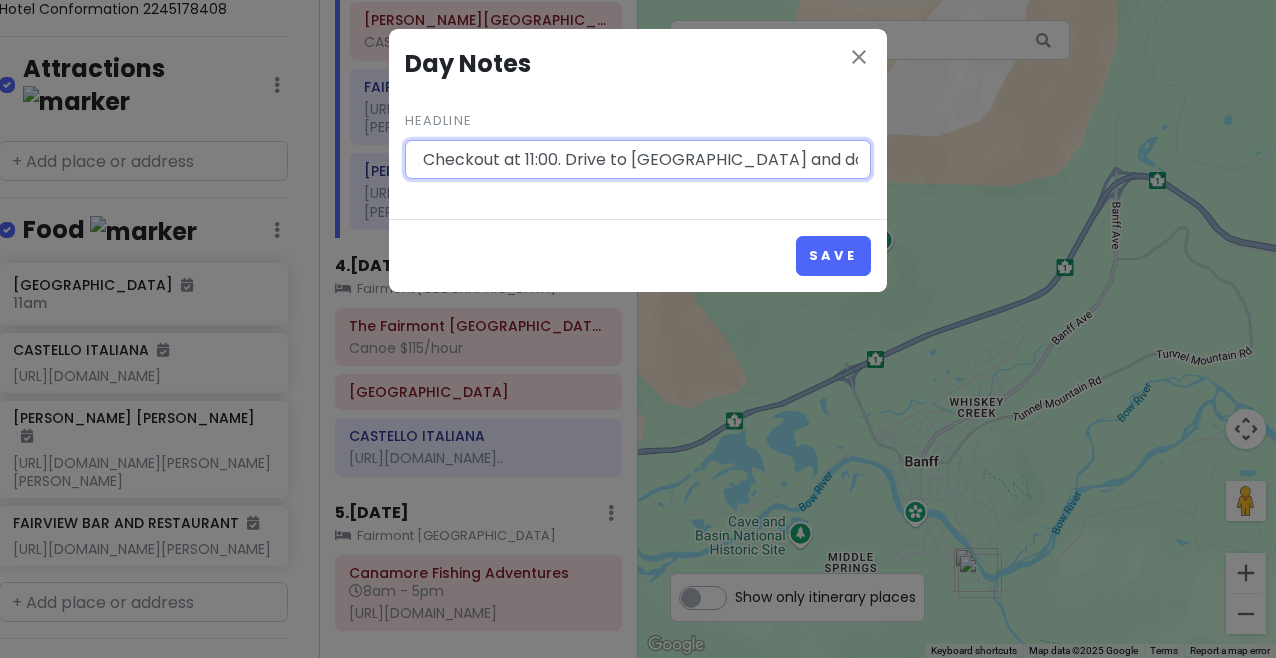 click on "Breakfast and slow morning at [PERSON_NAME]. Checkout at 11:00. Drive to [GEOGRAPHIC_DATA] and do a hike (short or long). Check in" at bounding box center [638, 160] 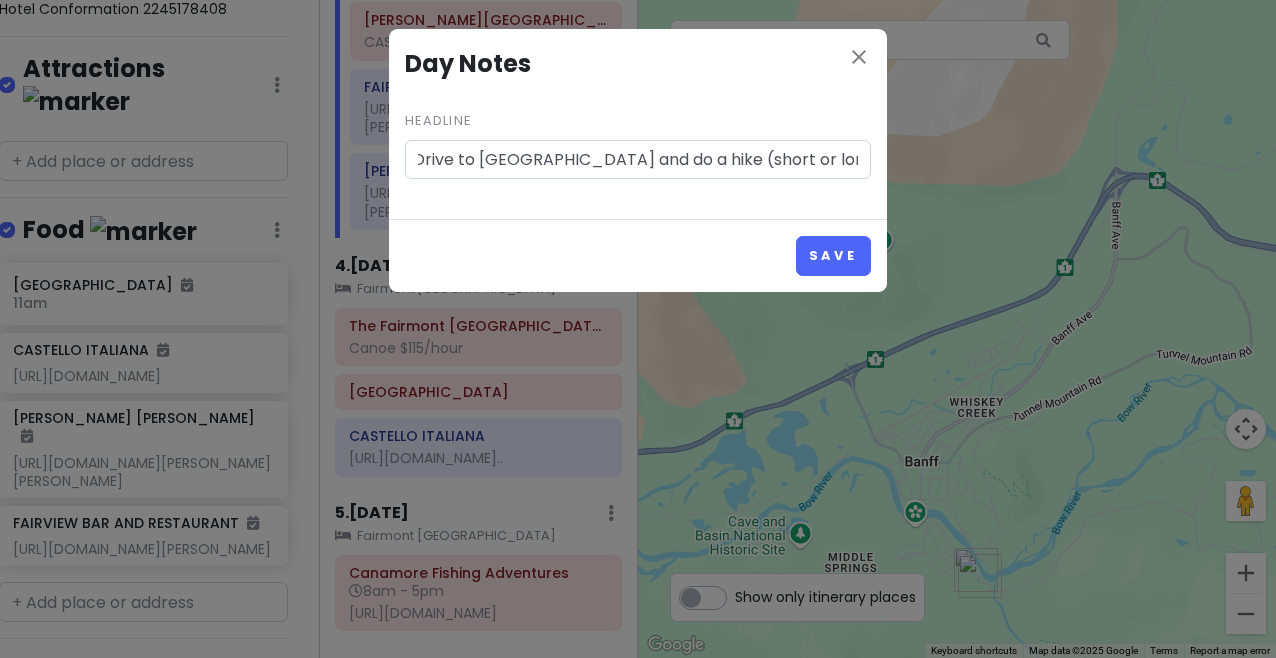 scroll, scrollTop: 0, scrollLeft: 0, axis: both 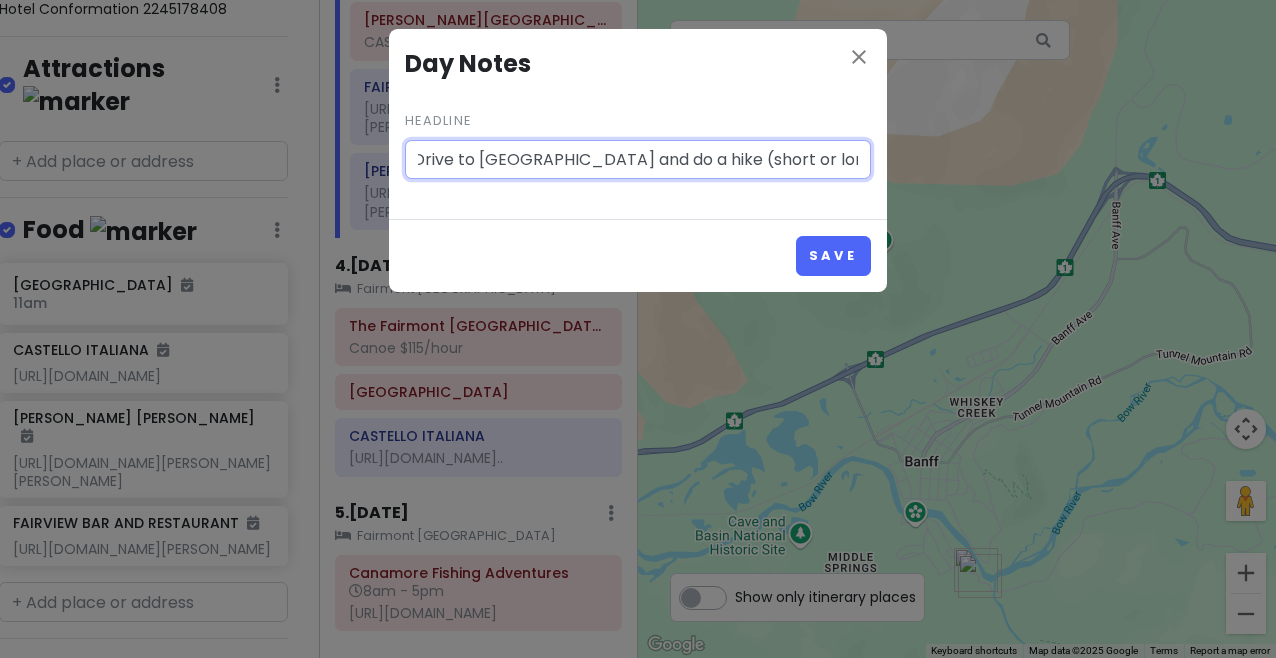 click on "Breakfast and slow morning at [PERSON_NAME]. Checkout at 11:00. 45 min Drive to [GEOGRAPHIC_DATA] and do a hike (short or long). Check in" at bounding box center (638, 160) 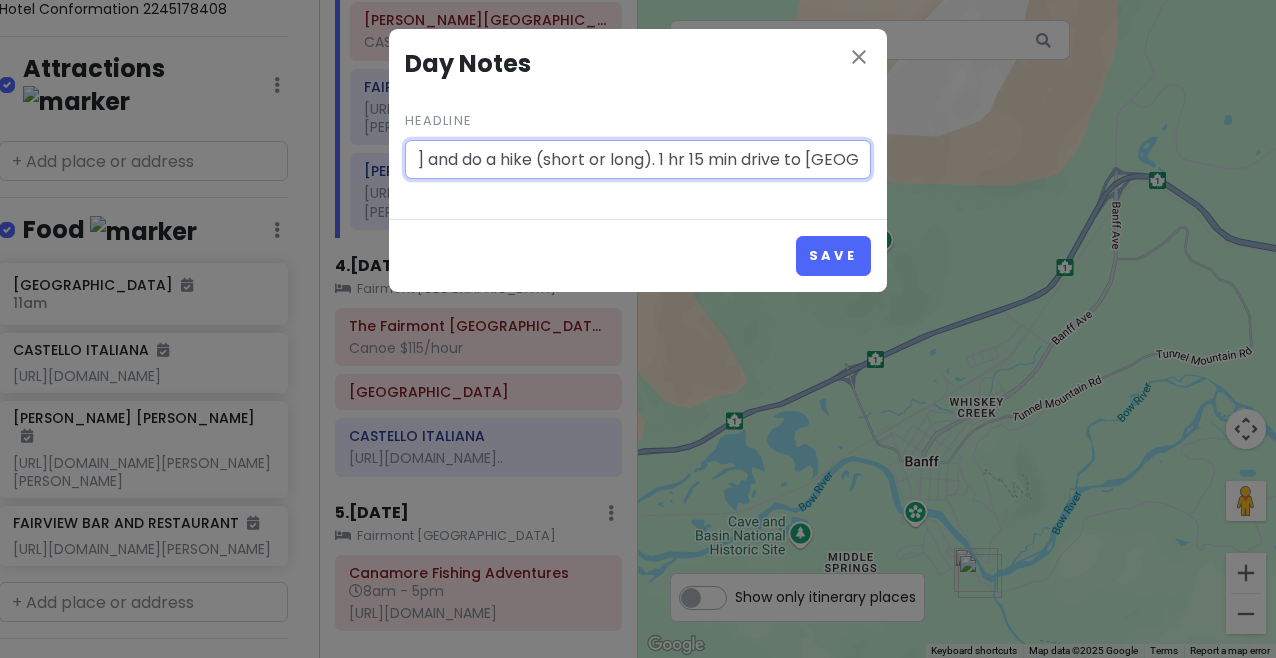 scroll, scrollTop: 0, scrollLeft: 843, axis: horizontal 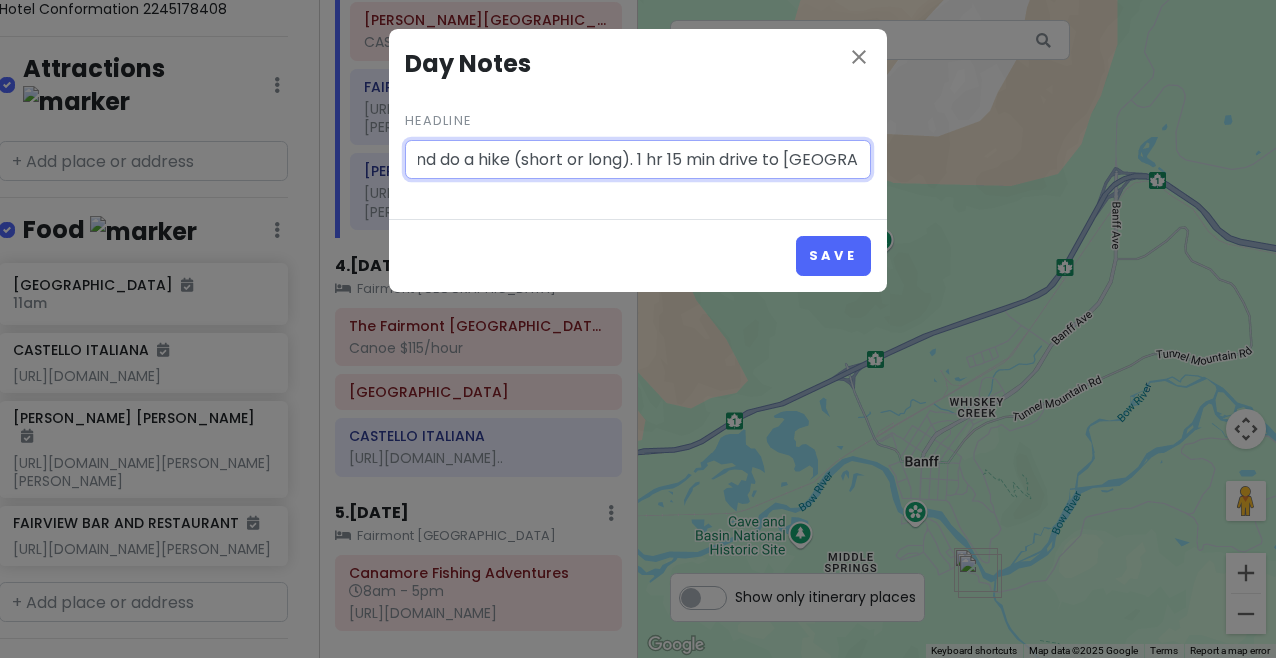 drag, startPoint x: 787, startPoint y: 157, endPoint x: 886, endPoint y: 157, distance: 99 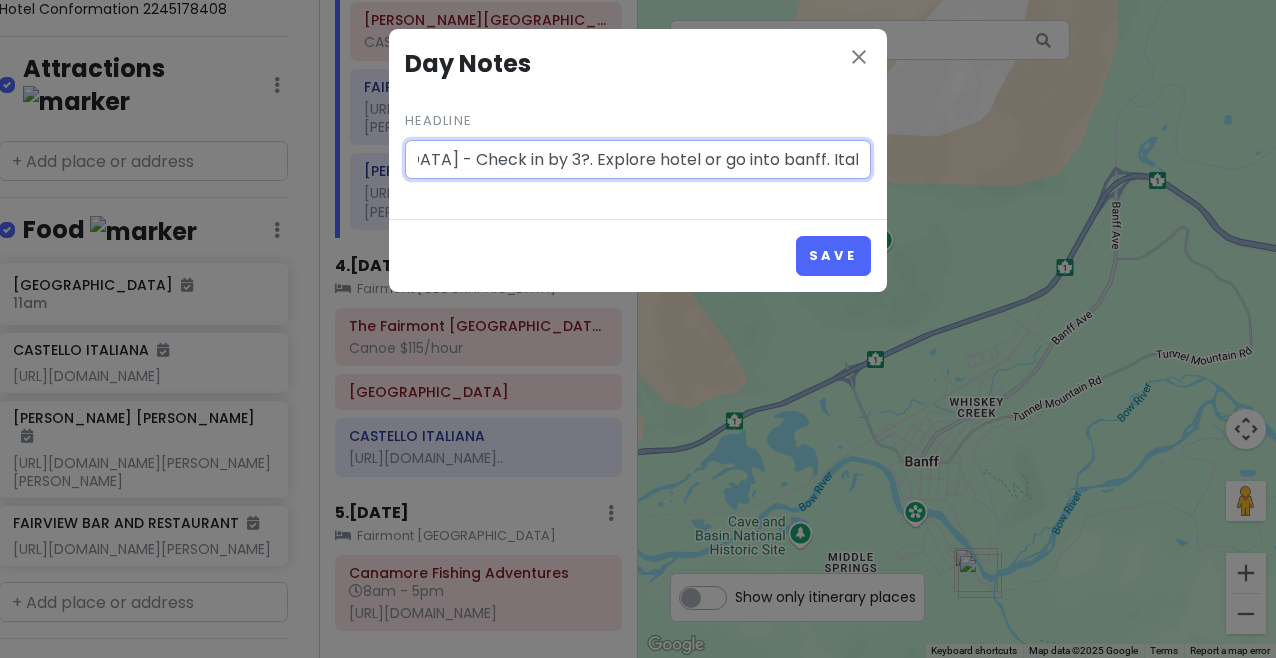scroll, scrollTop: 0, scrollLeft: 1347, axis: horizontal 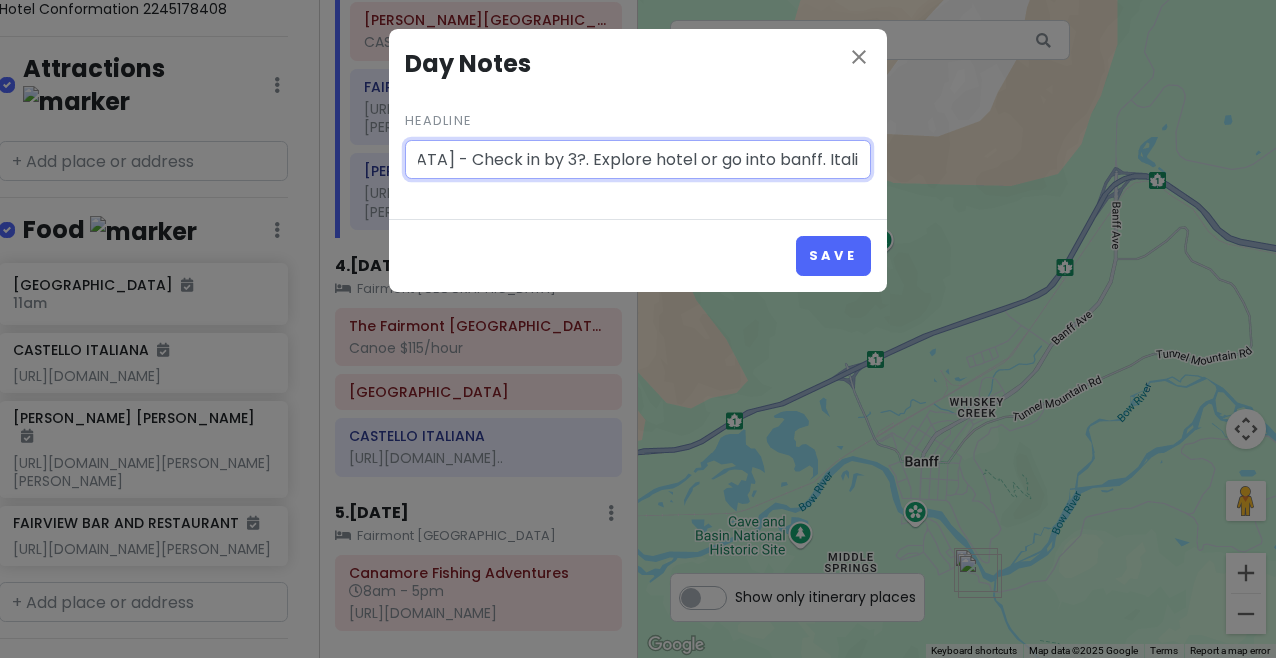 drag, startPoint x: 659, startPoint y: 162, endPoint x: 530, endPoint y: 161, distance: 129.00388 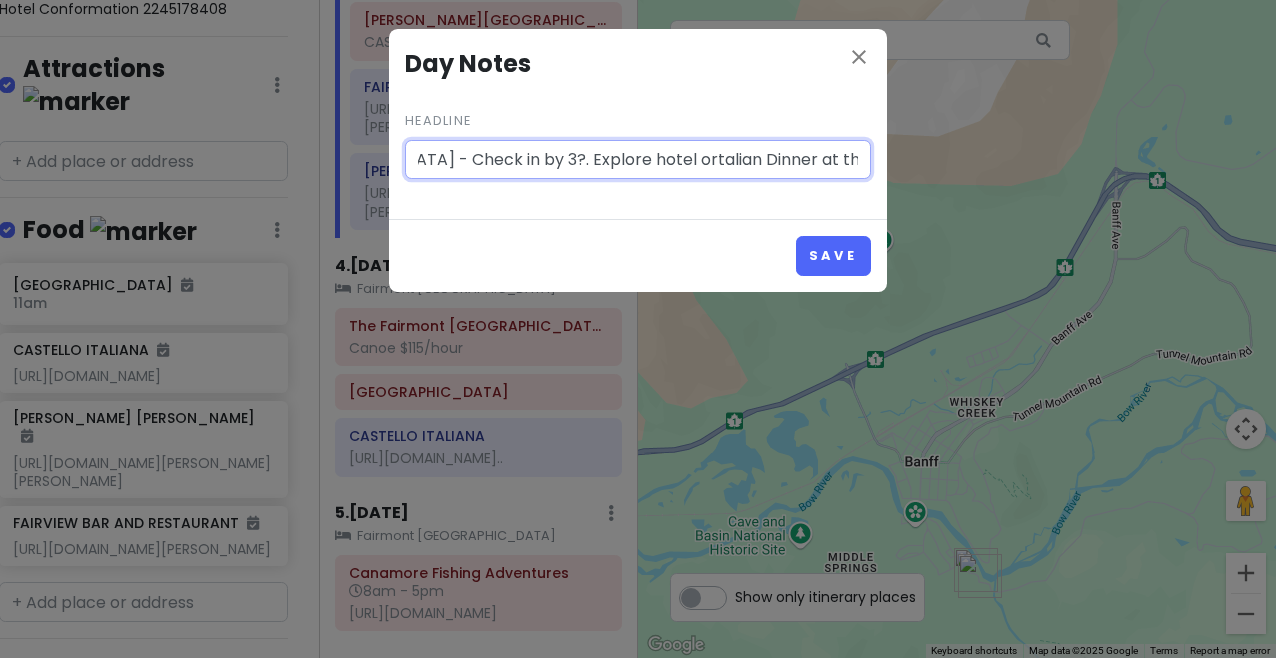 scroll, scrollTop: 0, scrollLeft: 1223, axis: horizontal 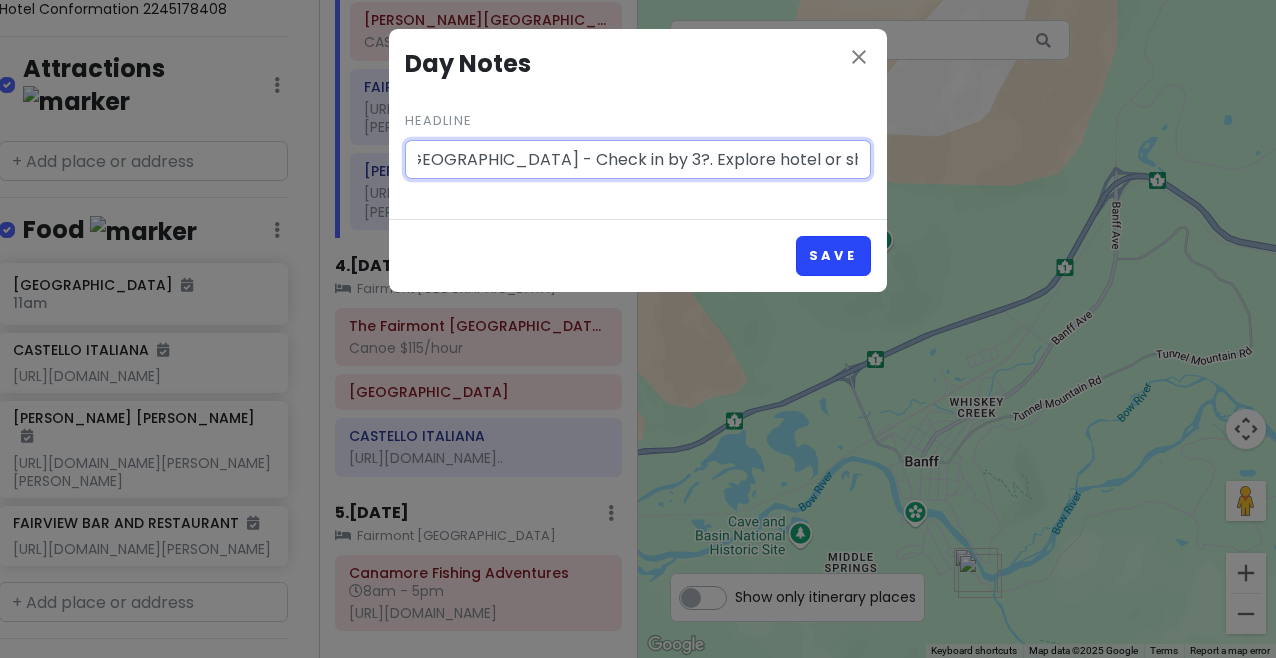 type on "Breakfast and slow morning at [PERSON_NAME]. Checkout at 11:00. 45 min Drive to [GEOGRAPHIC_DATA] and do a hike (short or long). 1 hr 15 min drive to [GEOGRAPHIC_DATA] - Check in by 3?. Explore hotel or short hike. Italian Dinner at the hotel" 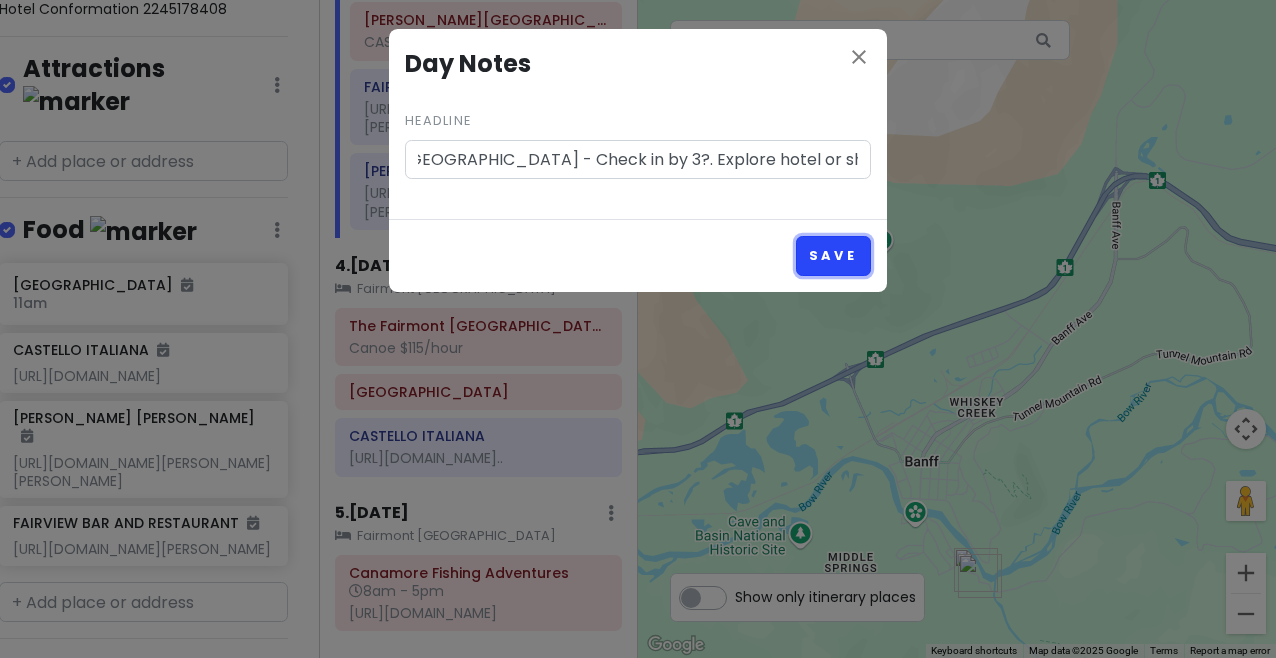 click on "Save" at bounding box center [833, 255] 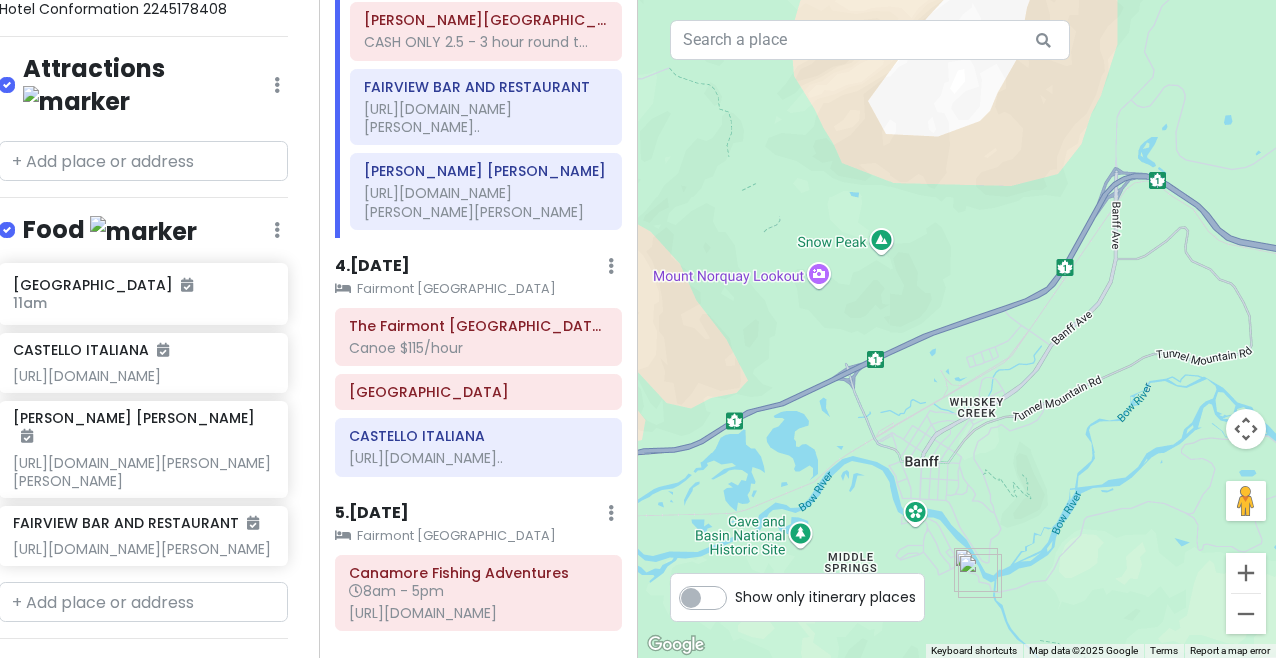 type 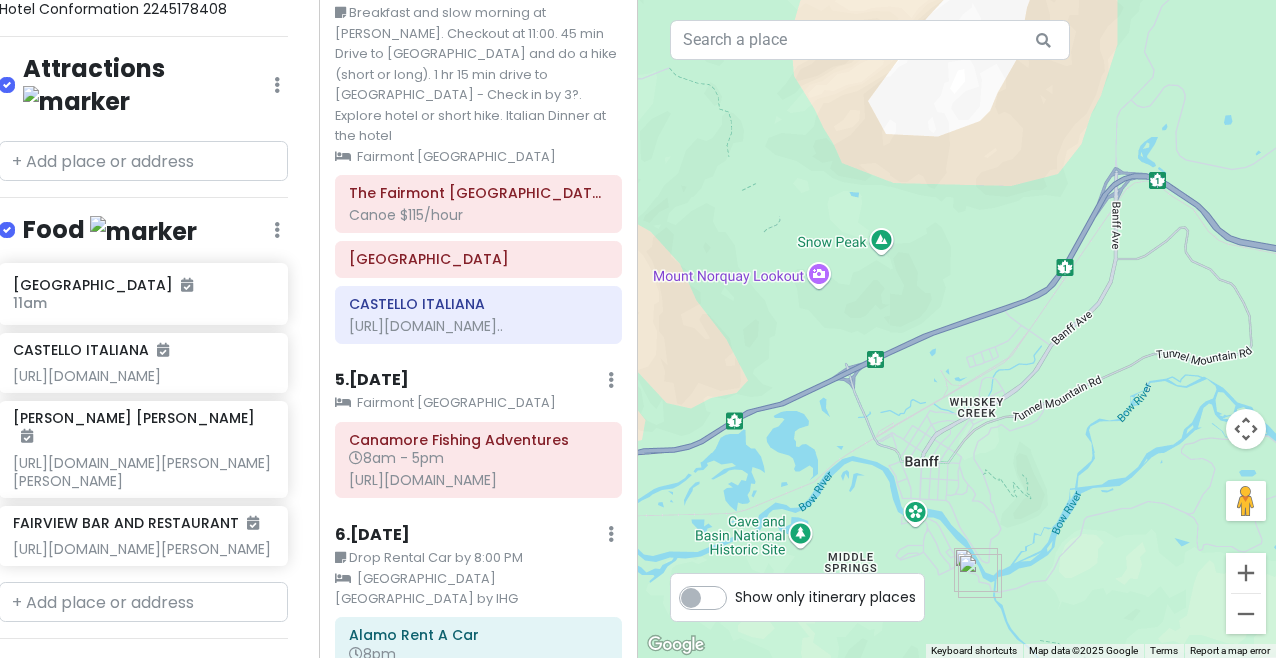 scroll, scrollTop: 1376, scrollLeft: 0, axis: vertical 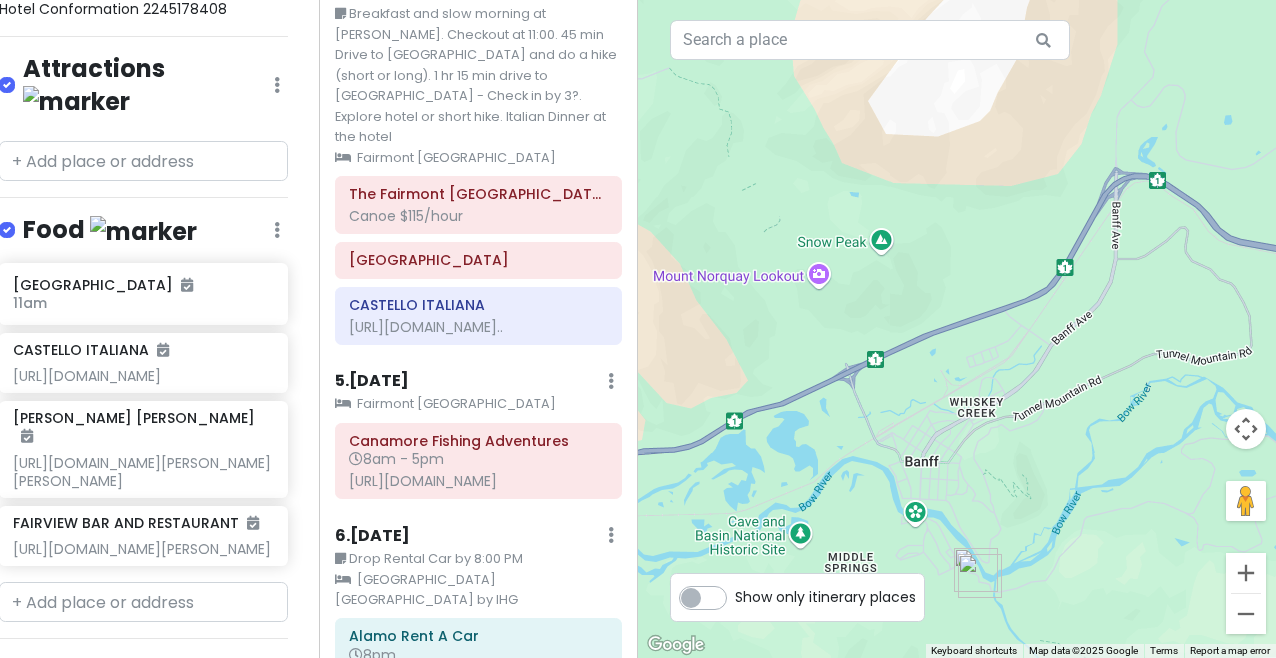 click on "5 .  [DATE] Add Day Notes Clear Lodging Delete Day" at bounding box center (478, 386) 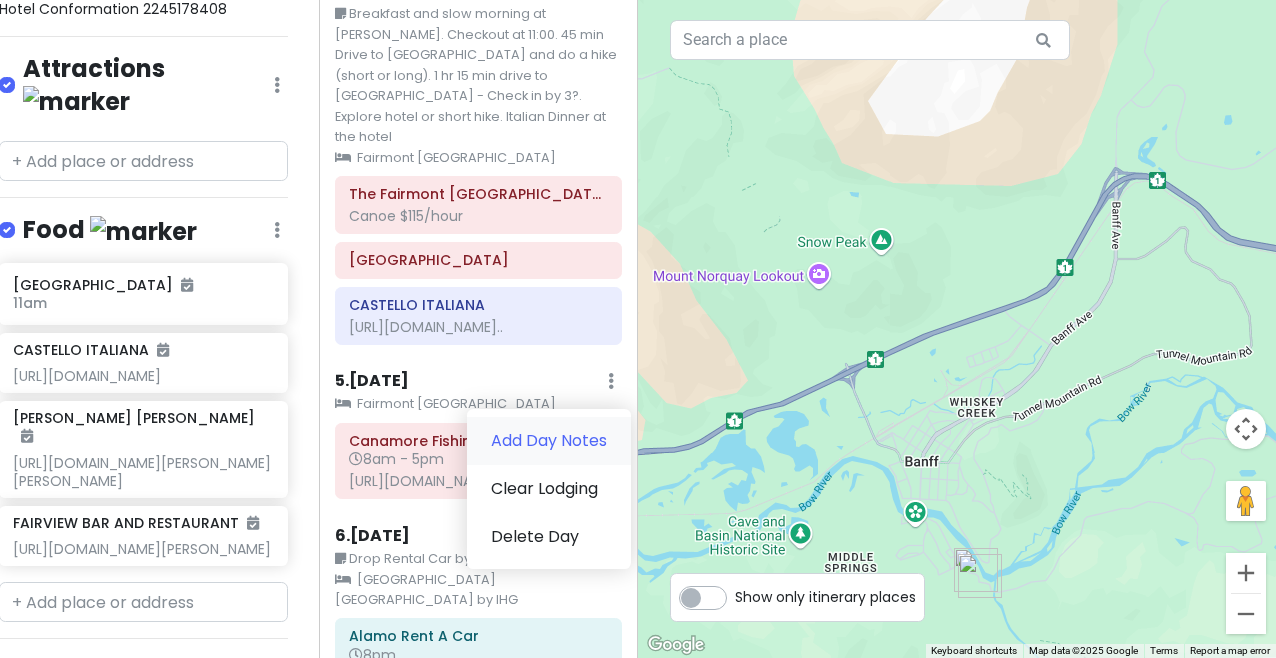 click on "Add Day Notes" at bounding box center [549, 441] 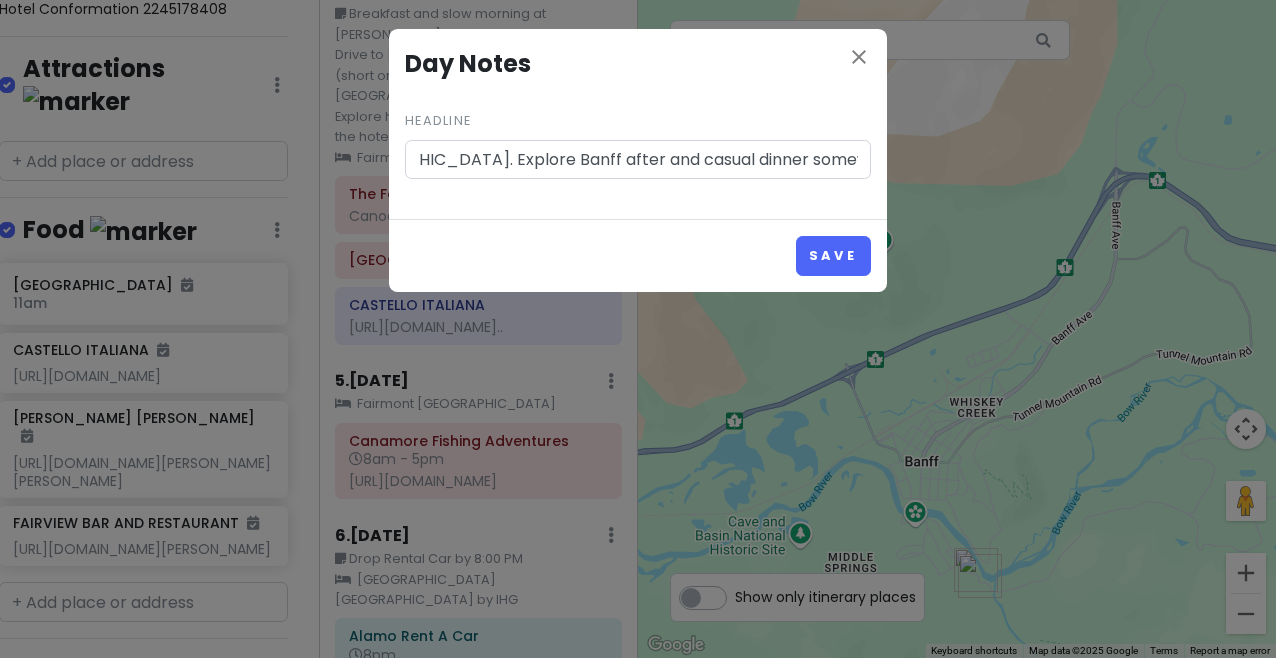 scroll, scrollTop: 0, scrollLeft: 191, axis: horizontal 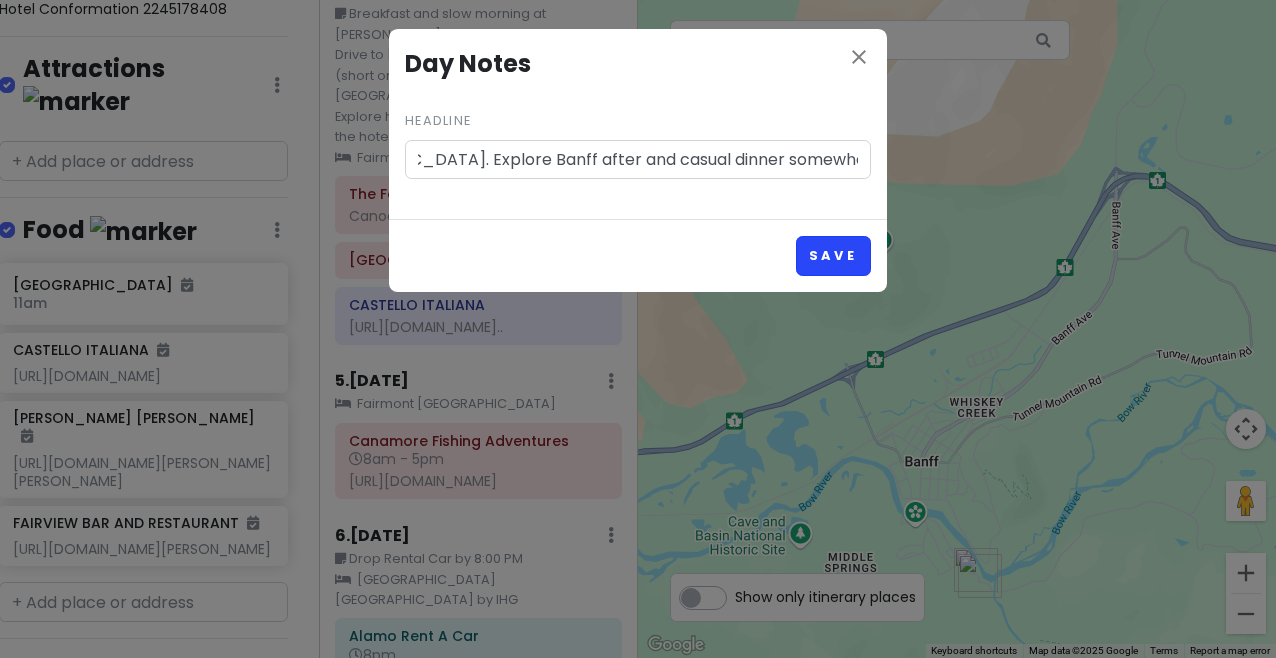 type on "Fly Fishing [GEOGRAPHIC_DATA]. Explore Banff after and casual dinner somewhere in town" 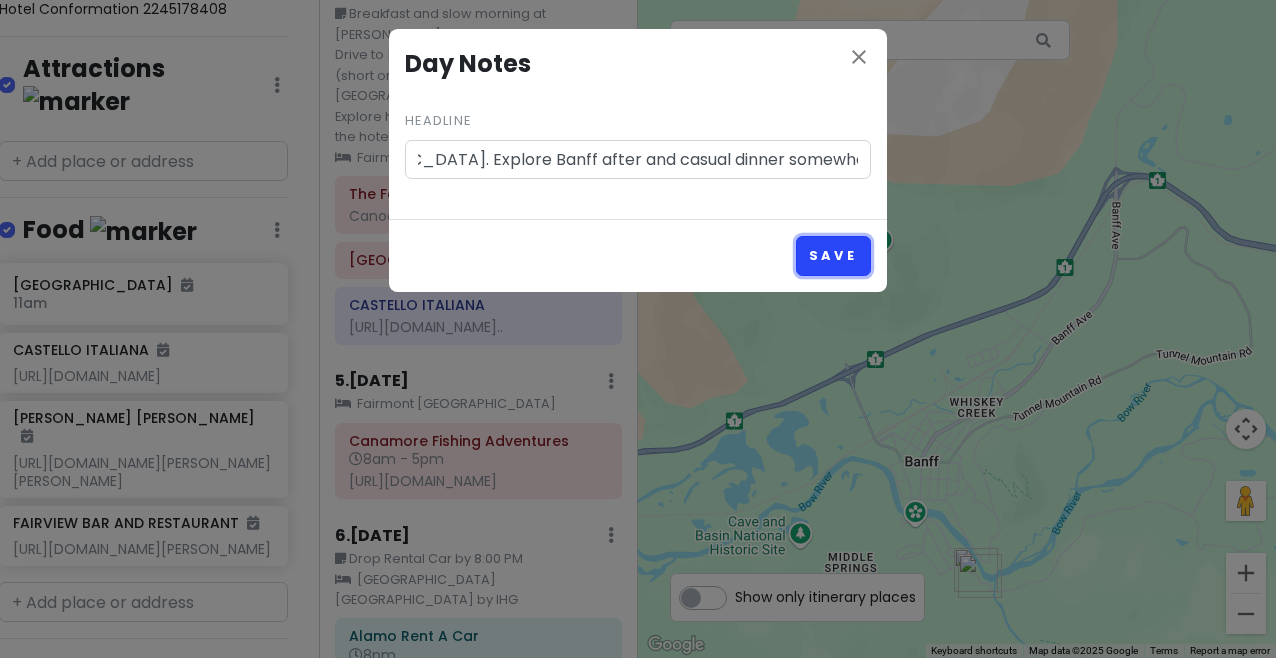 scroll, scrollTop: 0, scrollLeft: 0, axis: both 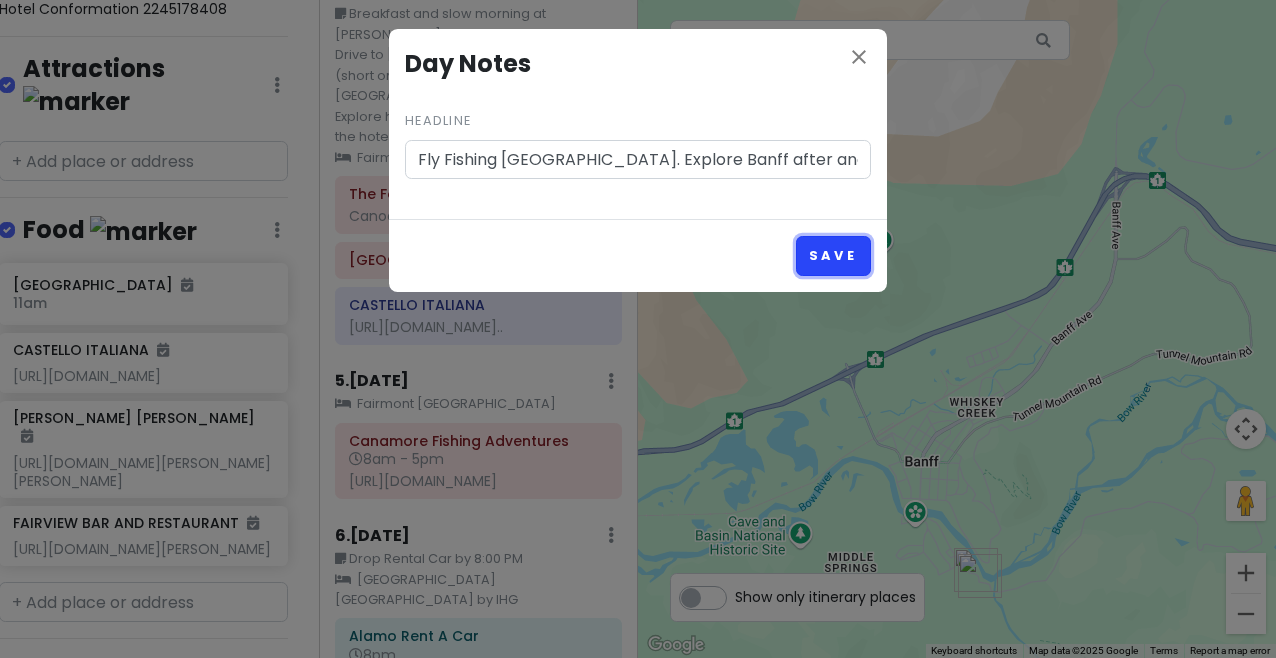 click on "Save" at bounding box center [833, 255] 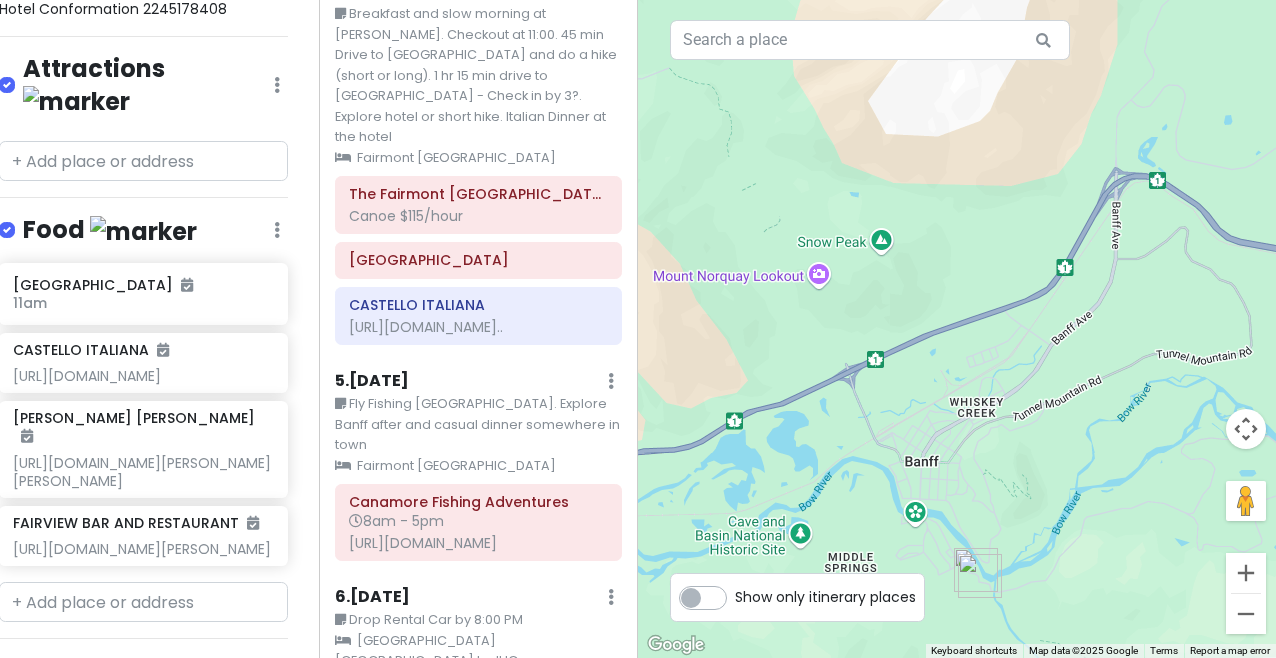 scroll, scrollTop: 1518, scrollLeft: 0, axis: vertical 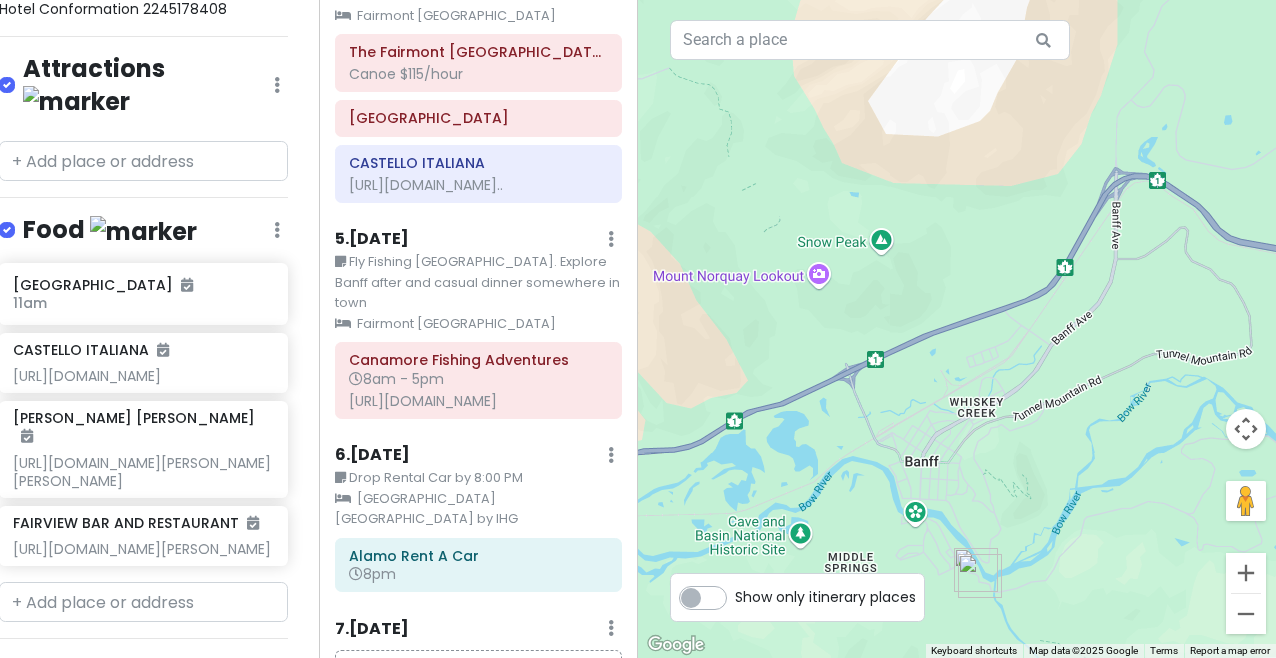 click at bounding box center (611, -1427) 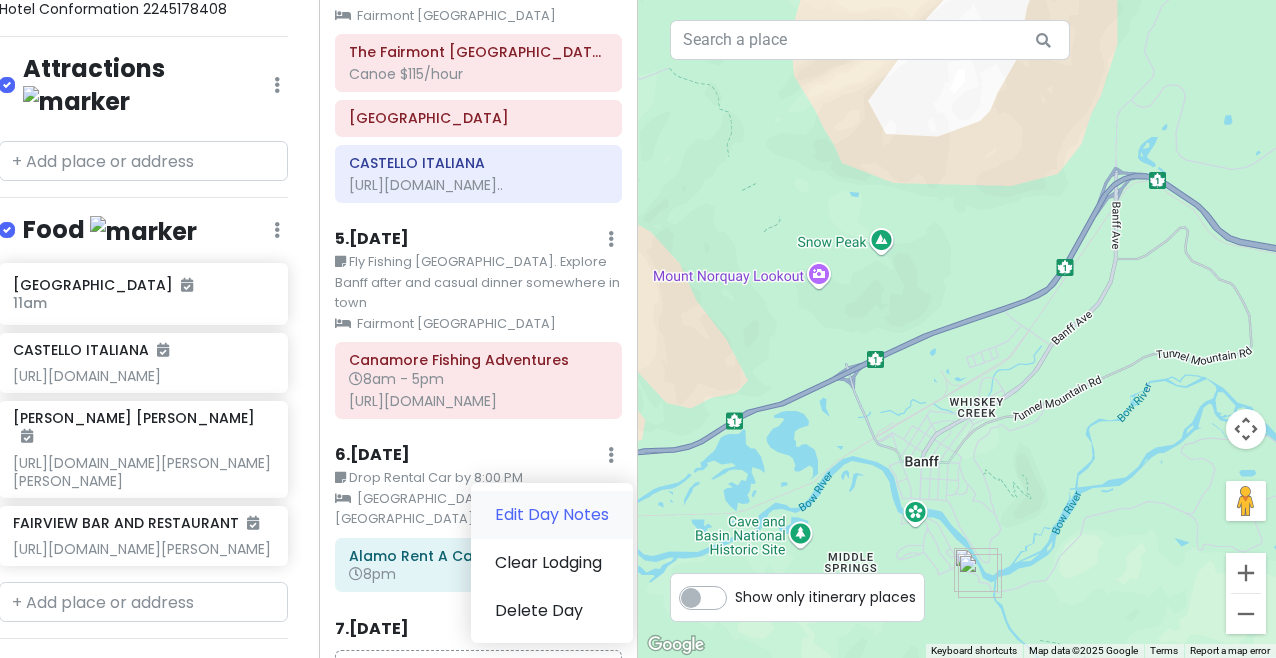 click on "Edit Day Notes" at bounding box center (552, 515) 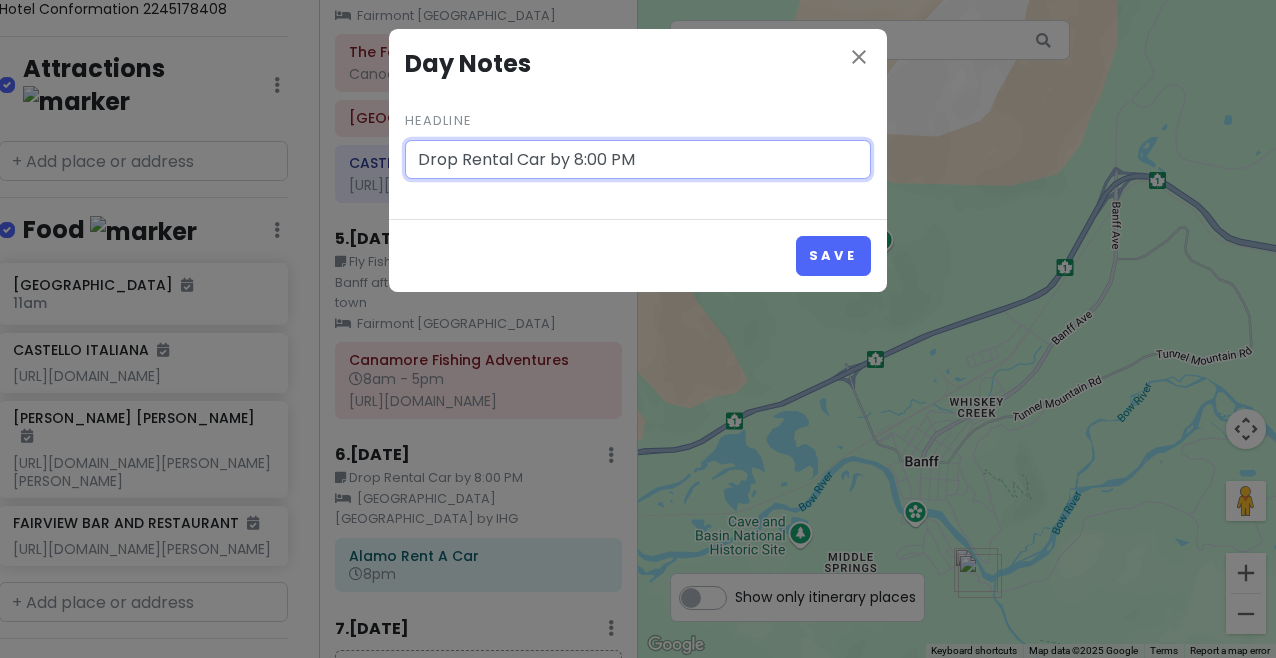 click on "Drop Rental Car by 8:00 PM" at bounding box center [638, 160] 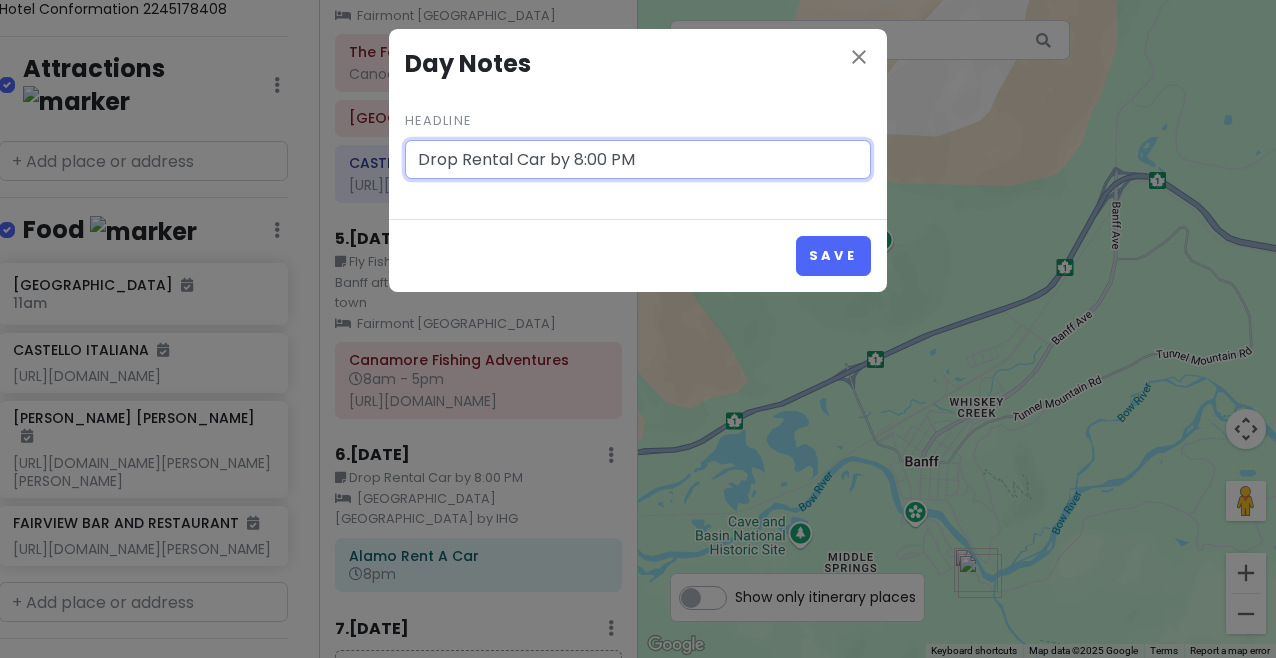 click on "Drop Rental Car by 8:00 PM" at bounding box center (638, 160) 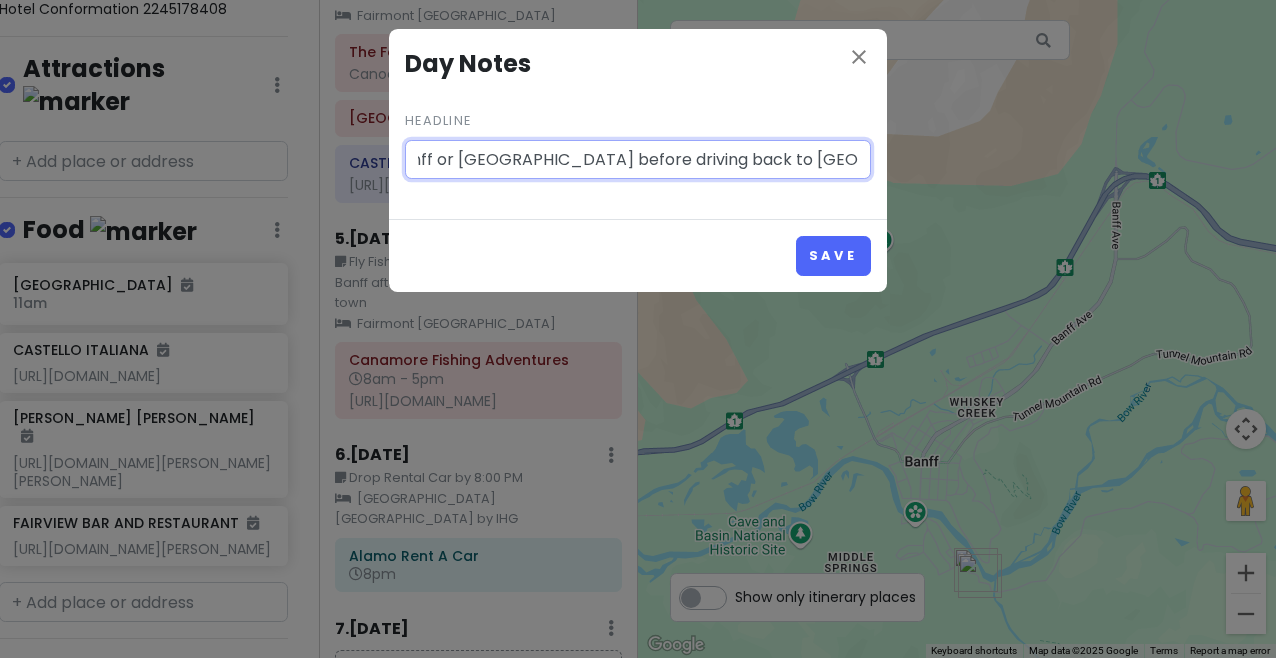 scroll, scrollTop: 0, scrollLeft: 1169, axis: horizontal 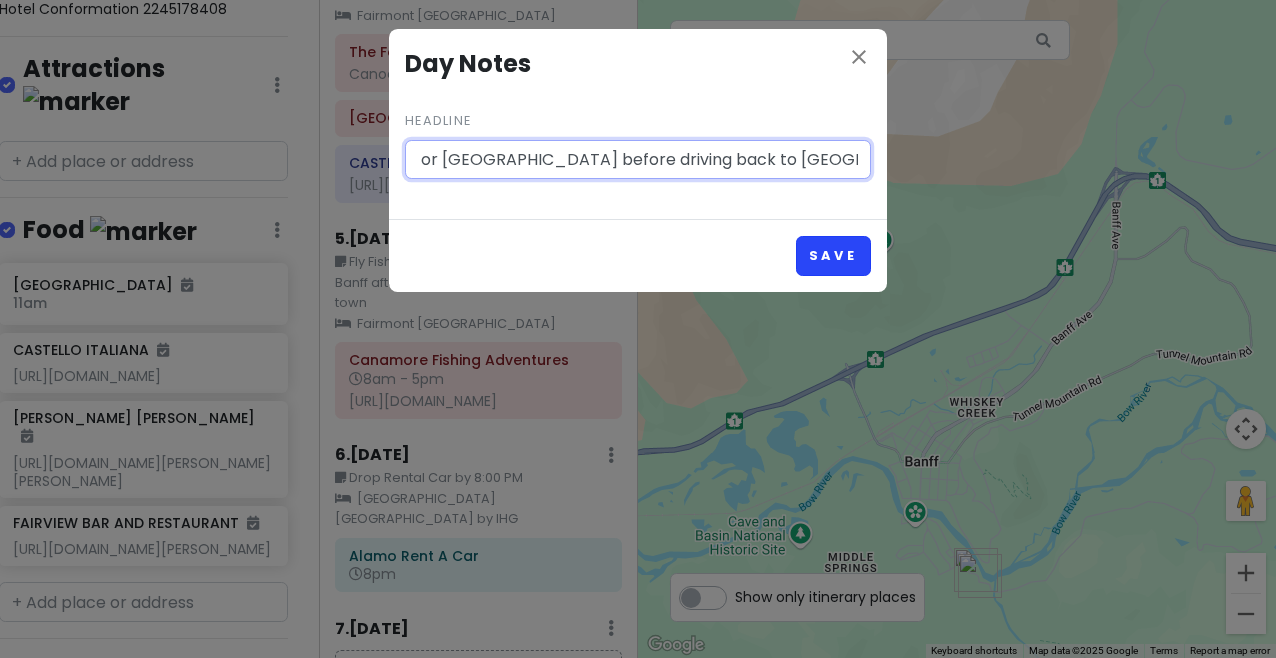 type on "Slow morning and breakfast at [GEOGRAPHIC_DATA] before checkout at 11. 1-2 Short hikes around [GEOGRAPHIC_DATA] or Banff and explore banff or [GEOGRAPHIC_DATA] before driving back to [GEOGRAPHIC_DATA] to drop rental car by 8:00 pm" 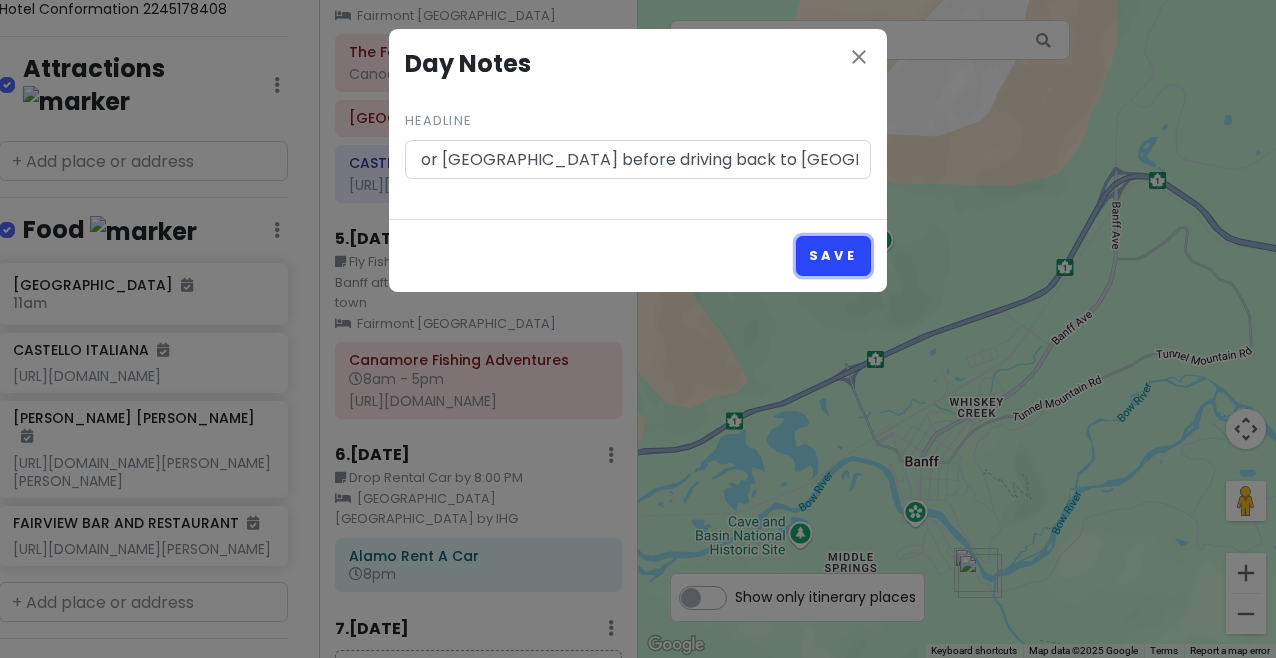 scroll, scrollTop: 0, scrollLeft: 0, axis: both 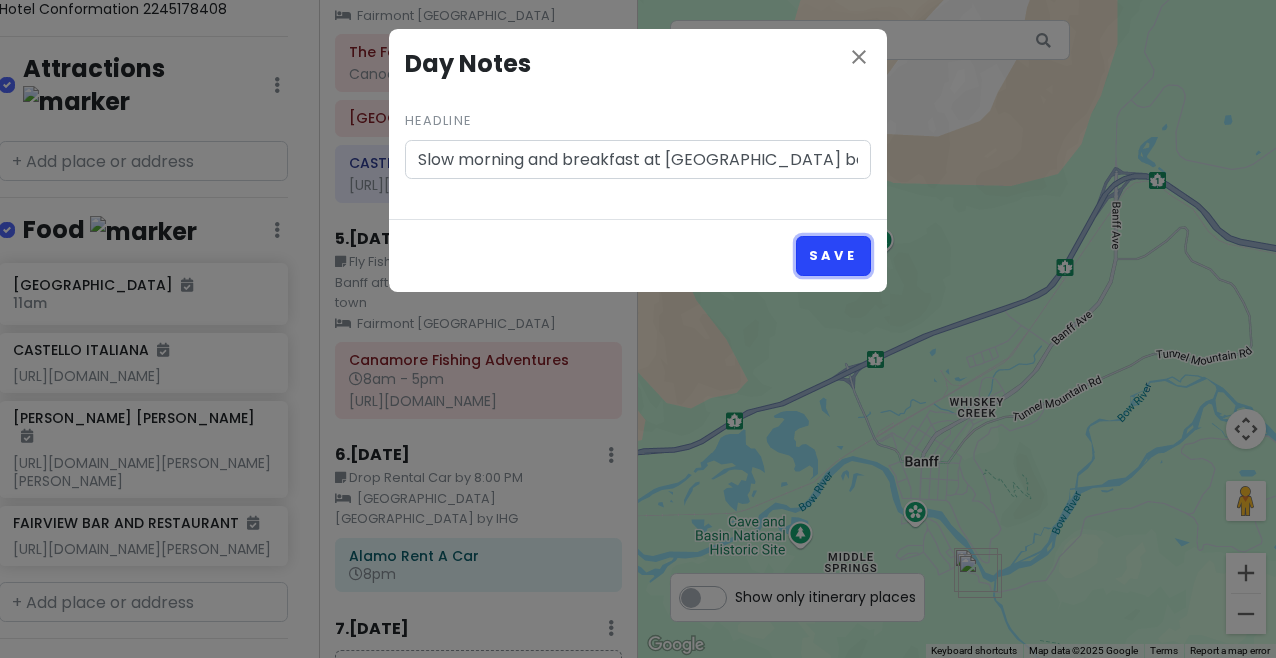 click on "Save" at bounding box center (833, 255) 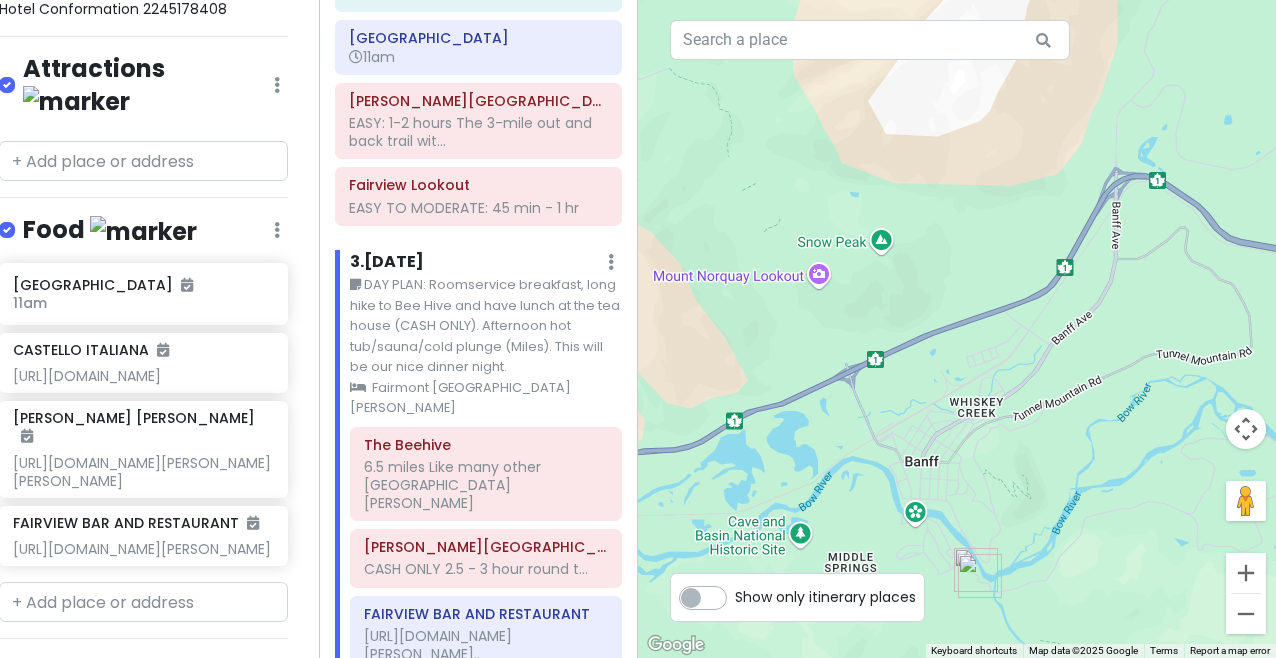 scroll, scrollTop: 621, scrollLeft: 0, axis: vertical 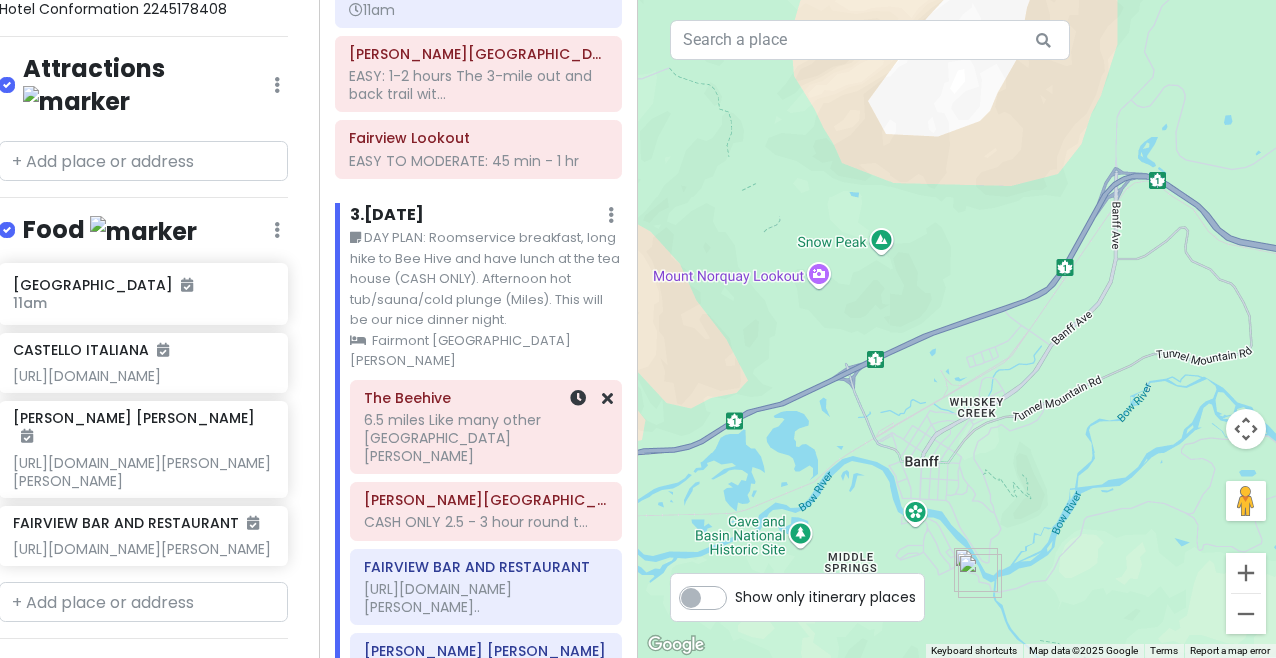 click at bounding box center [579, 427] 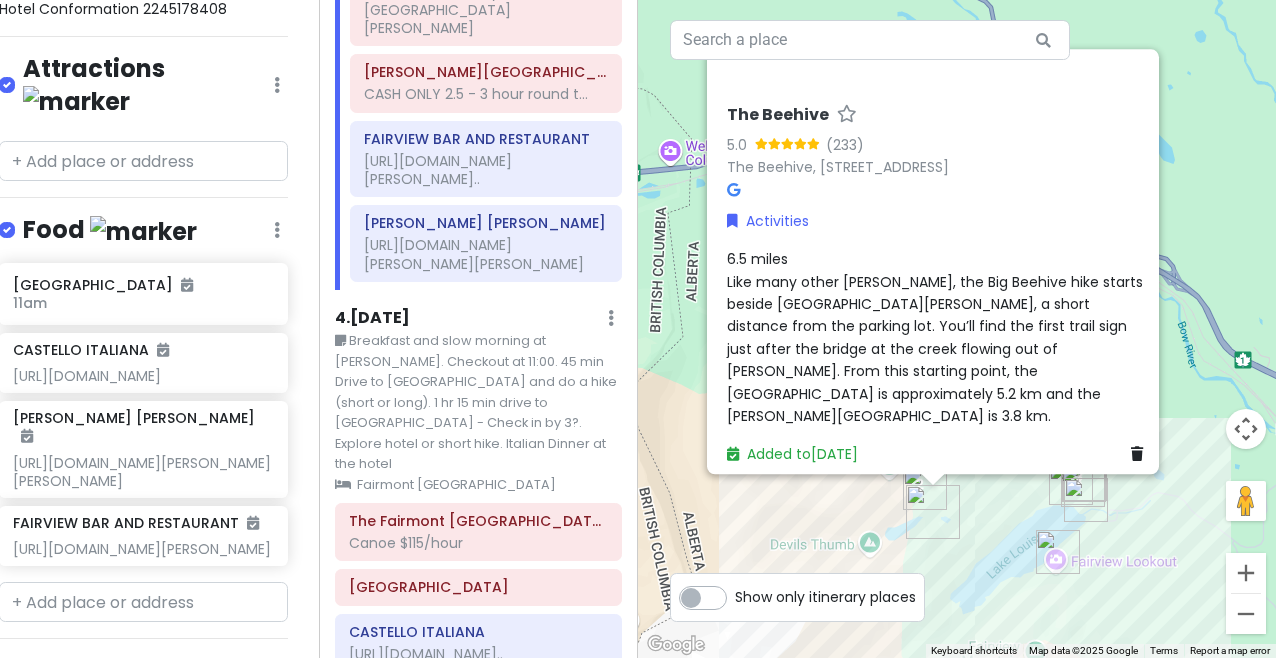 scroll, scrollTop: 1048, scrollLeft: 0, axis: vertical 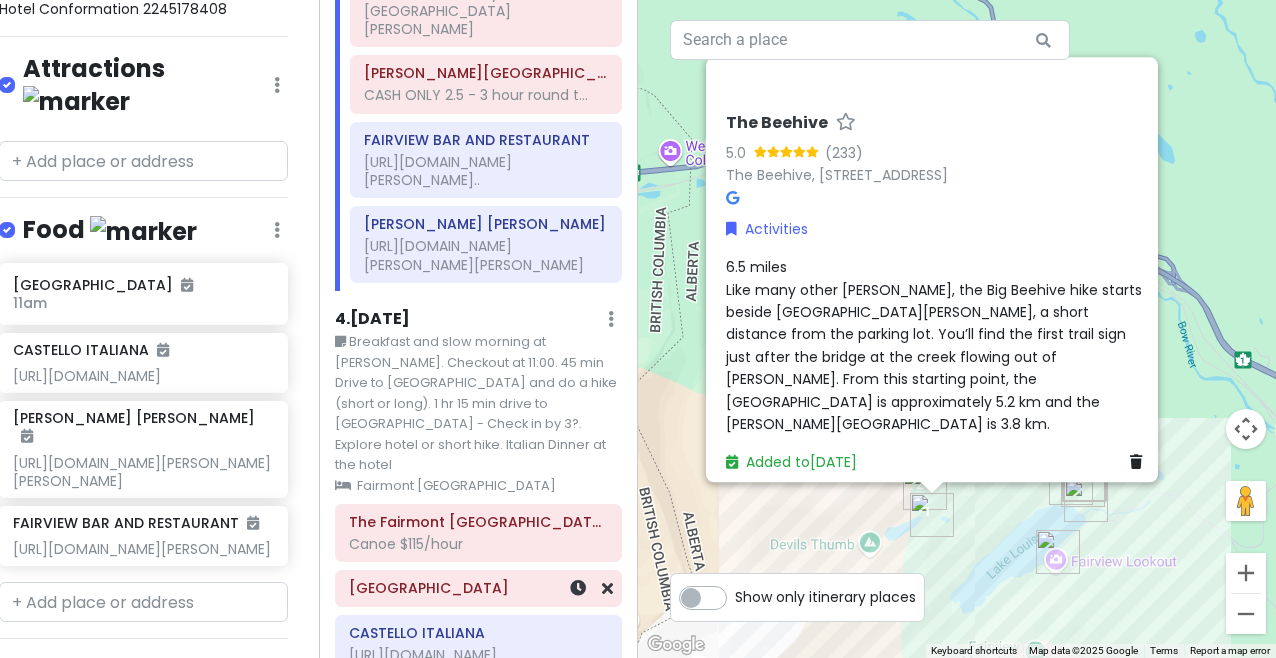 click on "[GEOGRAPHIC_DATA]" at bounding box center [478, 589] 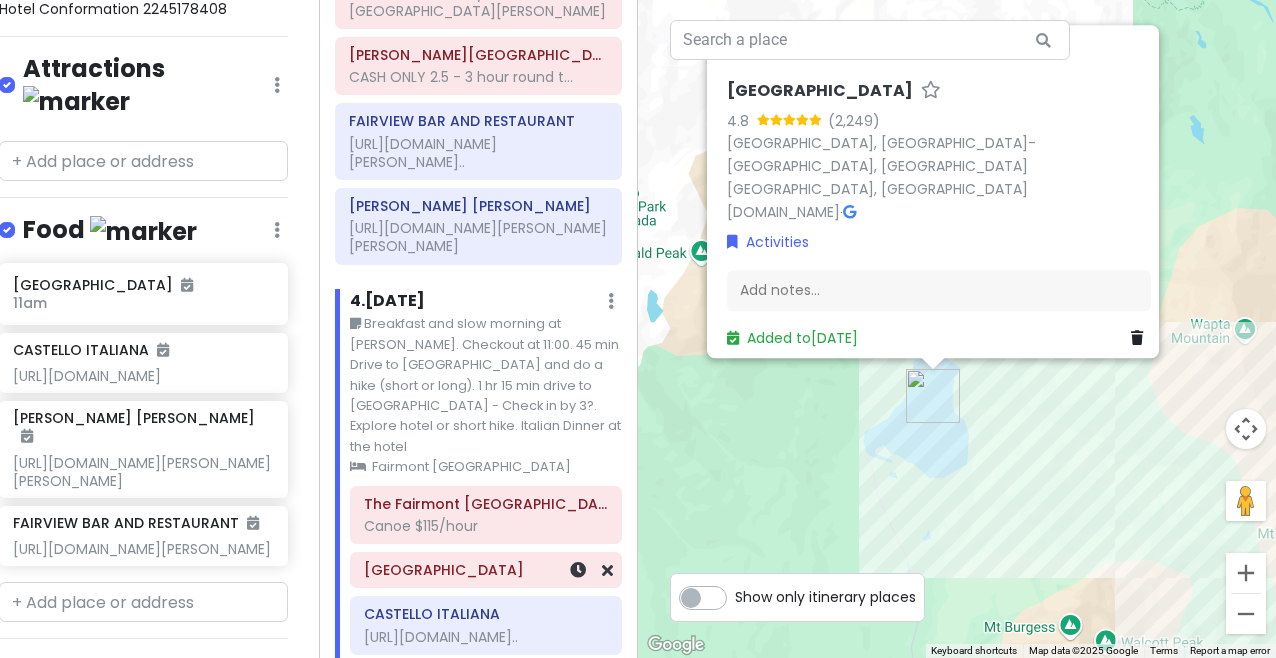 click on "[GEOGRAPHIC_DATA]" at bounding box center (486, 570) 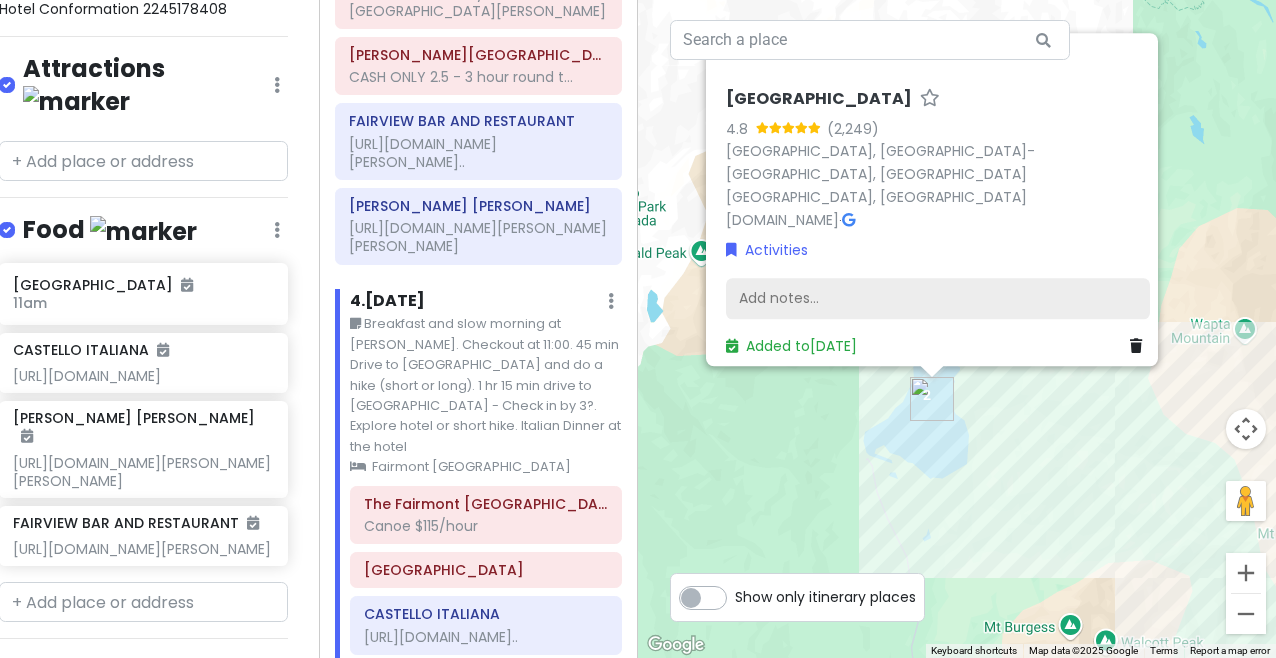 click on "Add notes..." at bounding box center [938, 299] 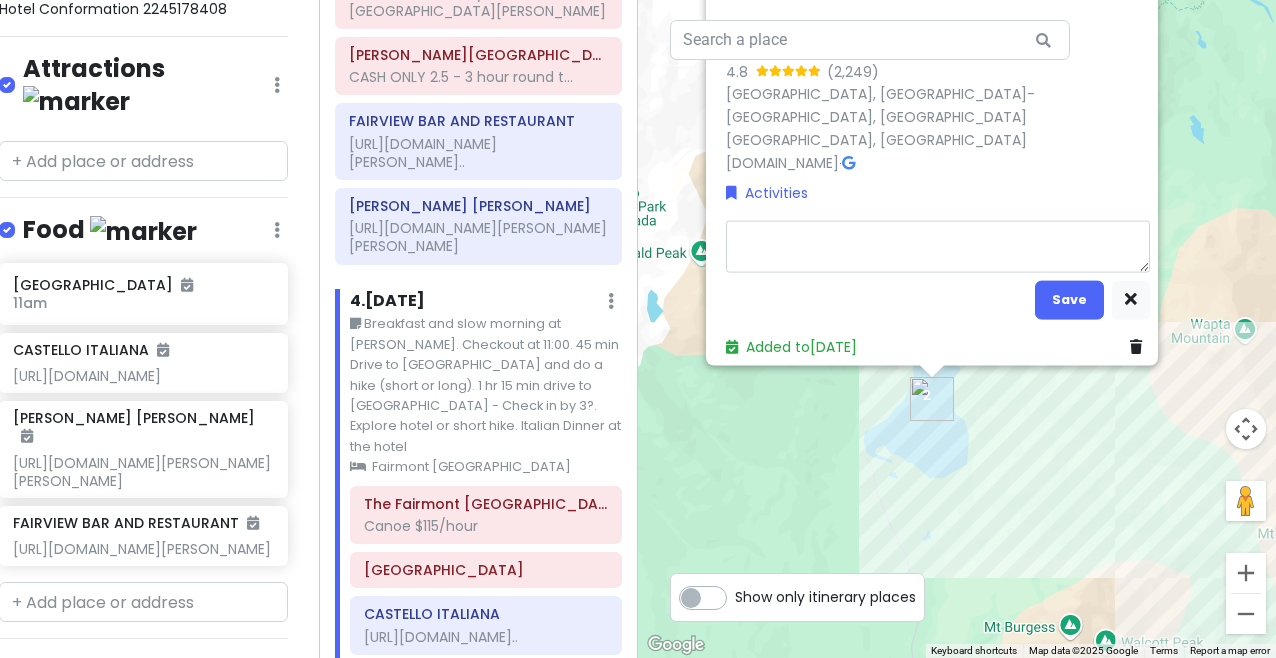 type on "x" 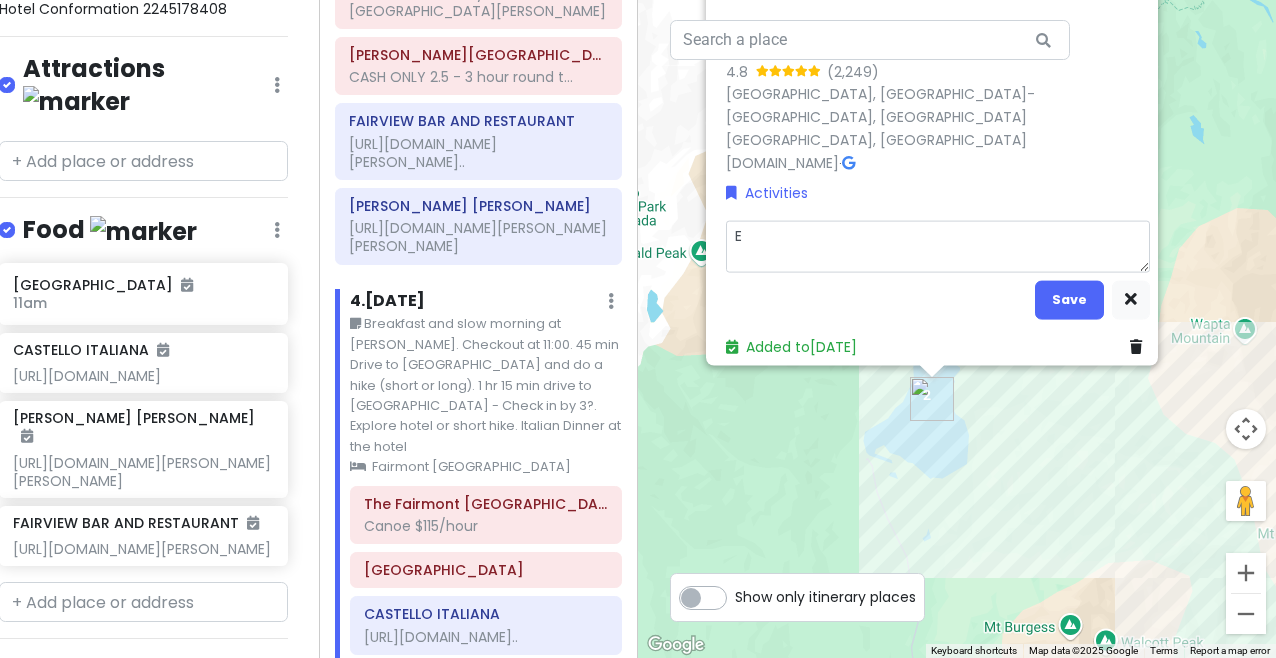 type on "x" 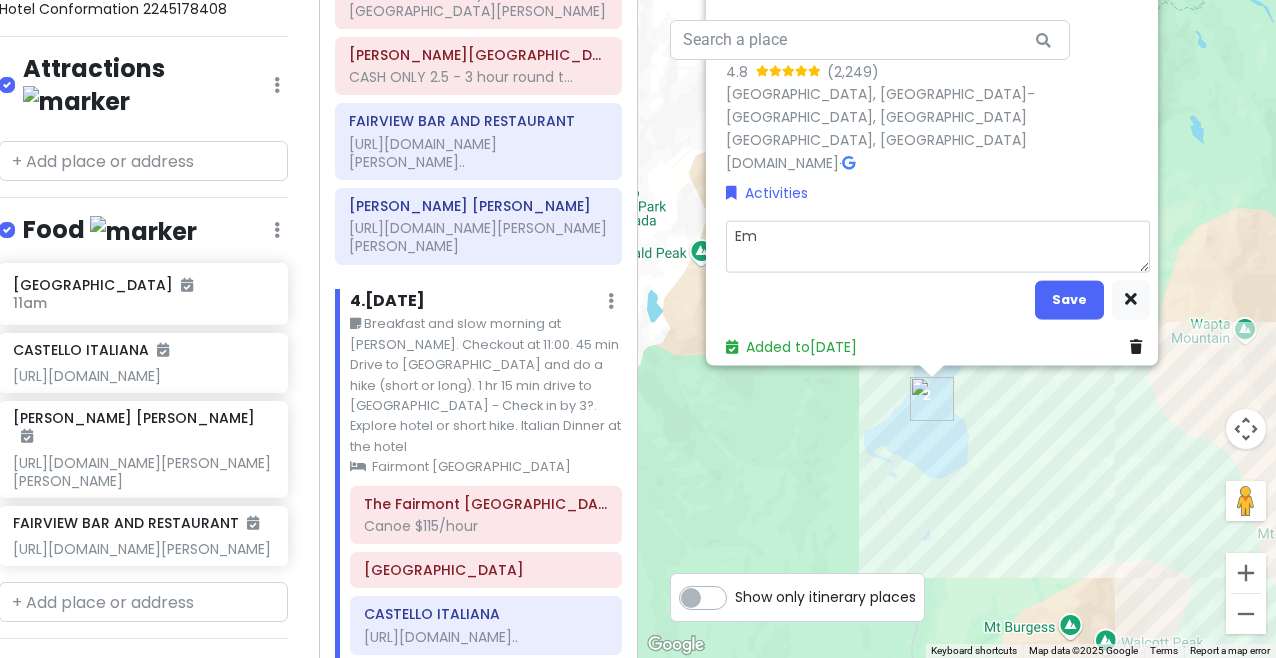 type on "x" 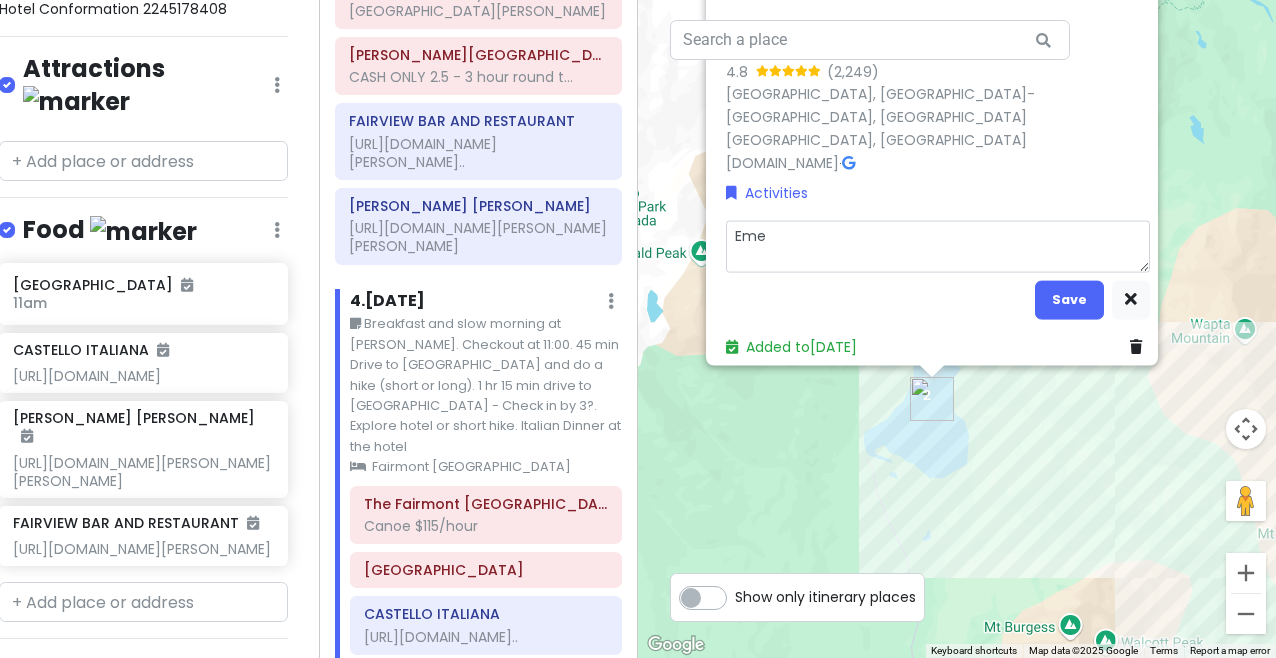 type on "x" 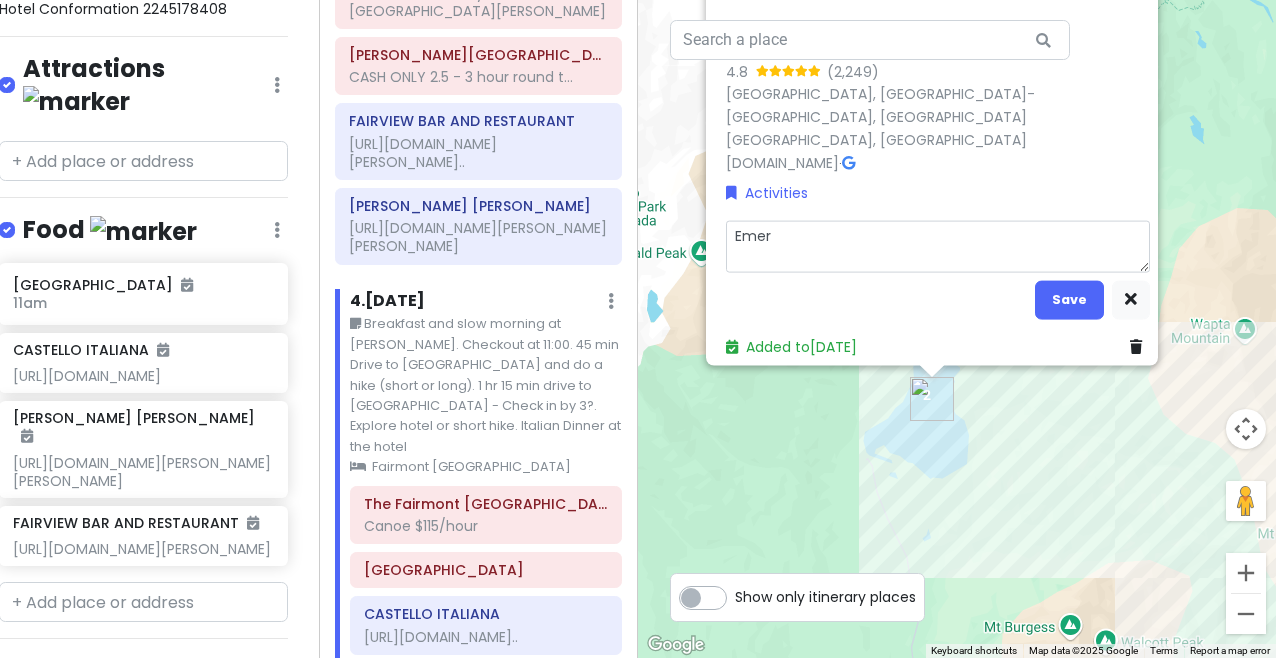 type on "x" 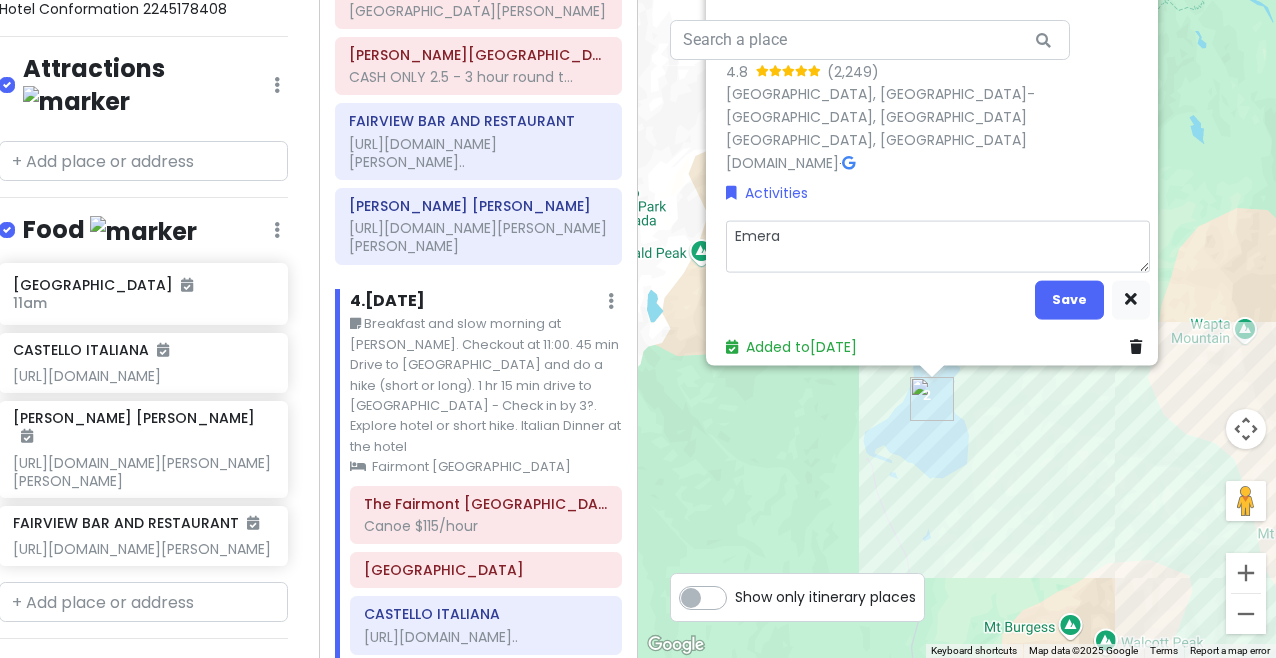 type on "x" 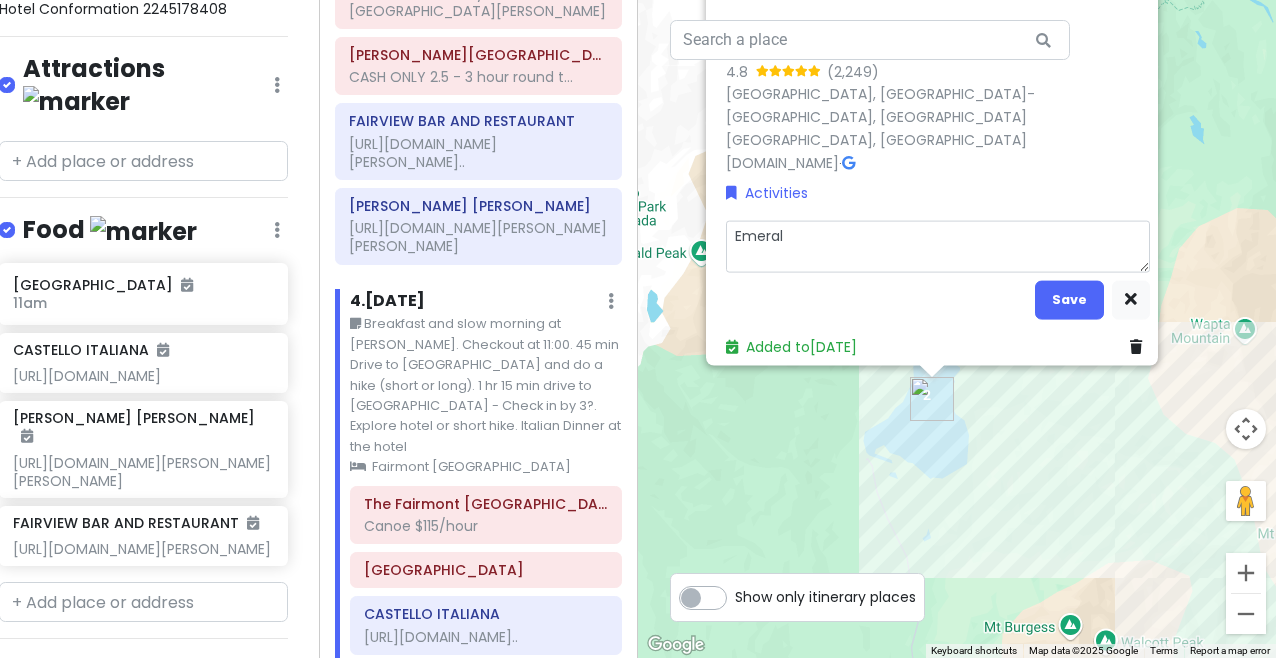 type on "x" 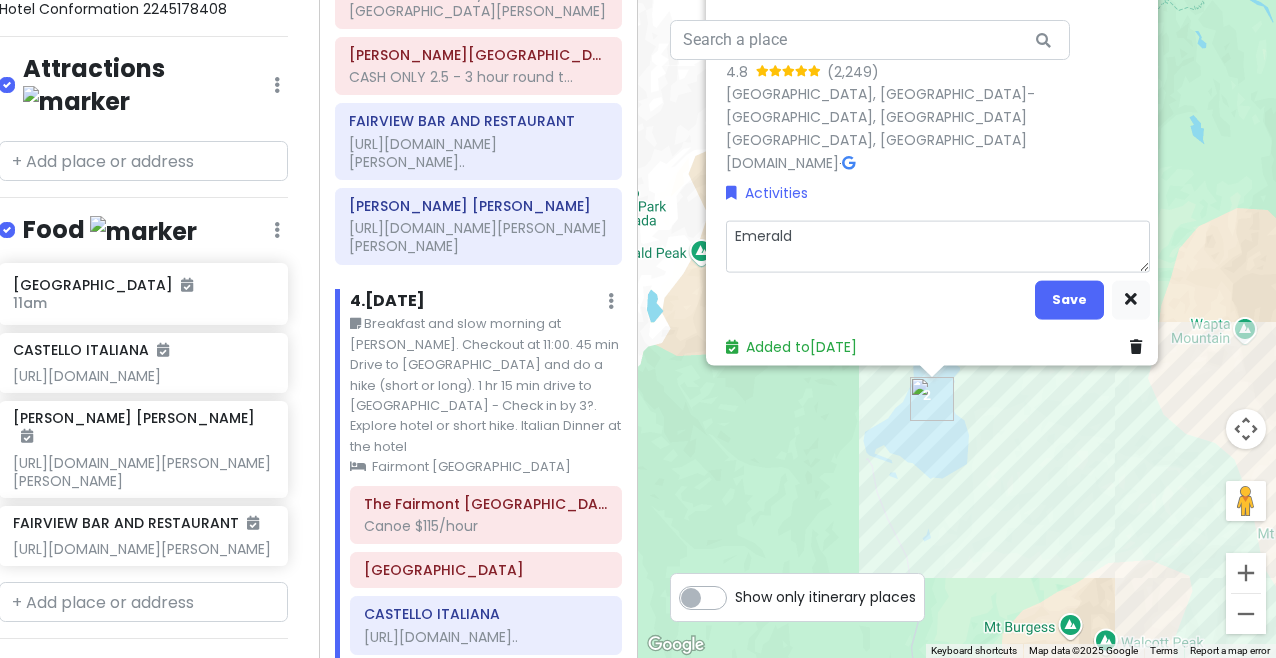 type on "x" 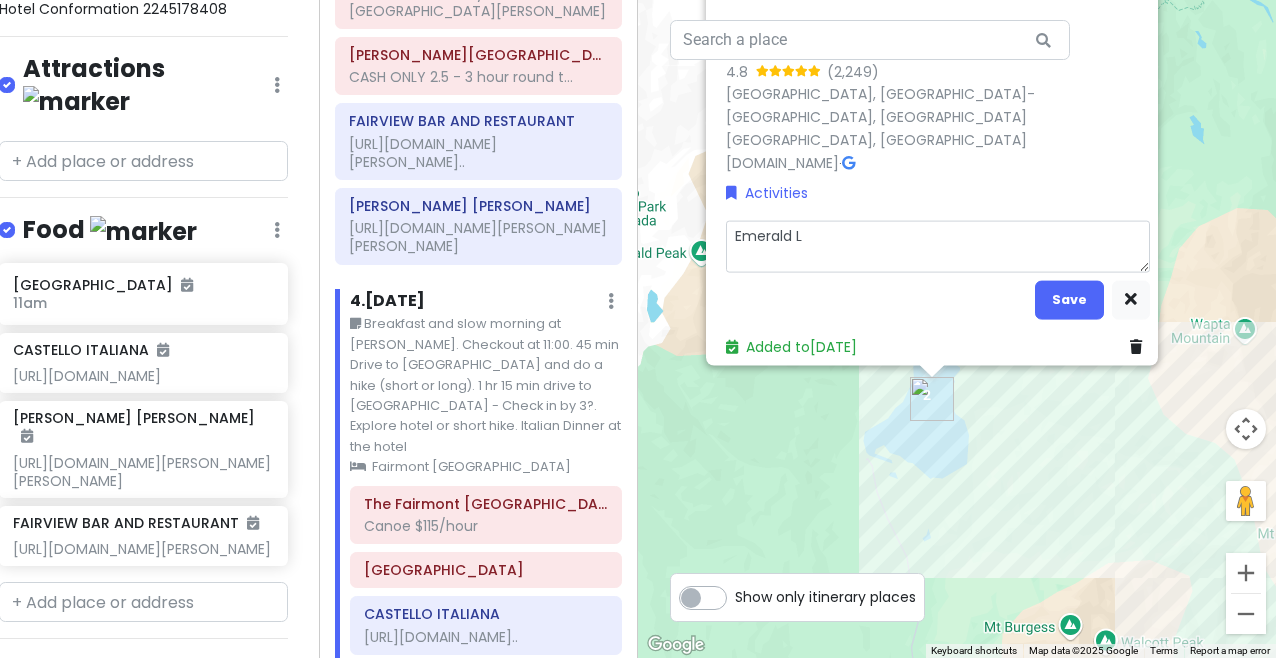 type on "x" 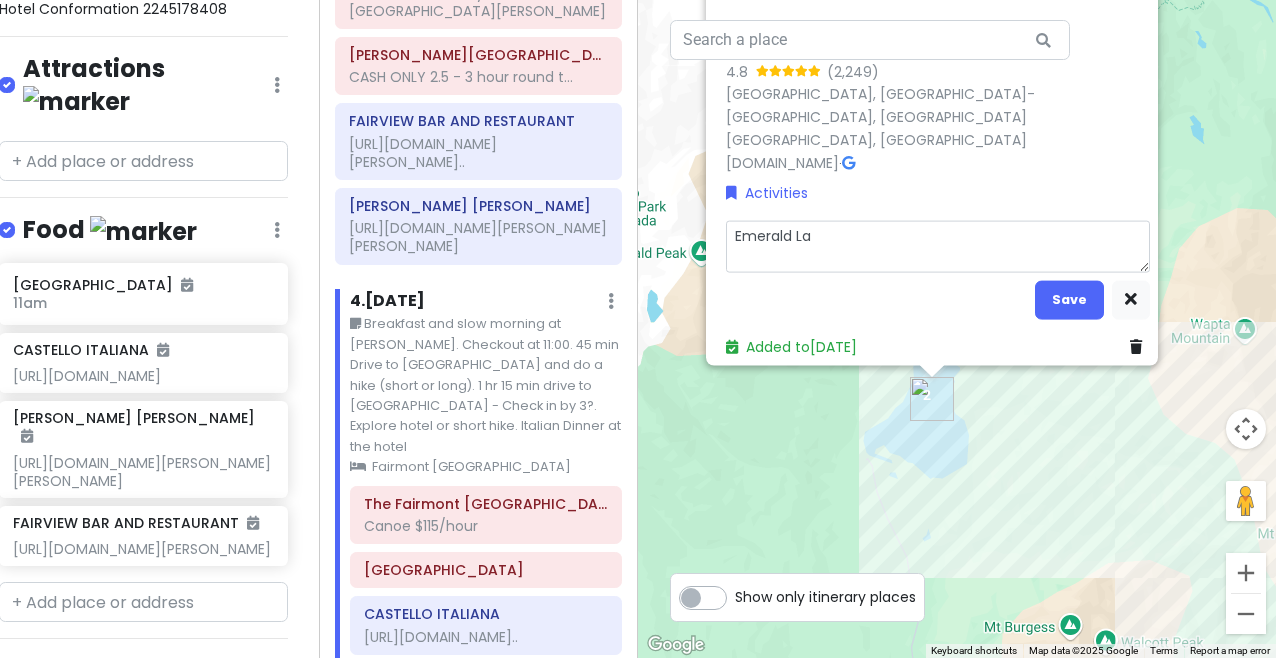 type on "x" 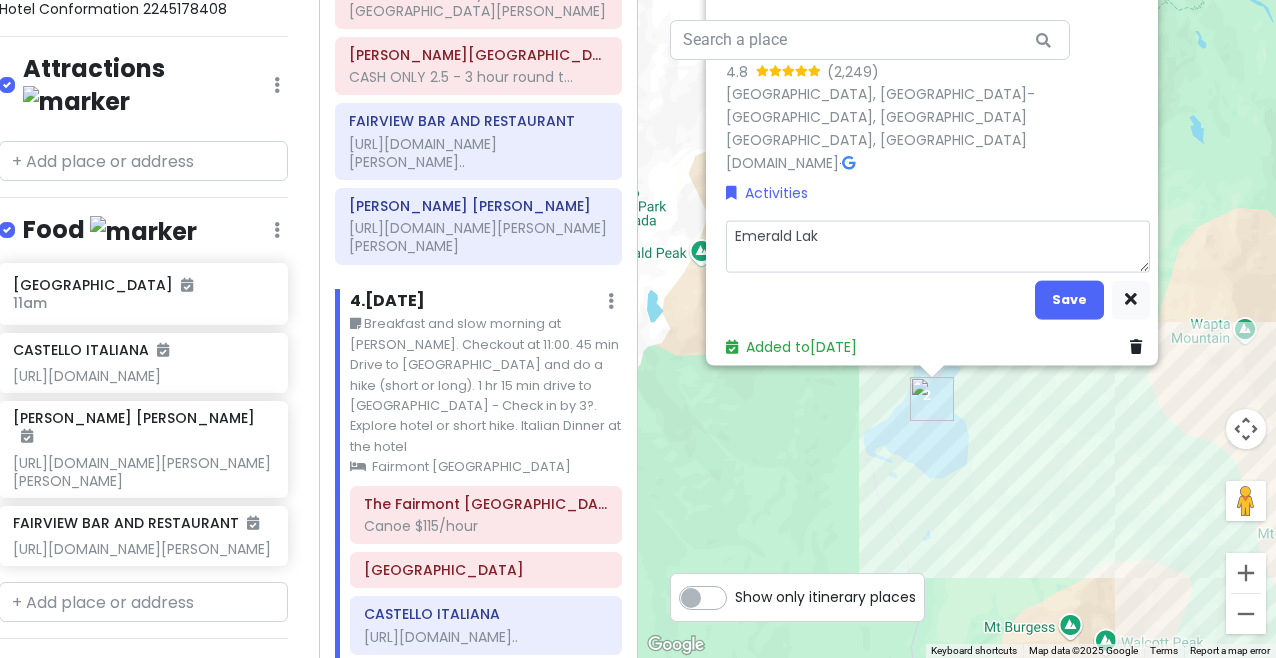 type on "x" 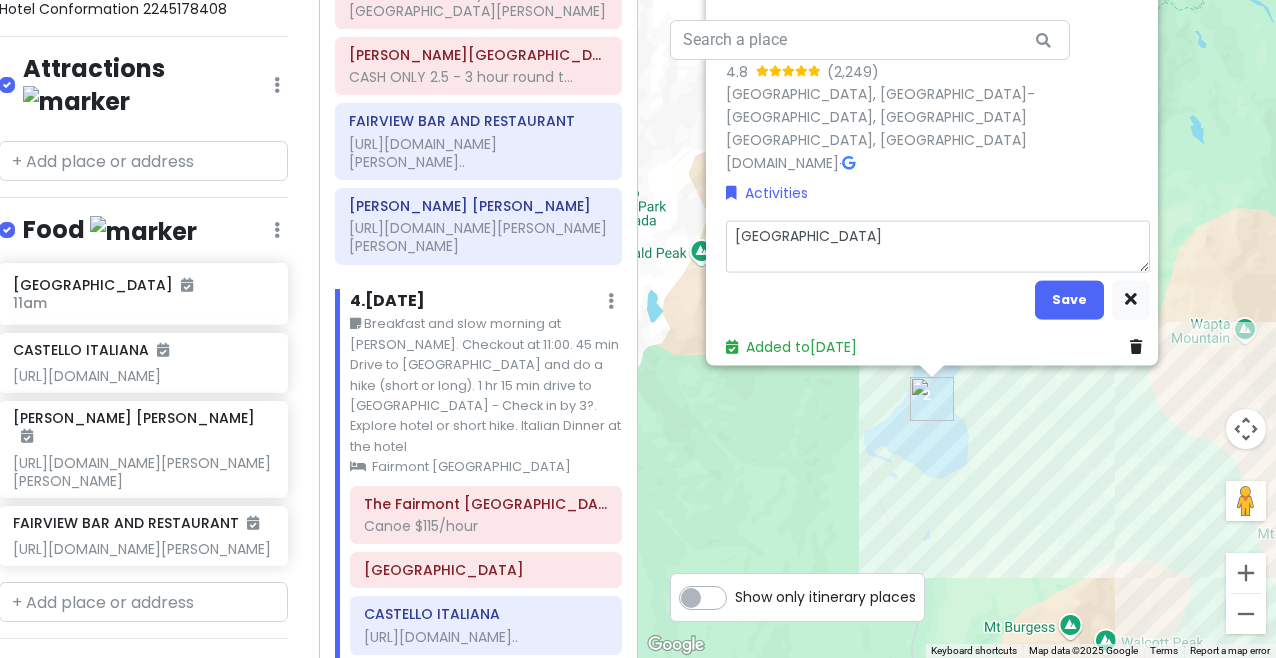 type on "x" 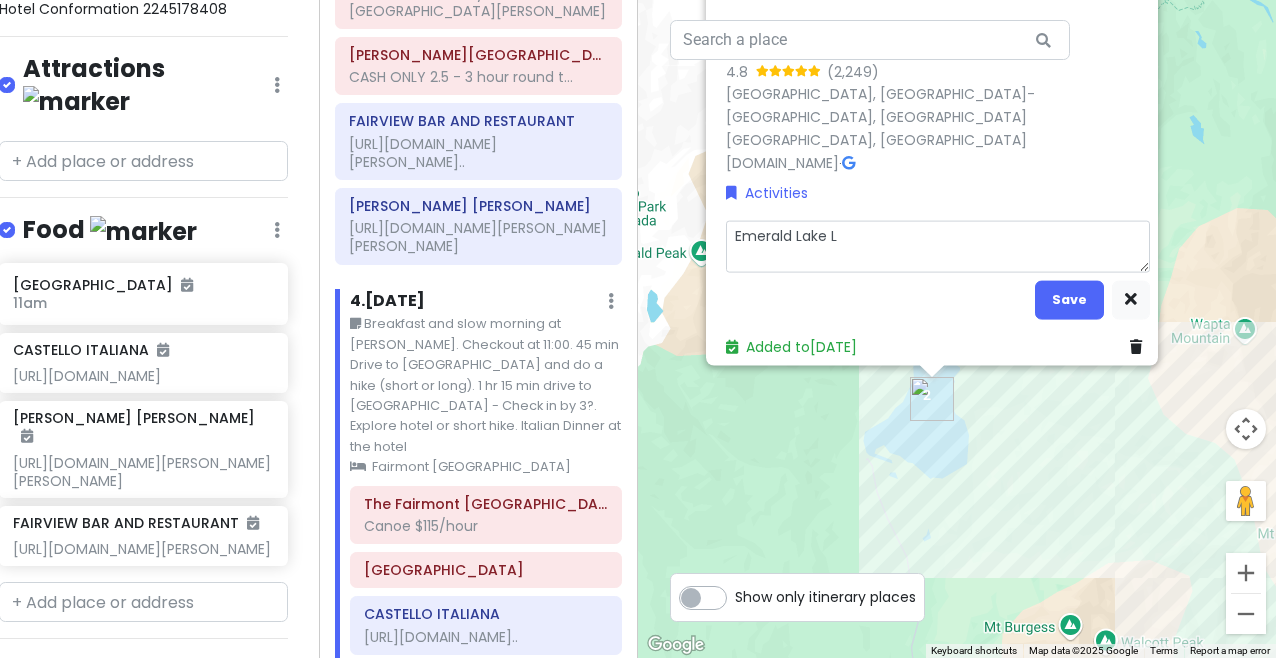 type on "x" 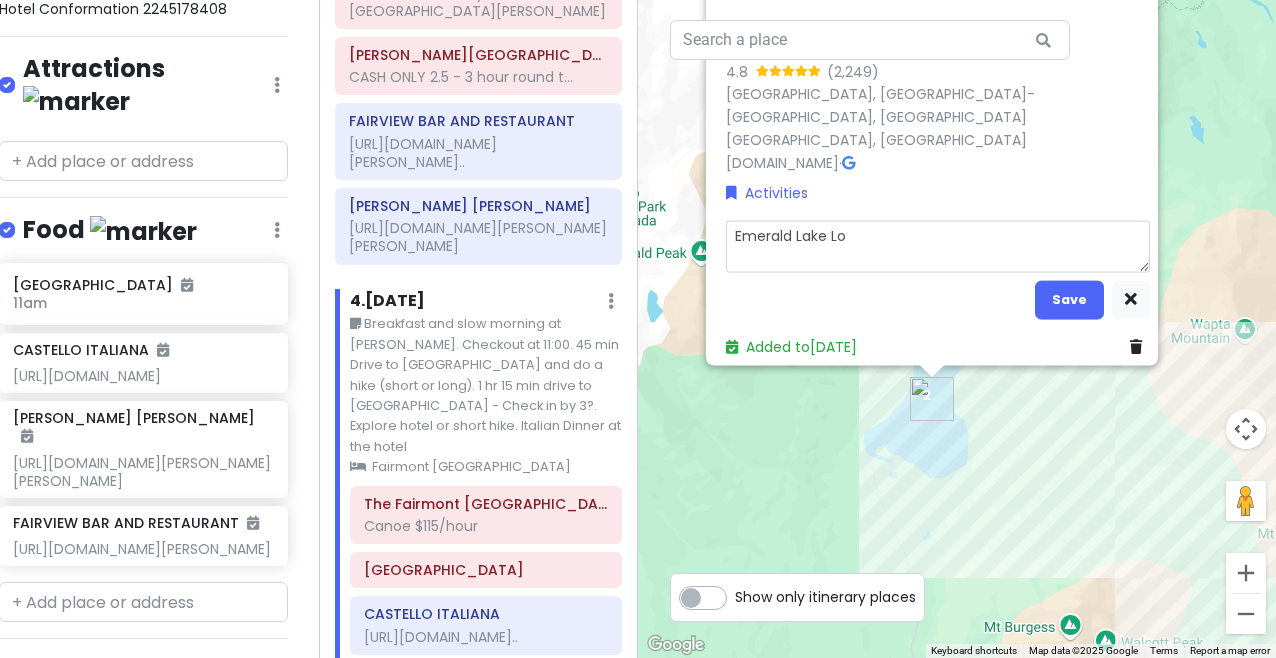 type on "x" 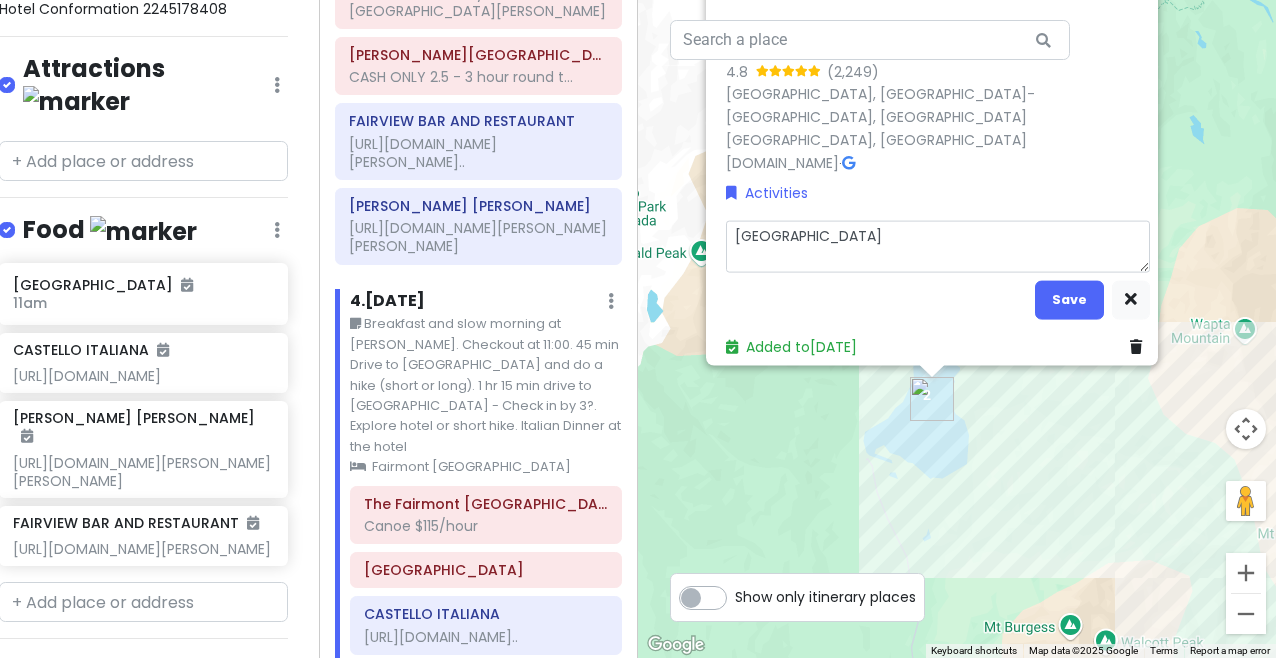 type on "x" 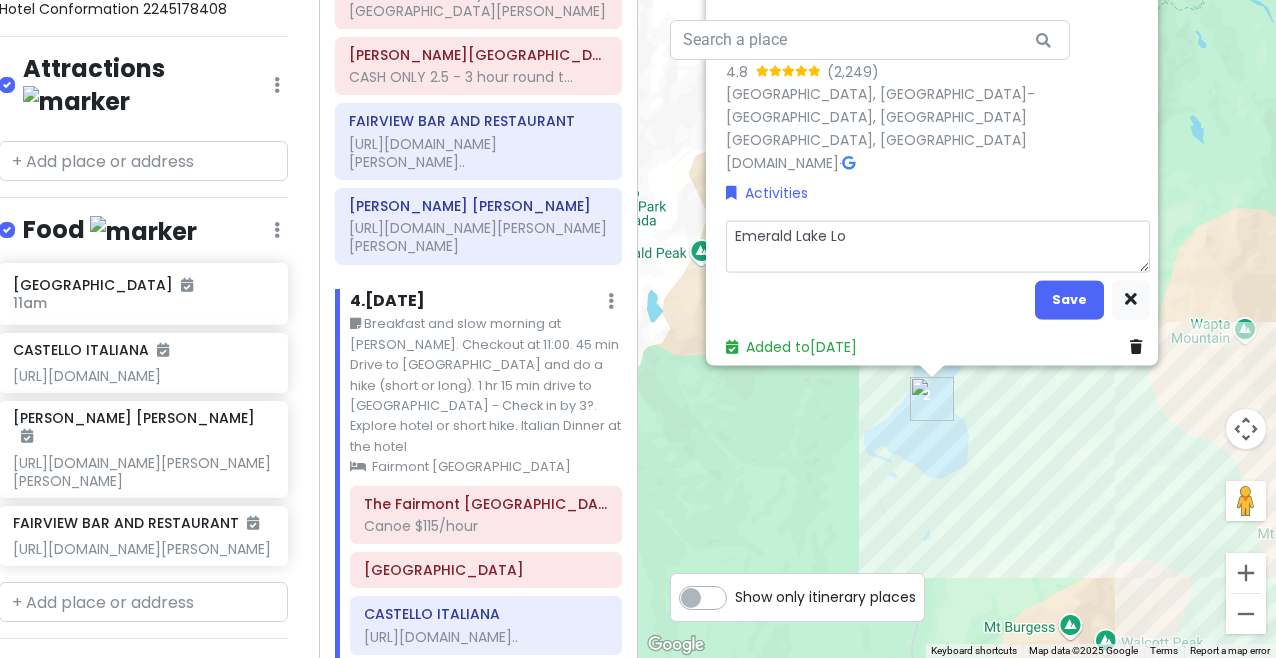 type on "x" 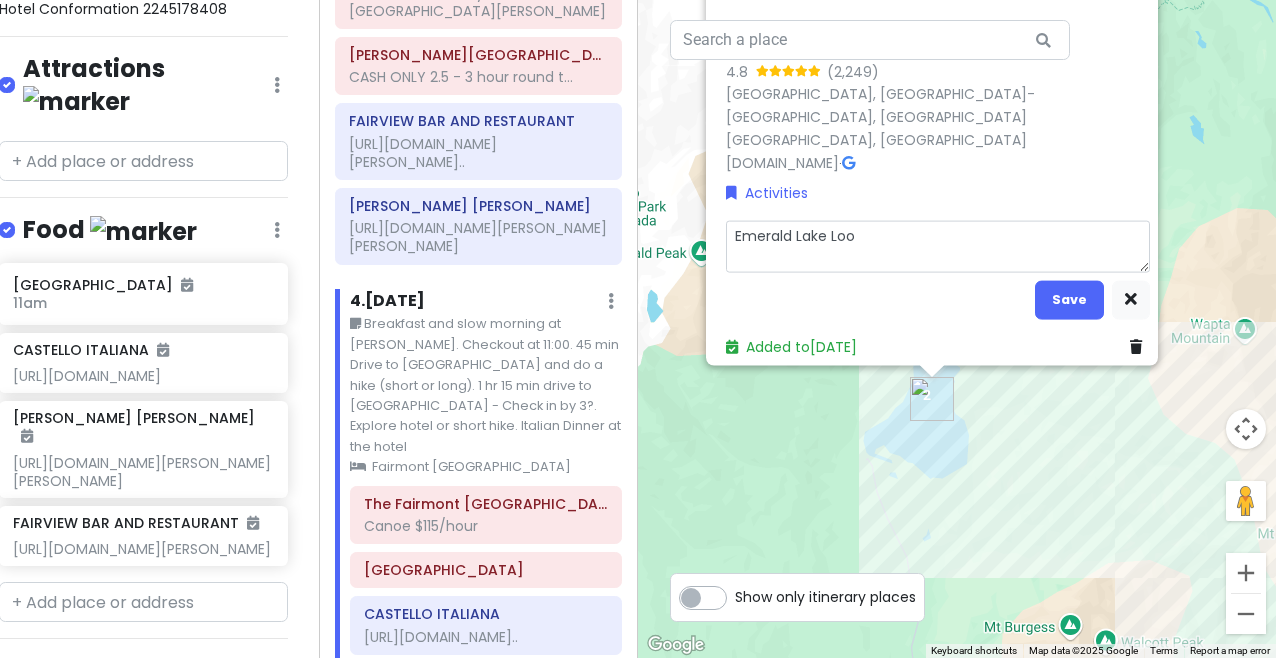 type on "x" 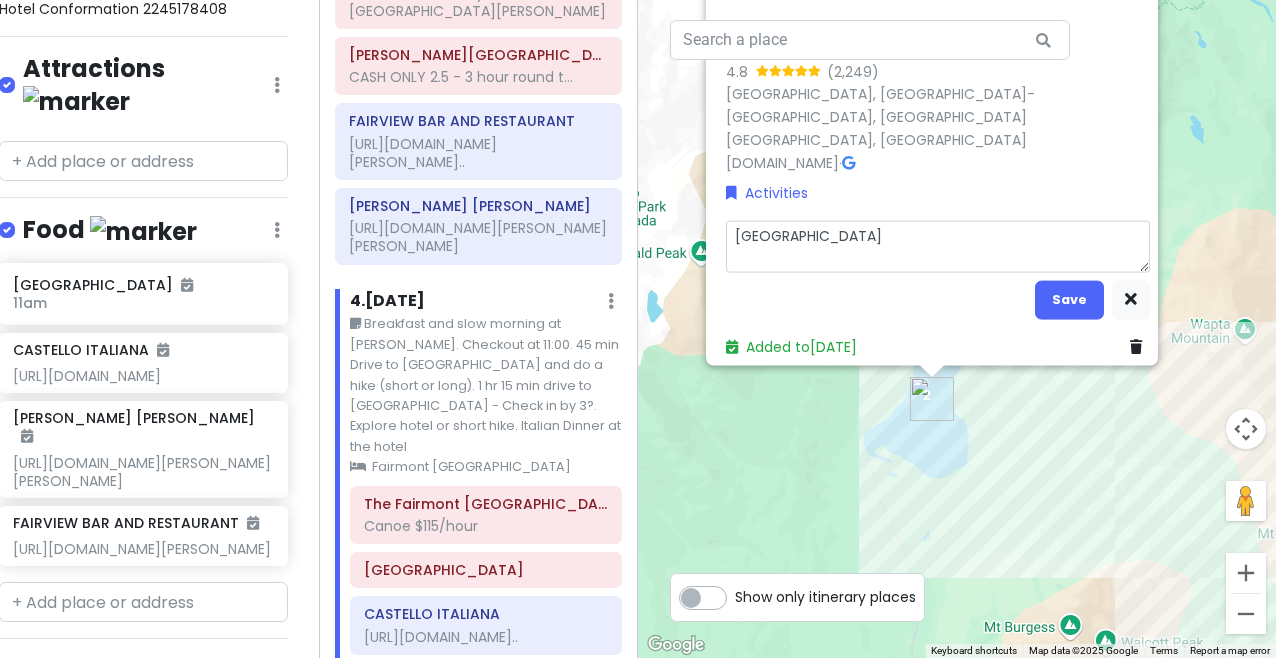 type on "x" 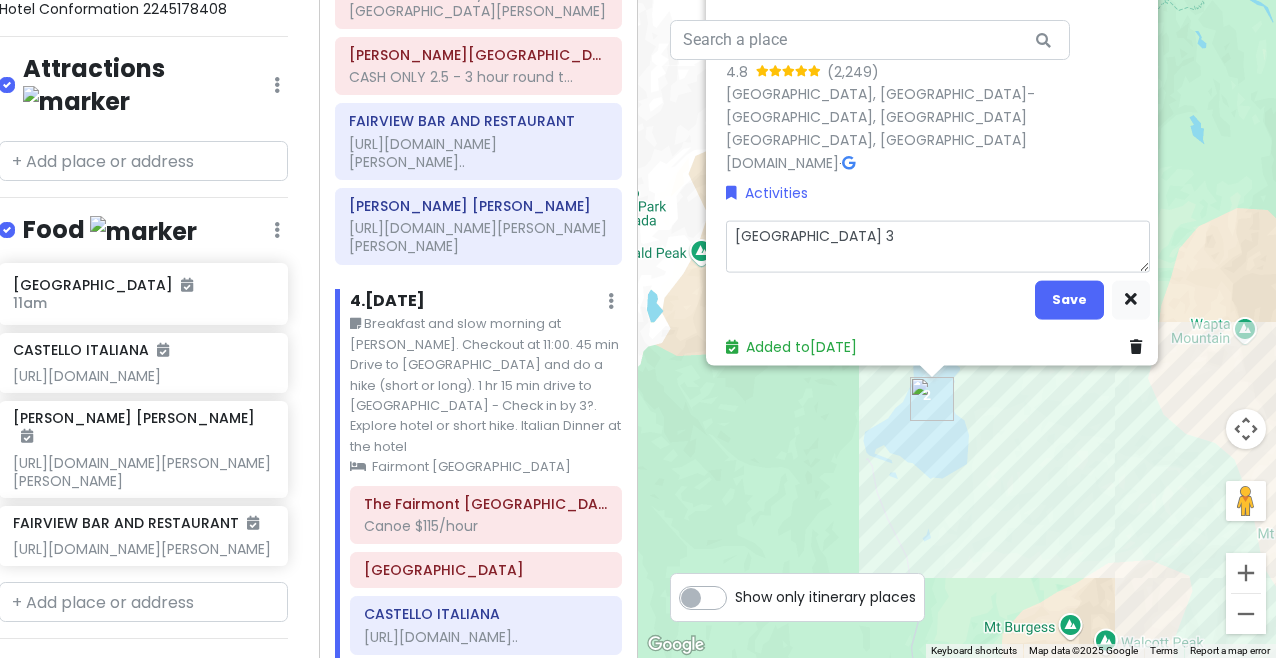 type on "x" 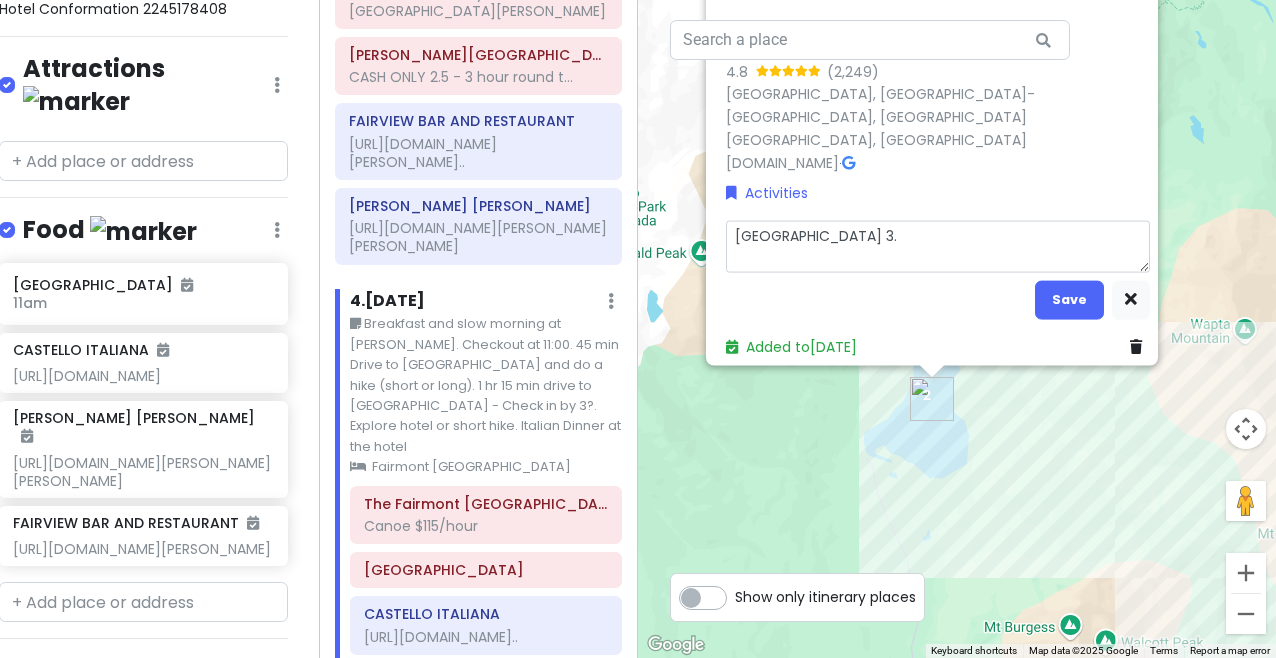 type on "x" 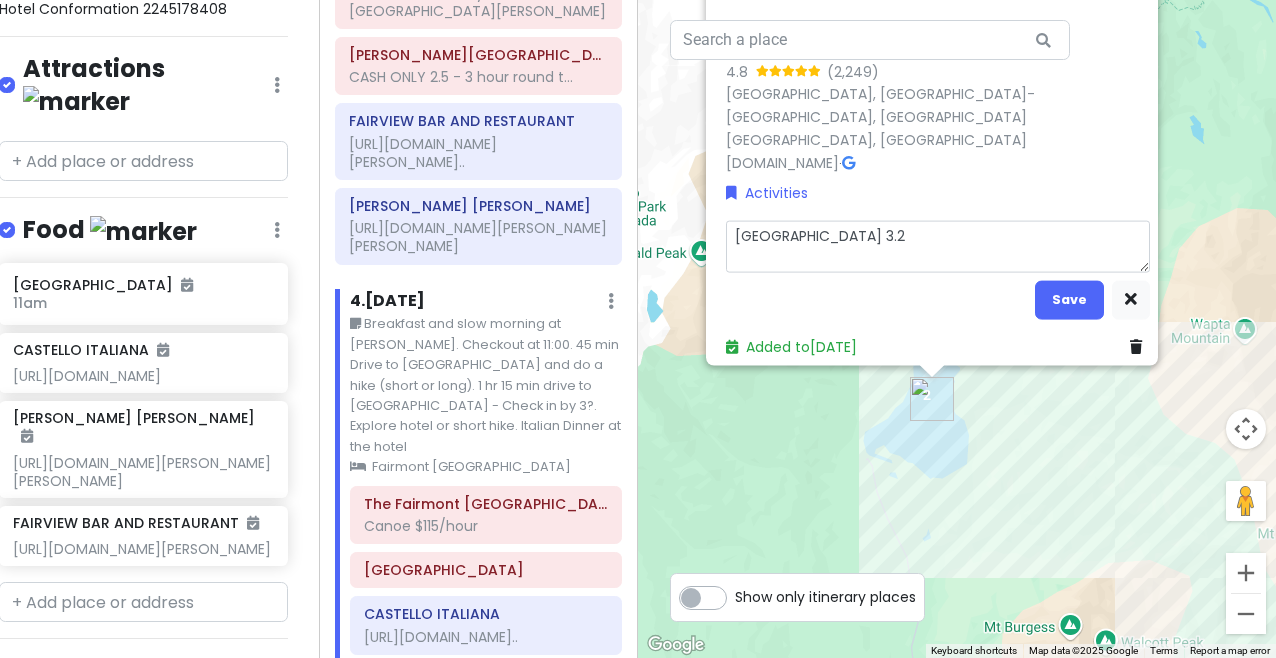 type on "x" 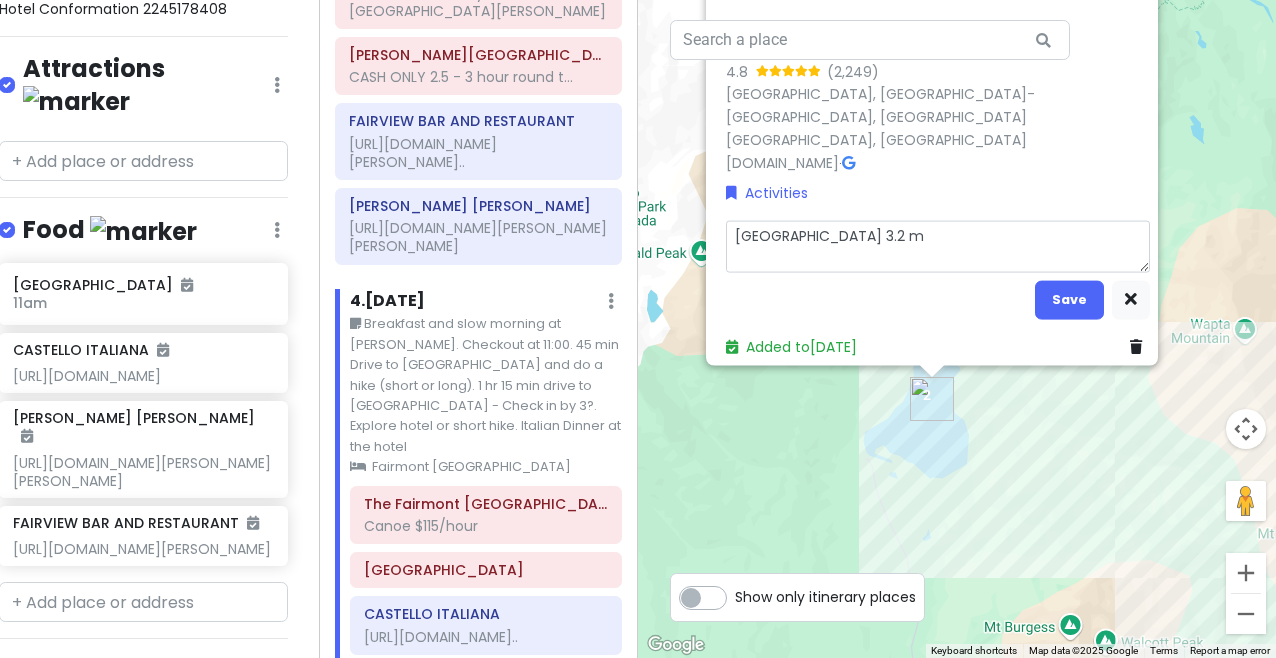type on "x" 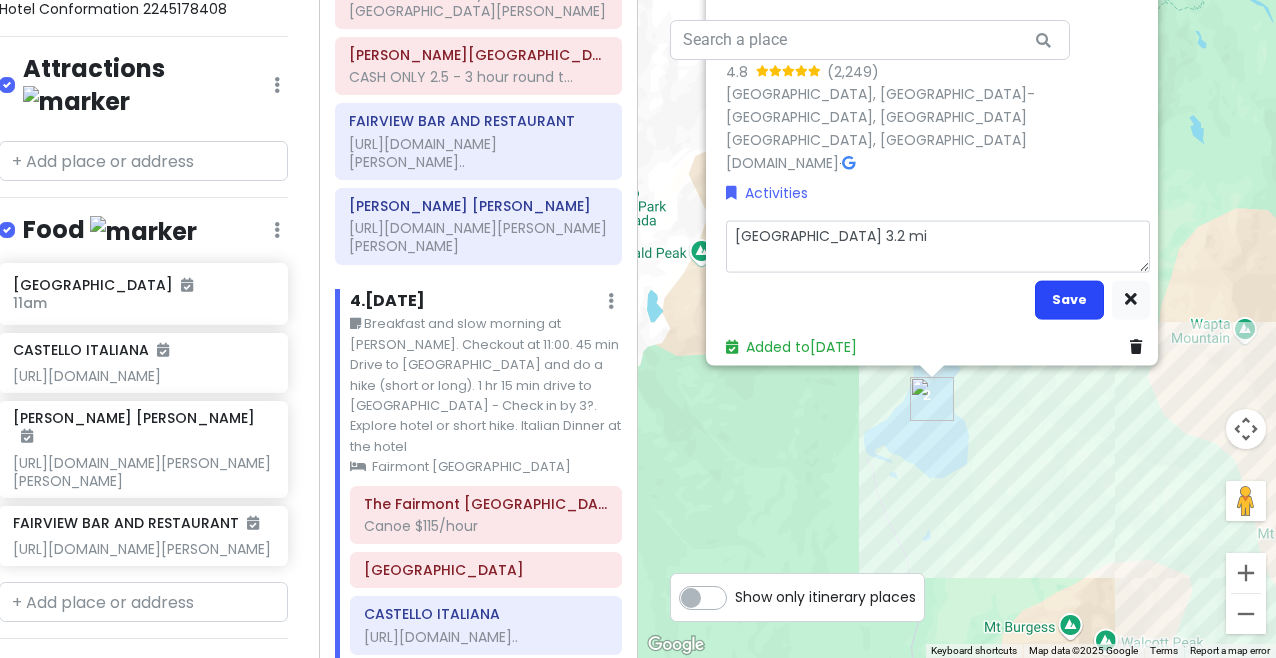 type on "[GEOGRAPHIC_DATA] 3.2 mi" 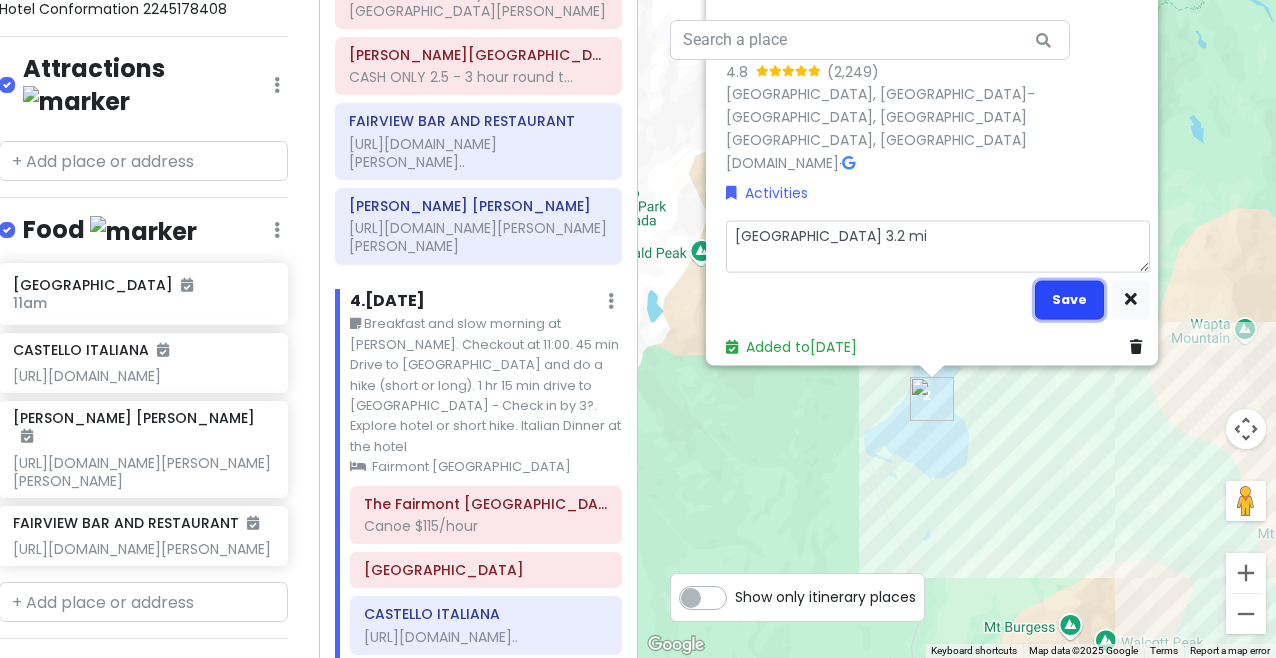 click on "Save" at bounding box center [1069, 299] 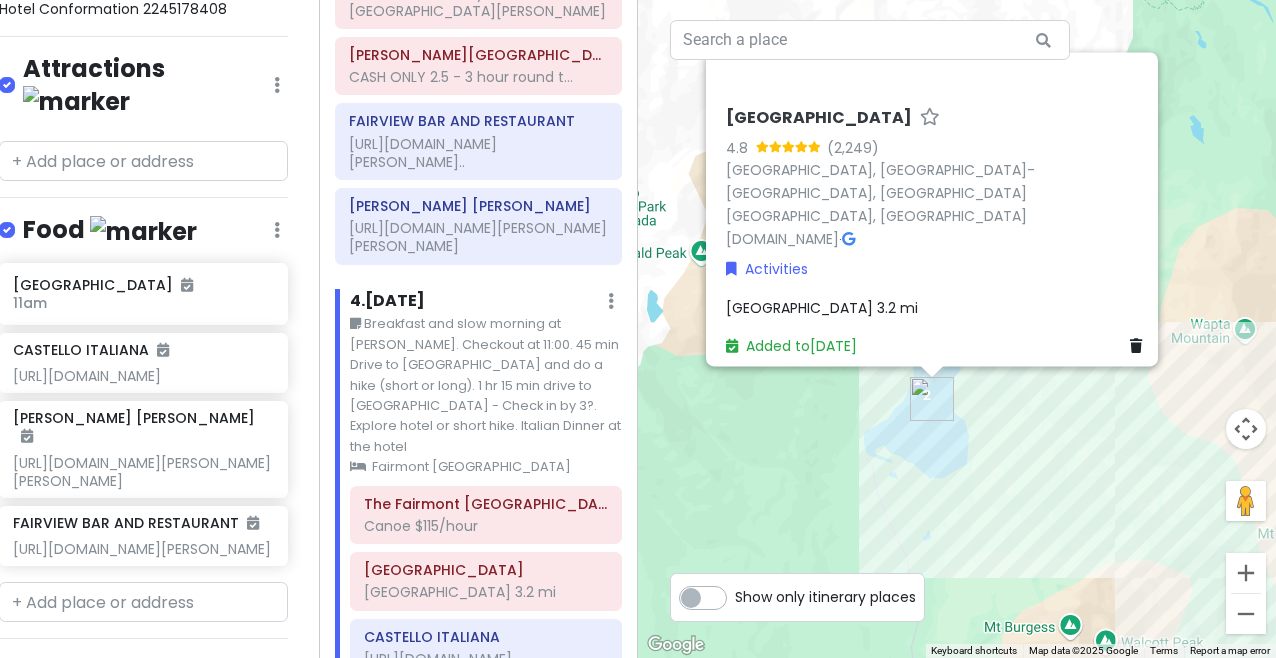 click on "Emerald Lake 4.8        (2,249) [GEOGRAPHIC_DATA], [GEOGRAPHIC_DATA]-[GEOGRAPHIC_DATA], [GEOGRAPHIC_DATA] [GEOGRAPHIC_DATA], [GEOGRAPHIC_DATA] [DOMAIN_NAME]   ·   Activities [GEOGRAPHIC_DATA] 3.2 mi Added to  [DATE]" at bounding box center (938, 233) 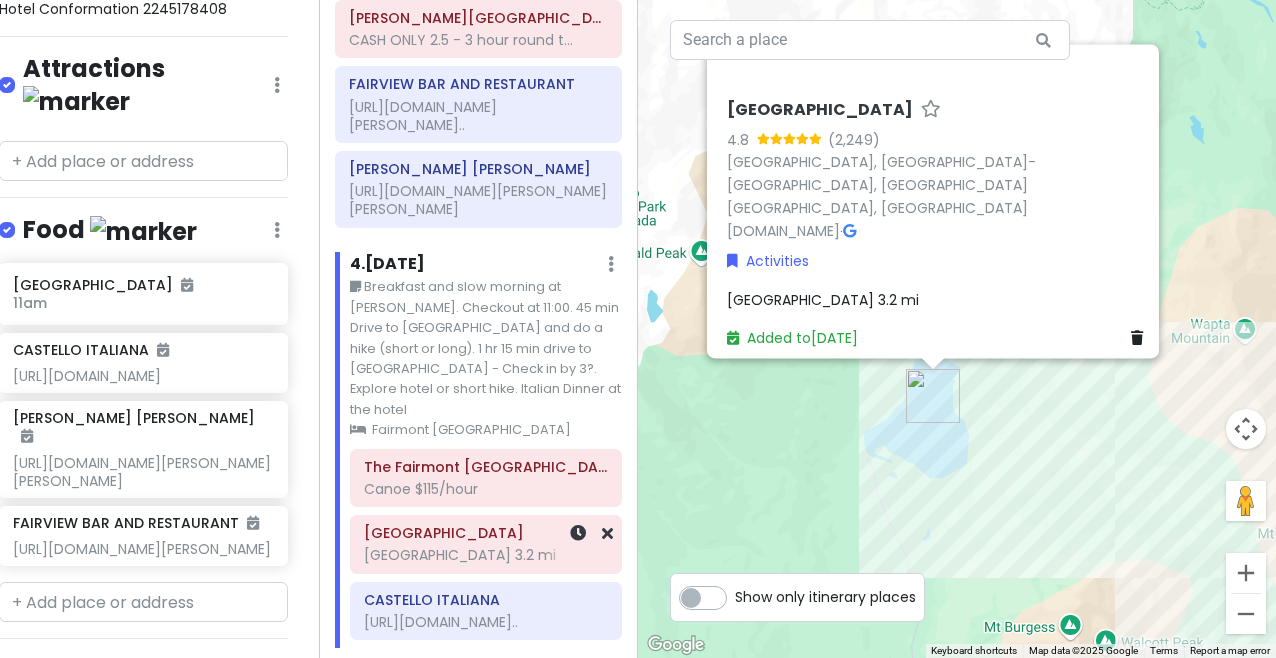 scroll, scrollTop: 1149, scrollLeft: 0, axis: vertical 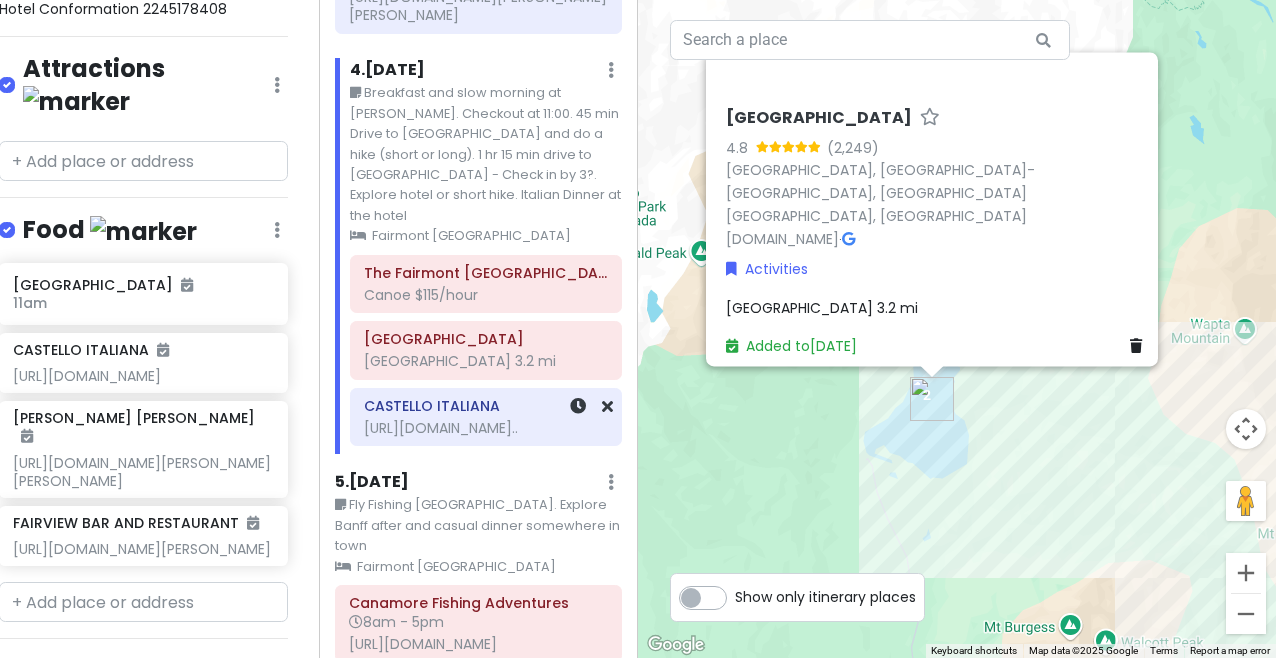 click on "CASTELLO ITALIANA [URL][DOMAIN_NAME].." at bounding box center [486, 417] 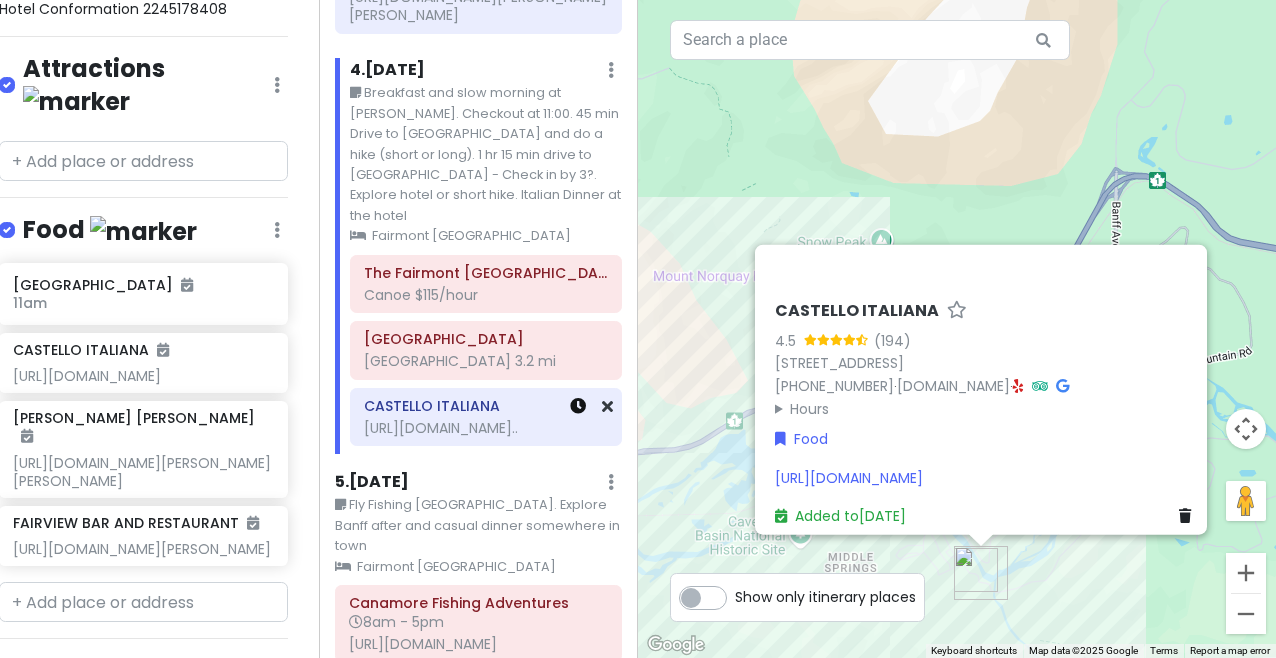click at bounding box center (578, 406) 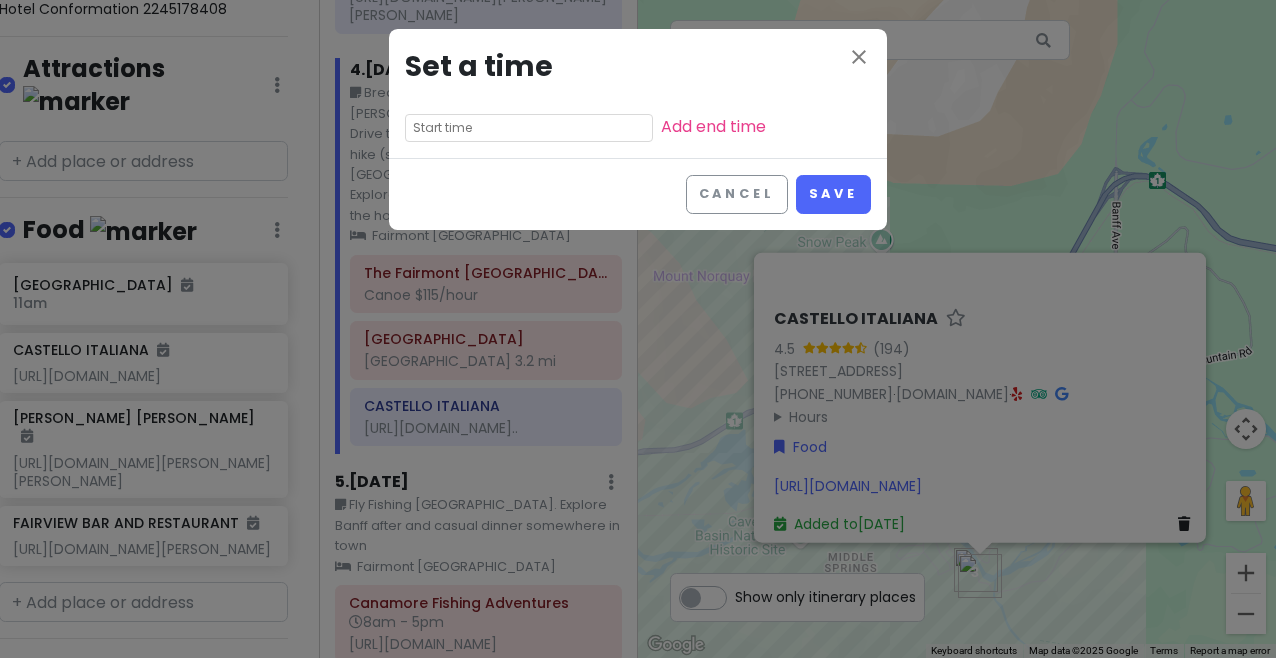 click at bounding box center [529, 128] 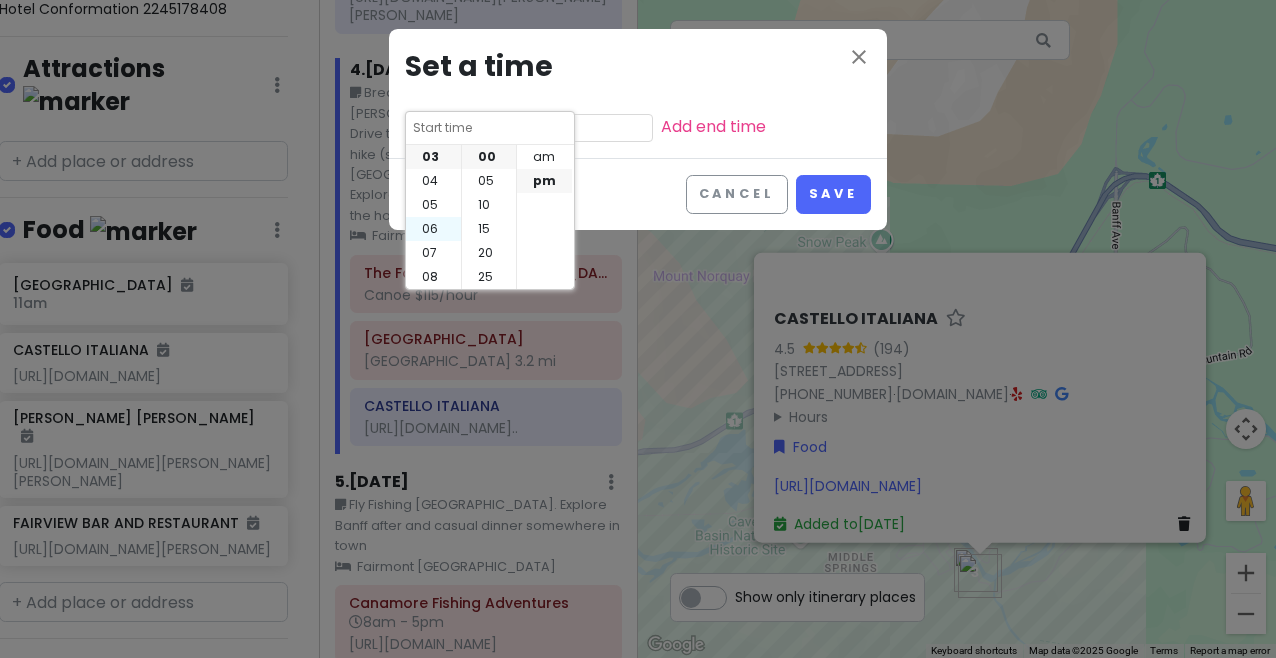 click on "06" at bounding box center (433, 229) 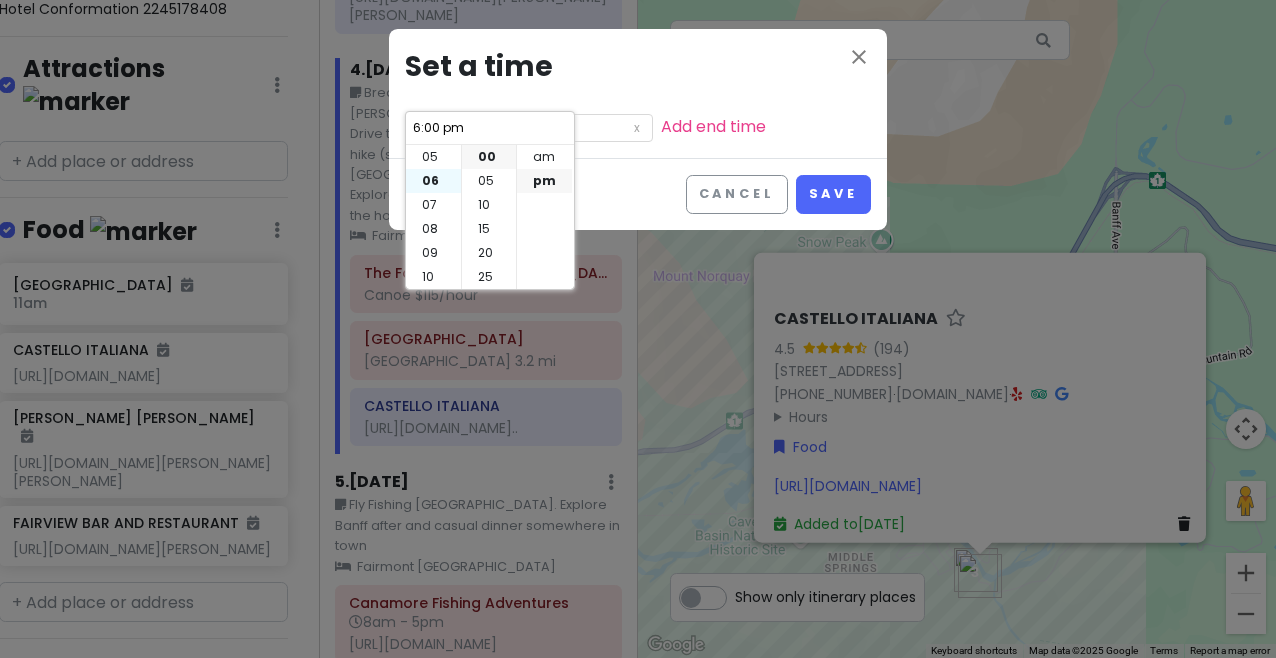 scroll, scrollTop: 144, scrollLeft: 0, axis: vertical 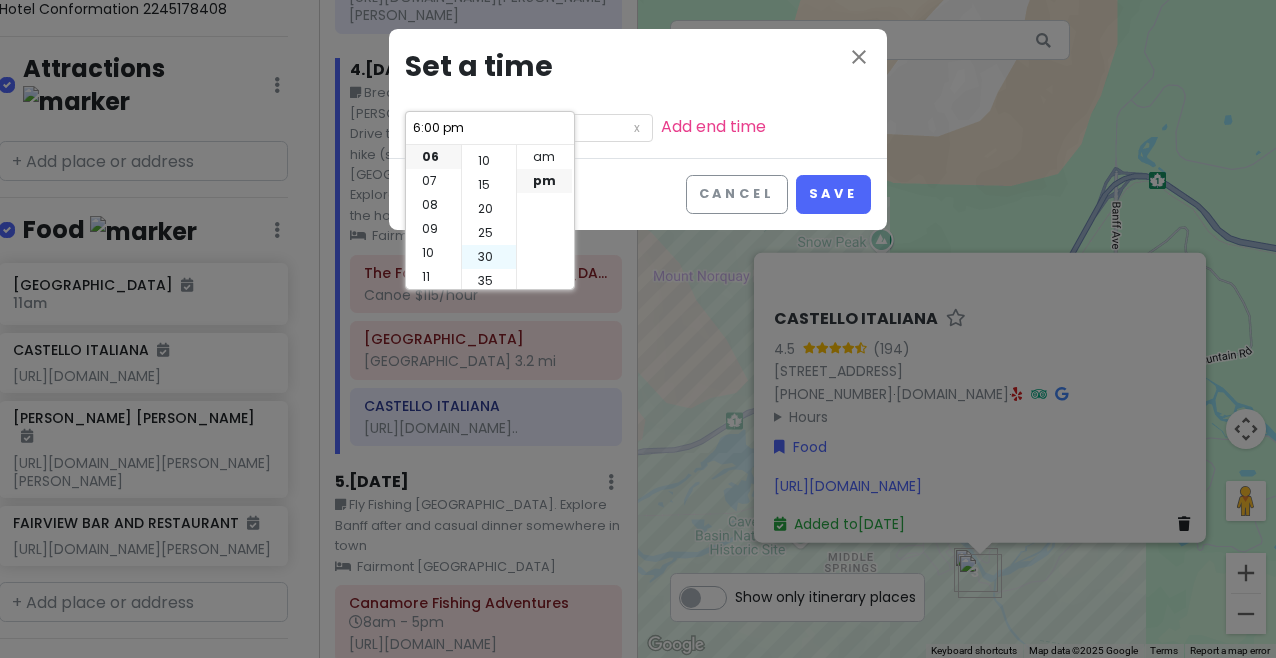 click on "30" at bounding box center [489, 257] 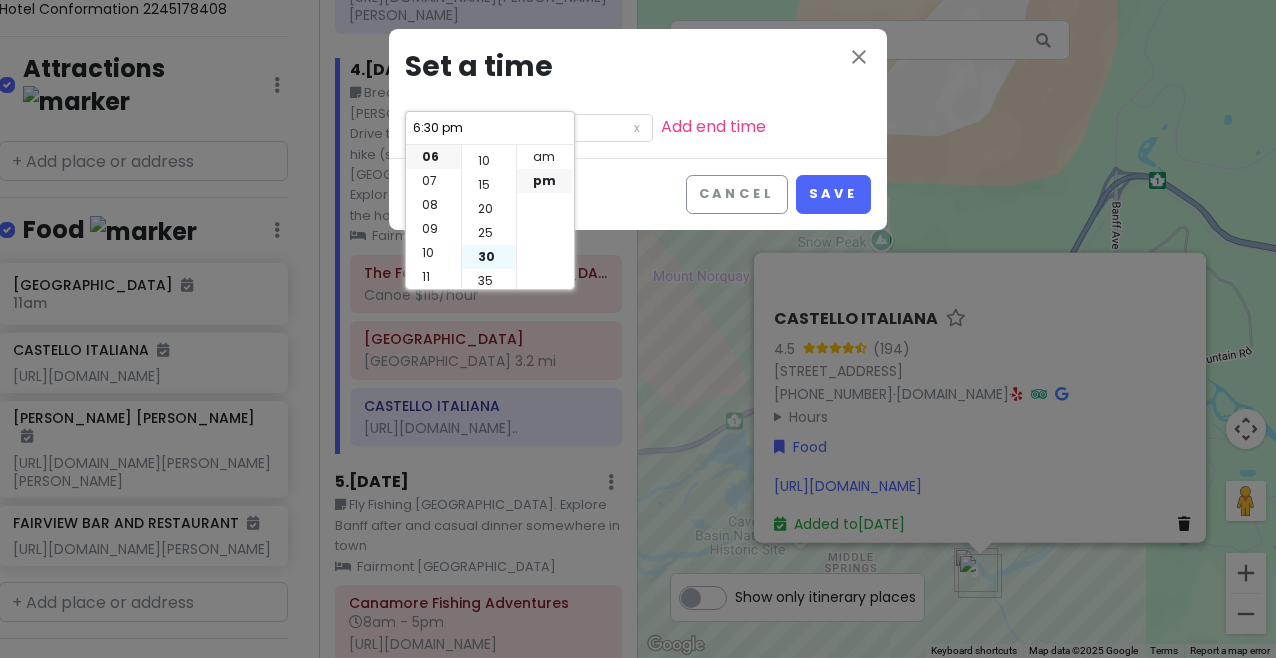 scroll, scrollTop: 144, scrollLeft: 0, axis: vertical 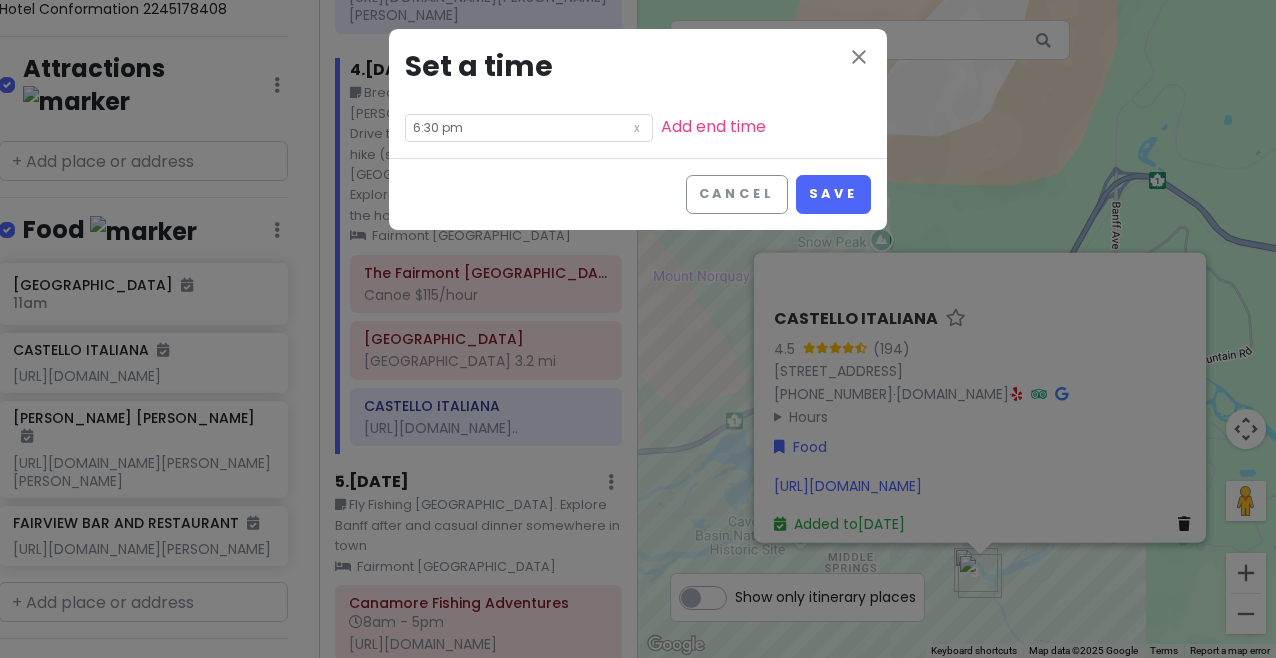 click on "Cancel Save" at bounding box center [638, 194] 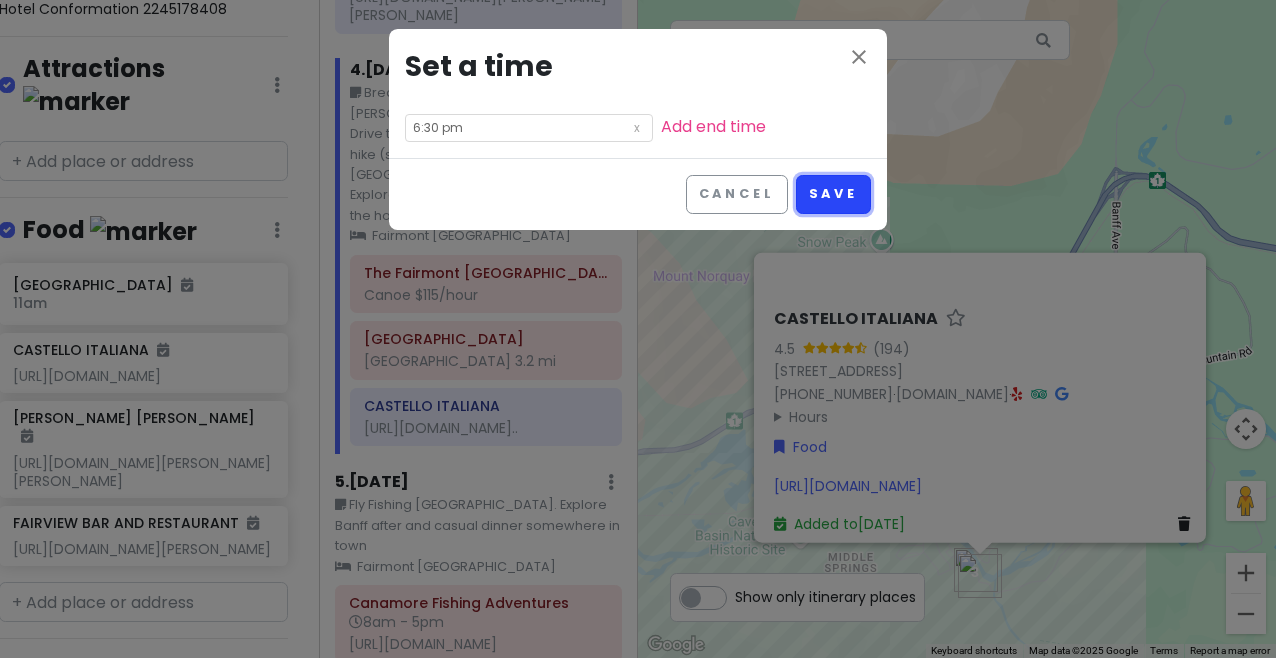 click on "Save" at bounding box center [833, 194] 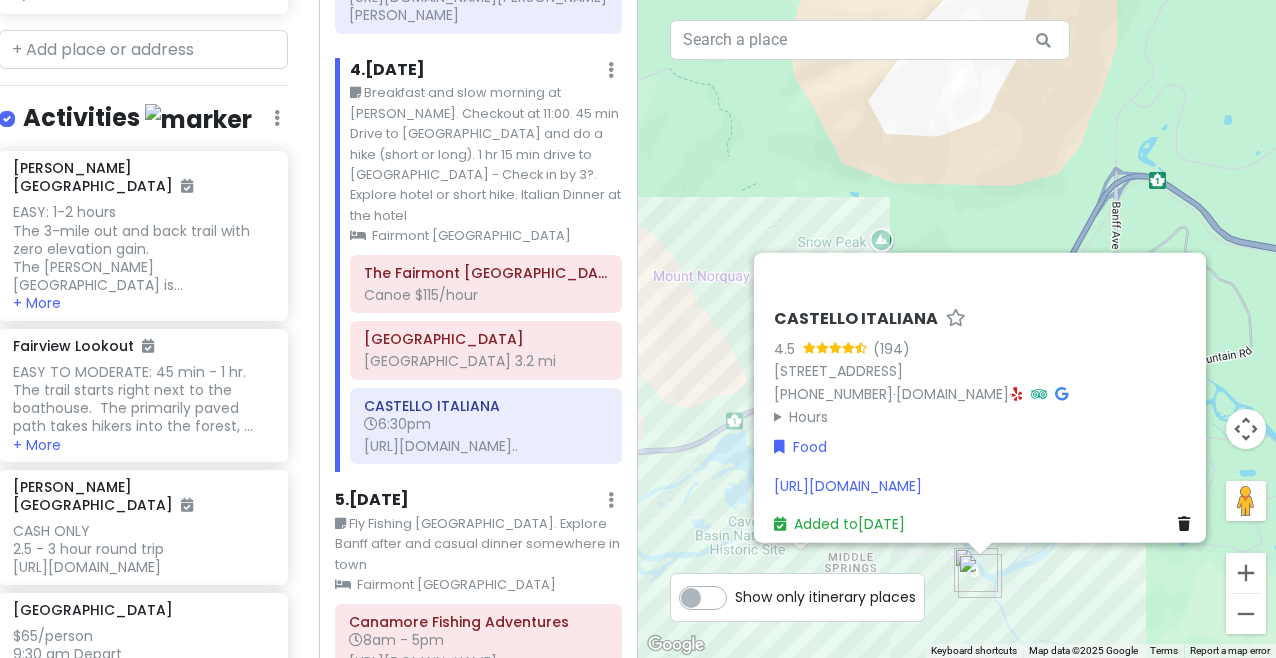 scroll, scrollTop: 2506, scrollLeft: 16, axis: both 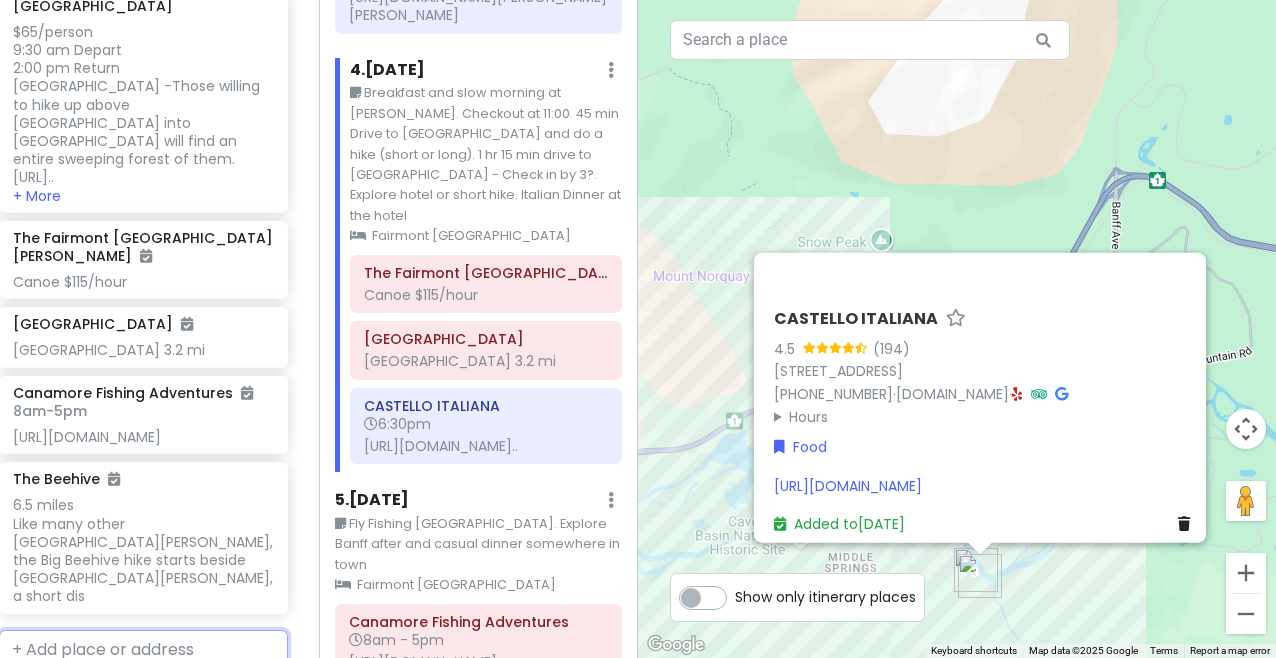 click at bounding box center (143, 650) 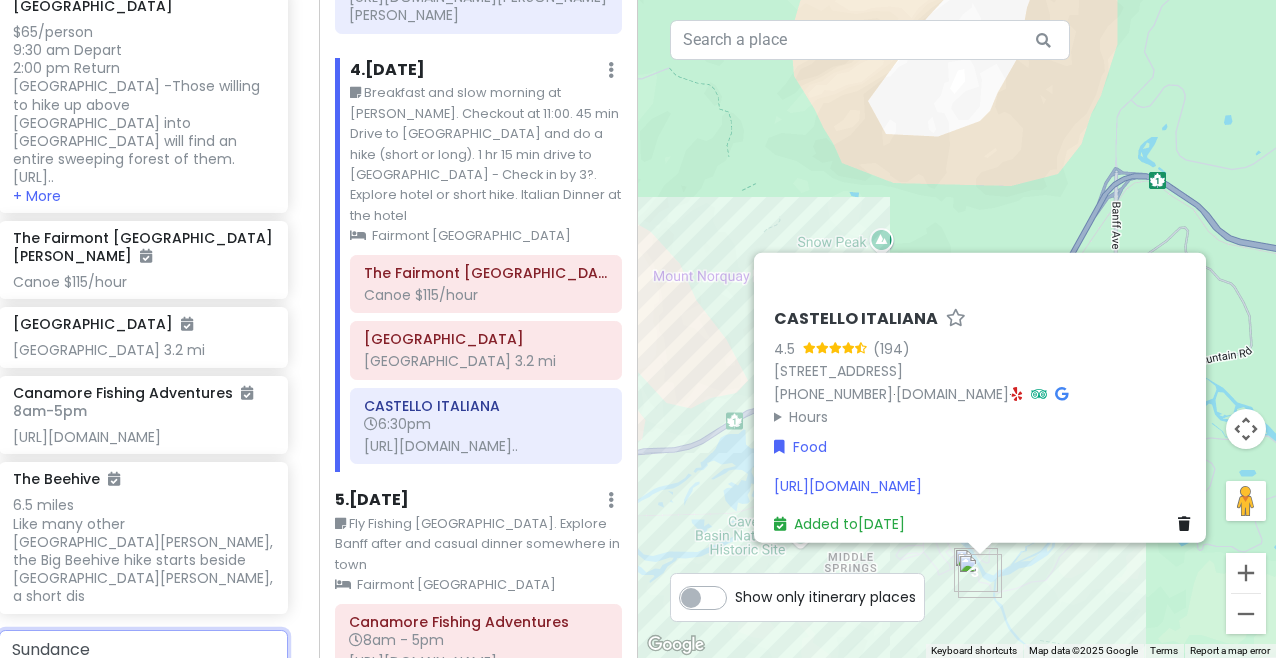 type on "Sundance" 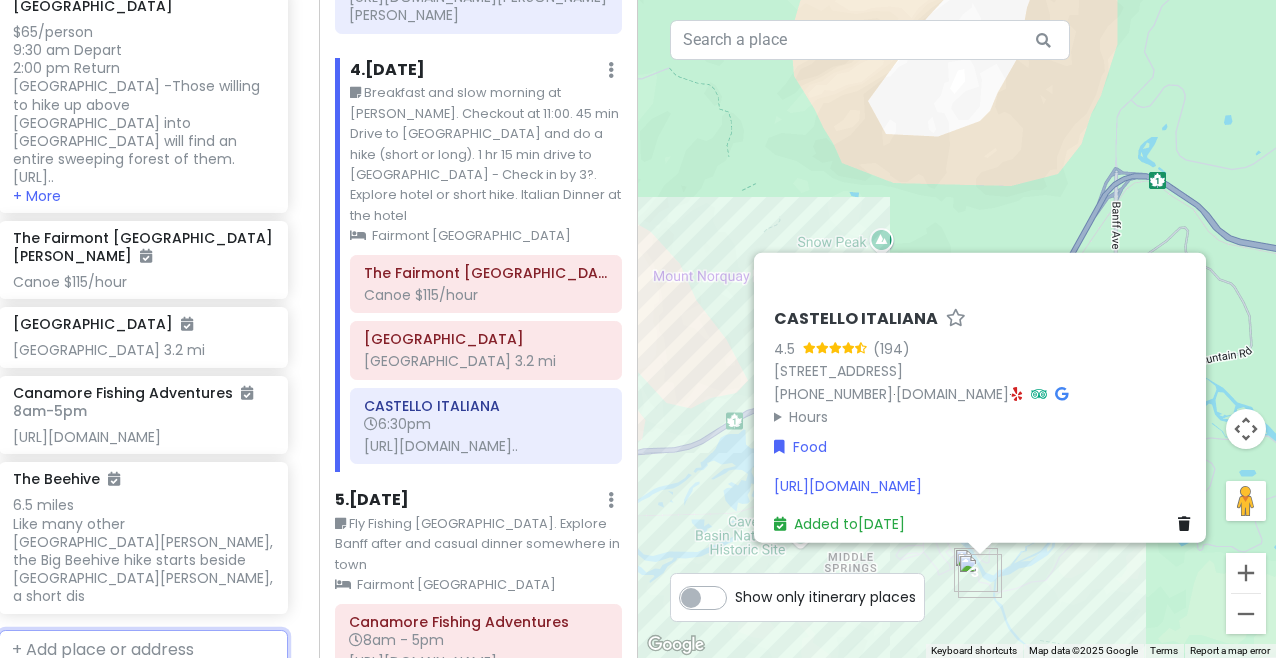 scroll, scrollTop: 2558, scrollLeft: 16, axis: both 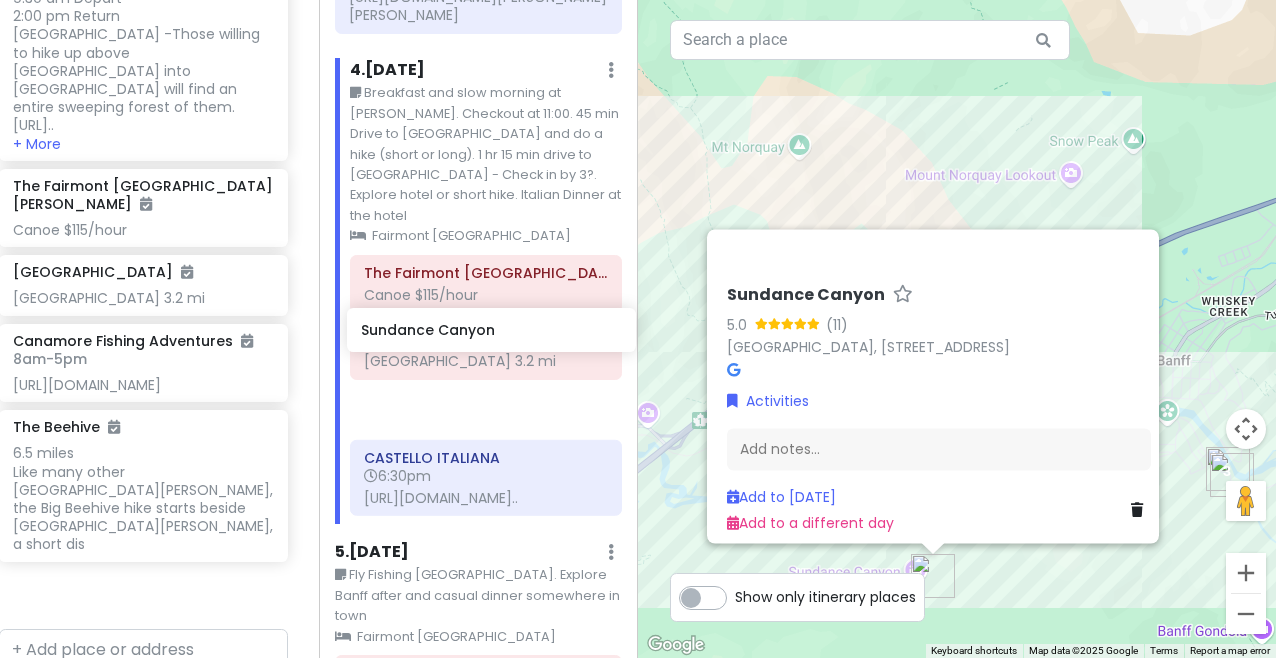 drag, startPoint x: 160, startPoint y: 510, endPoint x: 508, endPoint y: 331, distance: 391.33746 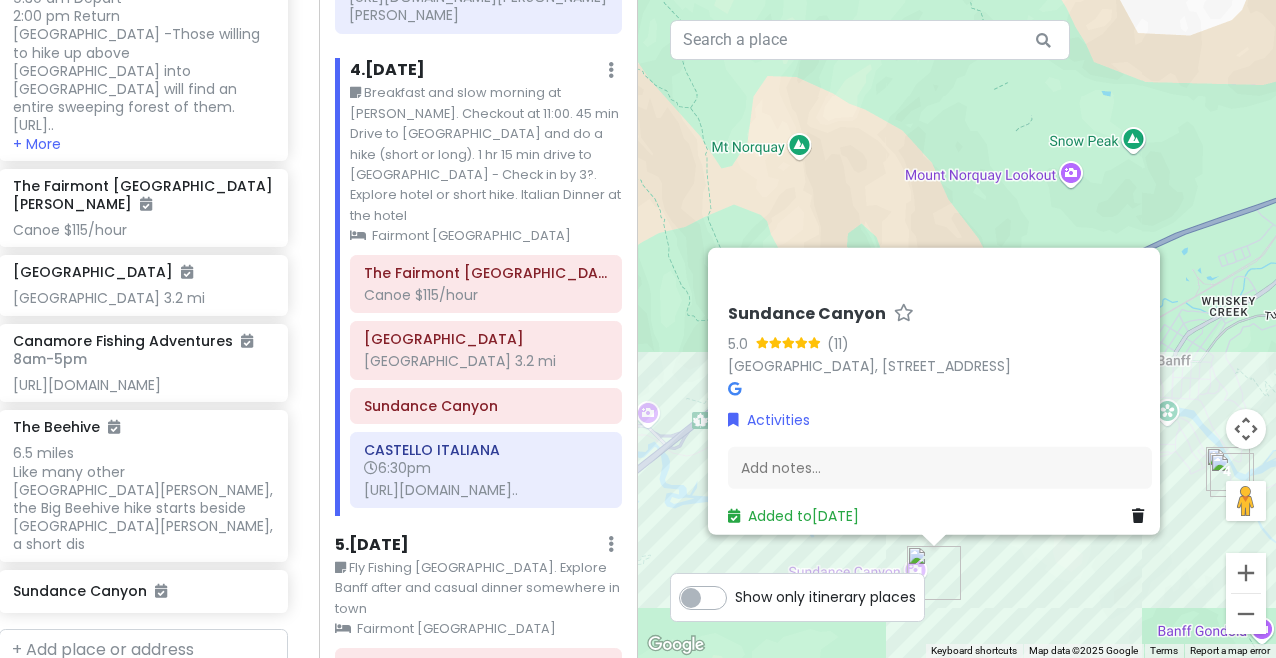 scroll, scrollTop: 2506, scrollLeft: 16, axis: both 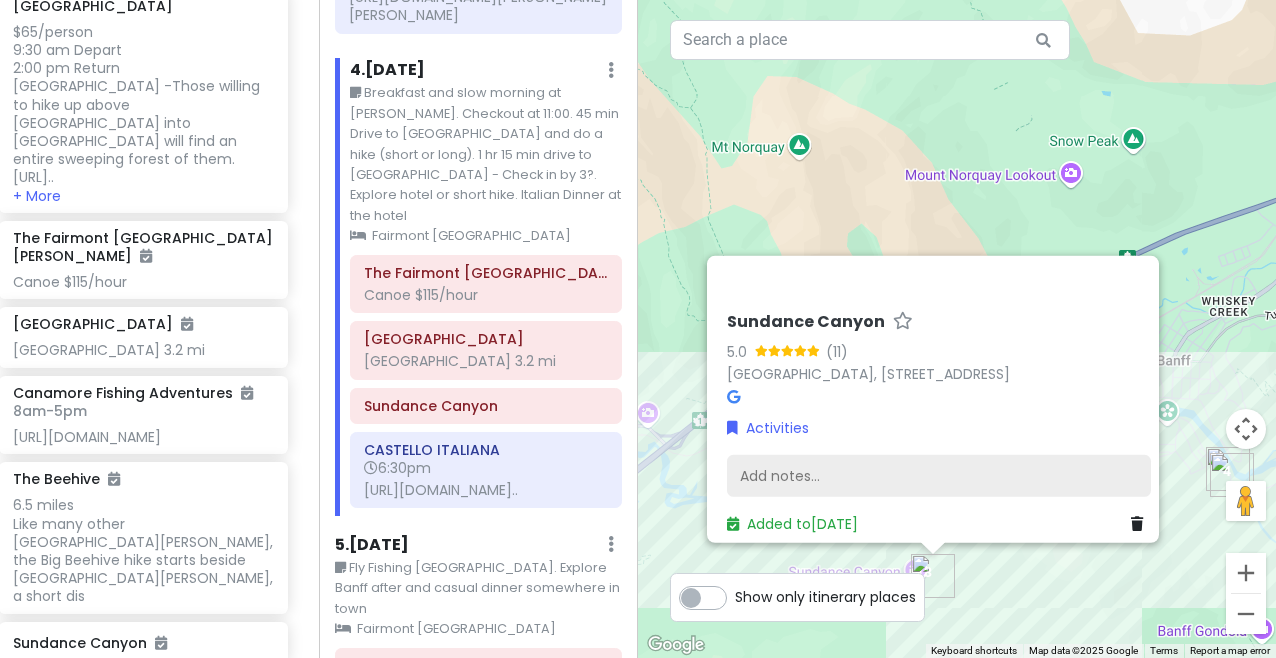 click on "Add notes..." at bounding box center [939, 476] 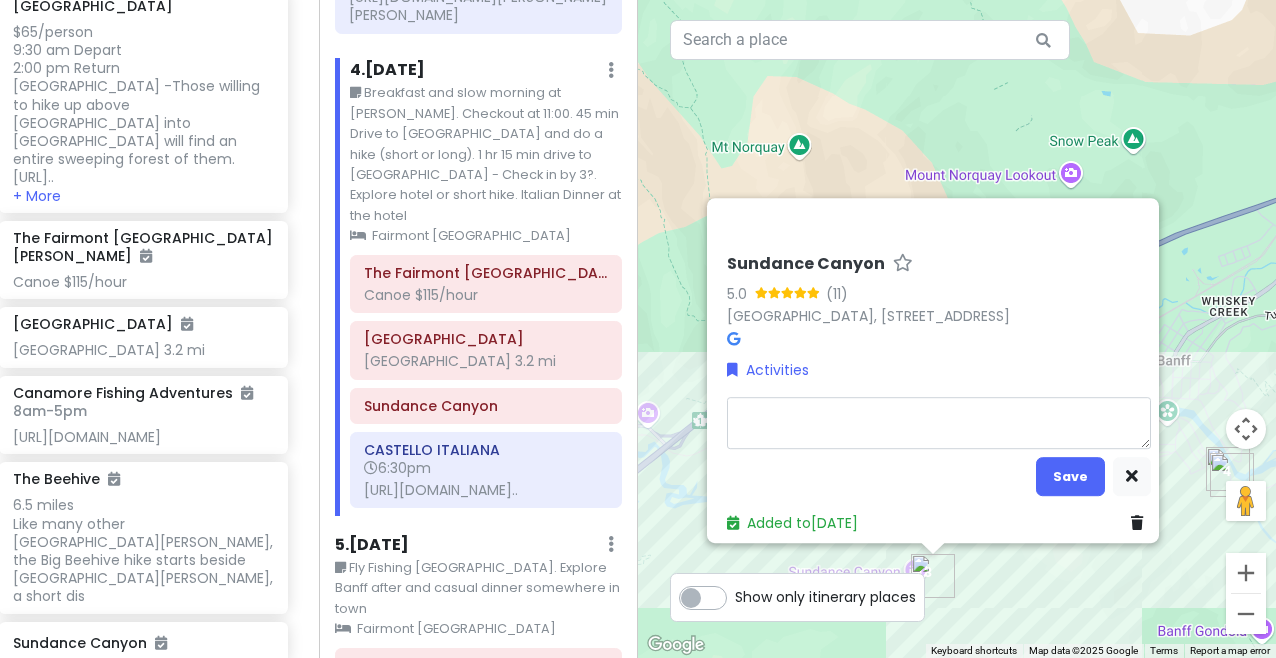 type on "x" 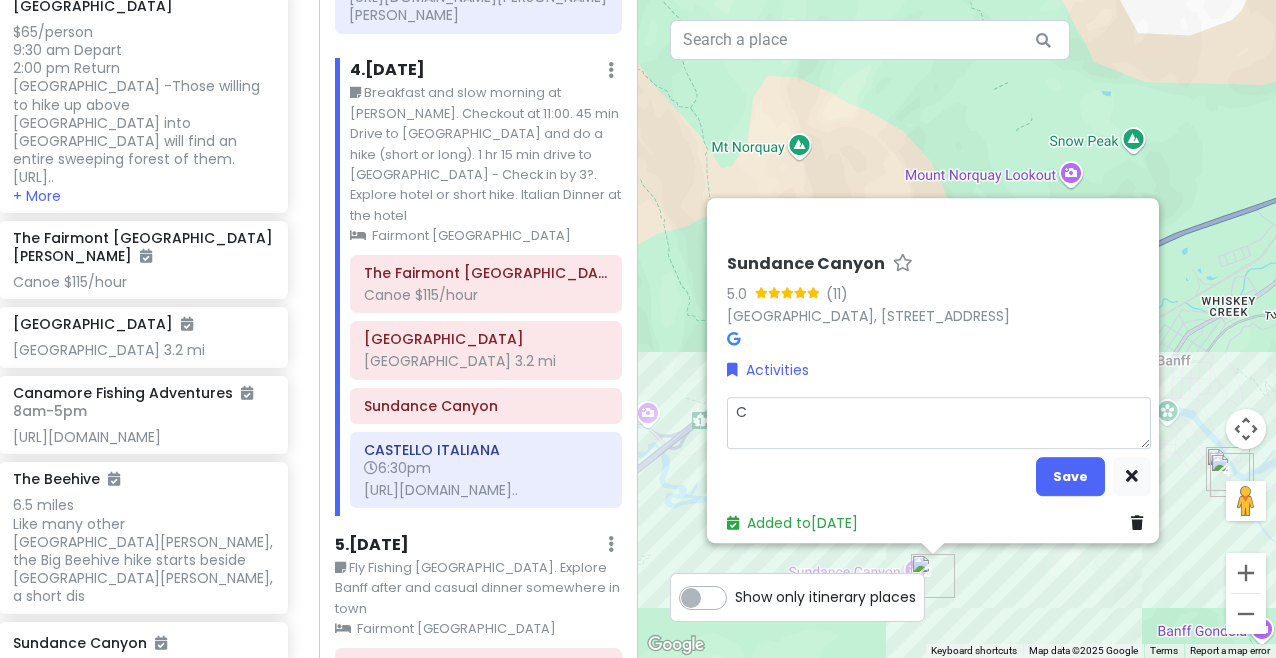 type on "x" 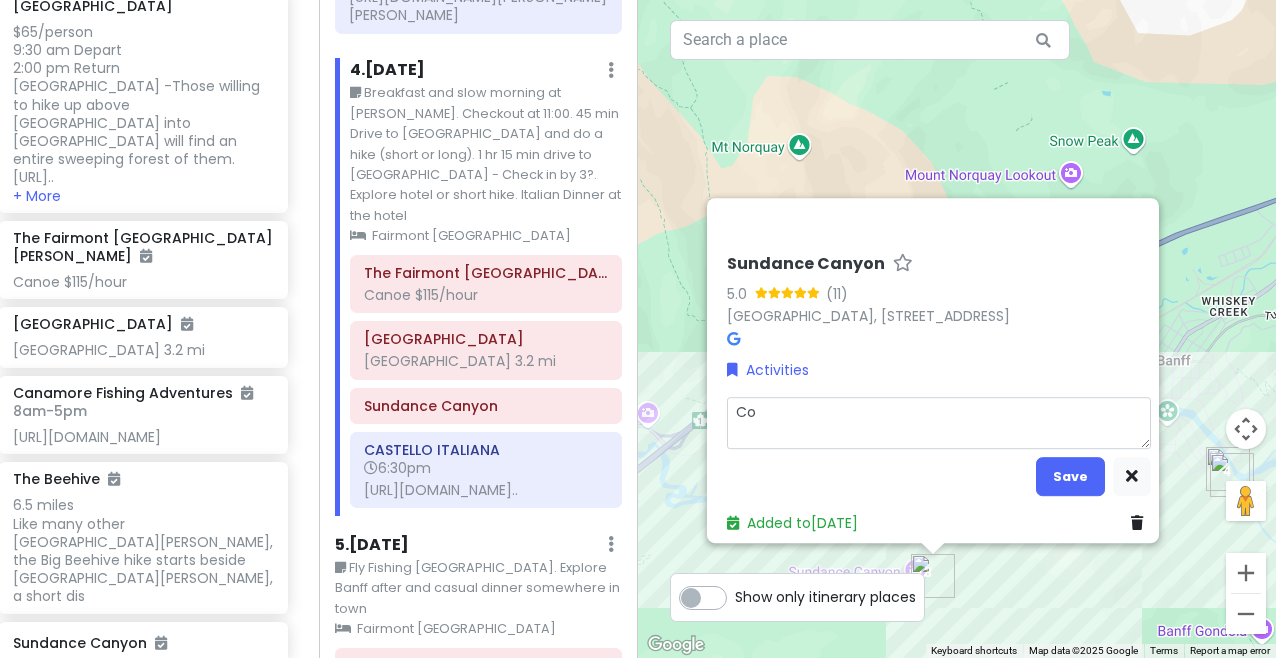 type on "x" 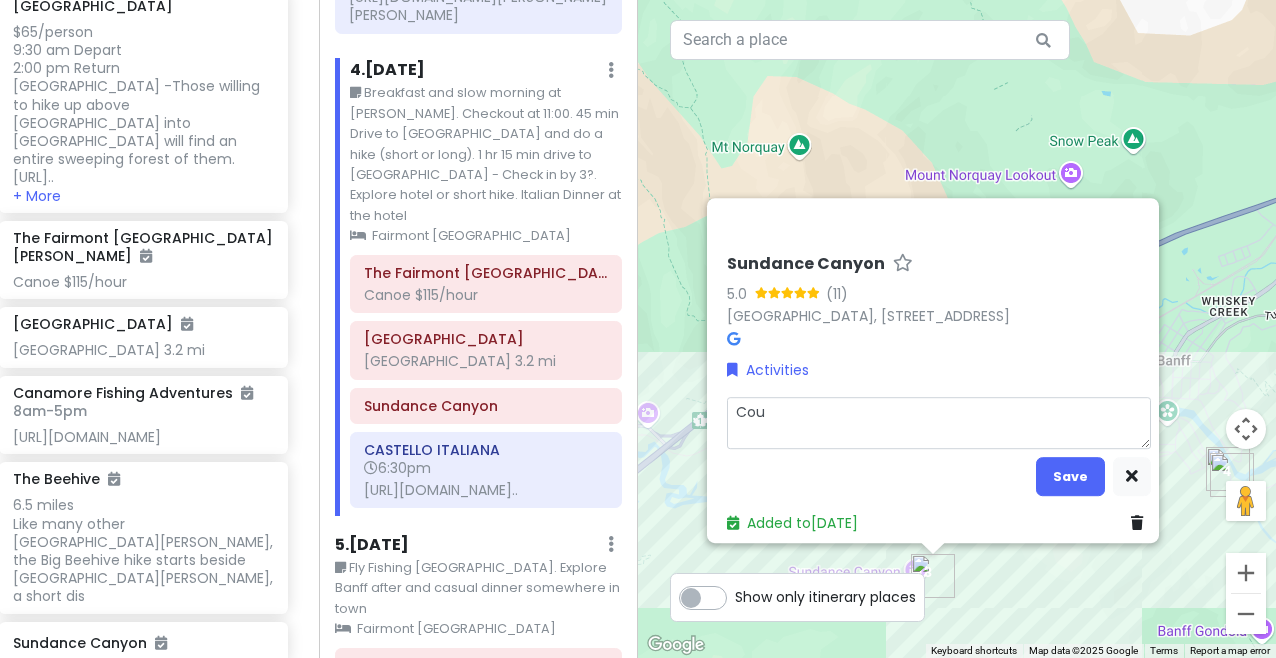 type on "x" 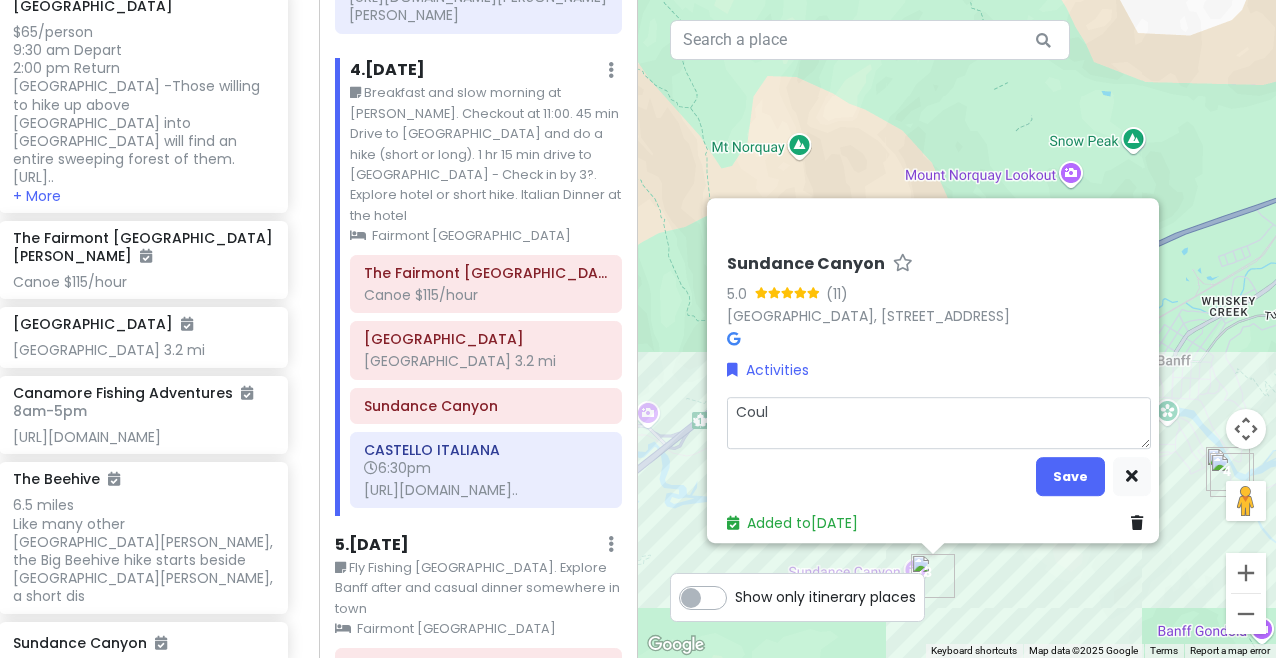 type on "x" 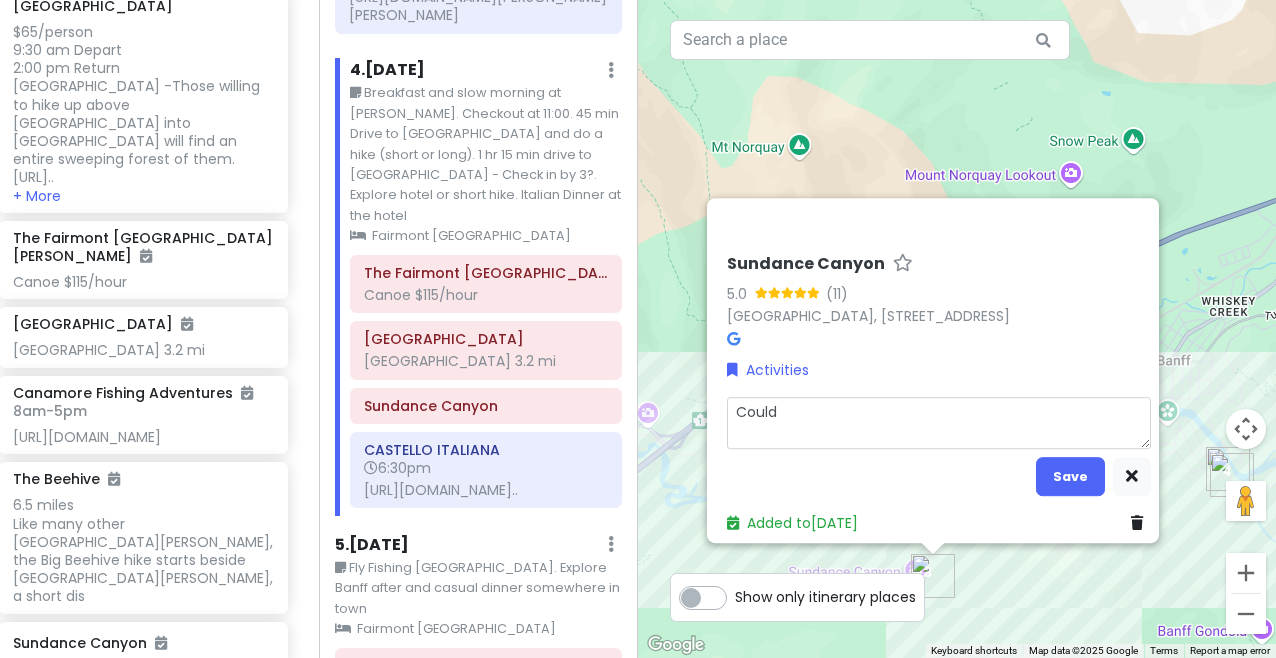 type on "x" 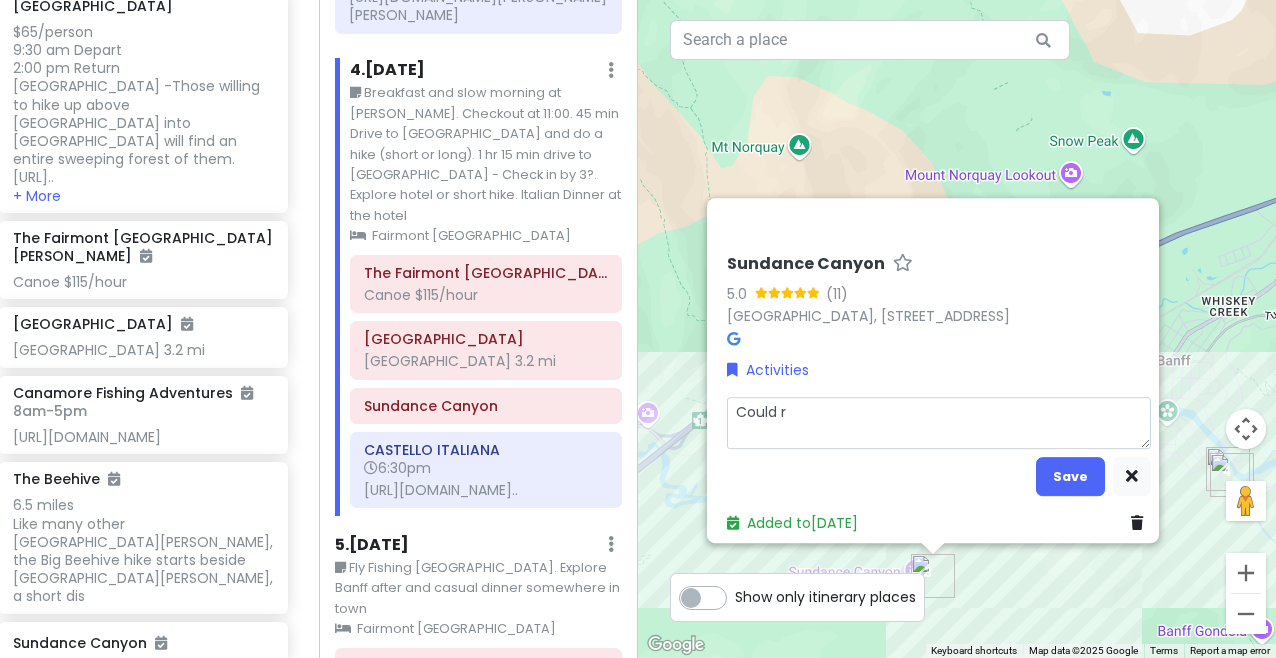 type on "x" 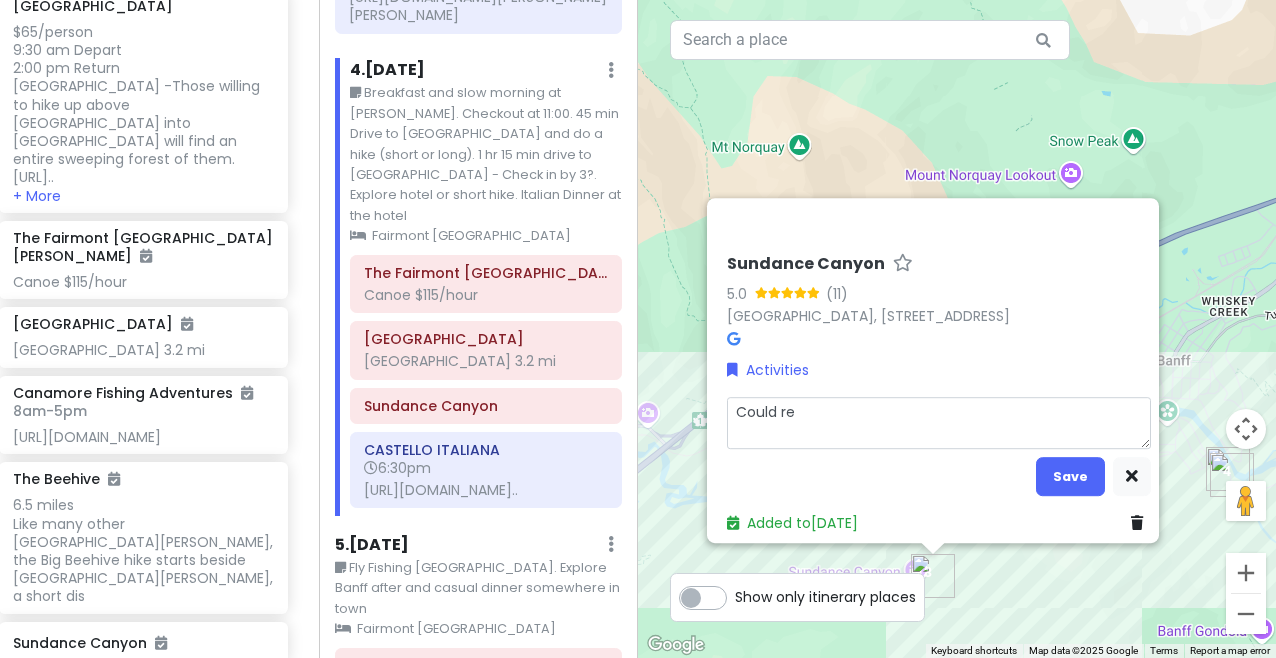 type on "x" 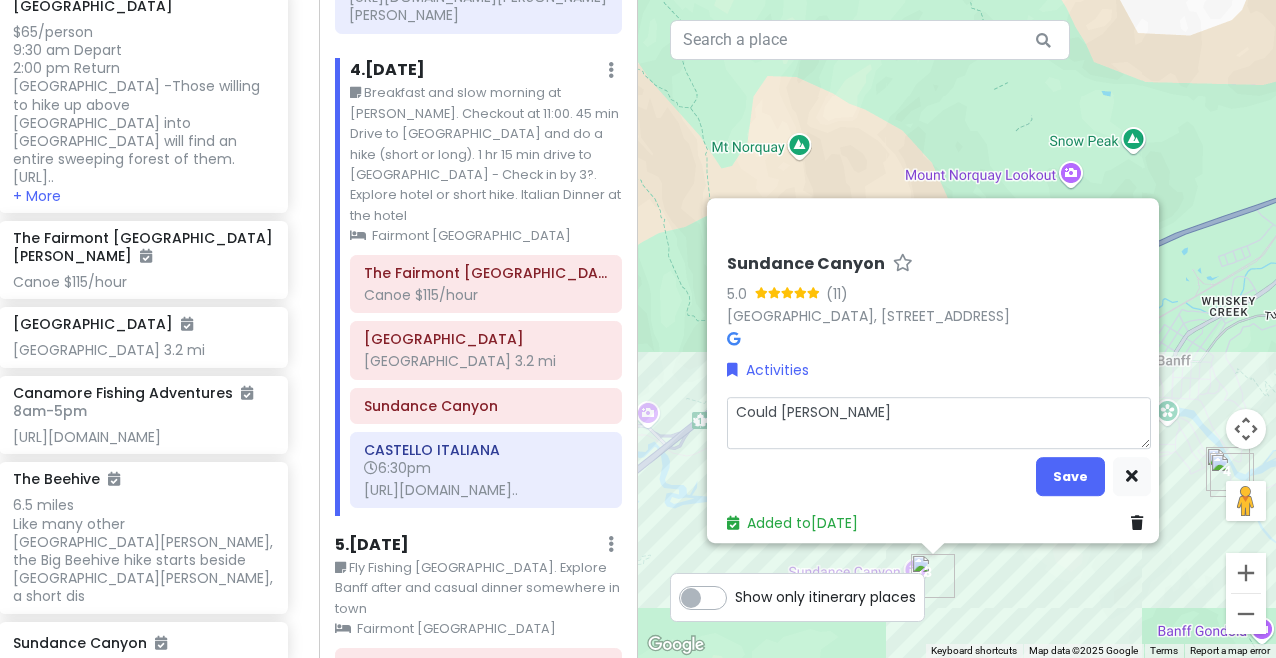 type on "x" 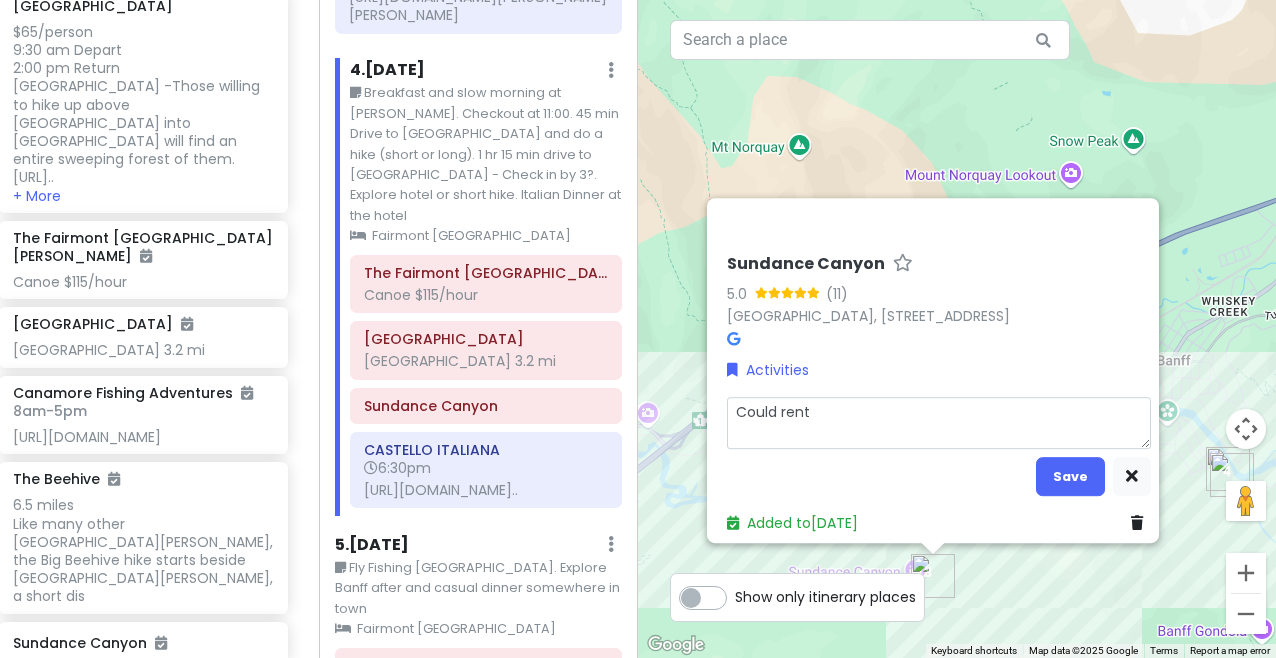 type on "x" 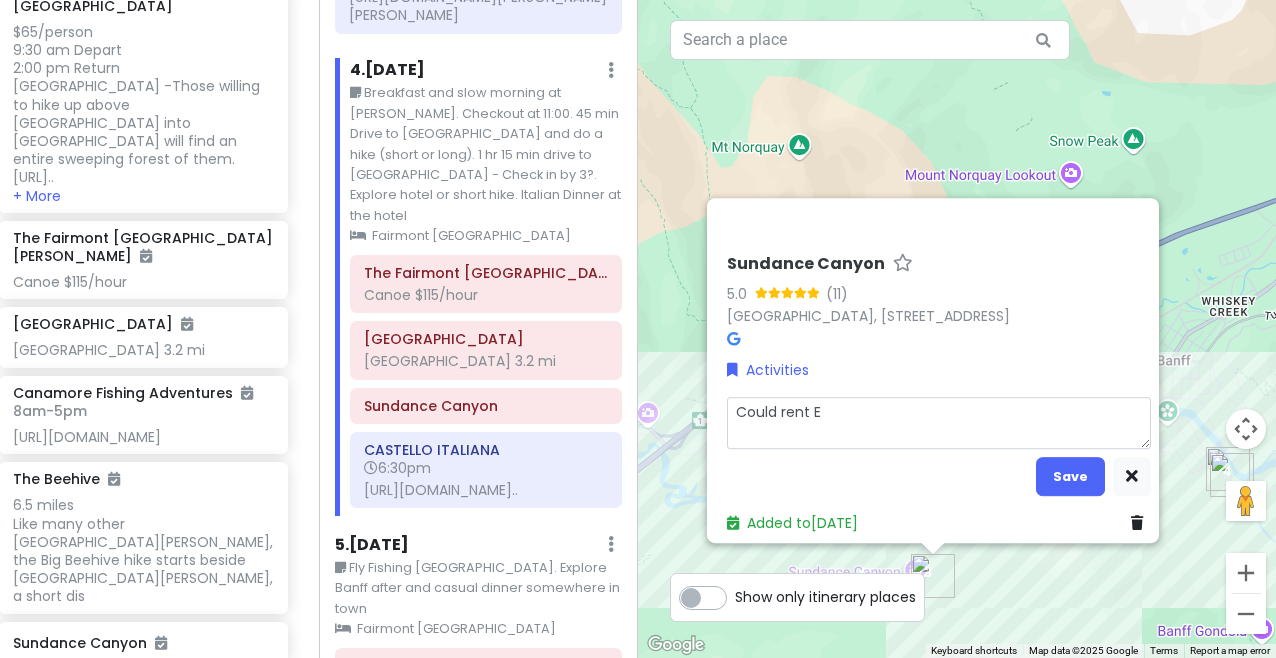 type on "x" 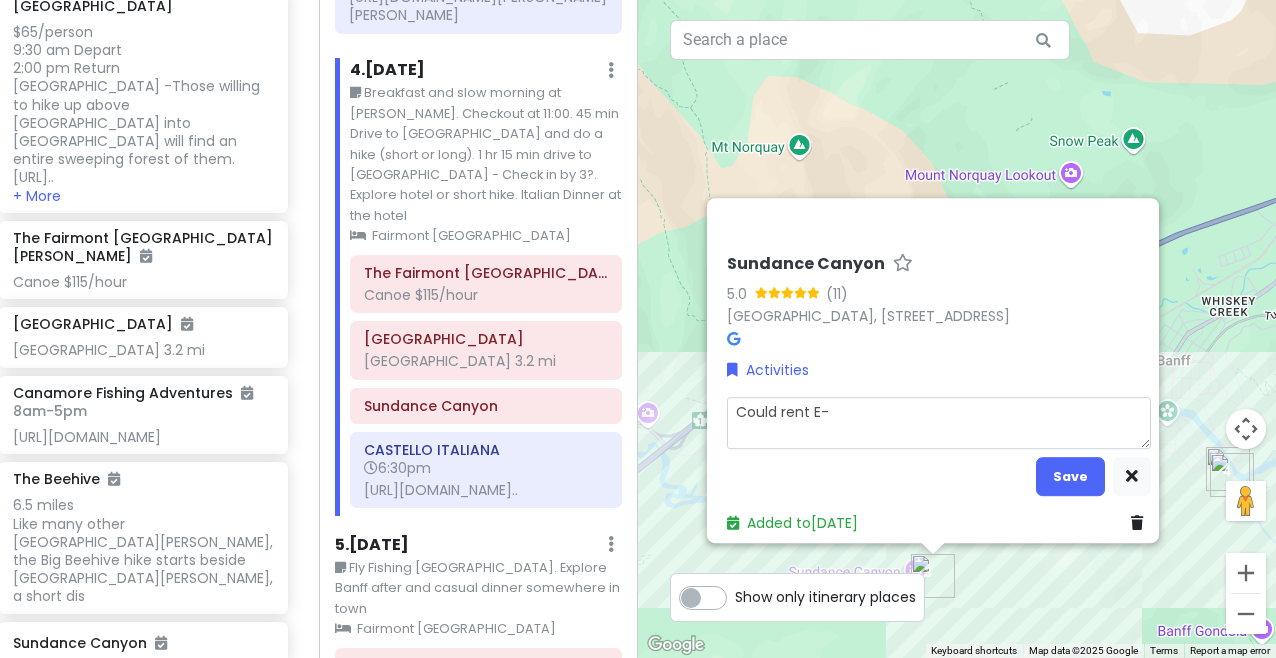 type on "x" 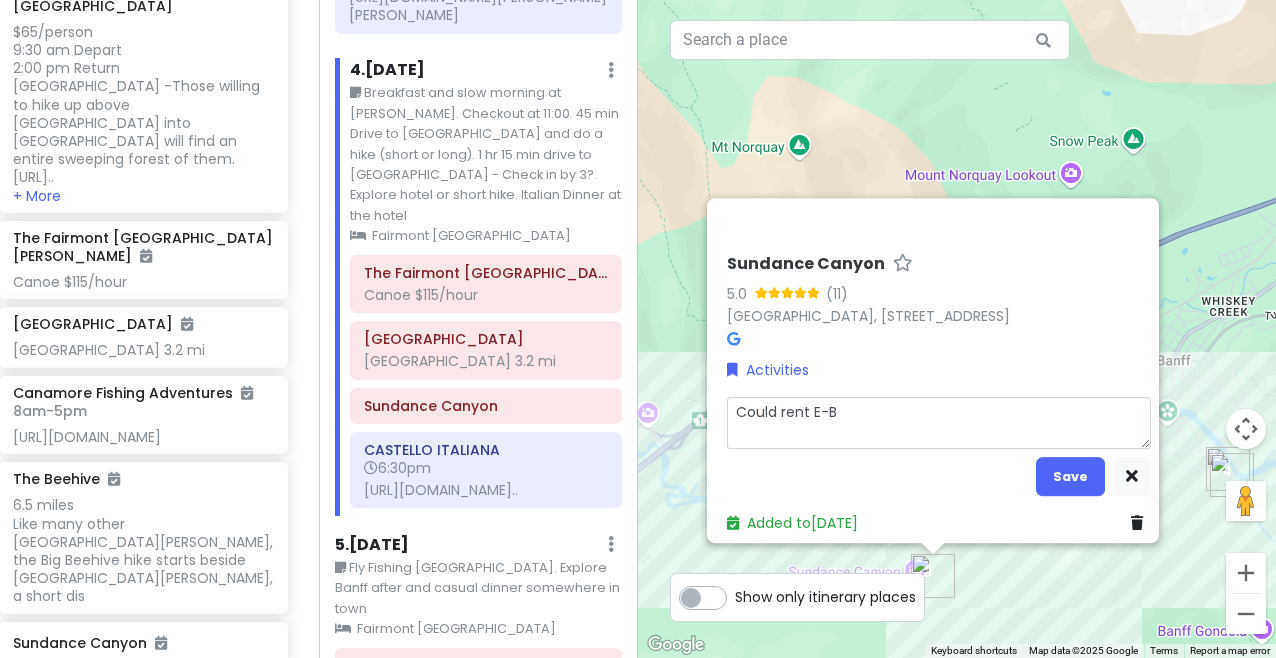 type on "x" 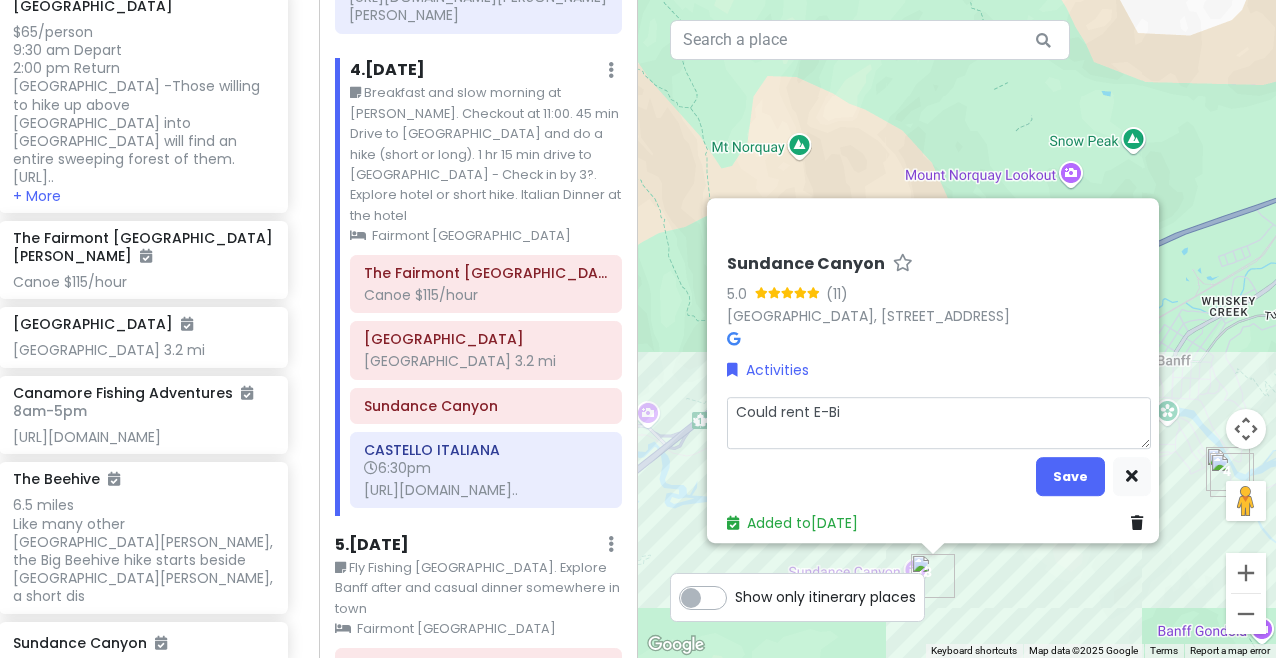 type on "x" 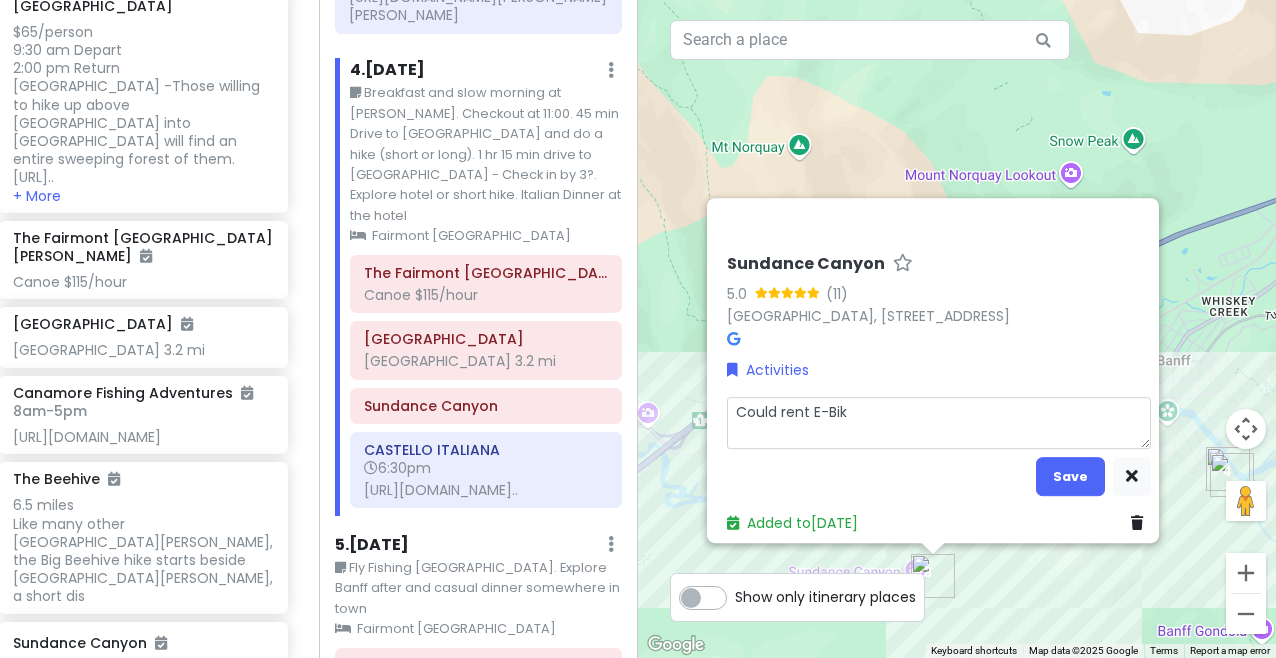type on "x" 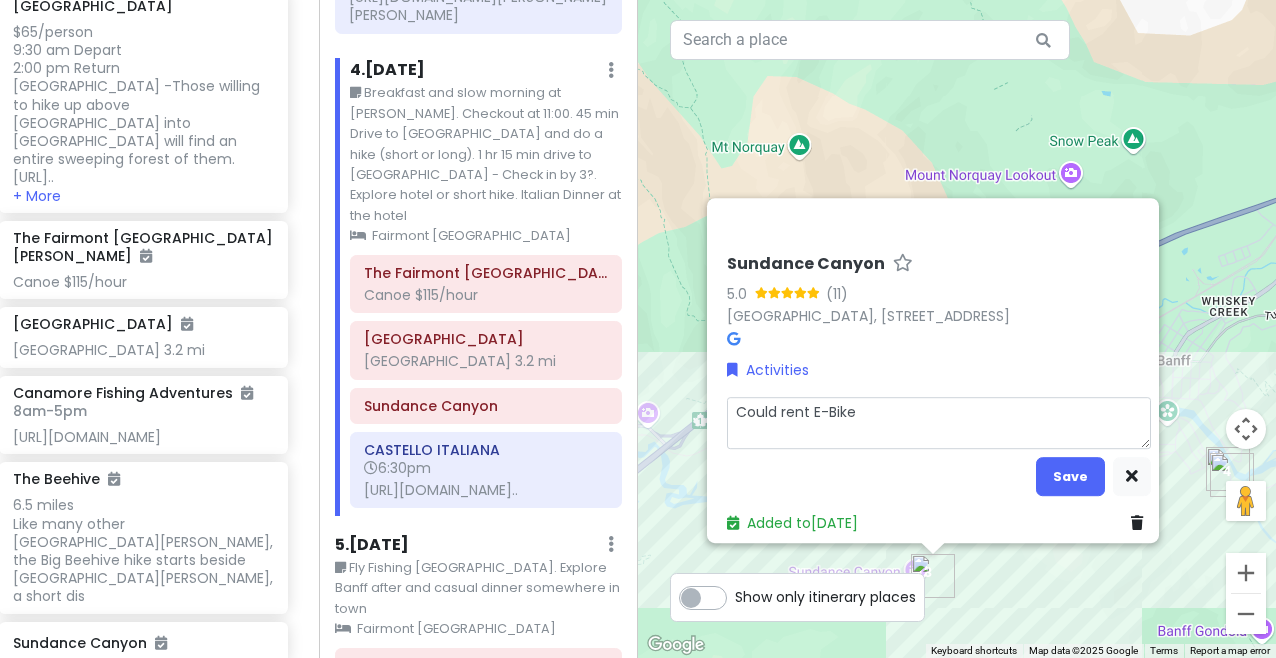 type on "x" 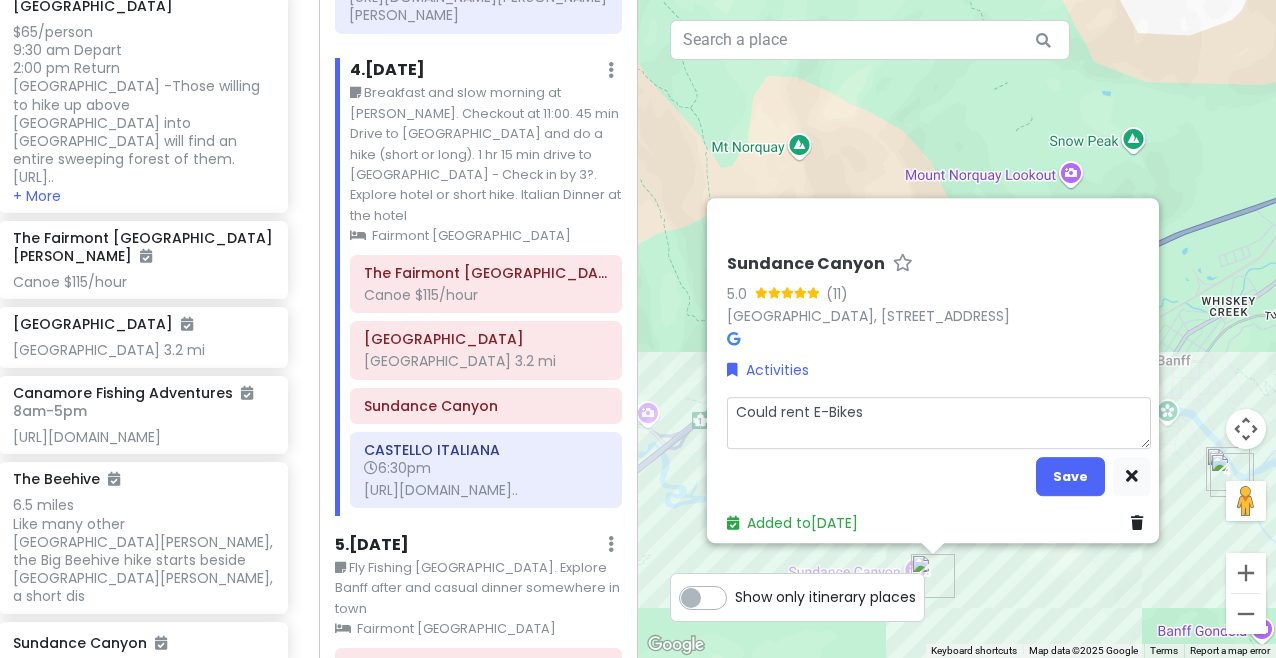 type on "x" 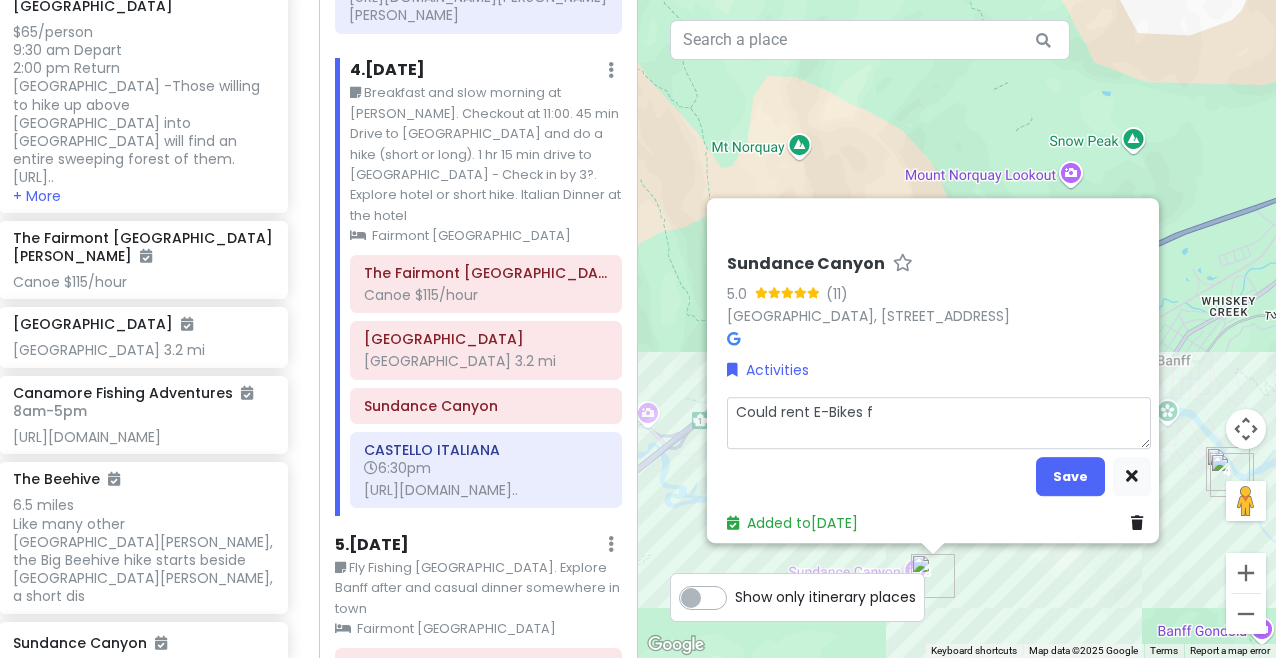 type on "x" 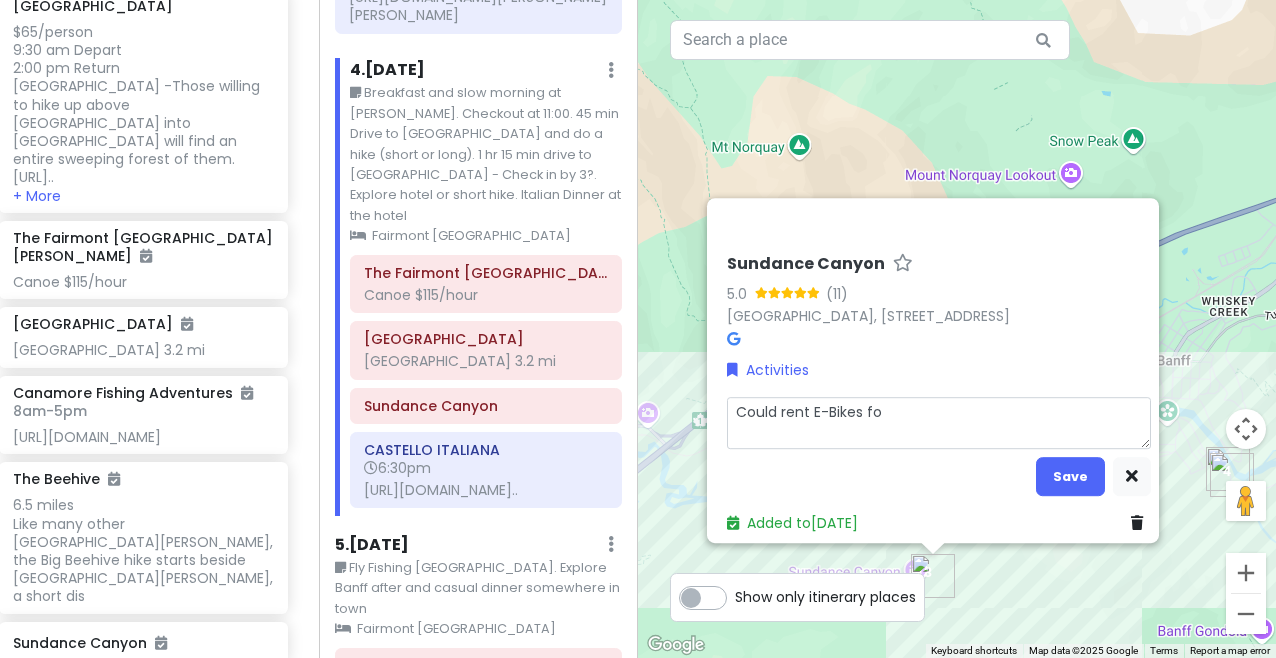 type on "x" 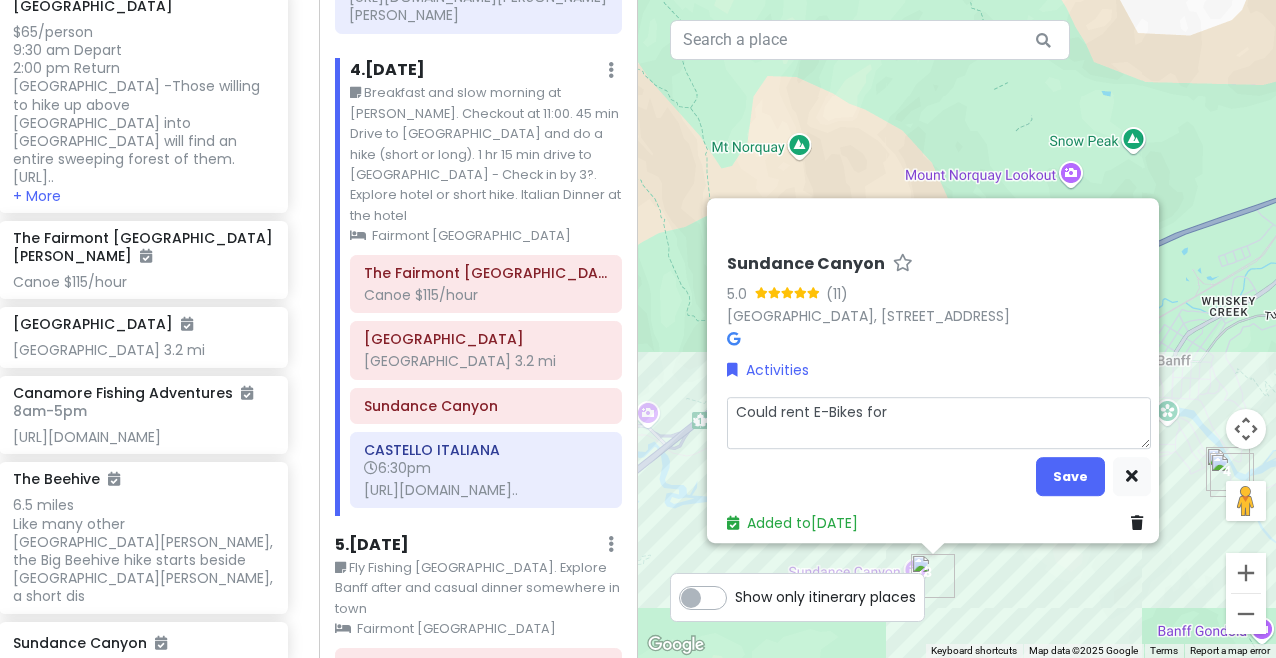 type on "x" 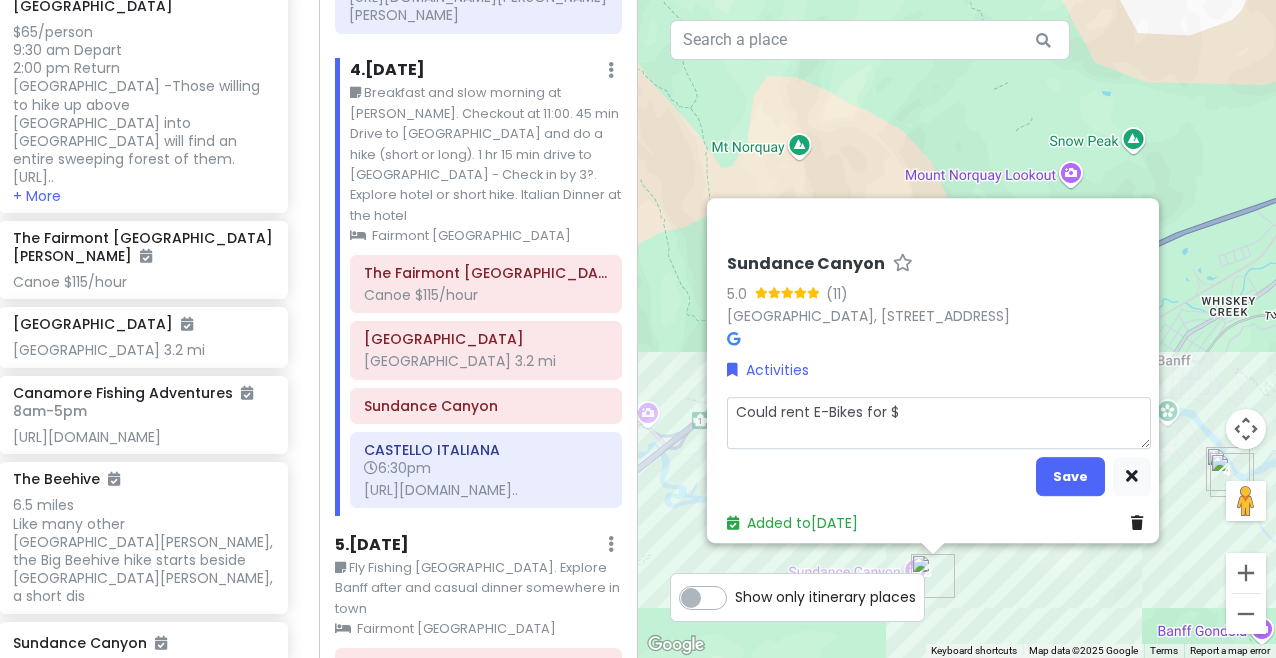 type on "x" 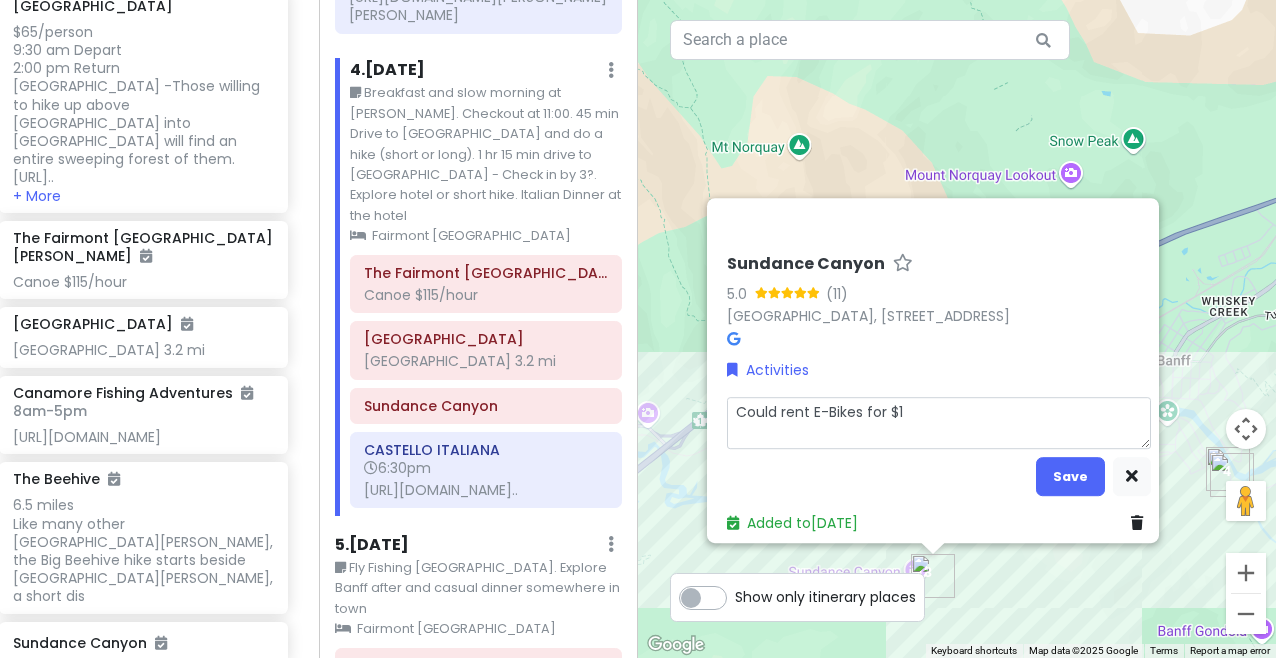 type on "x" 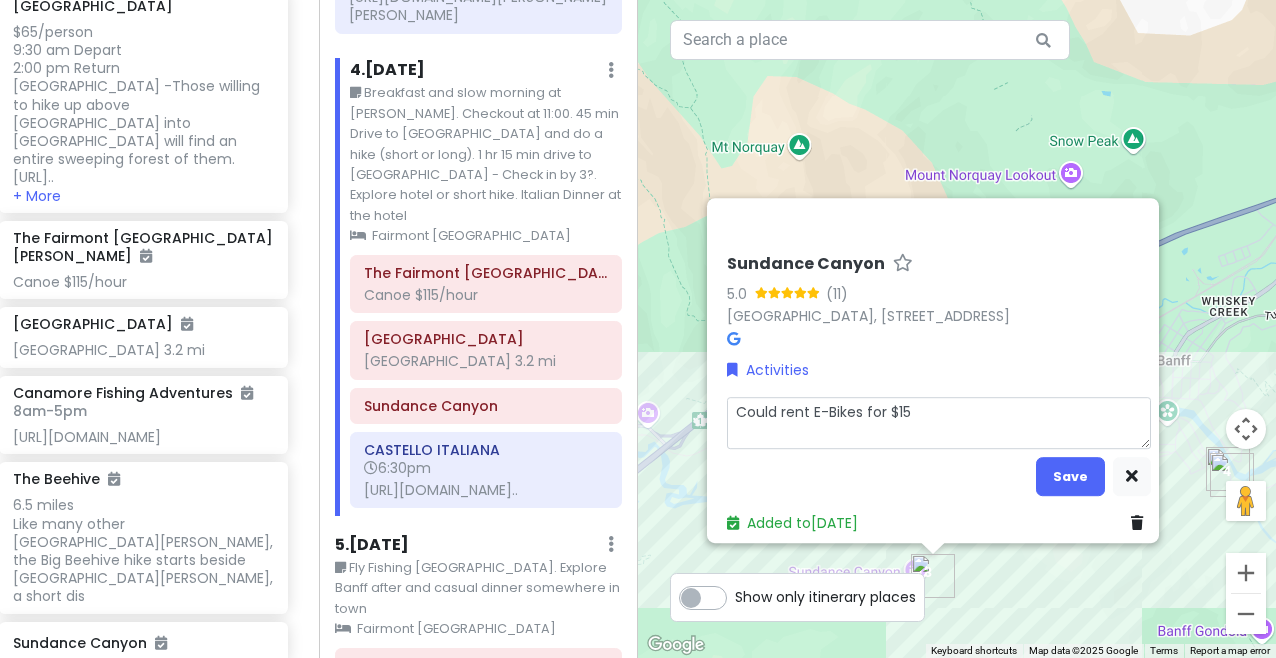type on "x" 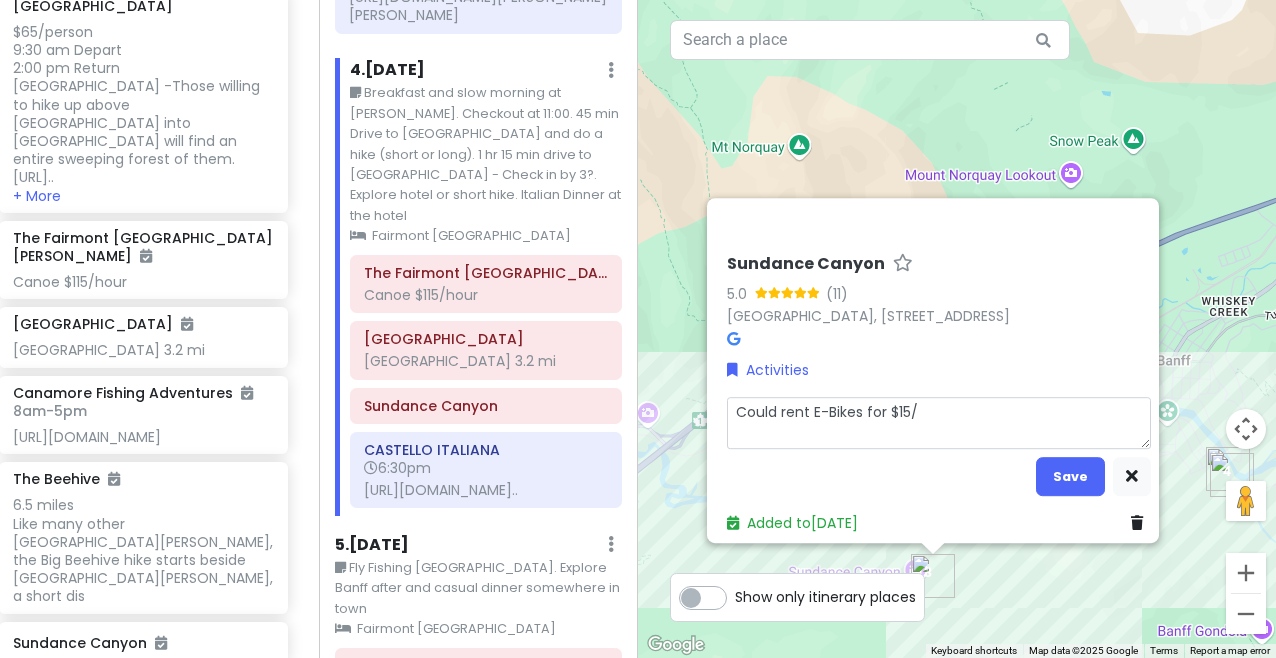 type on "x" 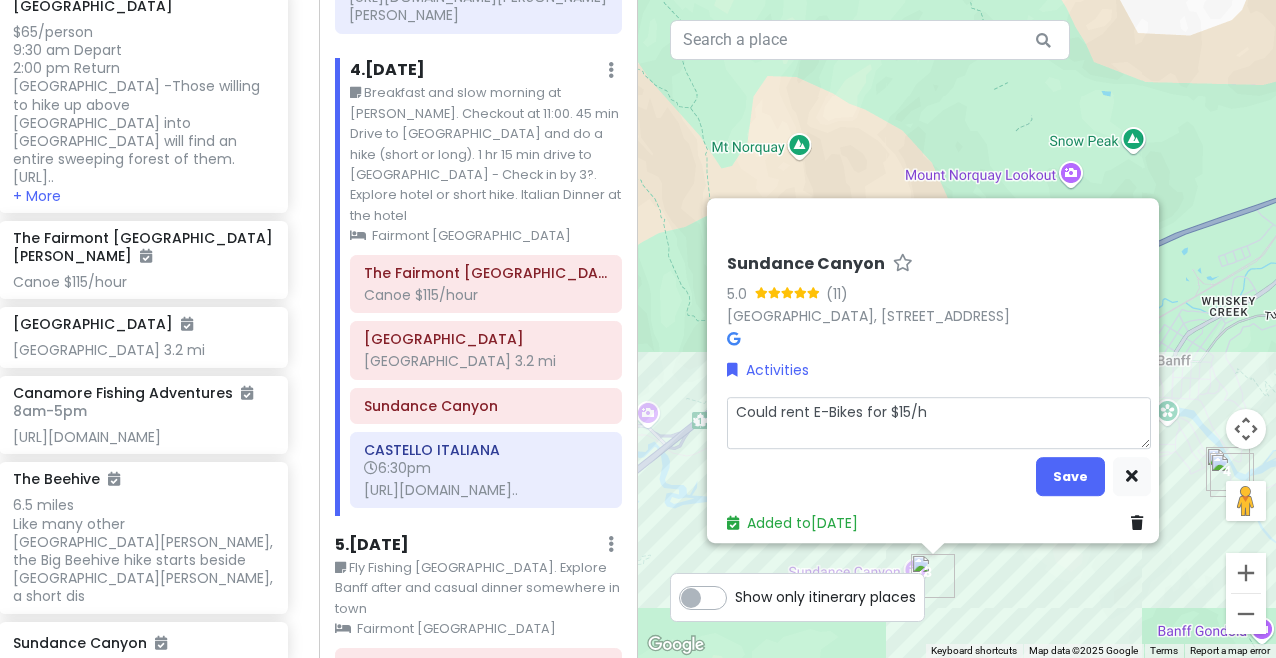 type on "x" 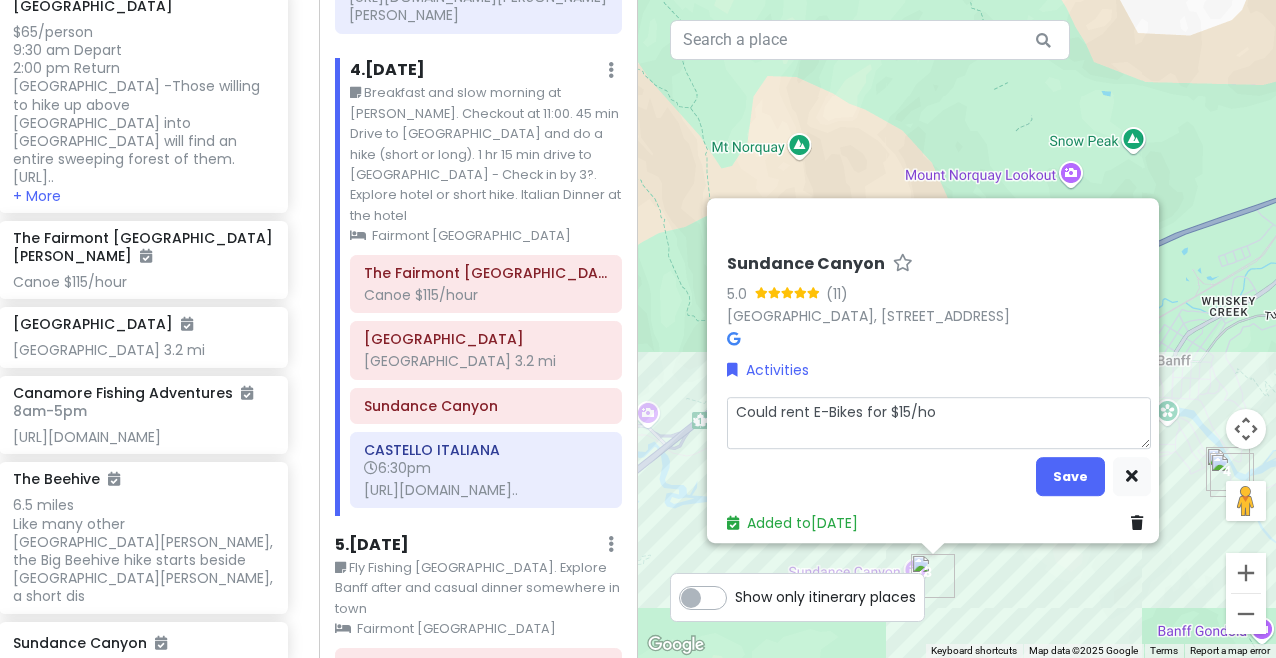 type on "x" 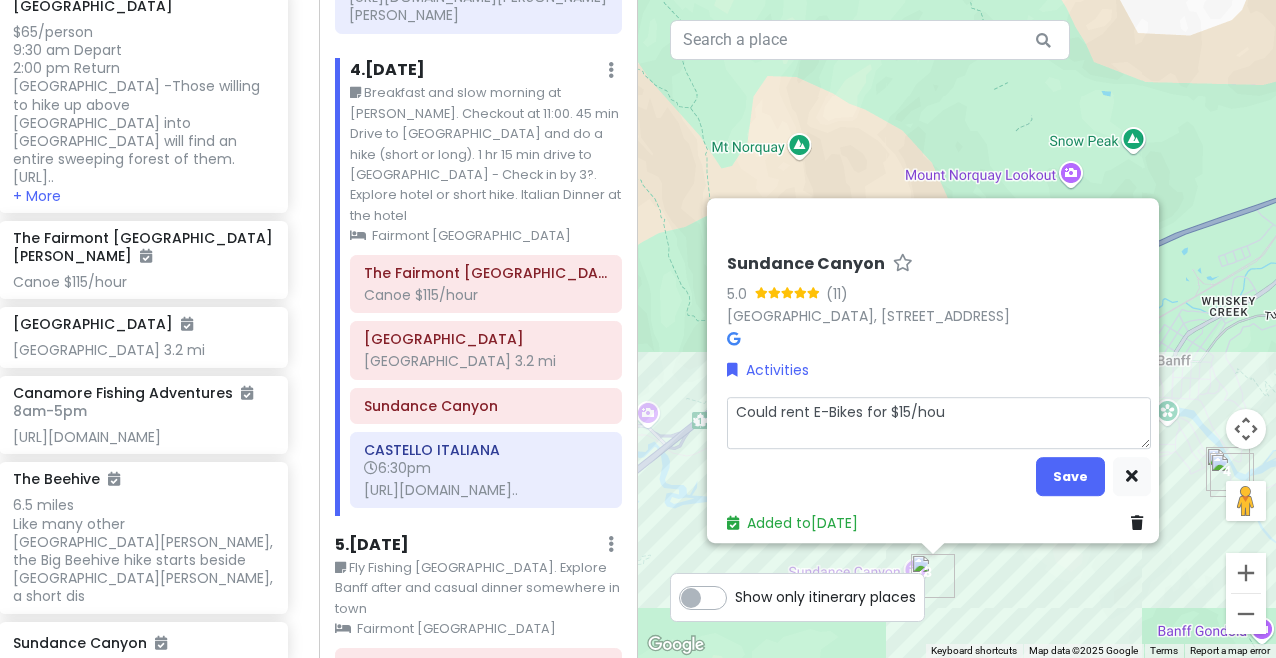 type on "x" 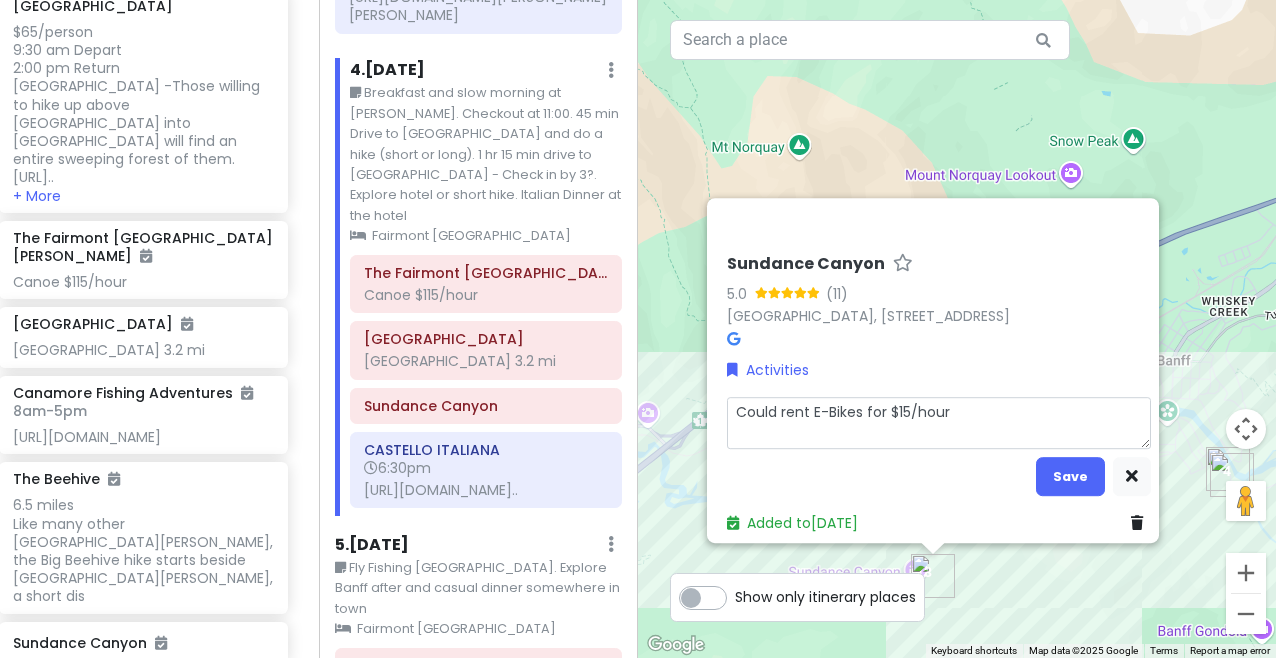 type on "x" 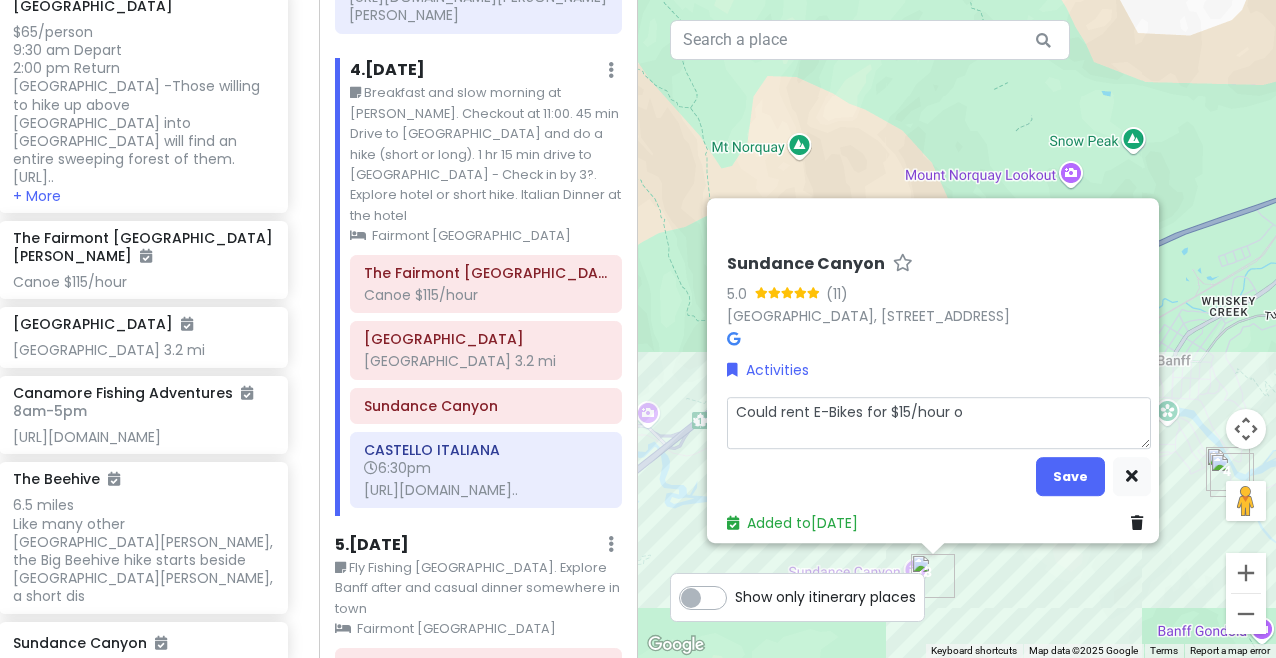 type on "x" 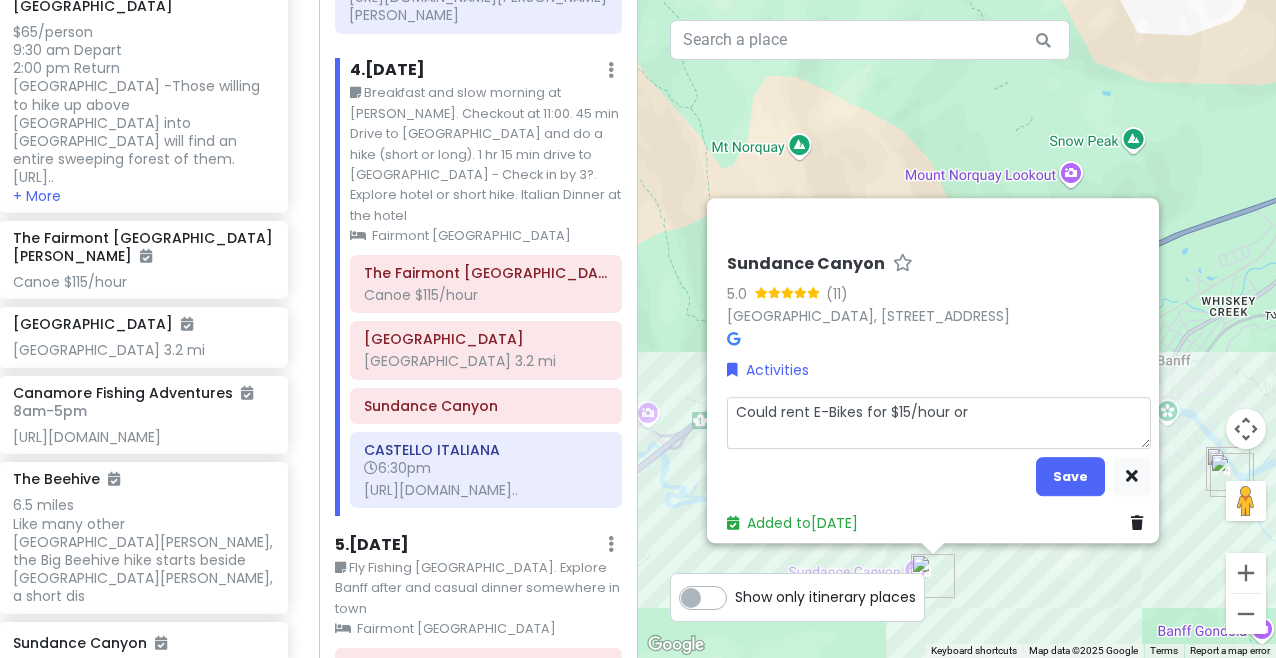 type on "x" 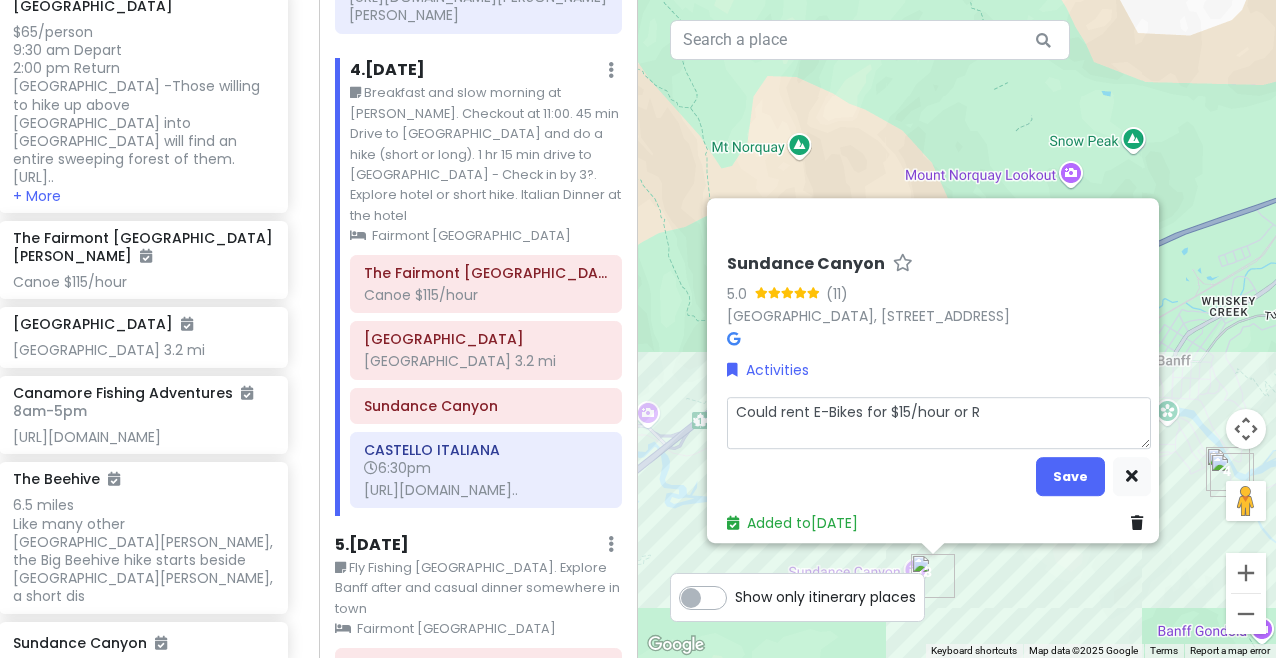 type on "x" 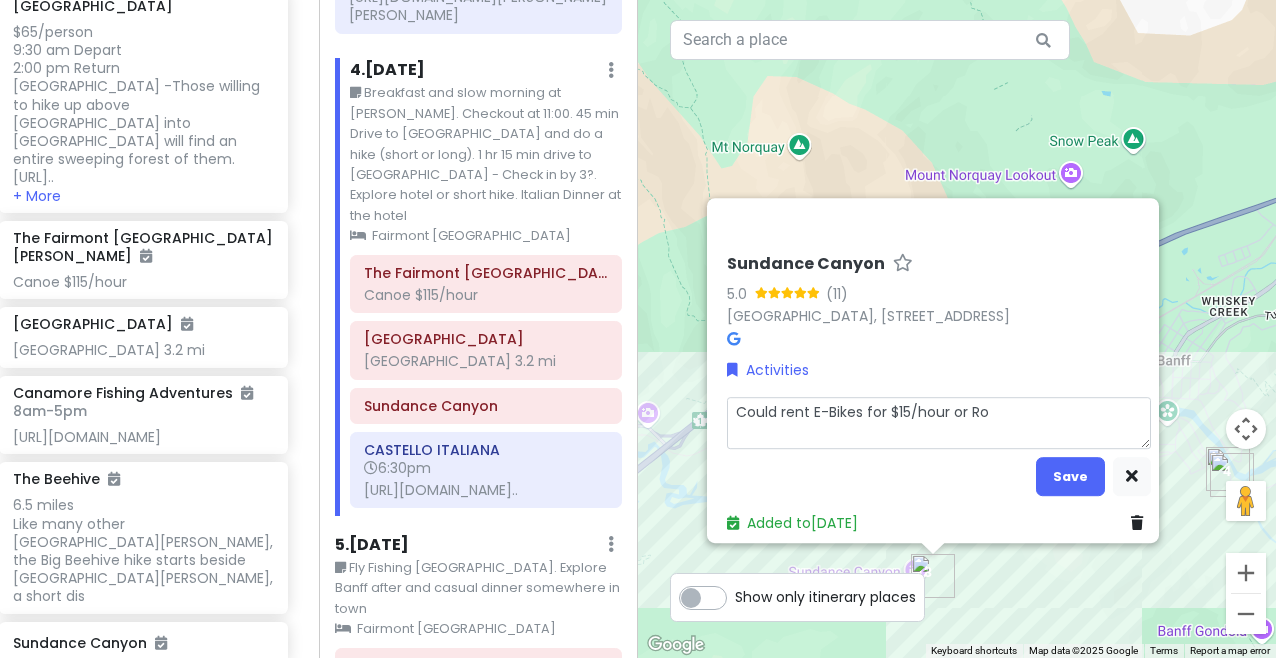 type on "x" 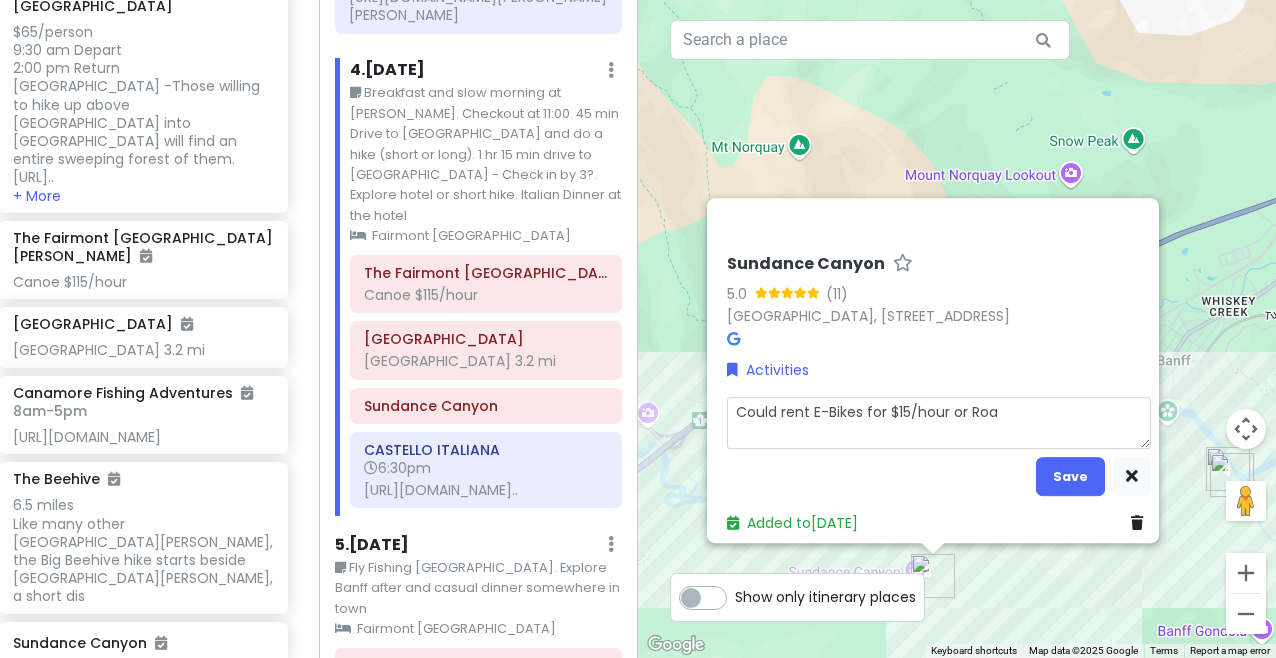 type on "x" 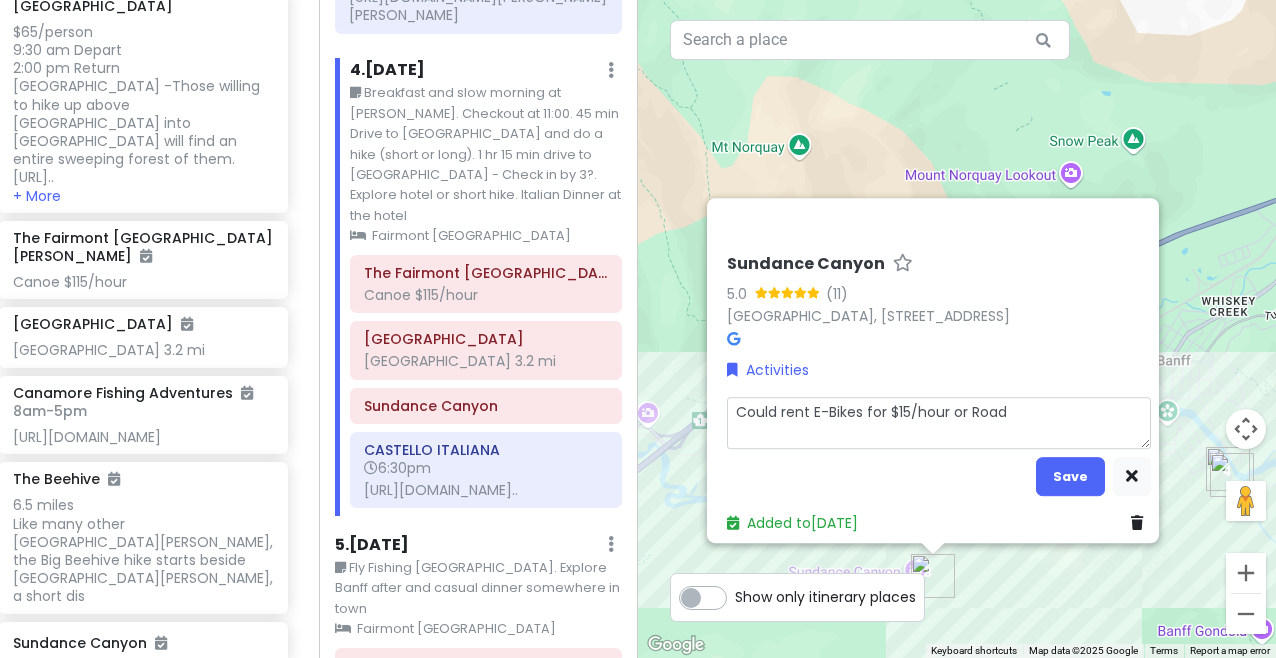 type on "x" 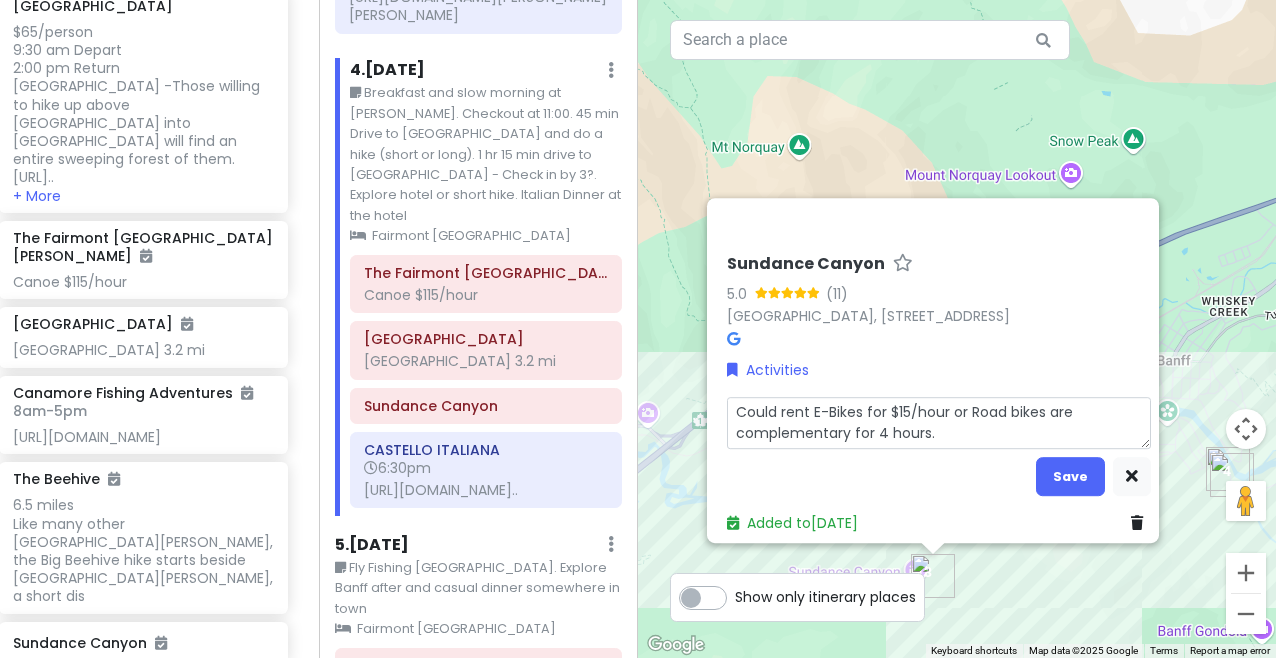 click on "Could rent E-Bikes for $15/hour or Road bikes are complementary for 4 hours." at bounding box center (939, 423) 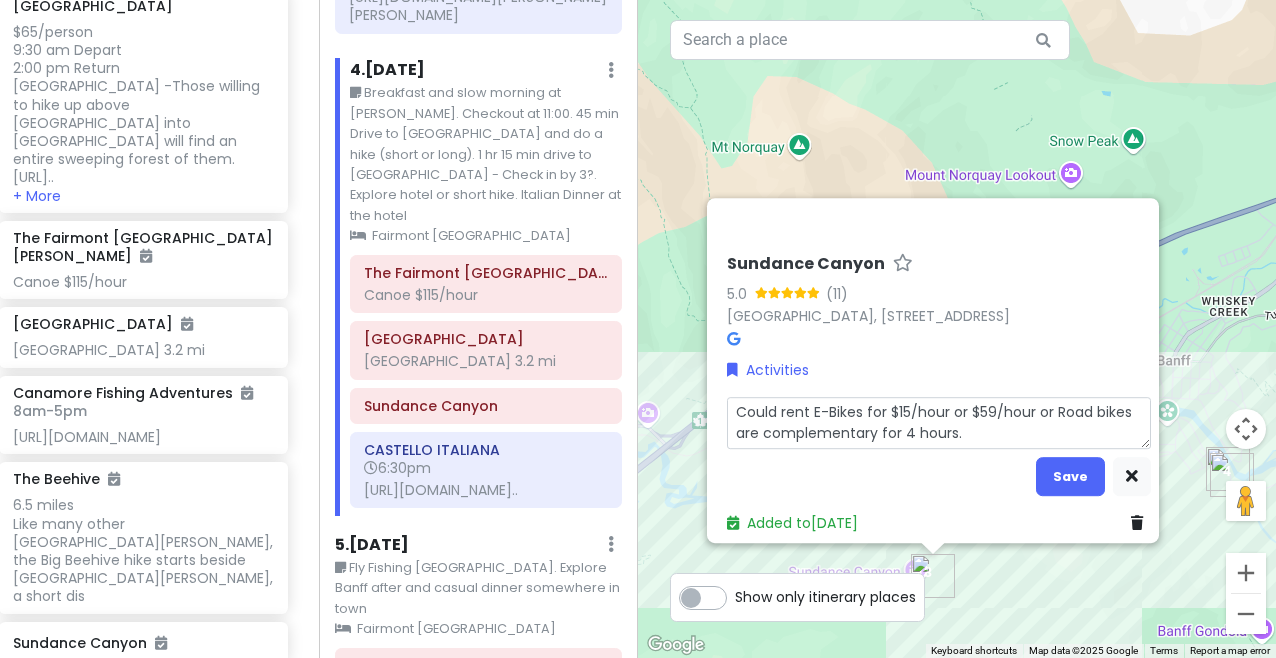 click on "Could rent E-Bikes for $15/hour or $59/hour or Road bikes are complementary for 4 hours." at bounding box center [939, 423] 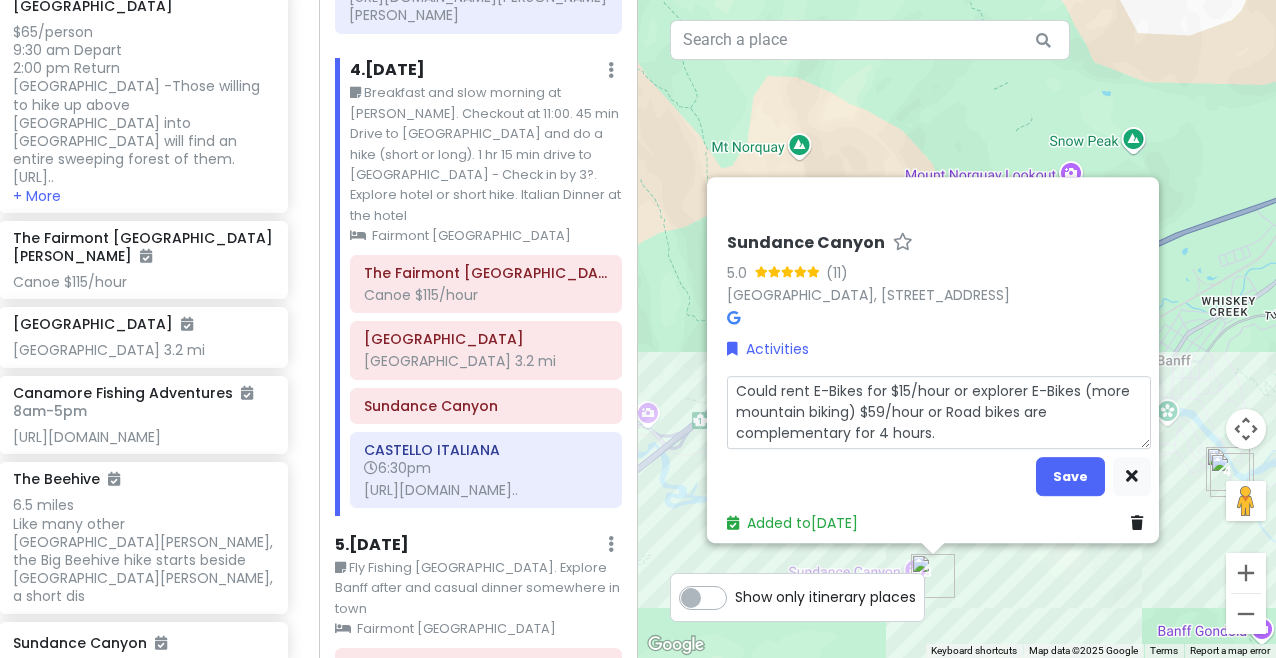 click on "Could rent E-Bikes for $15/hour or explorer E-Bikes (more mountain biking) $59/hour or Road bikes are complementary for 4 hours." at bounding box center [939, 412] 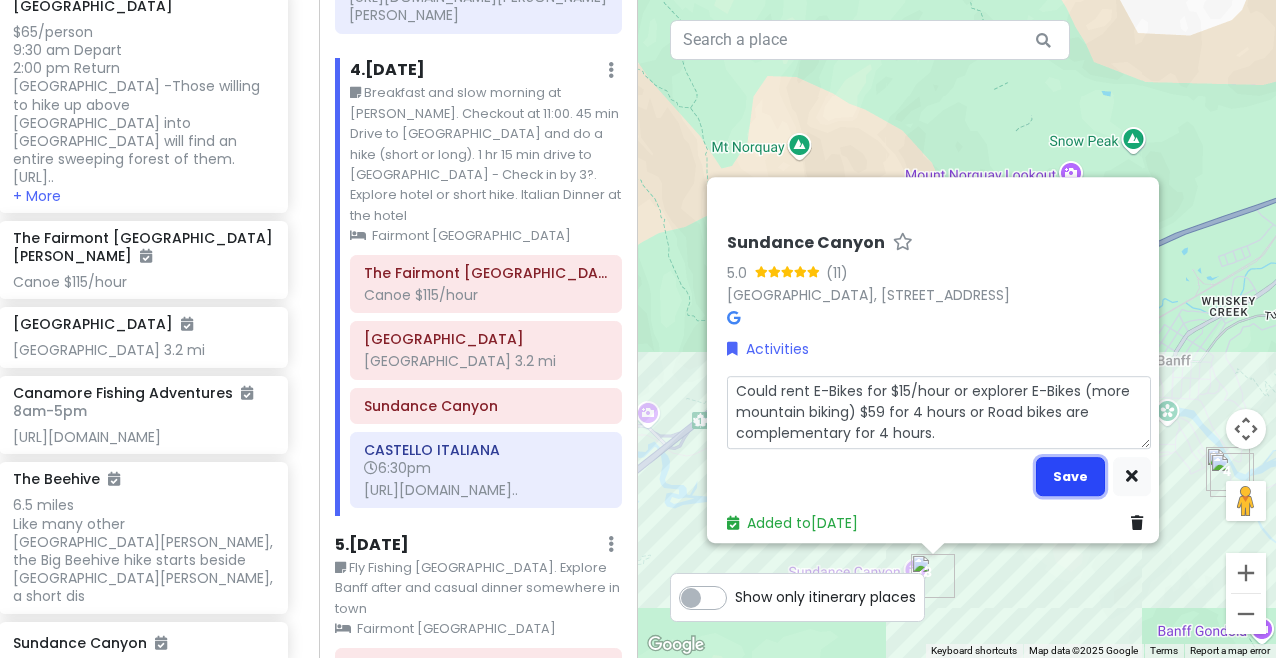 click on "Save" at bounding box center [1070, 476] 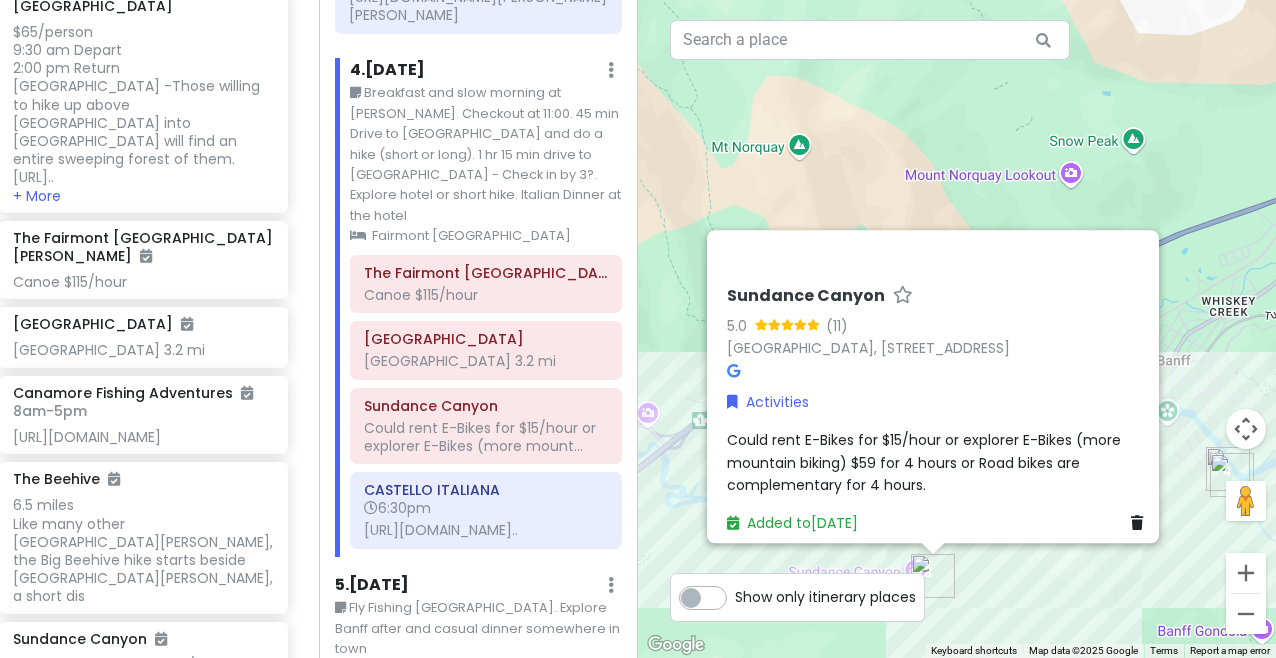 scroll, scrollTop: 2577, scrollLeft: 16, axis: both 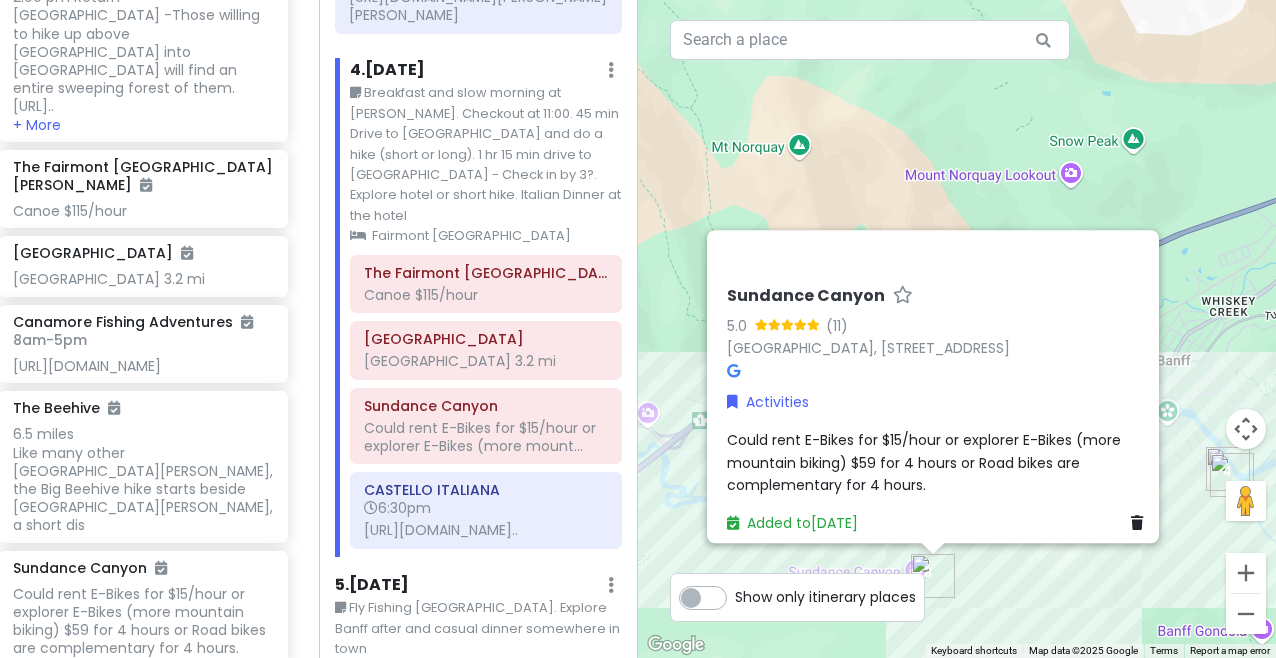 click at bounding box center (143, 701) 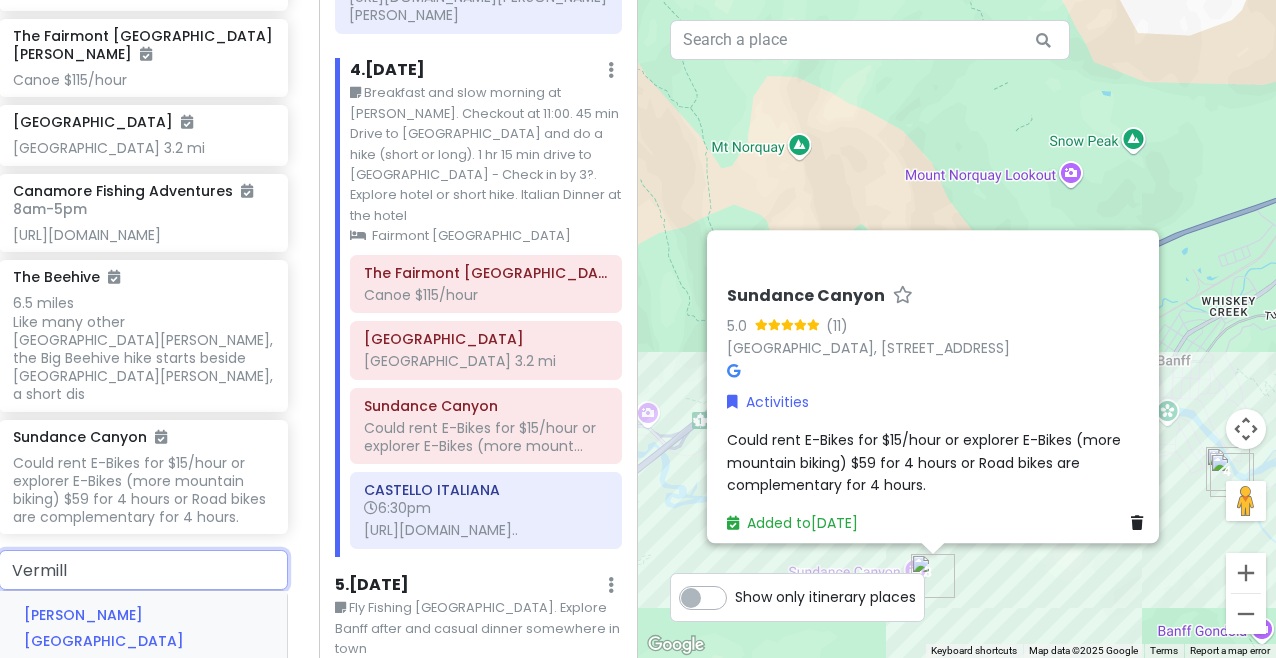 click on "[PERSON_NAME][GEOGRAPHIC_DATA], [GEOGRAPHIC_DATA], [GEOGRAPHIC_DATA]" at bounding box center (143, 666) 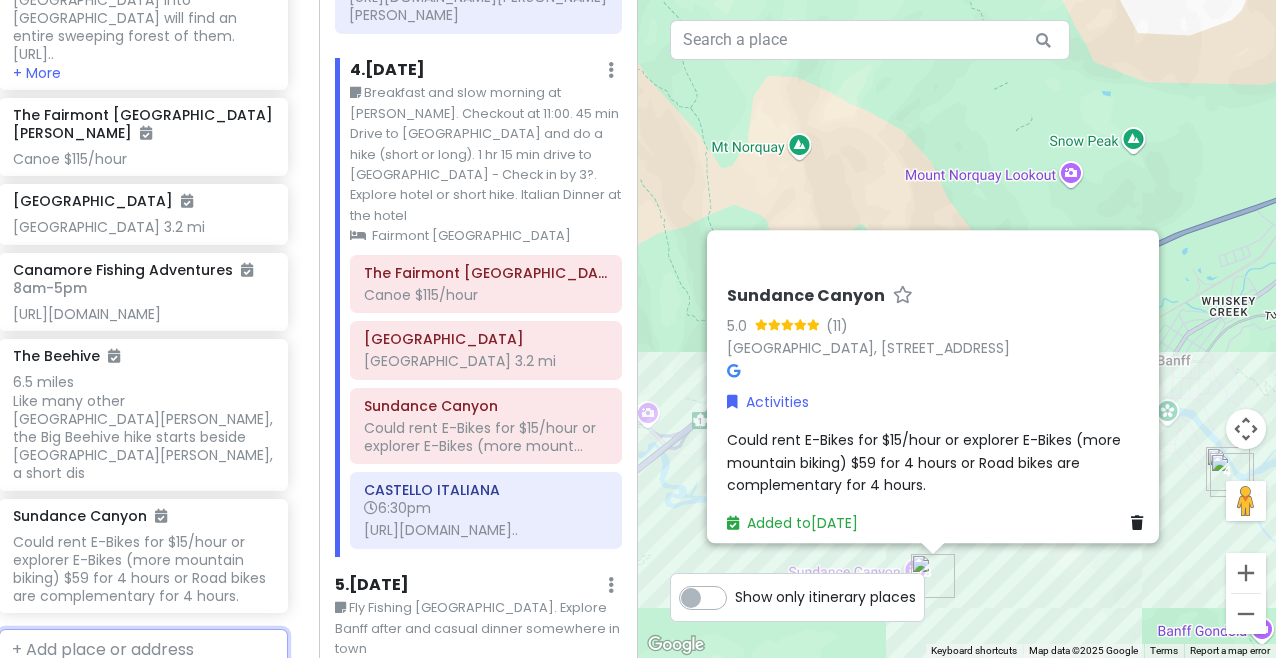 scroll, scrollTop: 2681, scrollLeft: 16, axis: both 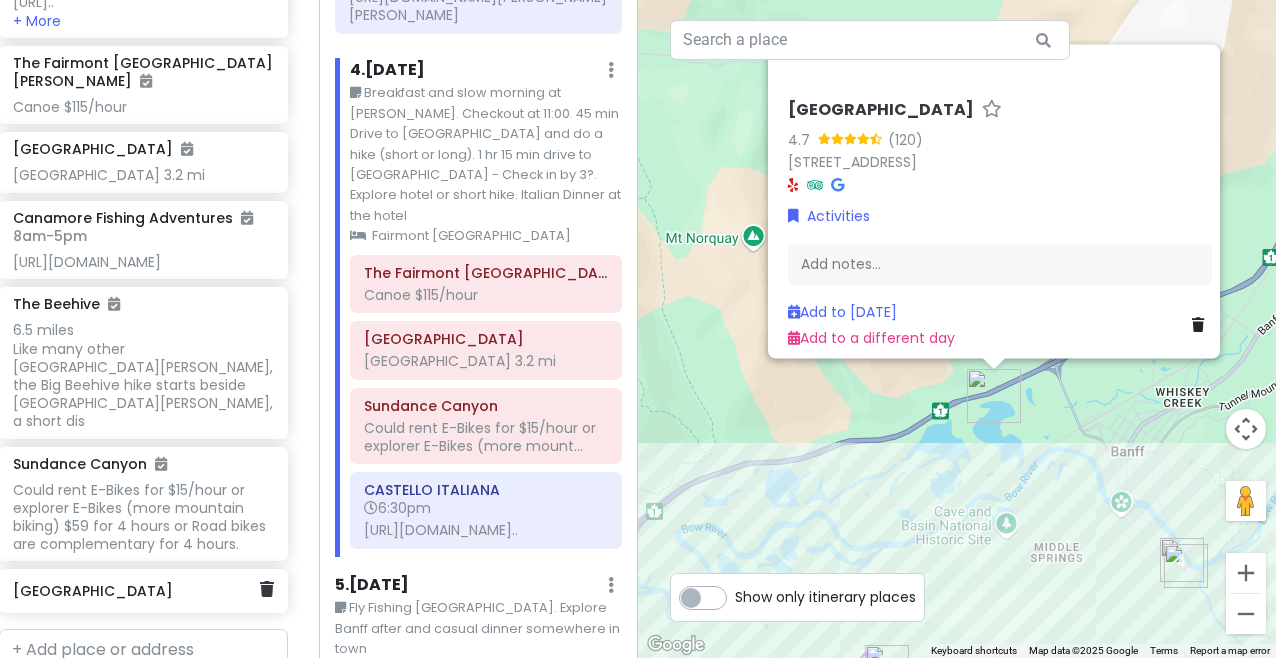 click on "[GEOGRAPHIC_DATA]" at bounding box center (136, 591) 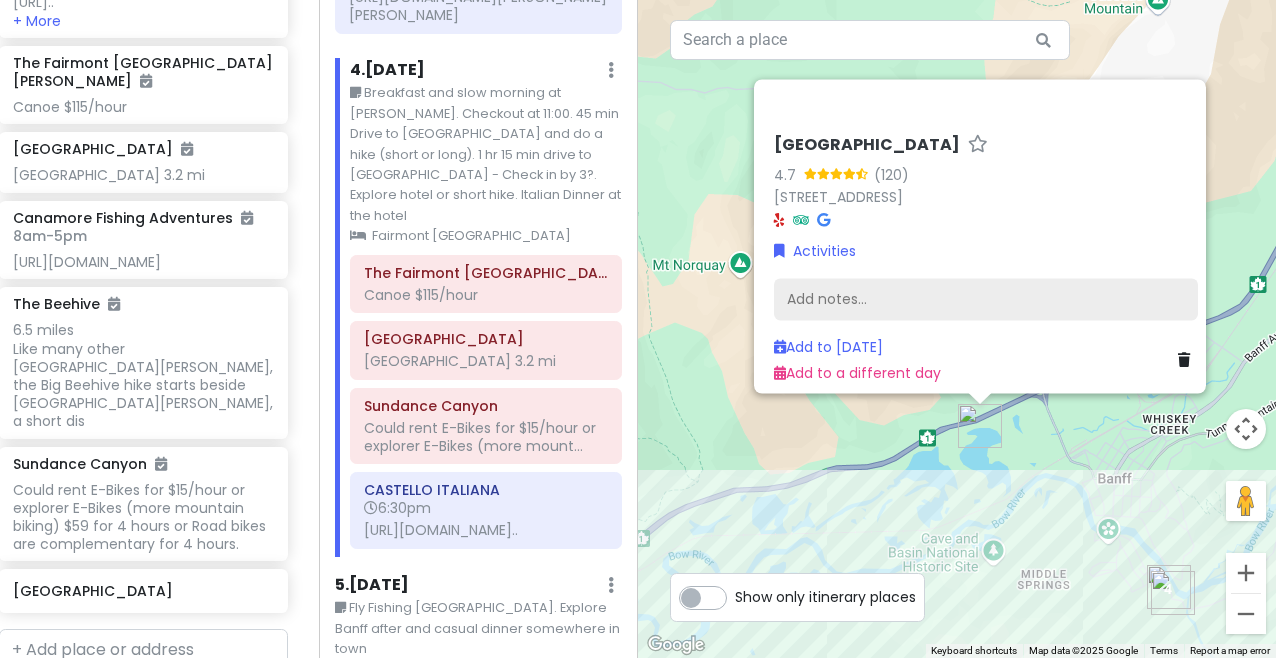click on "Add notes..." at bounding box center [986, 300] 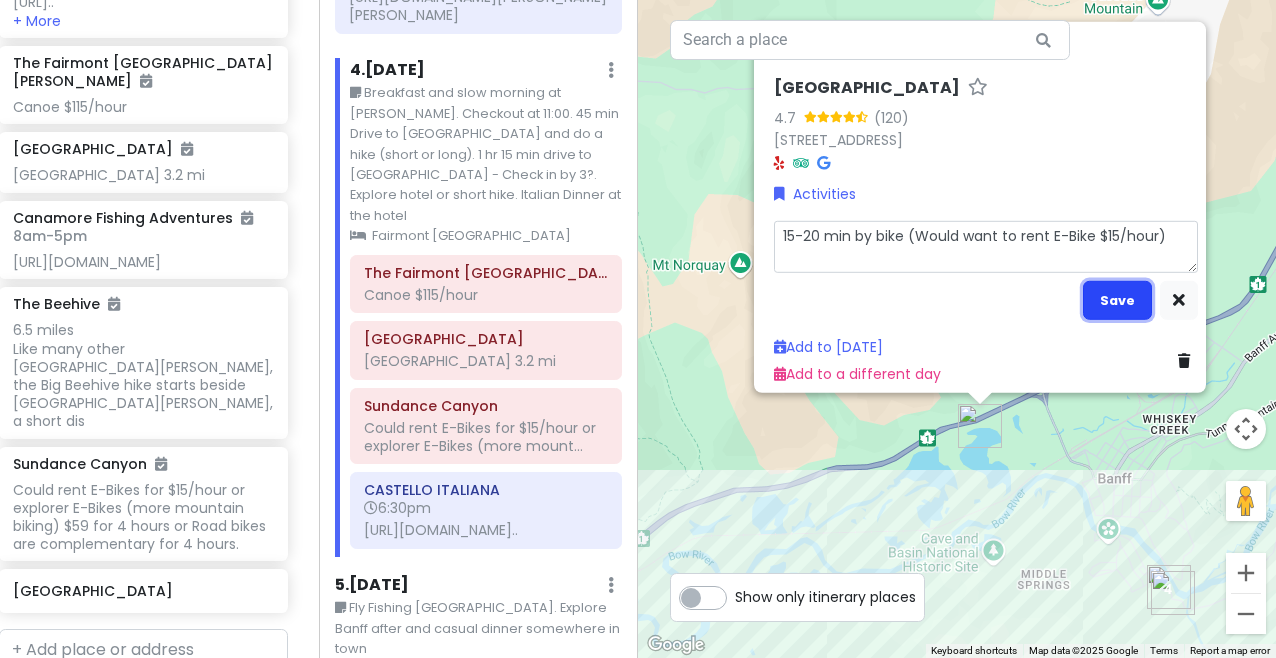 click on "Save" at bounding box center (1117, 300) 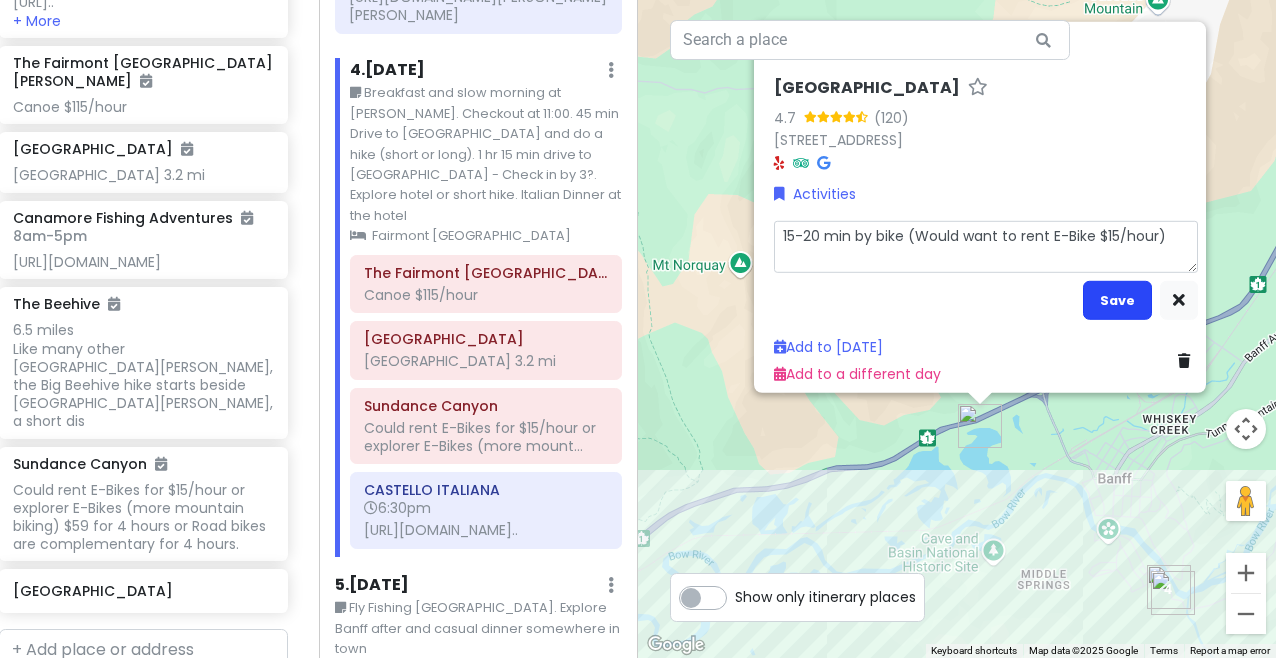 scroll, scrollTop: 2715, scrollLeft: 16, axis: both 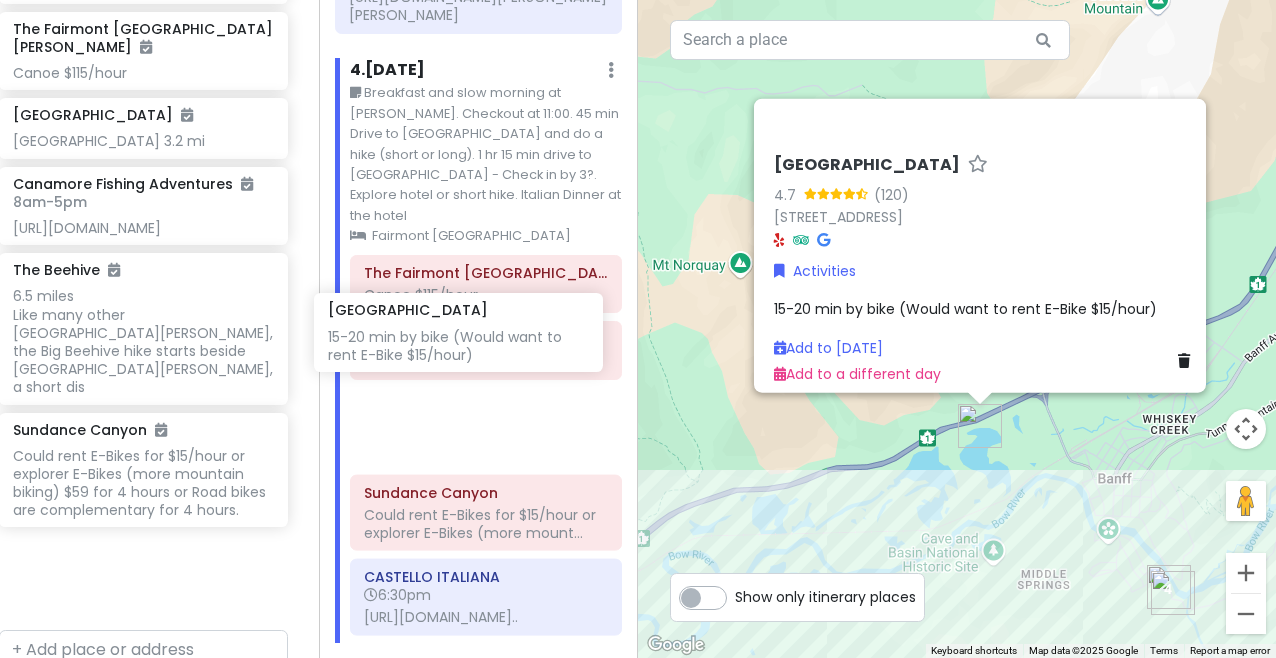 drag, startPoint x: 198, startPoint y: 502, endPoint x: 529, endPoint y: 352, distance: 363.40198 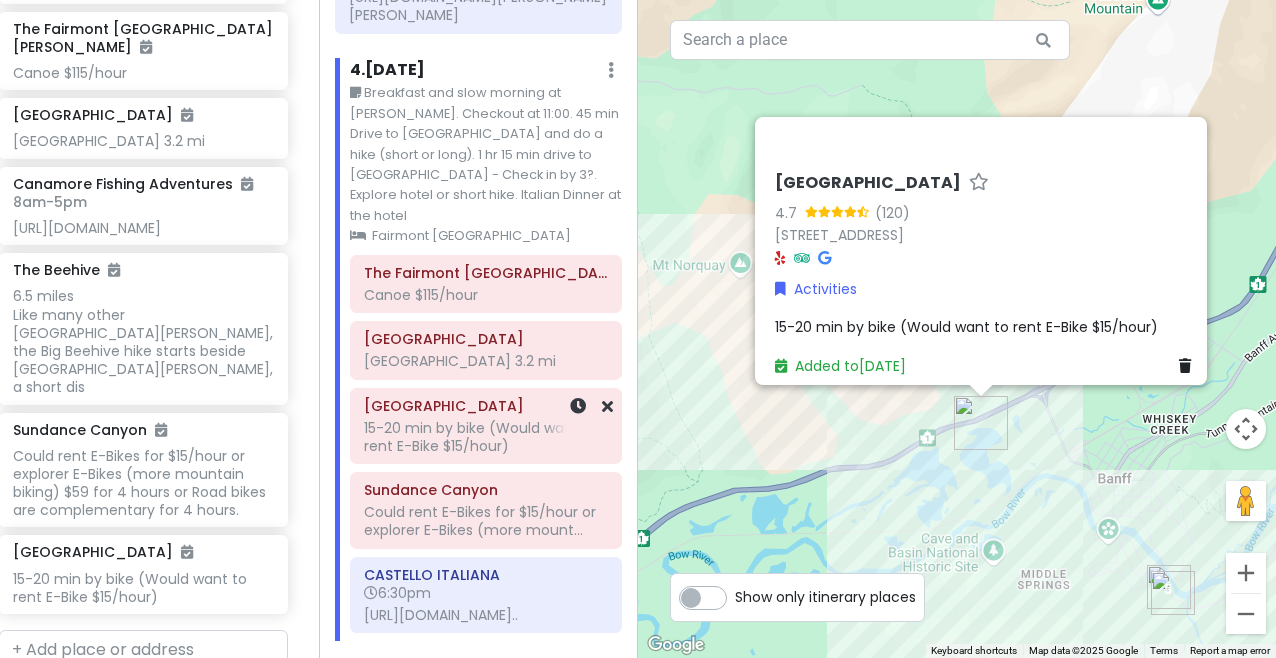 scroll, scrollTop: 2629, scrollLeft: 16, axis: both 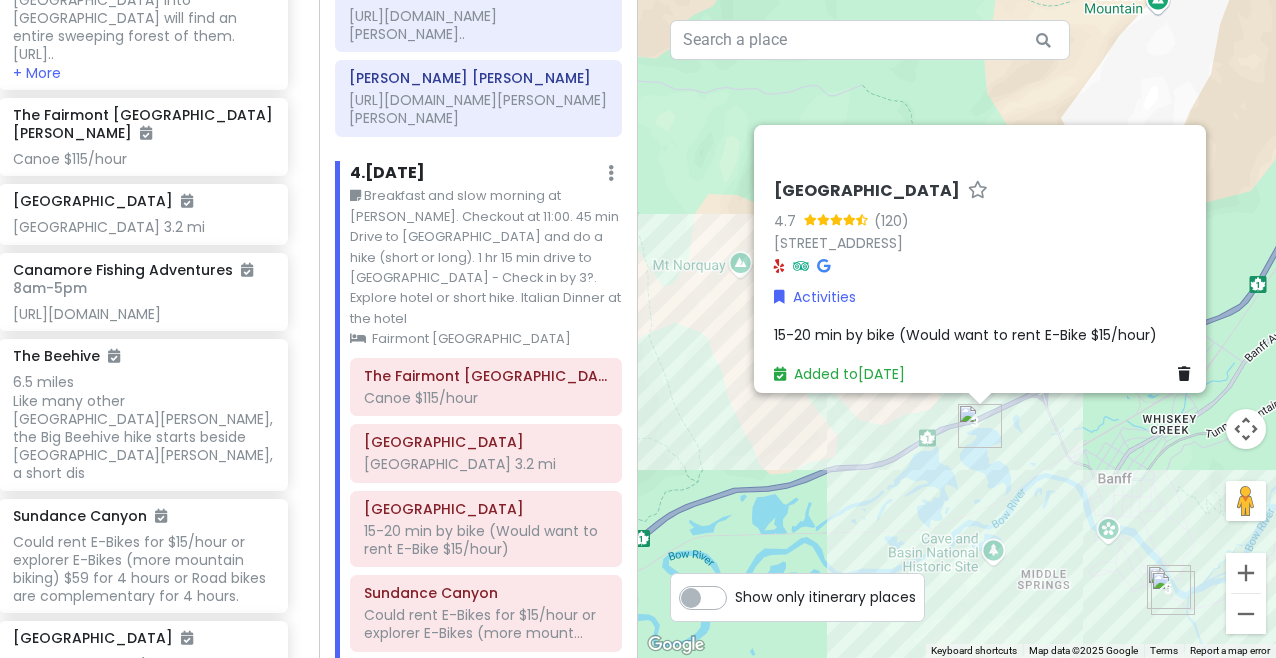 click on "Fairmont [GEOGRAPHIC_DATA]" at bounding box center (486, 339) 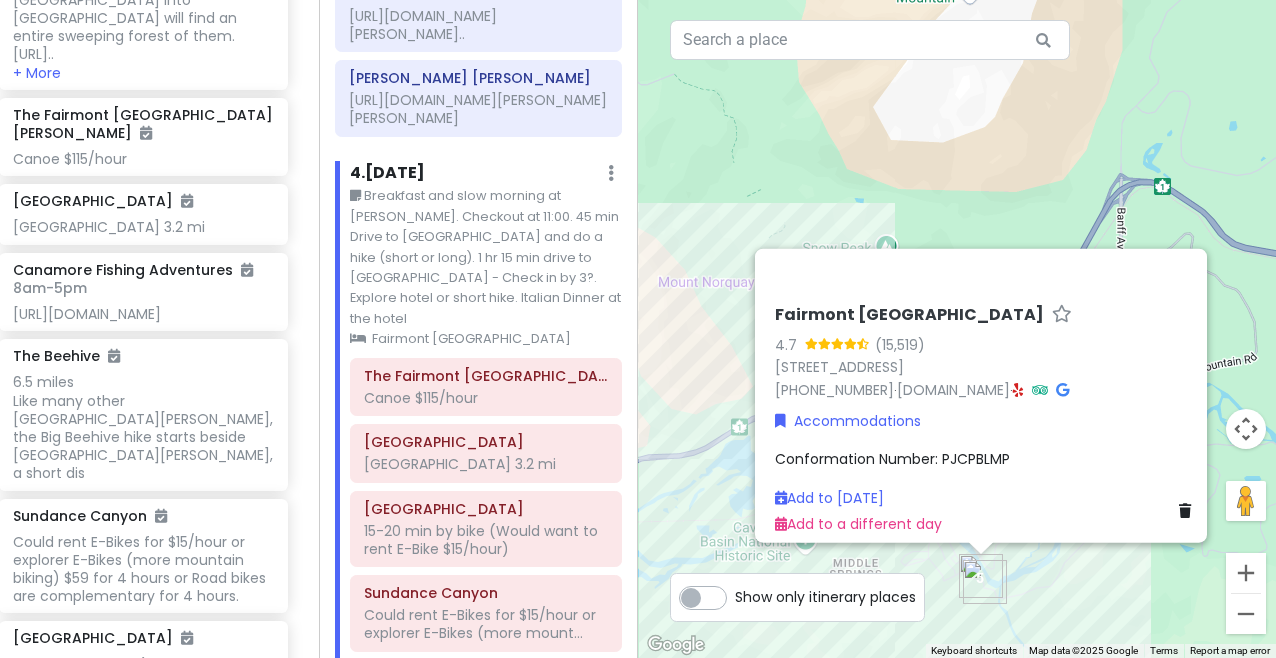 click on "Conformation Number: PJCPBLMP" at bounding box center [892, 459] 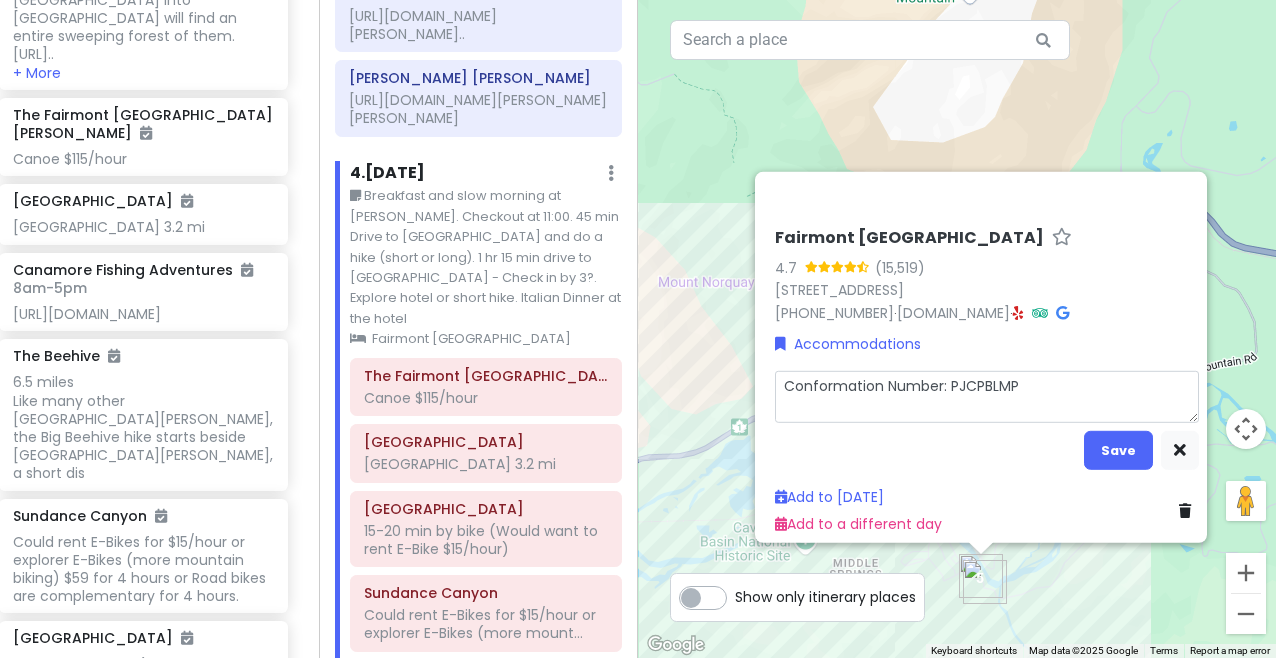 click on "Conformation Number: PJCPBLMP" at bounding box center [987, 397] 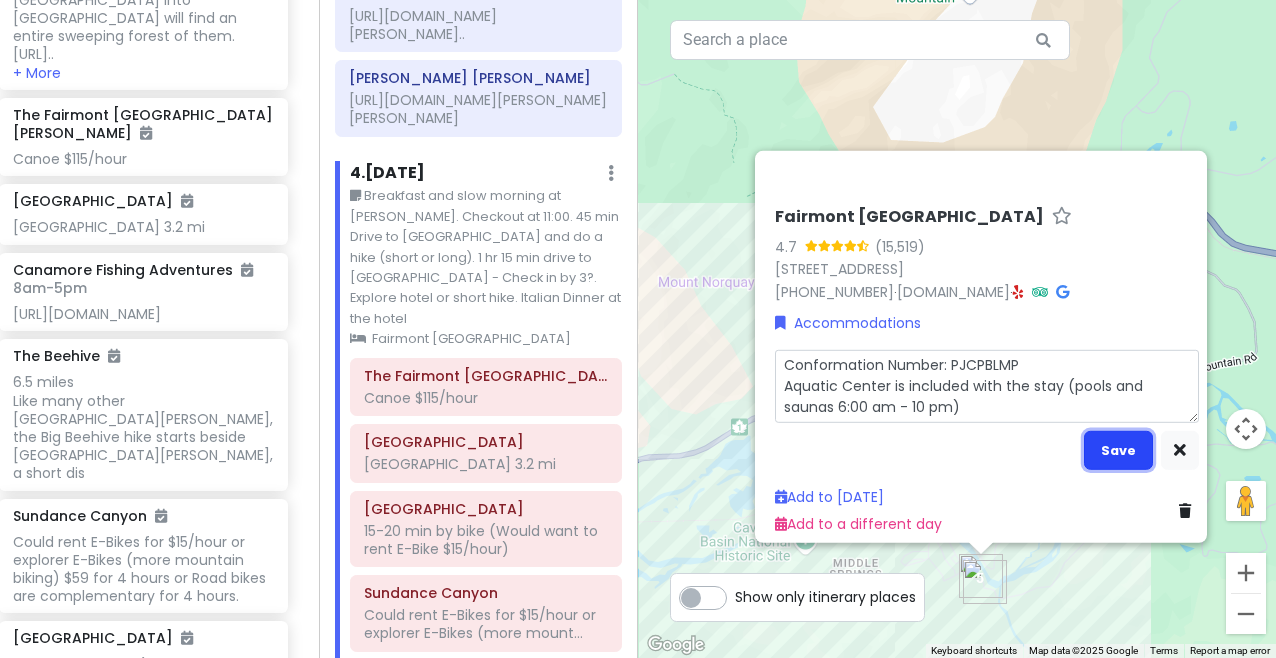 click on "Save" at bounding box center [1118, 450] 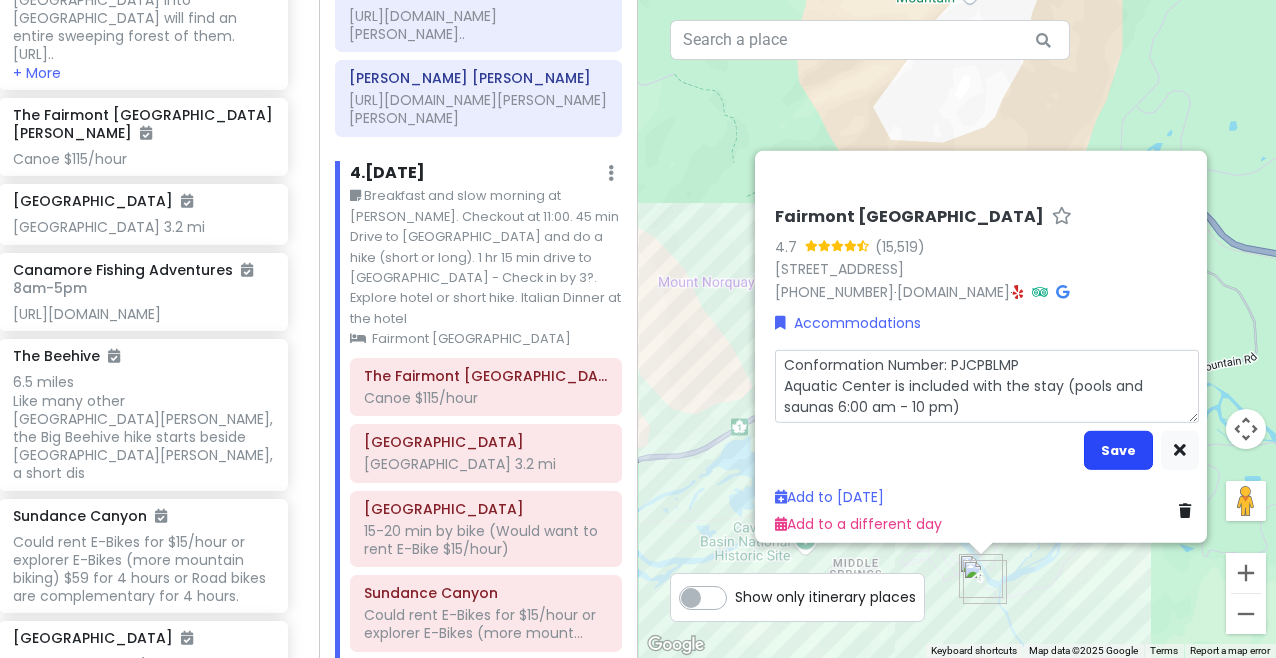 scroll, scrollTop: 2683, scrollLeft: 16, axis: both 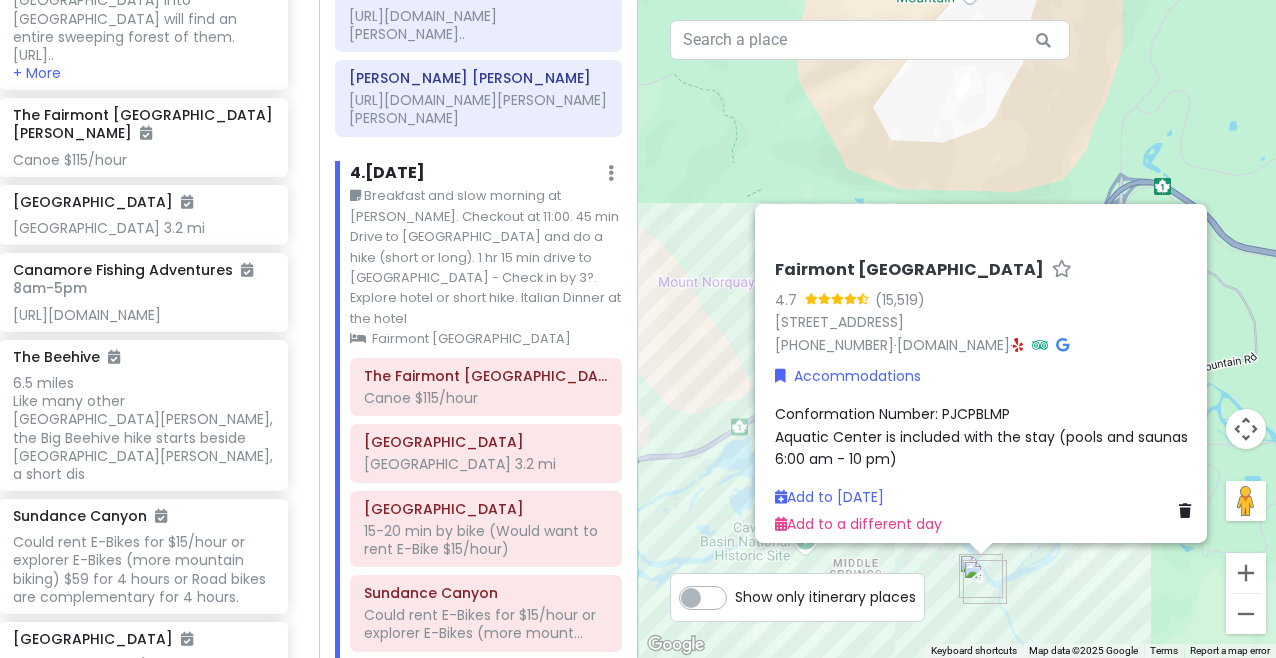 click on "Add to   [DATE]  Add to a different day" at bounding box center (987, 510) 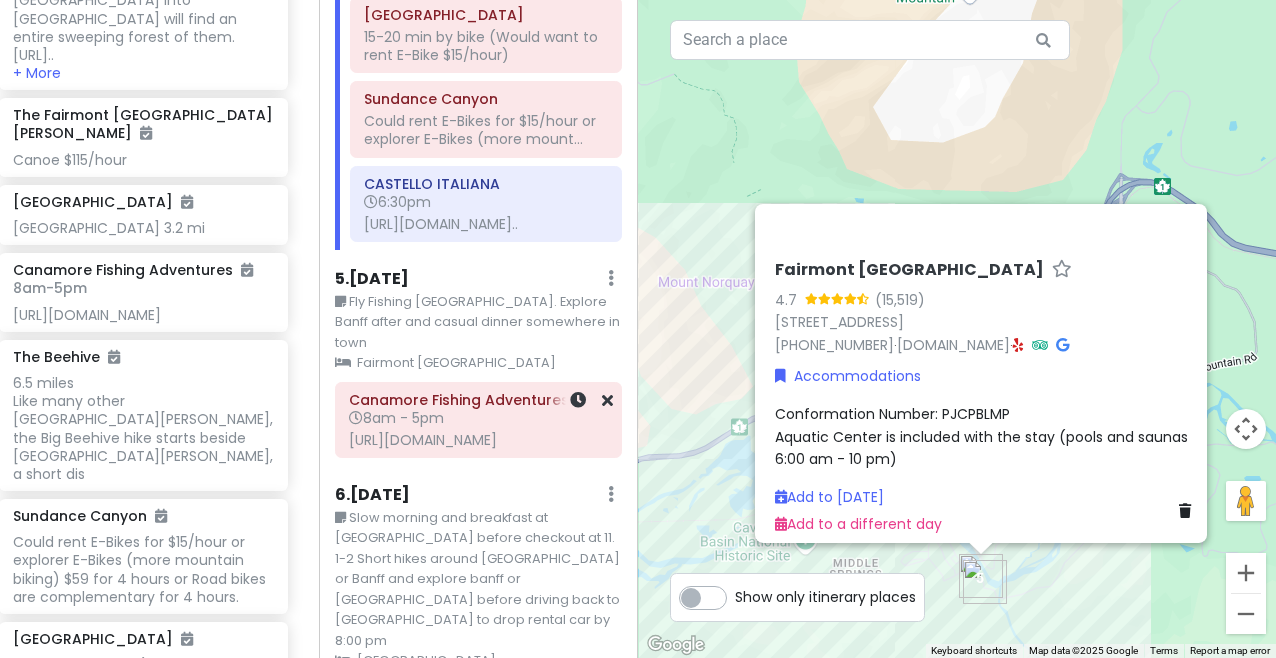 scroll, scrollTop: 1775, scrollLeft: 0, axis: vertical 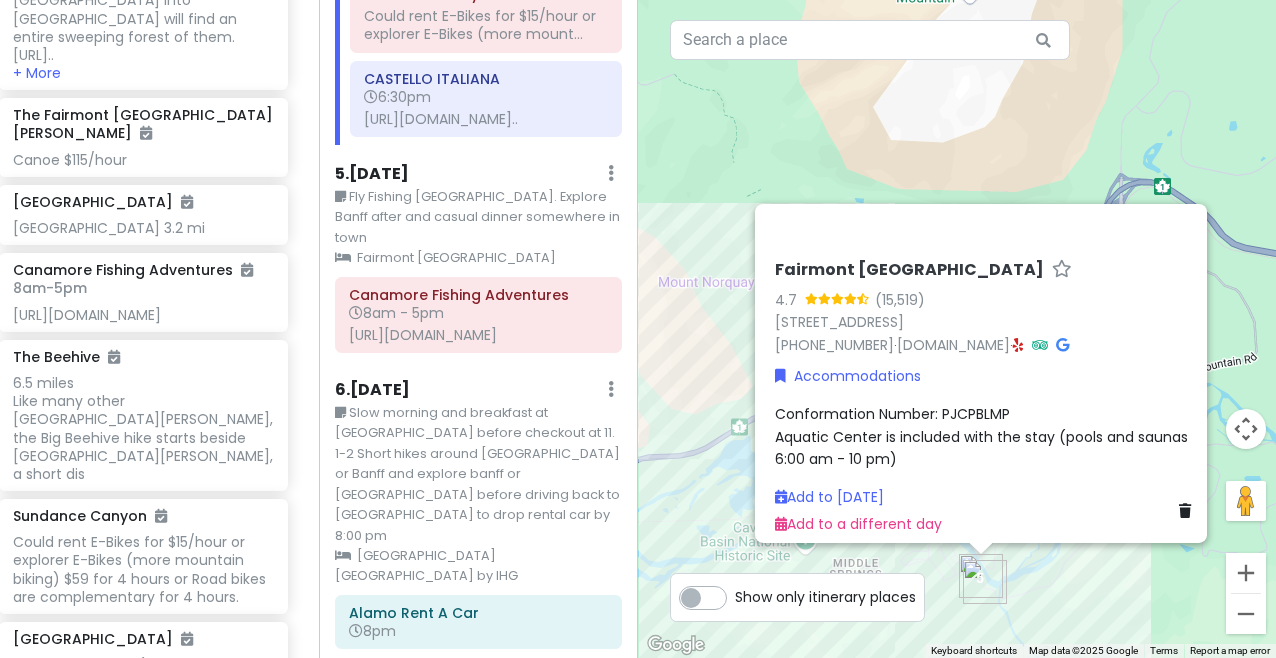 click on "[GEOGRAPHIC_DATA] 4.7        (15,519) [STREET_ADDRESS] [PHONE_NUMBER]   ·   [DOMAIN_NAME]   ·   Accommodations Conformation Number: PJCPBLMP
Aquatic Center is included with the stay (pools and saunas 6:00 am - 10 pm)  Add to   [DATE]  Add to a different day" at bounding box center [957, 329] 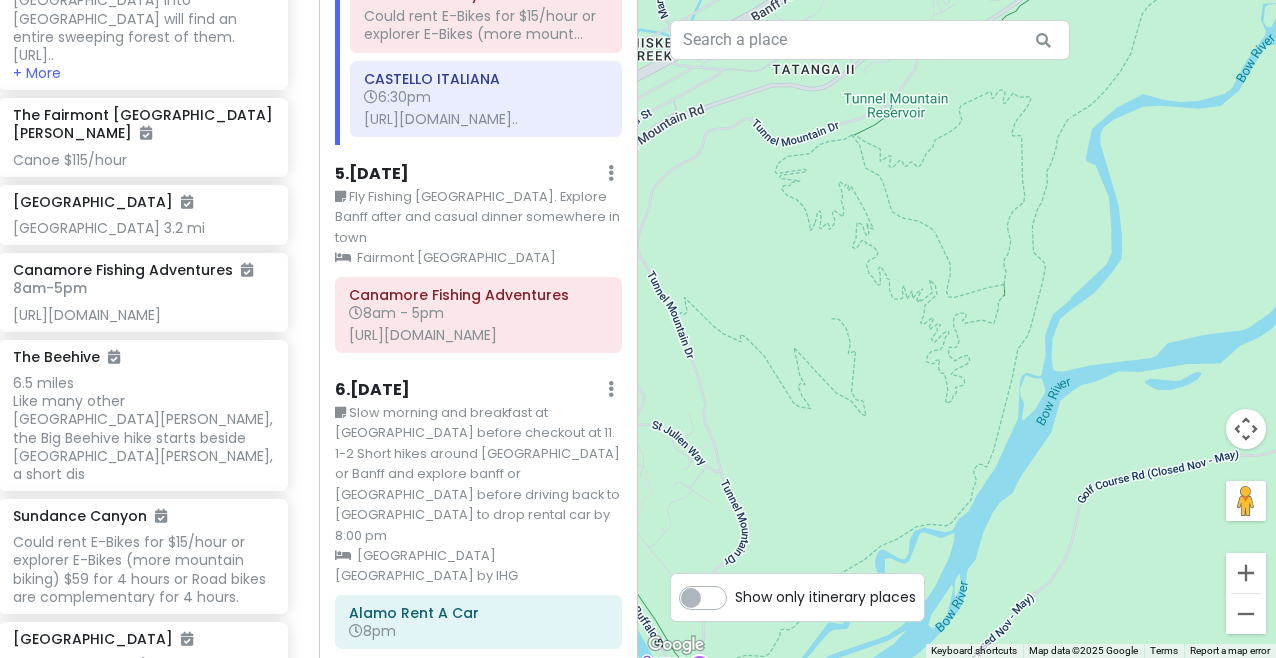 drag, startPoint x: 1011, startPoint y: 517, endPoint x: 1128, endPoint y: 229, distance: 310.8585 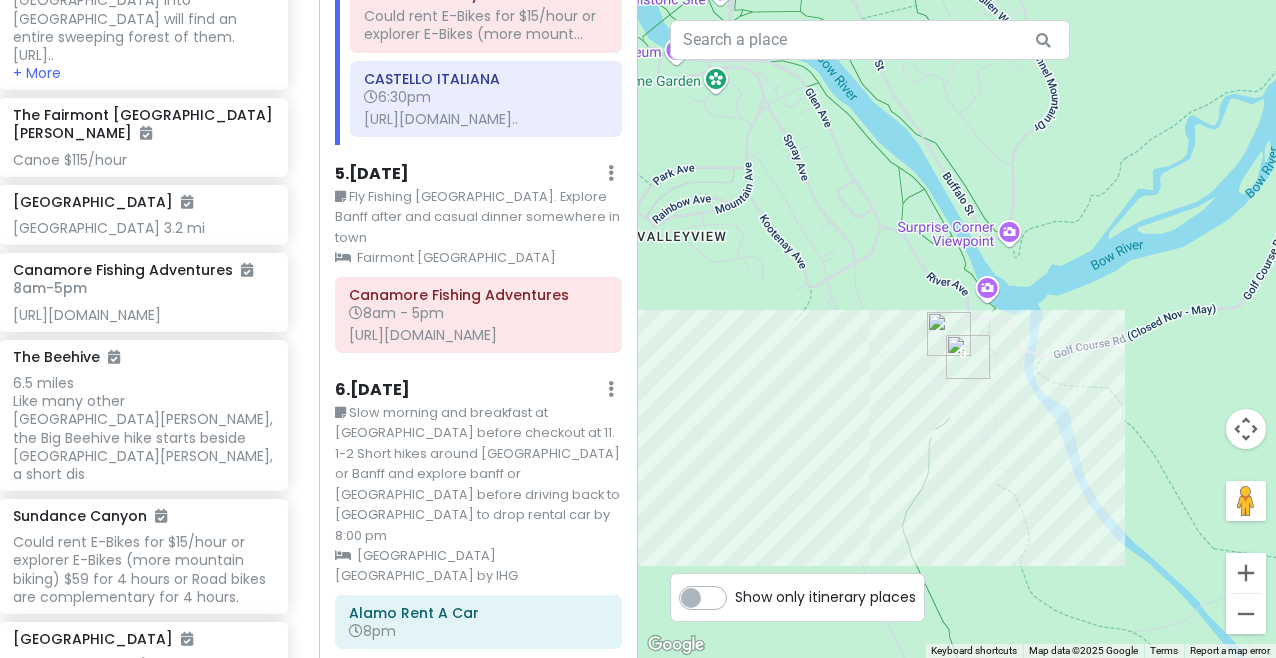 drag, startPoint x: 939, startPoint y: 340, endPoint x: 1019, endPoint y: 414, distance: 108.97706 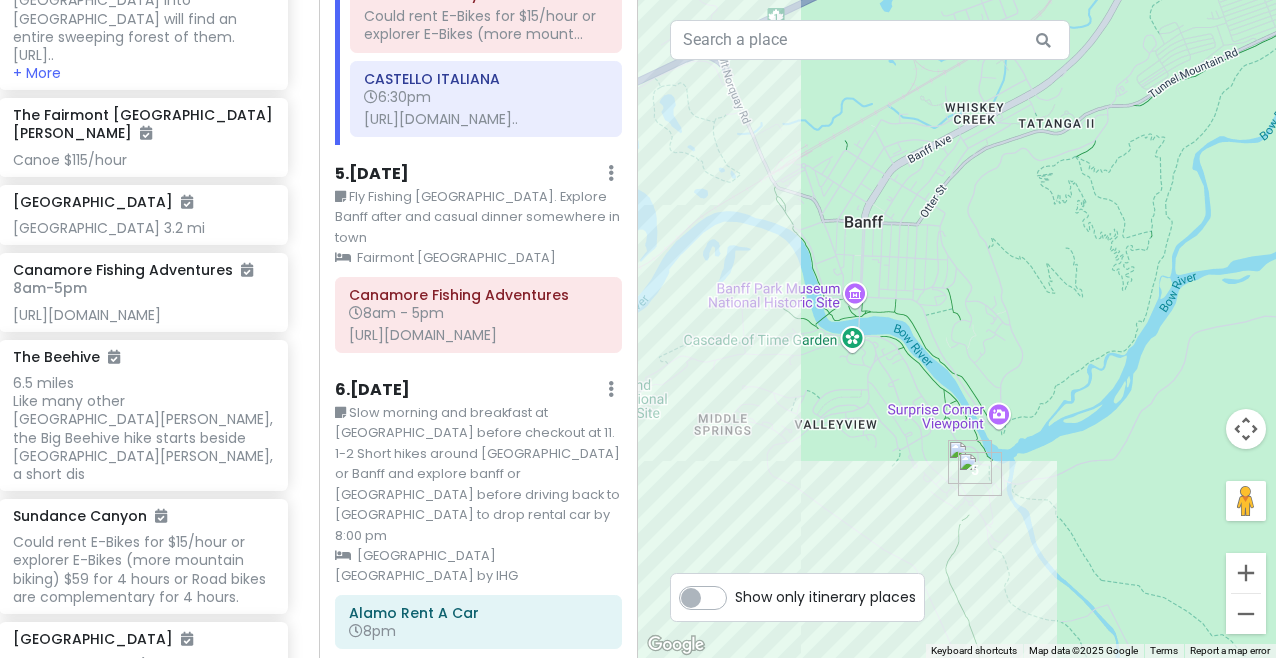 drag, startPoint x: 1029, startPoint y: 344, endPoint x: 1016, endPoint y: 448, distance: 104.80935 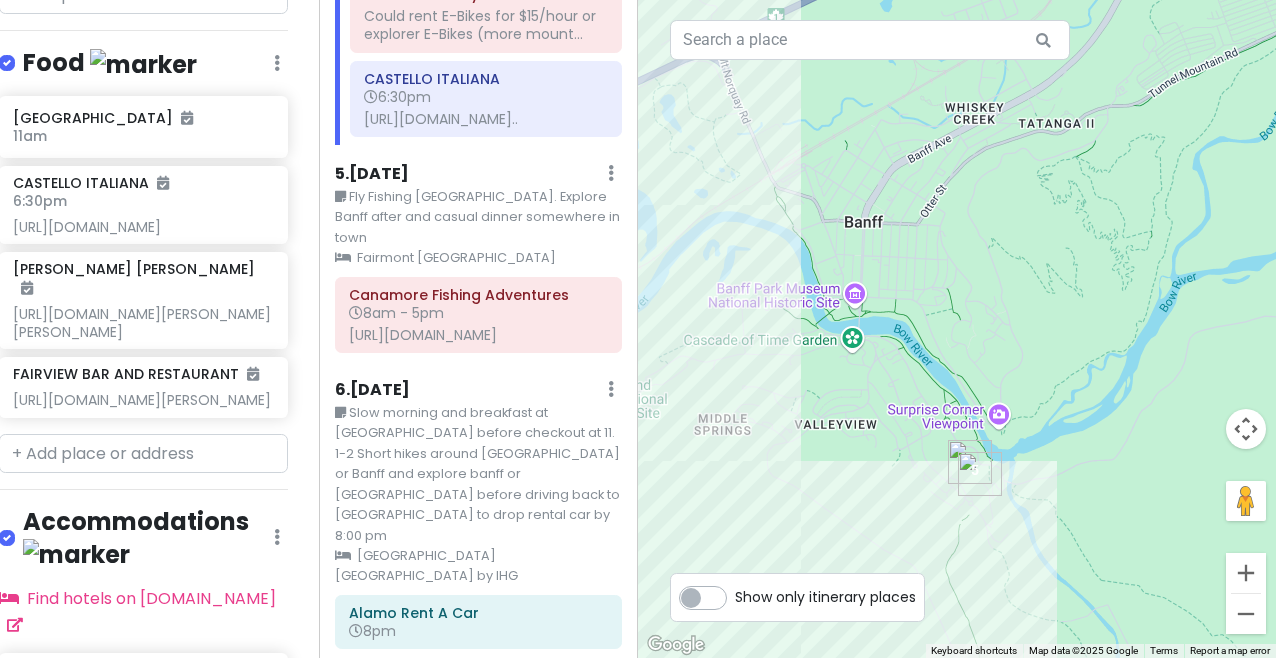 scroll, scrollTop: 460, scrollLeft: 16, axis: both 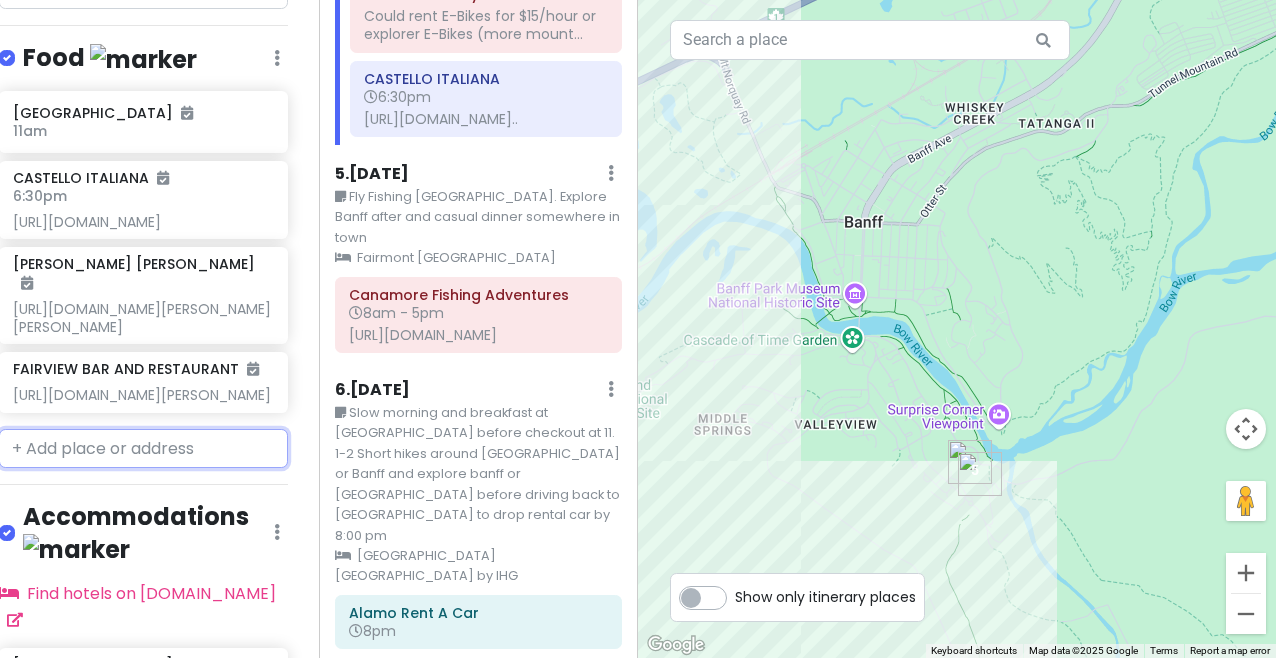 click at bounding box center [143, 449] 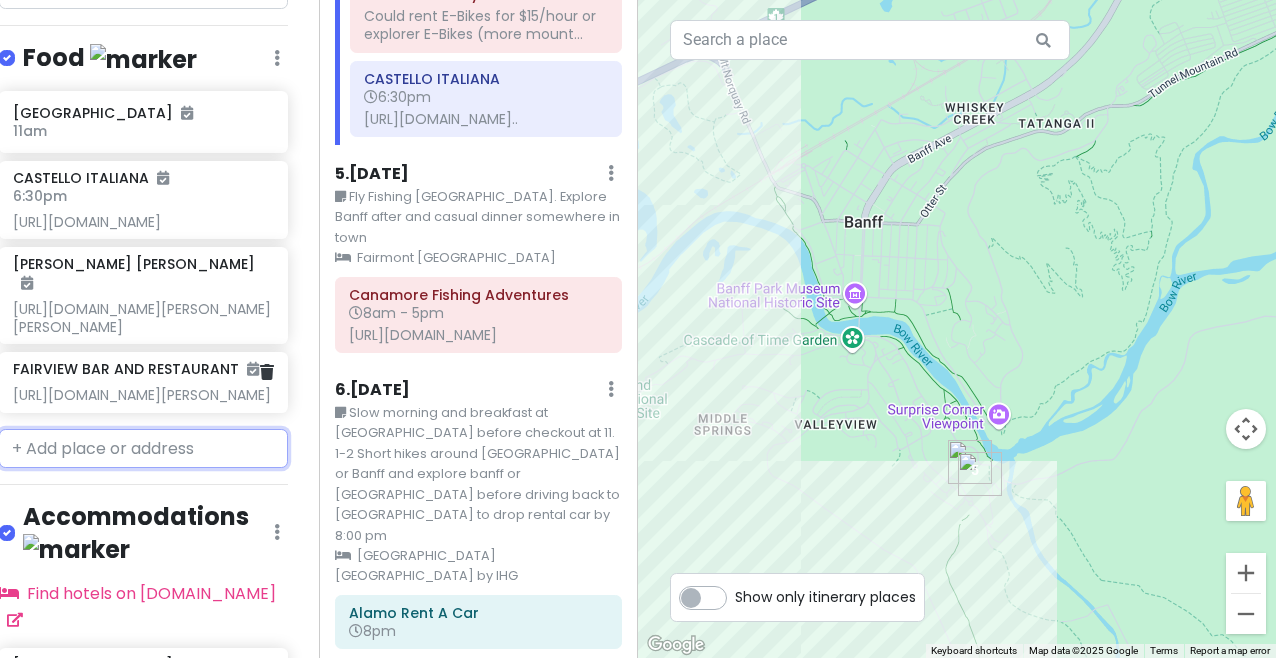 click on "FAIRVIEW BAR AND RESTAURANT [URL][DOMAIN_NAME][PERSON_NAME]" at bounding box center [143, 382] 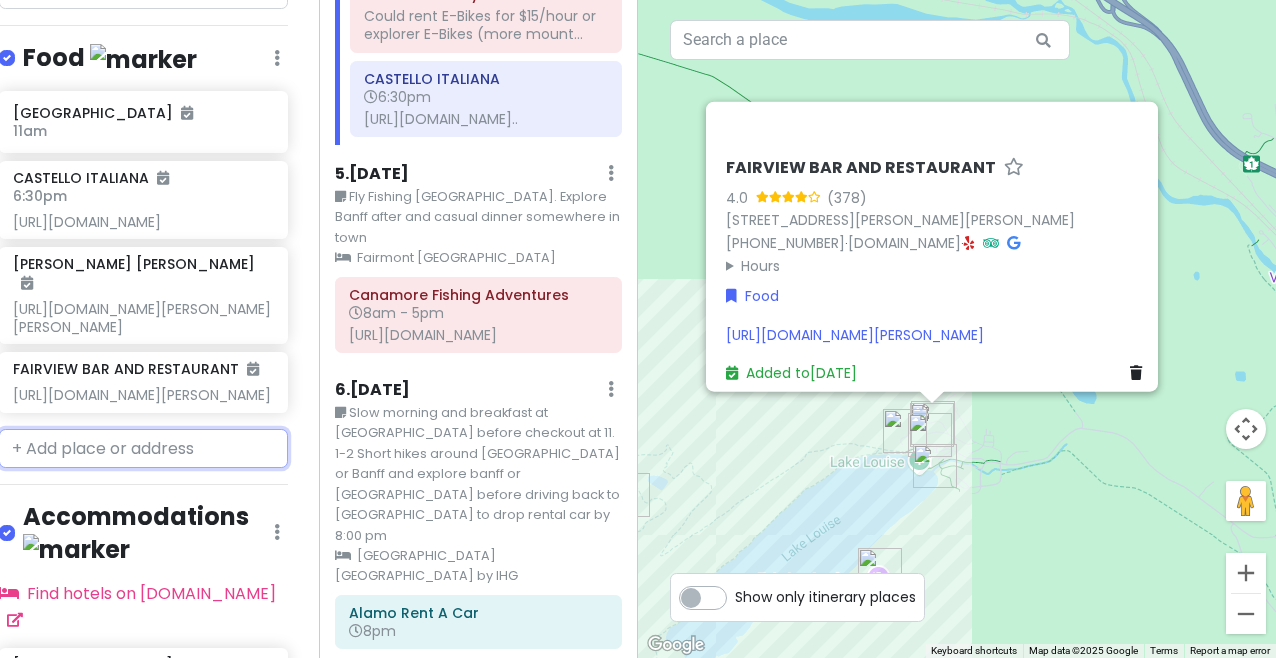 click at bounding box center (143, 449) 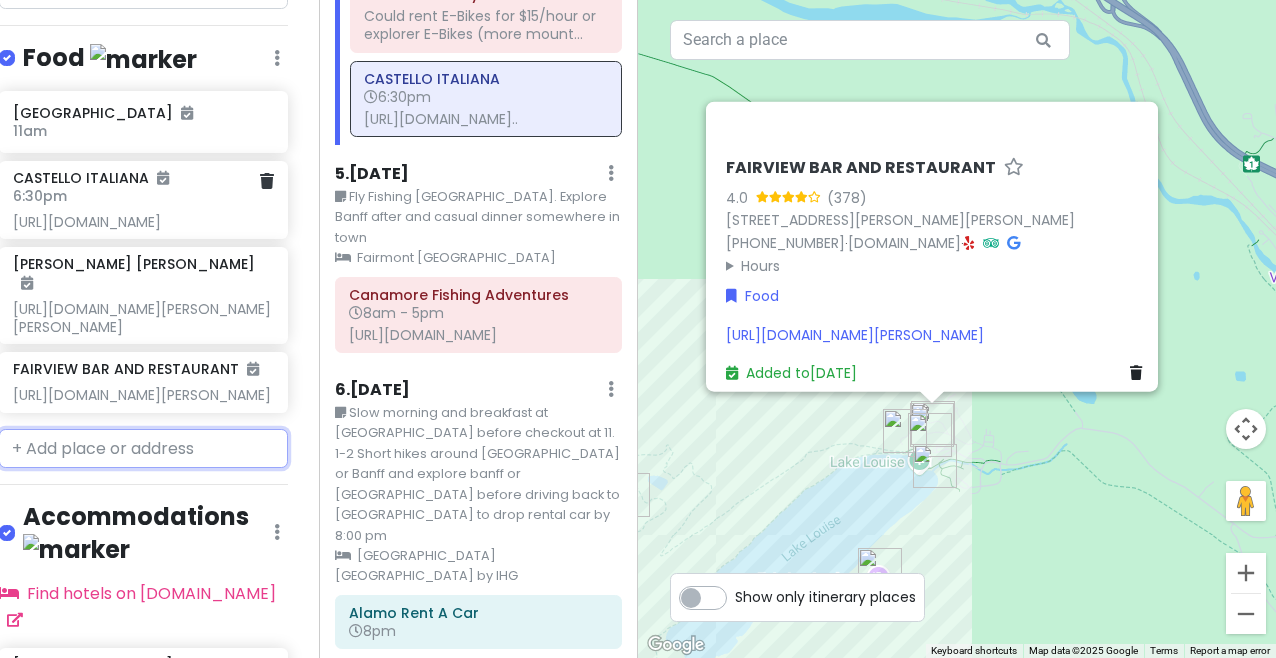 click on "[URL][DOMAIN_NAME]" at bounding box center [143, 222] 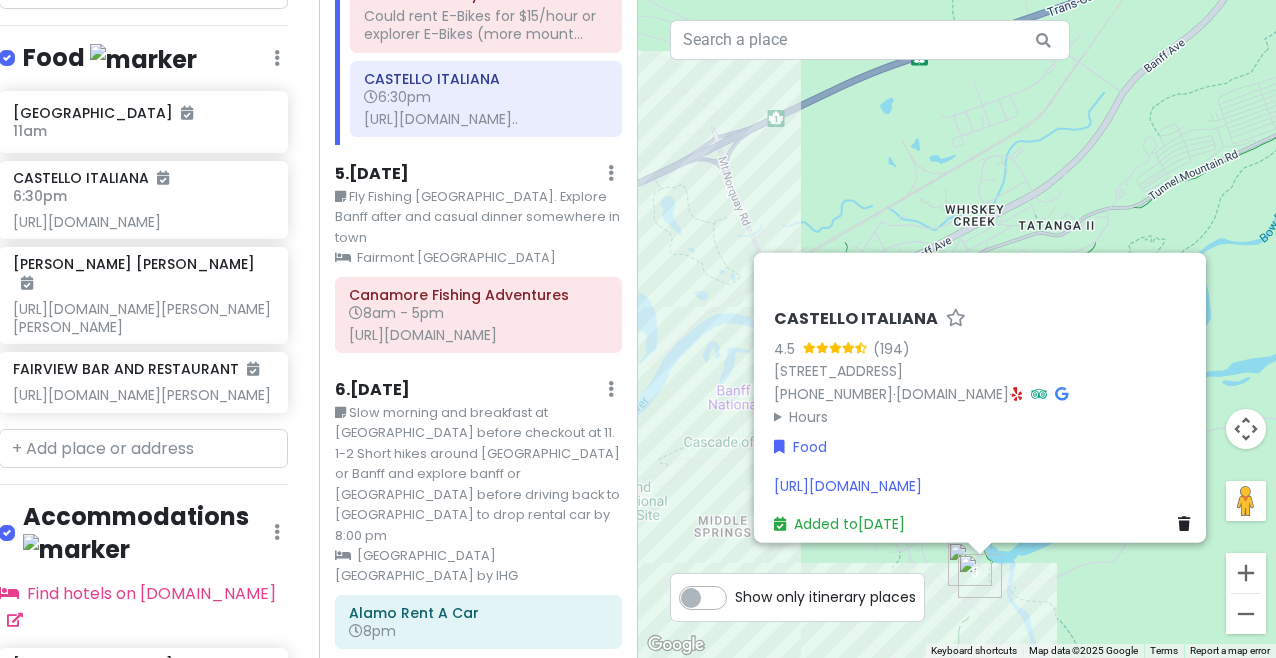 click on "CASTELLO ITALIANA 4.5        (194) [STREET_ADDRESS] [PHONE_NUMBER]   ·   [DOMAIN_NAME]   ·   Hours [DATE]  5:30 – 9:00 PM [DATE]  5:30 – 9:00 PM [DATE]  5:30 – 9:00 PM [DATE]  5:30 – 9:00 PM [DATE]  5:30 – 9:00 PM [DATE]  5:30 – 9:00 PM [DATE]  5:30 – 9:00 PM Food [URL][DOMAIN_NAME] Added to  [DATE]" at bounding box center (957, 329) 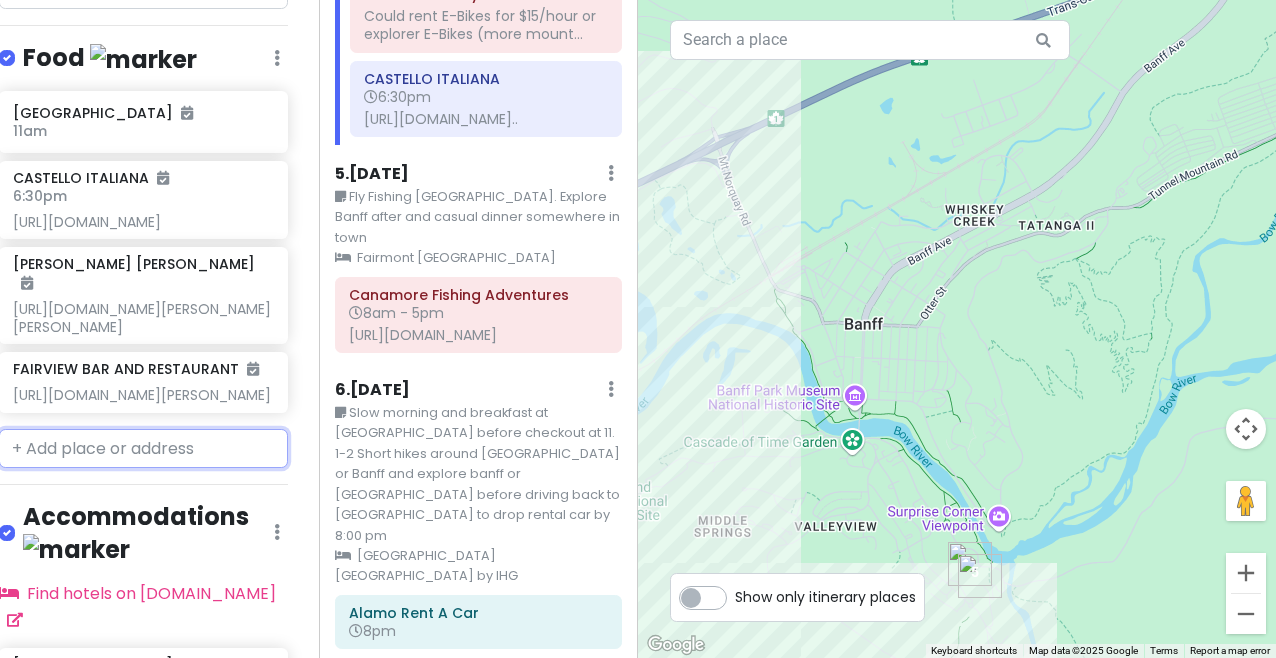 click at bounding box center [143, 449] 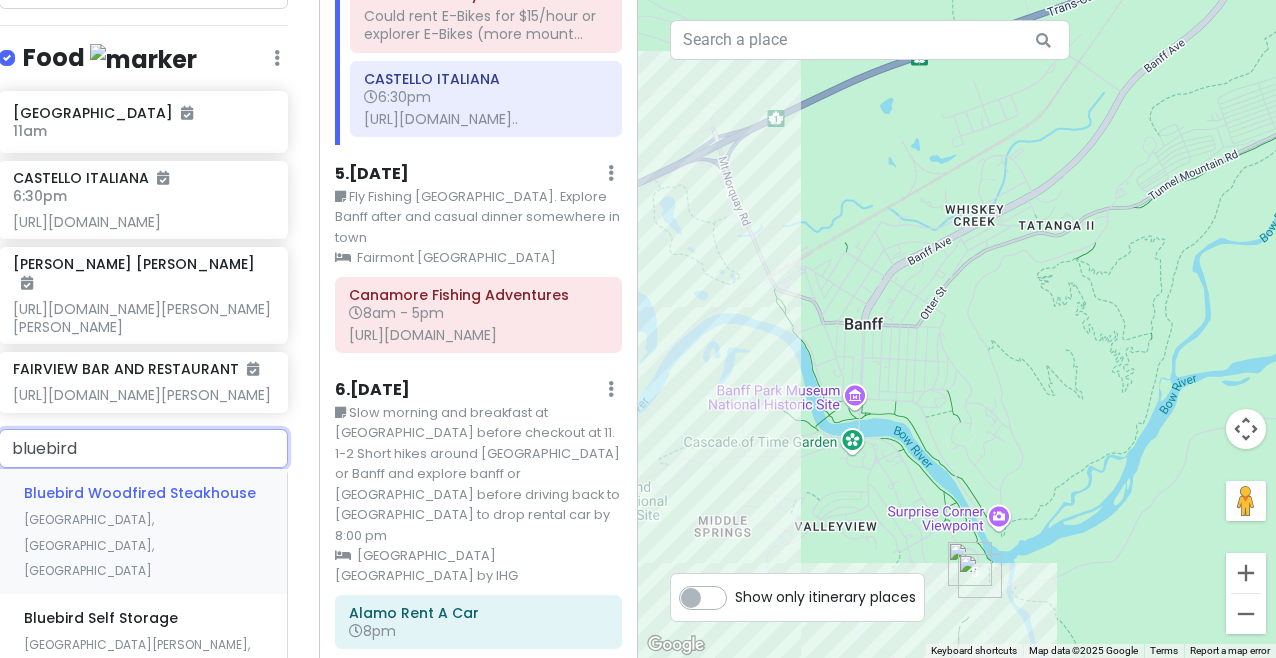 click on "Bluebird Woodfired Steakhouse" at bounding box center [140, 493] 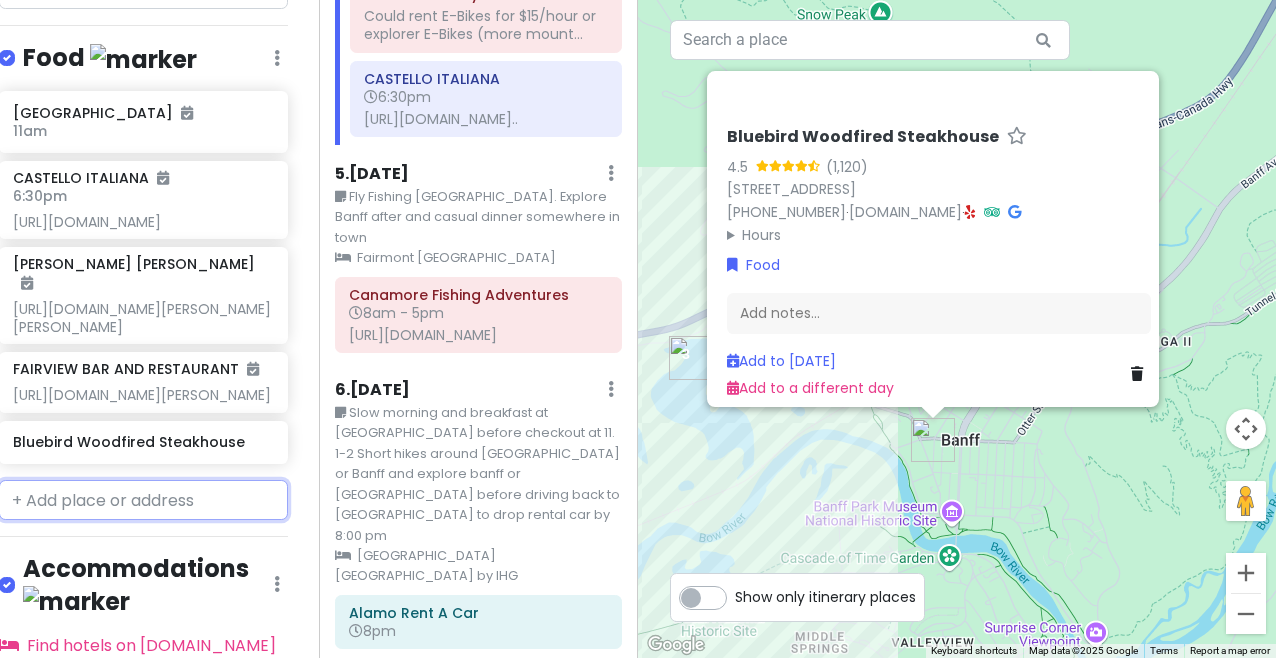 click at bounding box center [143, 500] 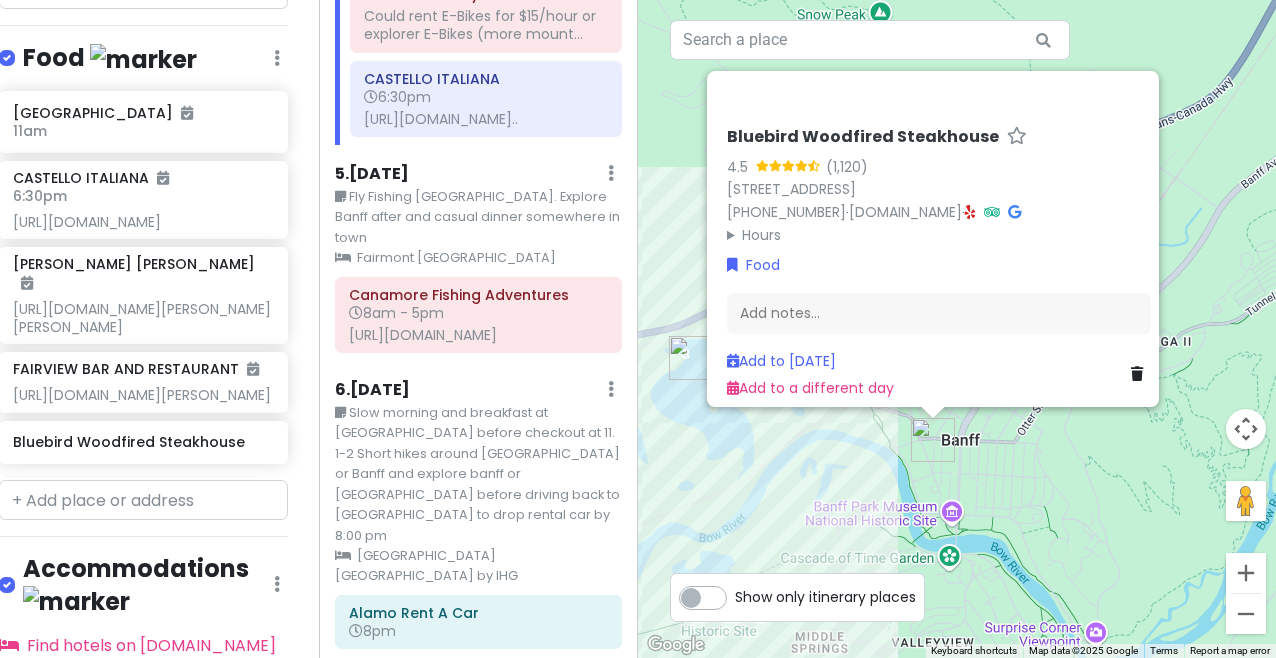 click on "Banff Trip 2025 Private Change Dates Make a Copy Delete Trip Go Pro ⚡️ Give Feedback 💡 Support Scout ☕️ Itinerary Share Publish Notes Hotel Conformation 2245178408 Attractions   Edit Reorder Delete List Food   Edit Reorder Delete List [GEOGRAPHIC_DATA] 11am CASTELLO ITALIANA 6:30pm [URL][DOMAIN_NAME] [PERSON_NAME][GEOGRAPHIC_DATA][PERSON_NAME] [URL][DOMAIN_NAME][PERSON_NAME][PERSON_NAME] [GEOGRAPHIC_DATA] AND RESTAURANT [URL][DOMAIN_NAME][PERSON_NAME] Bluebird Woodfired Steakhouse Accommodations   Edit Reorder Delete List Find hotels on [DOMAIN_NAME] Holiday Inn [GEOGRAPHIC_DATA] by IHG Conformation Number: 2245178408 [GEOGRAPHIC_DATA][PERSON_NAME] Conformation Number: PJHPBHFB [GEOGRAPHIC_DATA] Conformation Number: PJCPBLMP
Aquatic Center is included with the stay (pools and saunas 6:00 am - 10 pm) Flights   Edit Reorder Delete List [GEOGRAPHIC_DATA] 10pm 7pm Rental Car   Edit Reorder 8am 8pm" at bounding box center (159, 329) 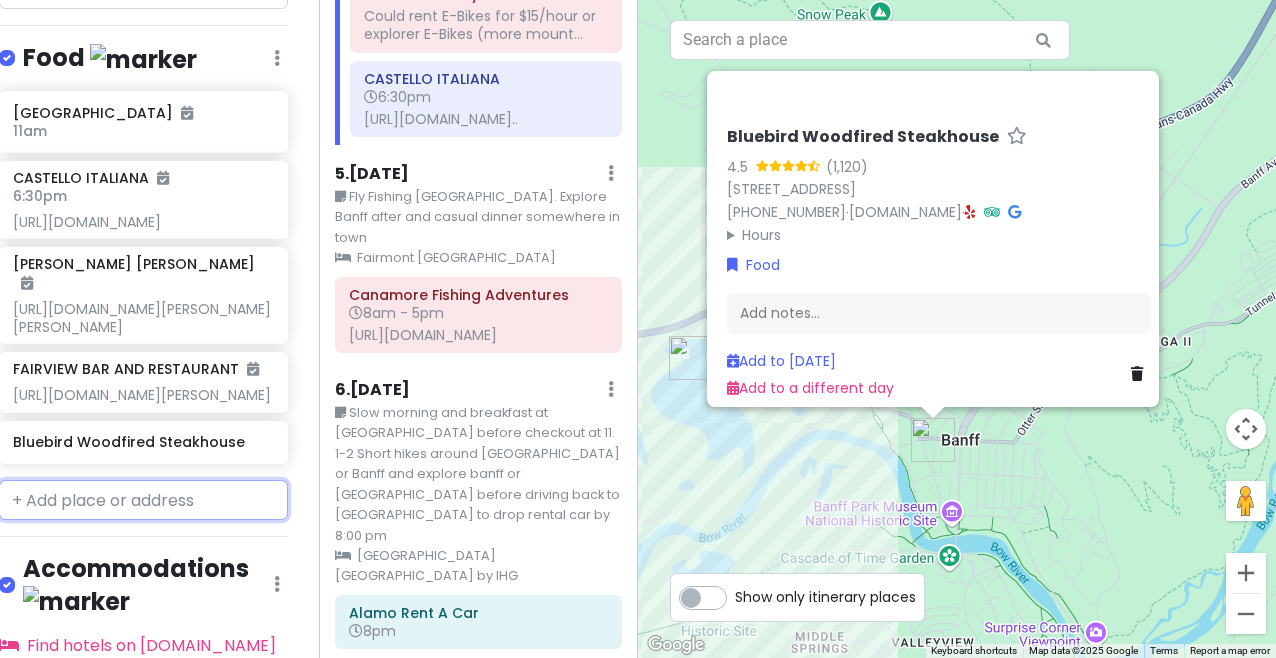 click at bounding box center [143, 500] 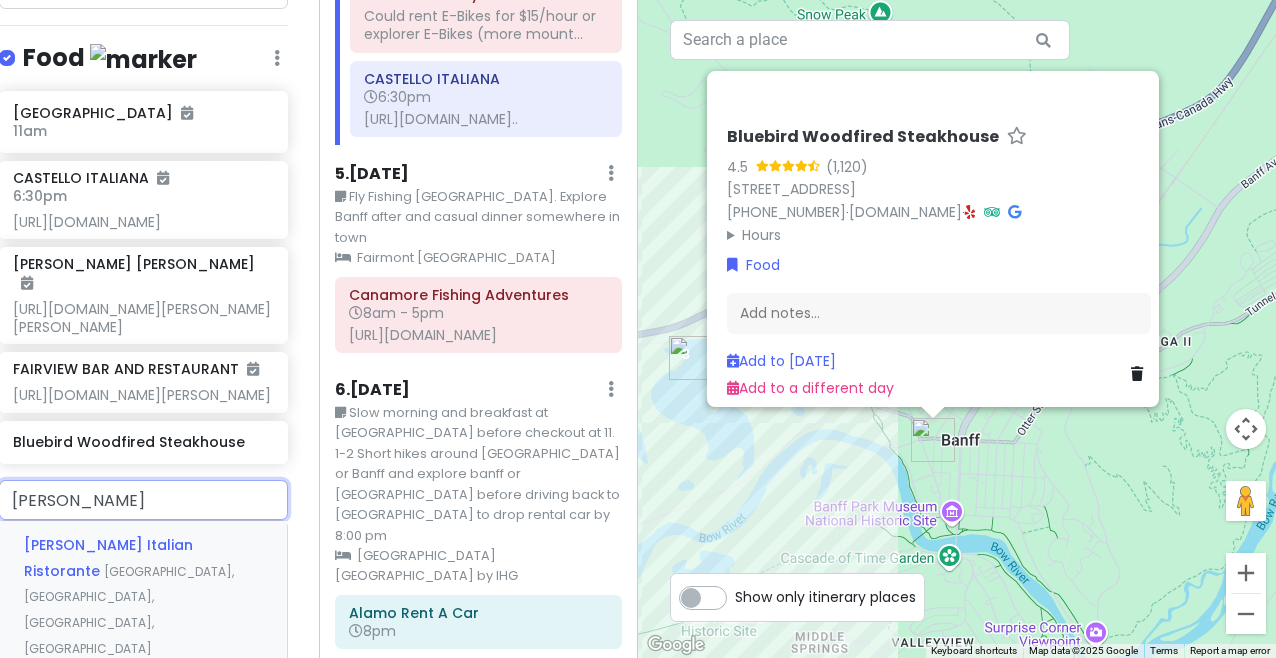 click on "[PERSON_NAME] Italian Ristorante   [GEOGRAPHIC_DATA], [GEOGRAPHIC_DATA], [GEOGRAPHIC_DATA], [GEOGRAPHIC_DATA]" at bounding box center (143, 596) 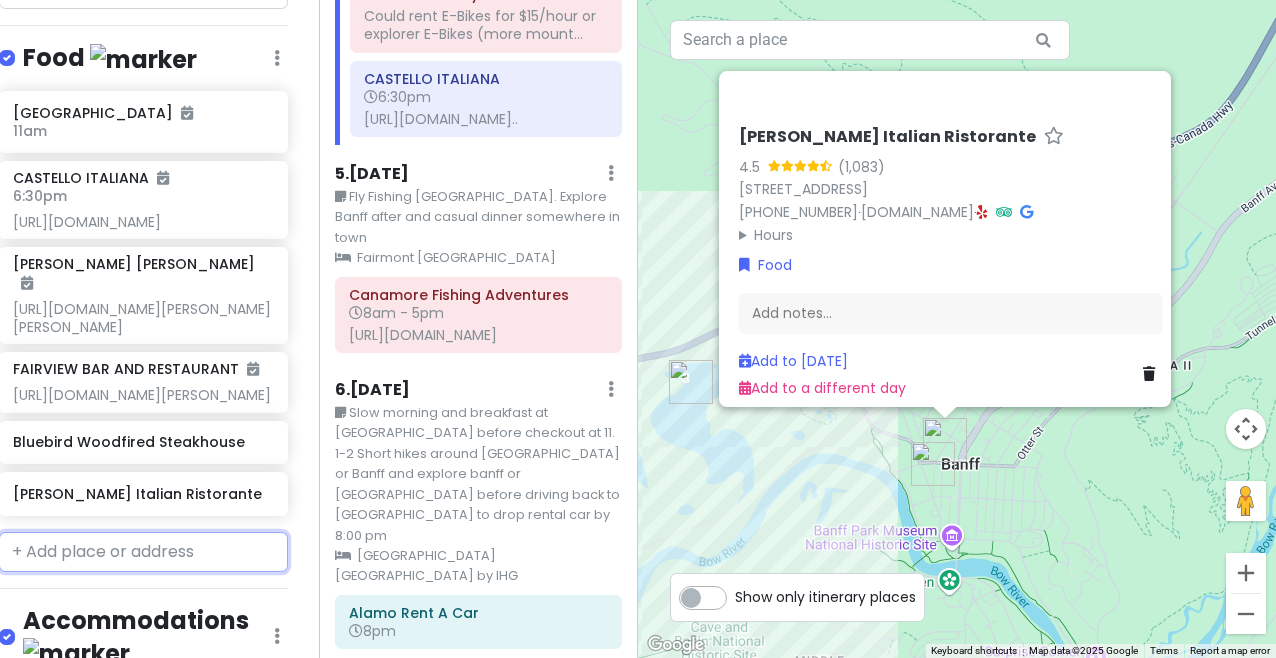 click at bounding box center (143, 552) 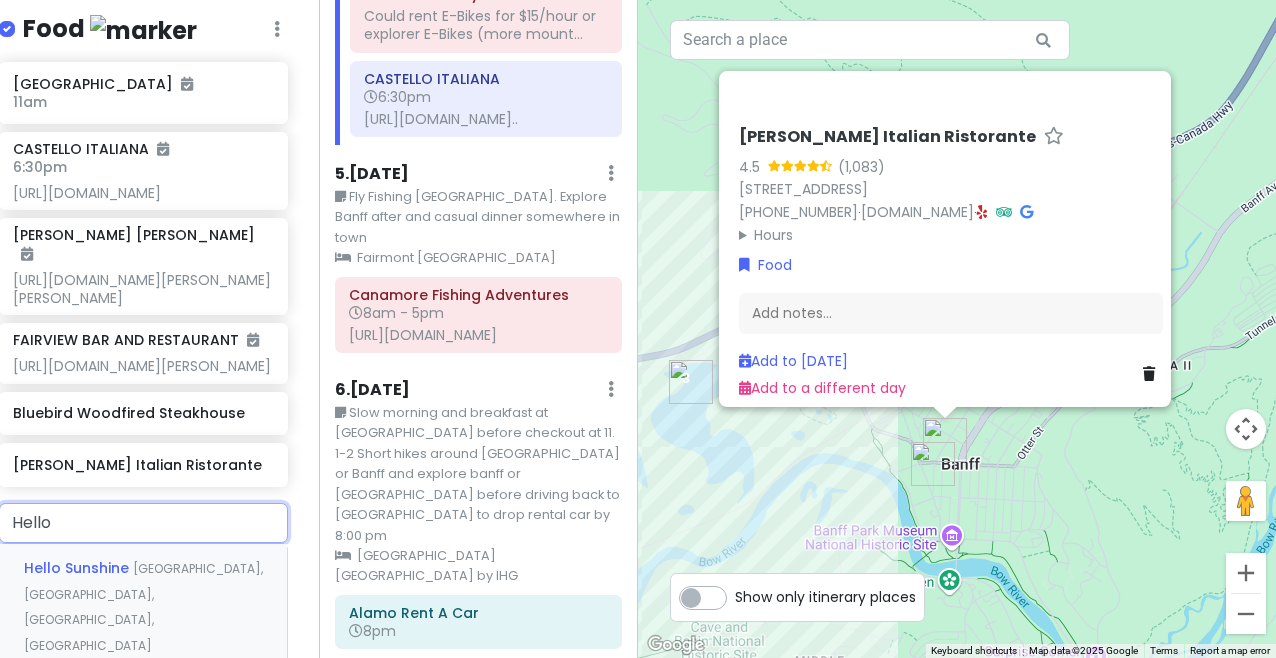 scroll, scrollTop: 490, scrollLeft: 16, axis: both 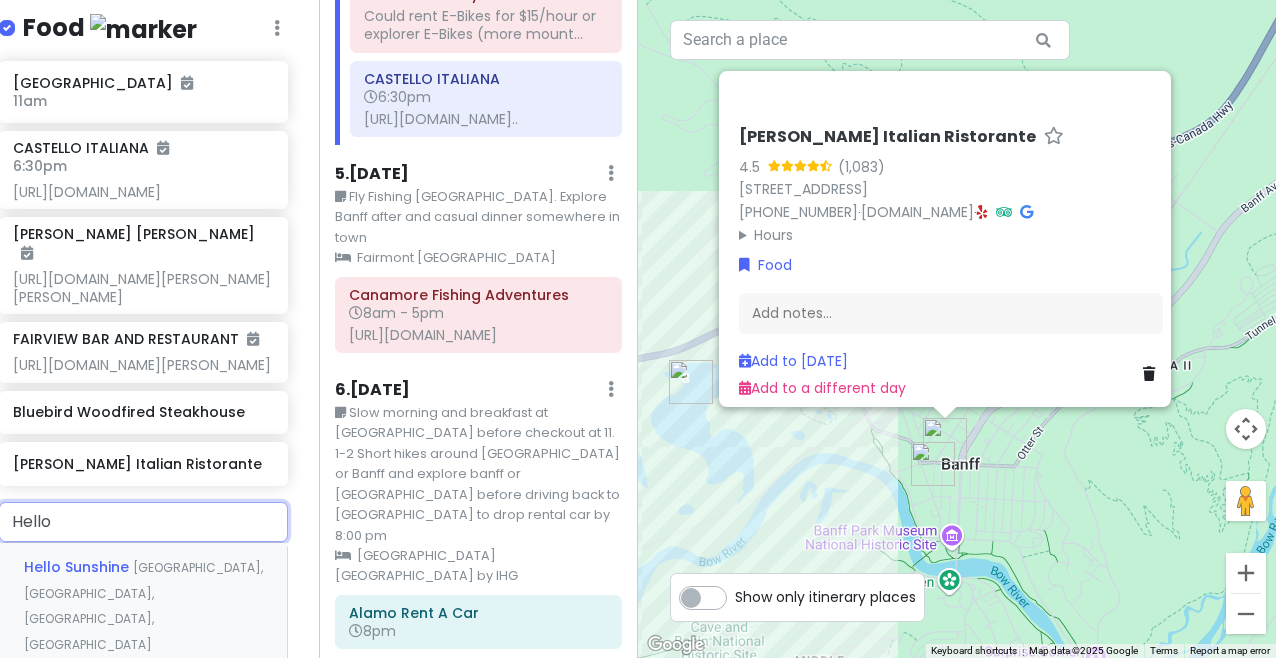click on "Hello [GEOGRAPHIC_DATA], Banff, [GEOGRAPHIC_DATA], [GEOGRAPHIC_DATA]" at bounding box center [143, 605] 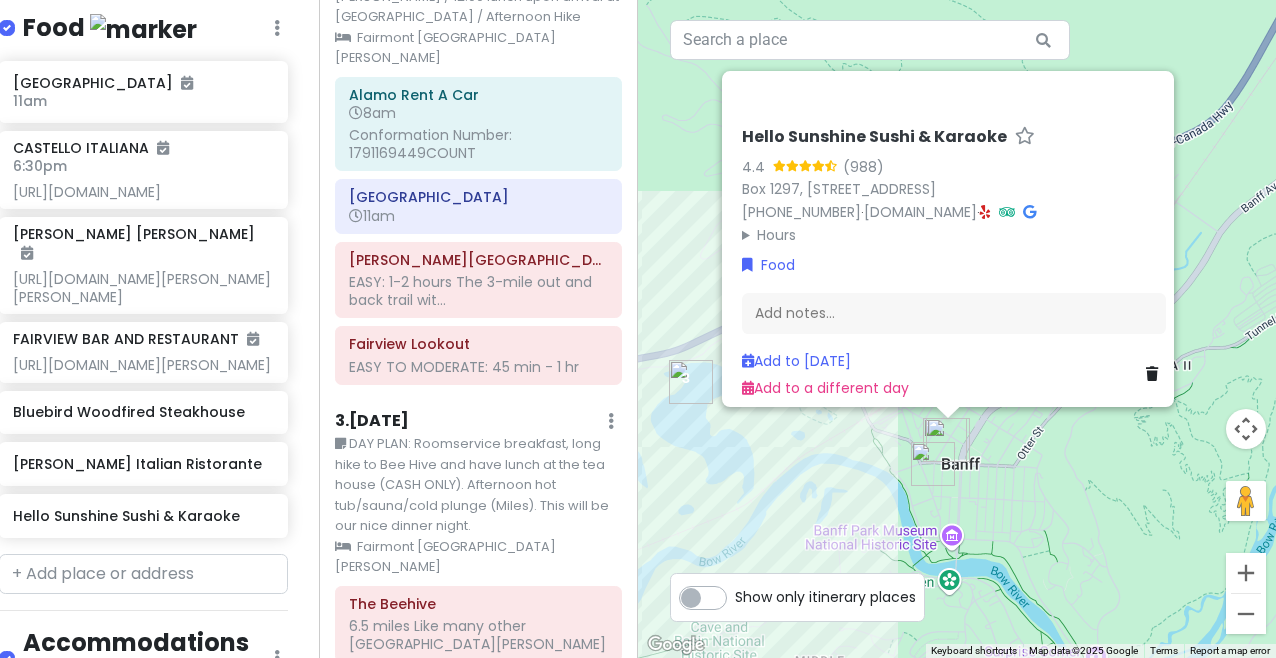 scroll, scrollTop: 351, scrollLeft: 0, axis: vertical 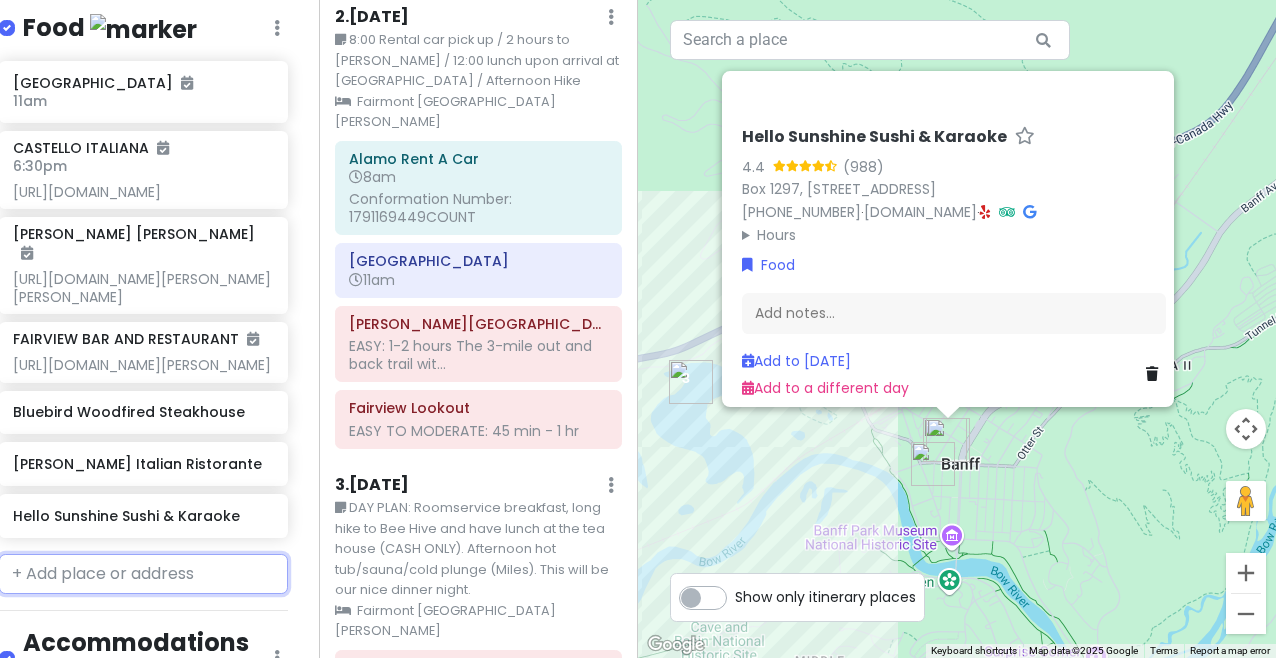 click at bounding box center [143, 574] 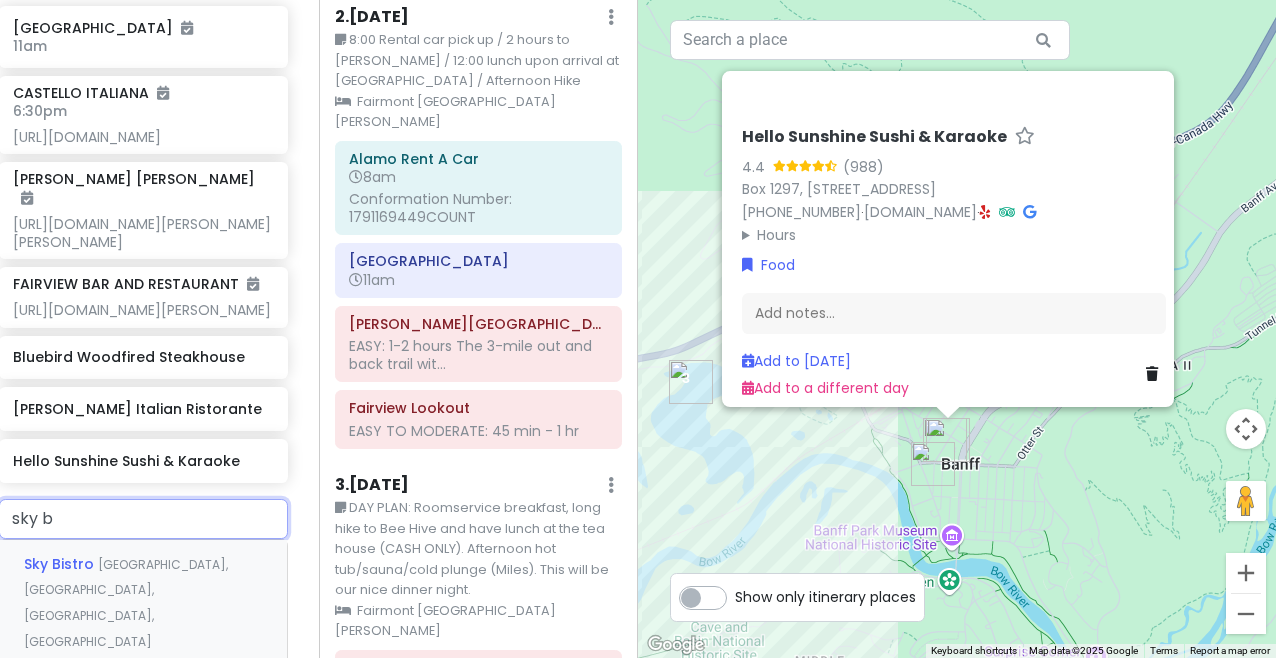 click on "Sky [GEOGRAPHIC_DATA], [GEOGRAPHIC_DATA], [GEOGRAPHIC_DATA], [GEOGRAPHIC_DATA]" at bounding box center [143, 602] 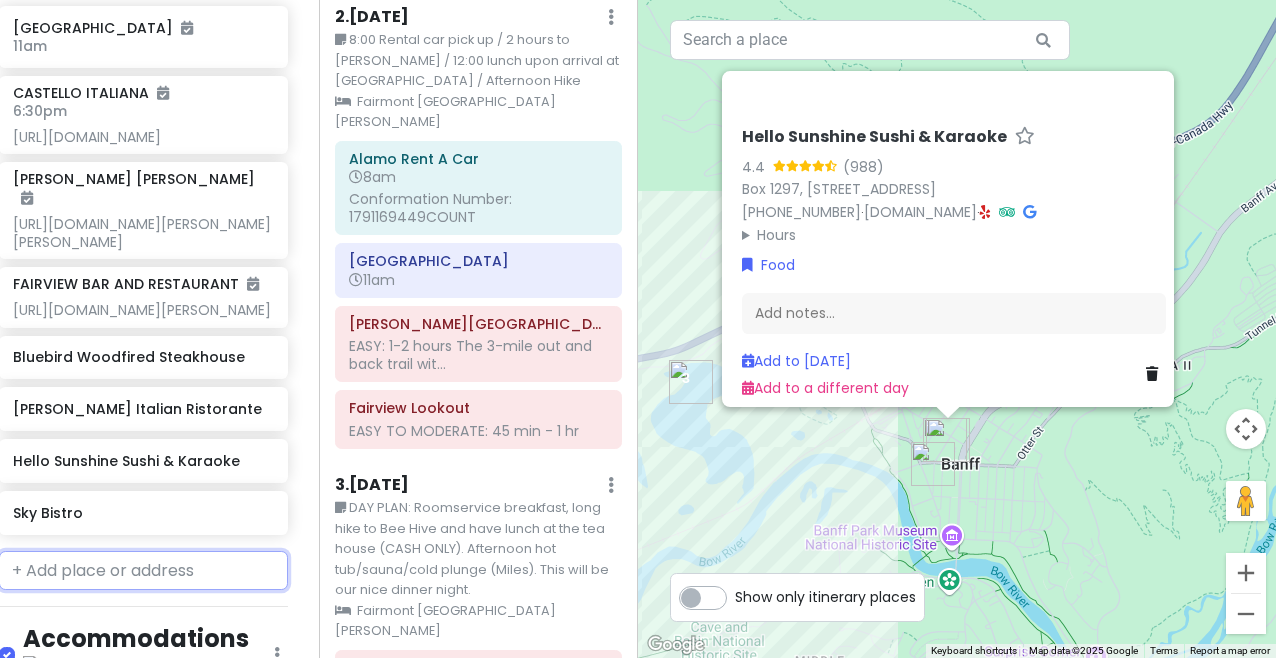 scroll, scrollTop: 597, scrollLeft: 16, axis: both 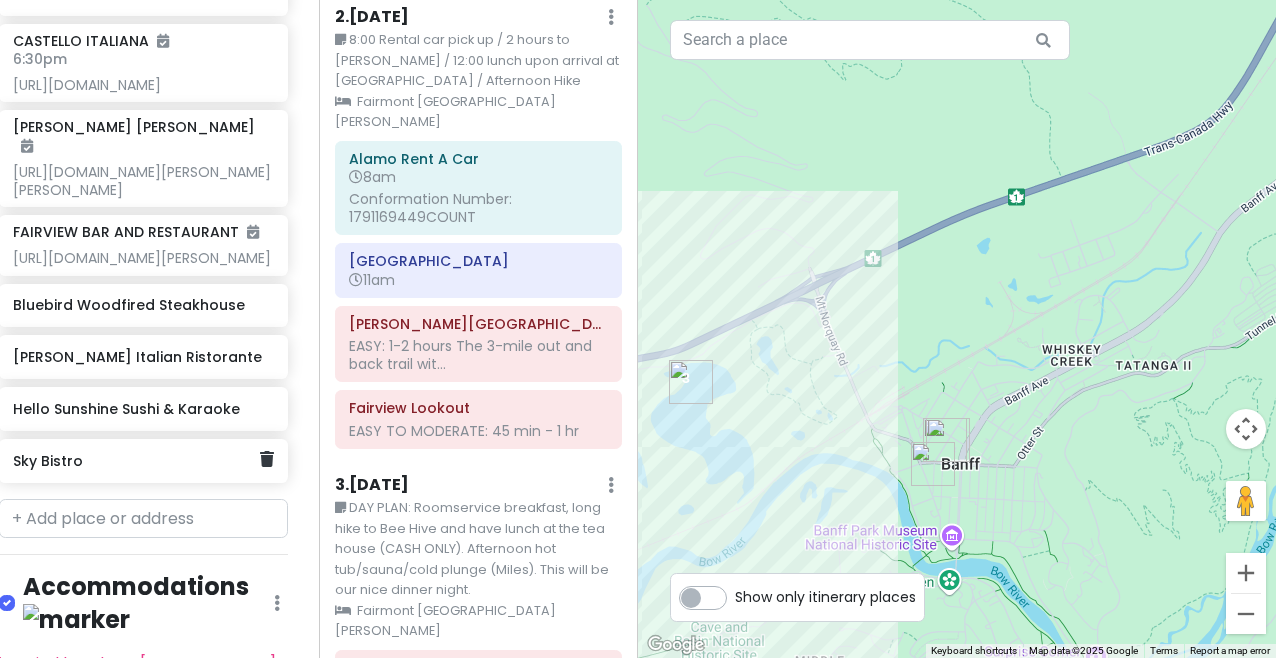 click on "Sky Bistro" at bounding box center [136, 461] 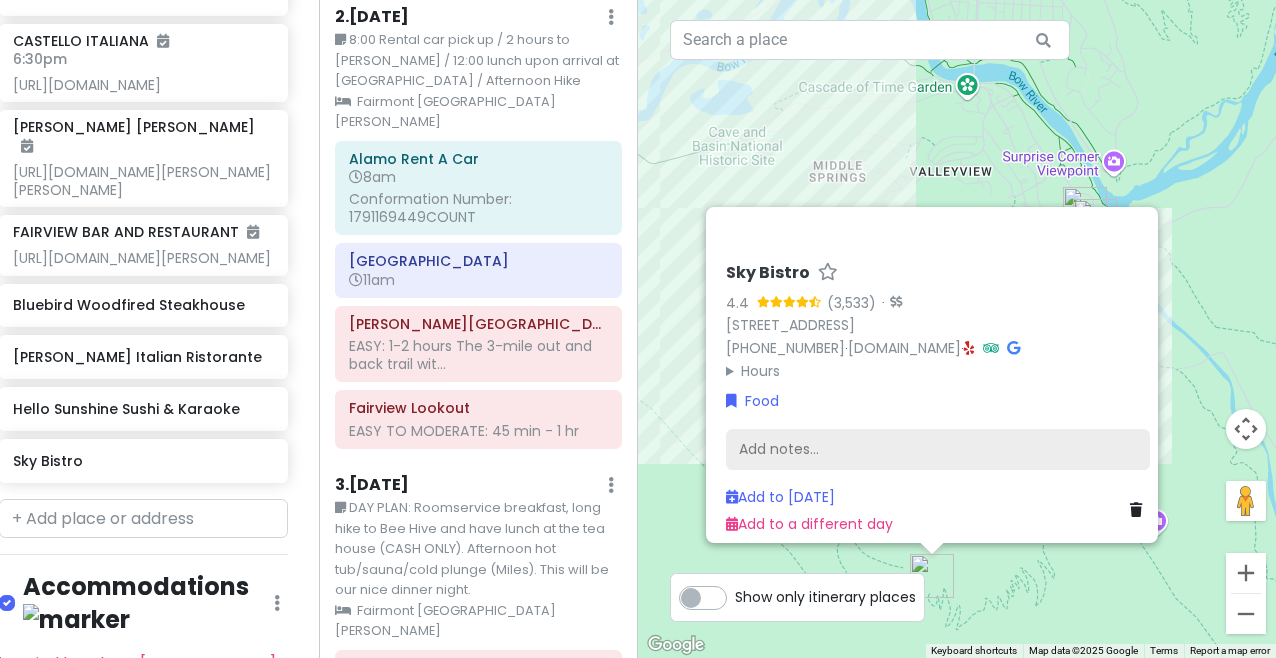 click on "Add notes..." at bounding box center [938, 450] 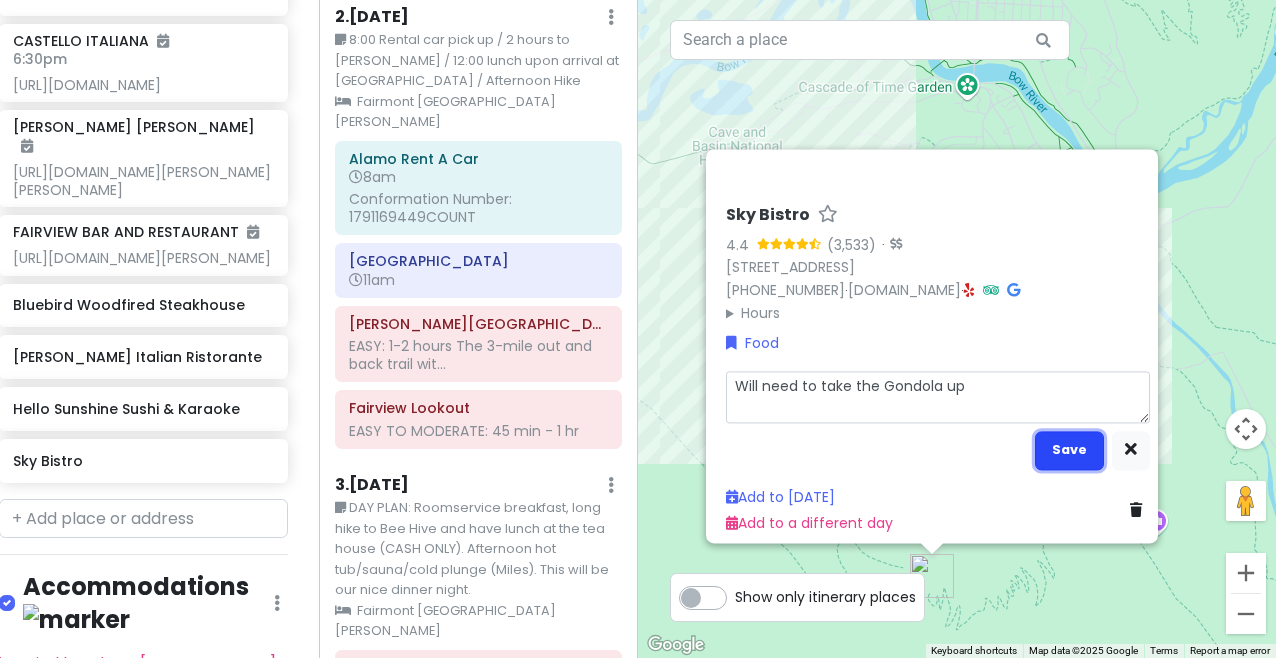 click on "Save" at bounding box center (1069, 450) 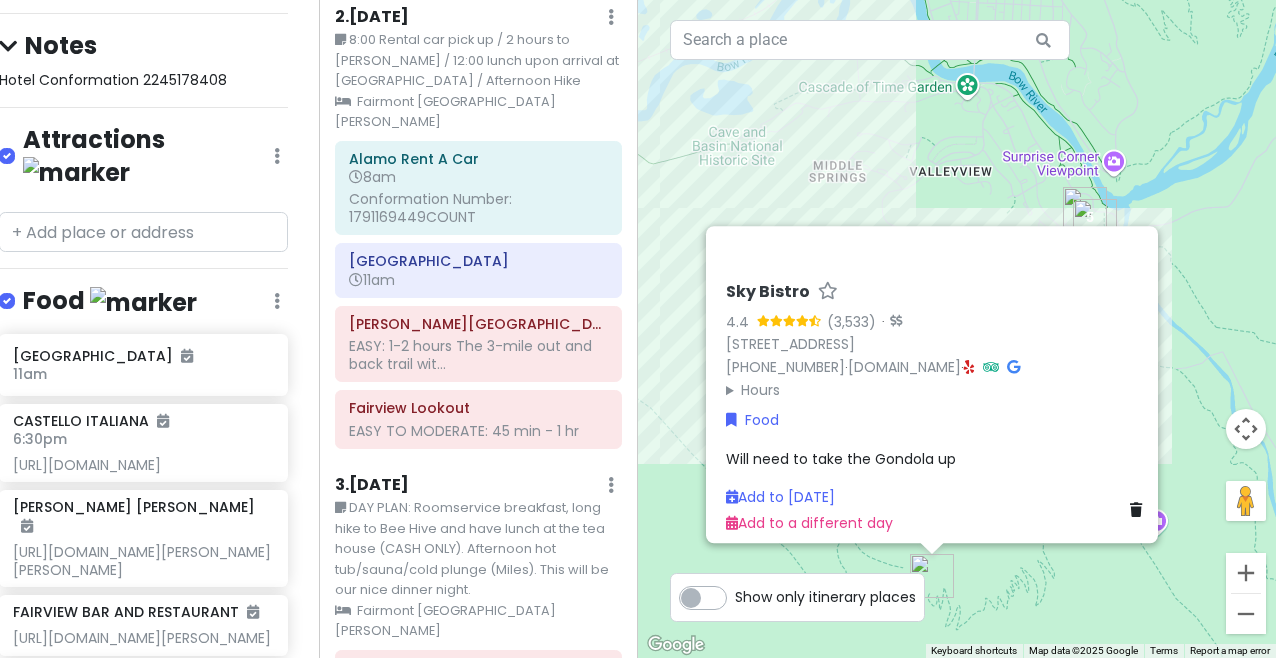 scroll, scrollTop: 0, scrollLeft: 16, axis: horizontal 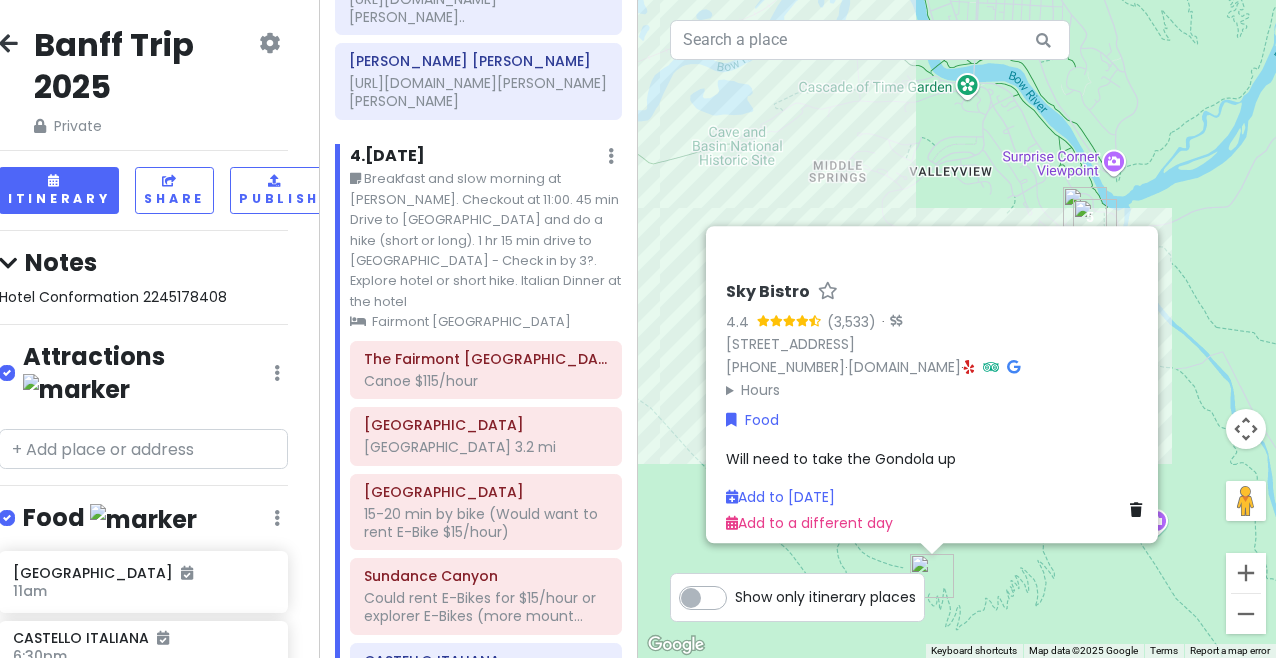 click on "Breakfast and slow morning at [PERSON_NAME]. Checkout at 11:00. 45 min Drive to [GEOGRAPHIC_DATA] and do a hike (short or long). 1 hr 15 min drive to [GEOGRAPHIC_DATA] - Check in by 3?. Explore hotel or short hike. Italian Dinner at the hotel" at bounding box center (486, 240) 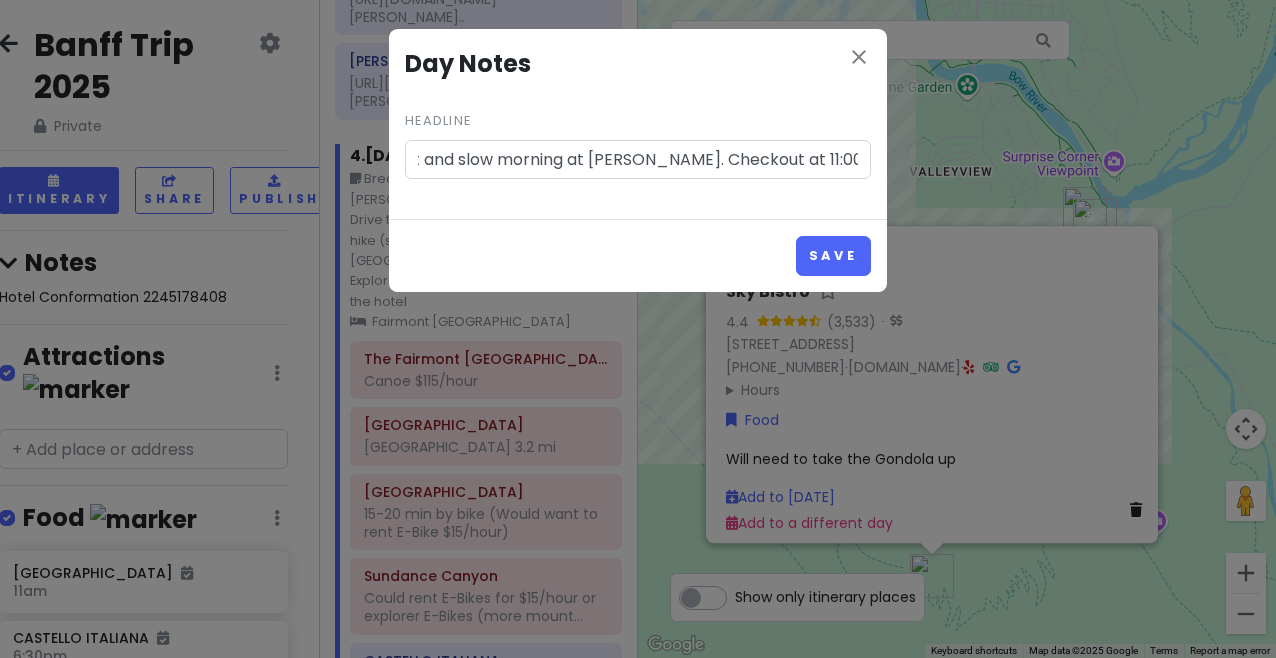 scroll, scrollTop: 0, scrollLeft: 80, axis: horizontal 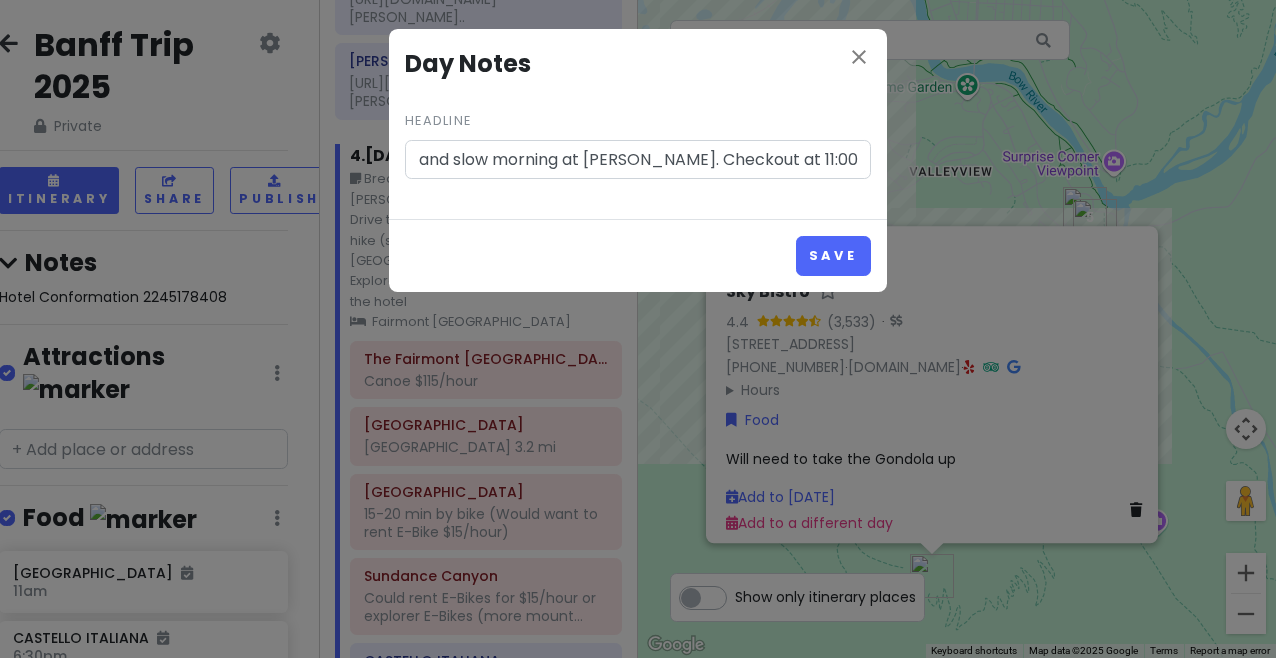 click on "Breakfast and slow morning at [PERSON_NAME]. Checkout at 11:00. 45 min Drive to [GEOGRAPHIC_DATA] and do a hike (short or long). 1 hr 15 min drive to [GEOGRAPHIC_DATA] - Check in by 3?. Explore hotel or short hike. Italian Dinner at the hotel" at bounding box center (638, 160) 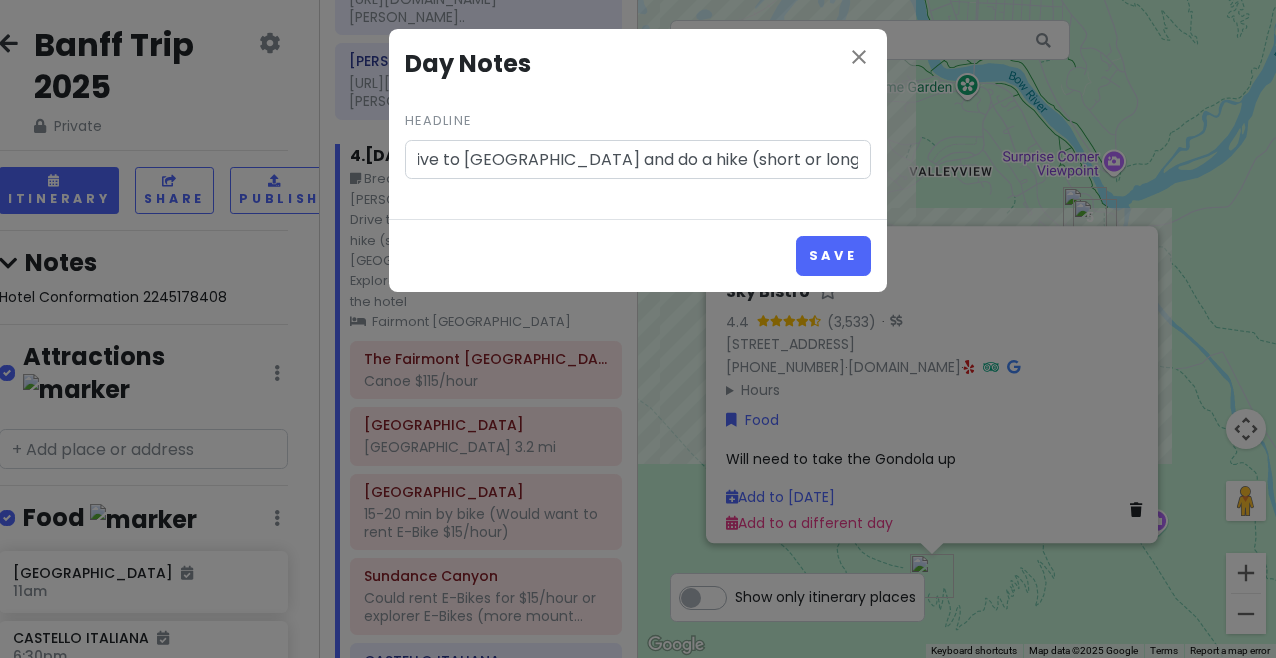 scroll, scrollTop: 0, scrollLeft: 613, axis: horizontal 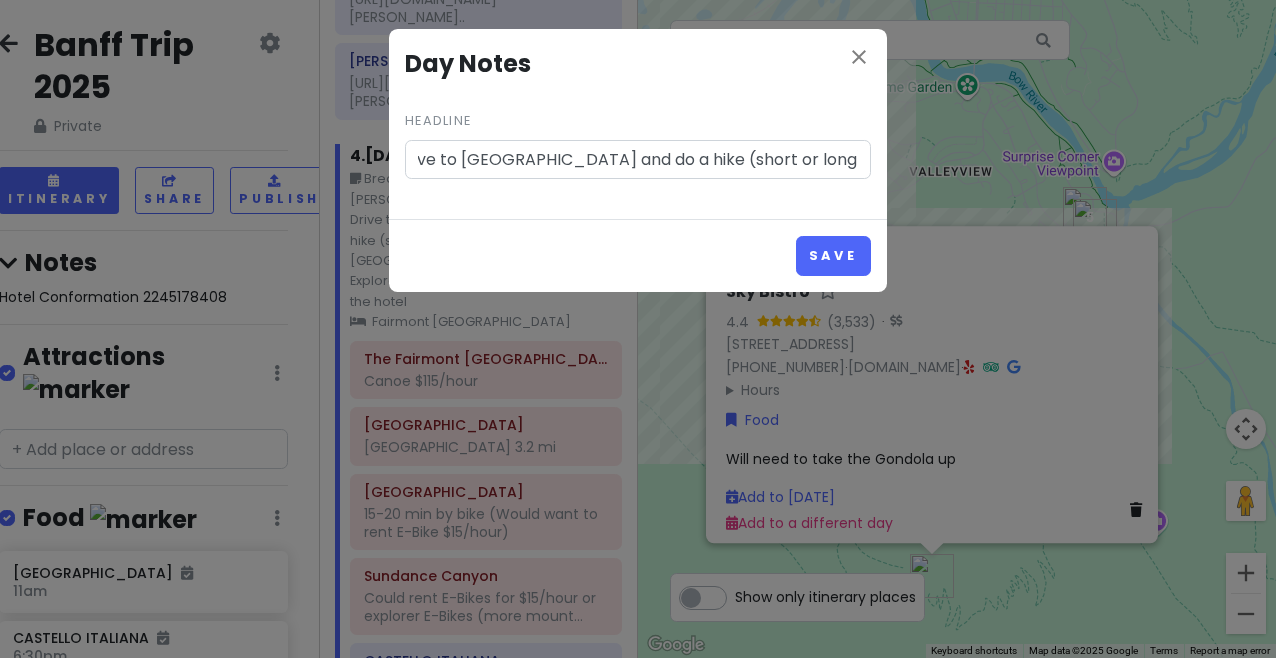 click on "Breakfast and slow morning at [PERSON_NAME]. Checkout at 10:00. 45 min Drive to [GEOGRAPHIC_DATA] and do a hike (short or long). 1 hr 15 min drive to [GEOGRAPHIC_DATA] - Check in by 3?. Explore hotel or short hike. Italian Dinner at the hotel" at bounding box center [638, 160] 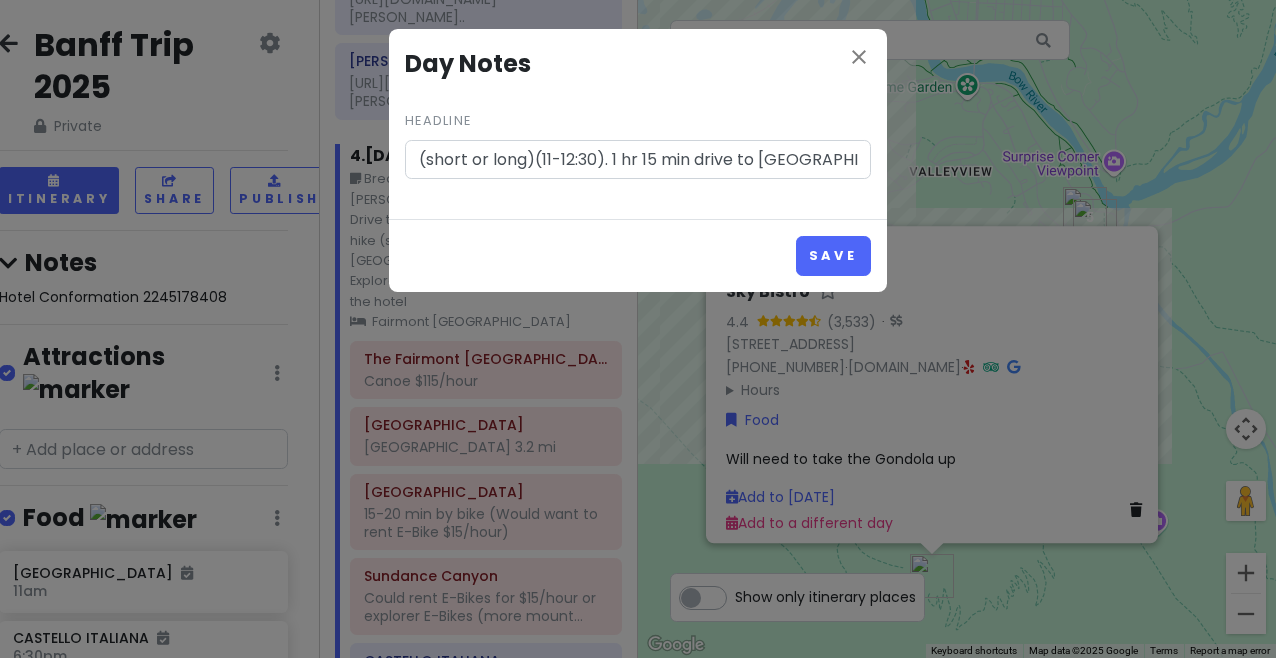 scroll, scrollTop: 0, scrollLeft: 1095, axis: horizontal 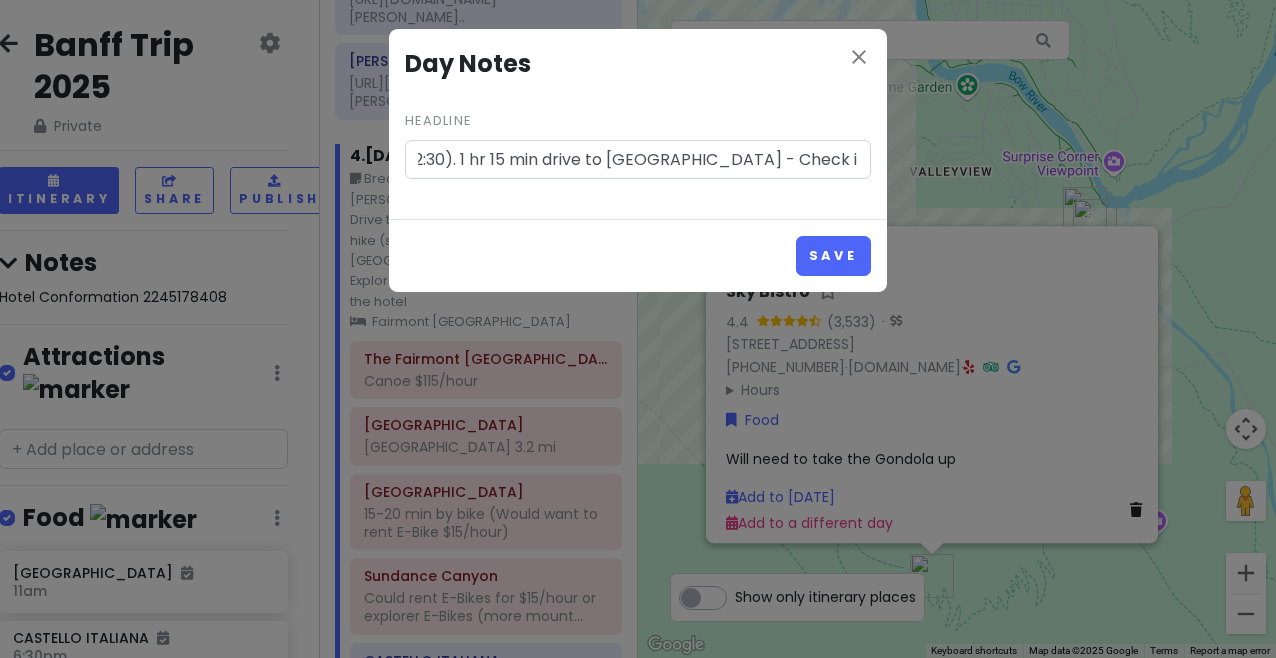 click on "Breakfast and slow morning at [PERSON_NAME]. Checkout at 10:00. 45 min Drive to [GEOGRAPHIC_DATA] and do a hike (short or long)(11-12:30). 1 hr 15 min drive to [GEOGRAPHIC_DATA] - Check in by 3?. Explore hotel or short hike. Italian Dinner at the hotel" at bounding box center [638, 160] 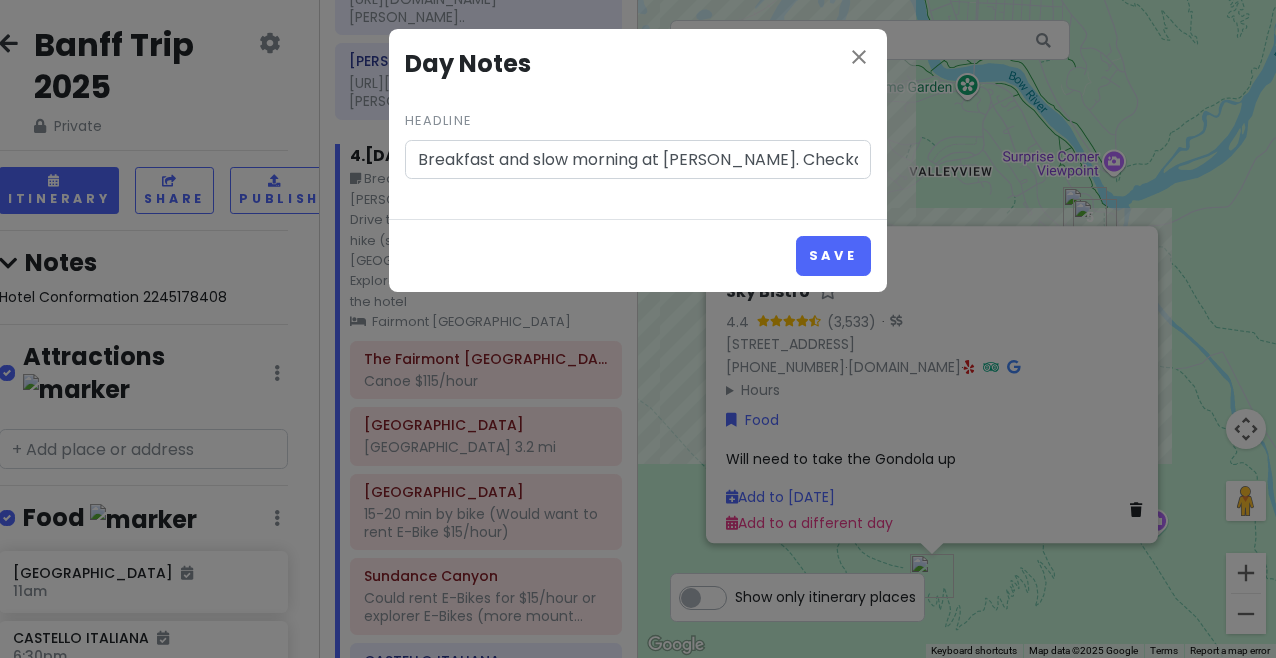 click on "close Day Notes Headline Breakfast and slow morning at [PERSON_NAME]. Checkout at 10:00. 45 min Drive to [GEOGRAPHIC_DATA] and do a hike (short or long)(11-12:30). 1 hr 15 min drive to [GEOGRAPHIC_DATA] - Check in by 2ish. Explore hotel or short hike. Italian Dinner at the hotel" at bounding box center (638, 124) 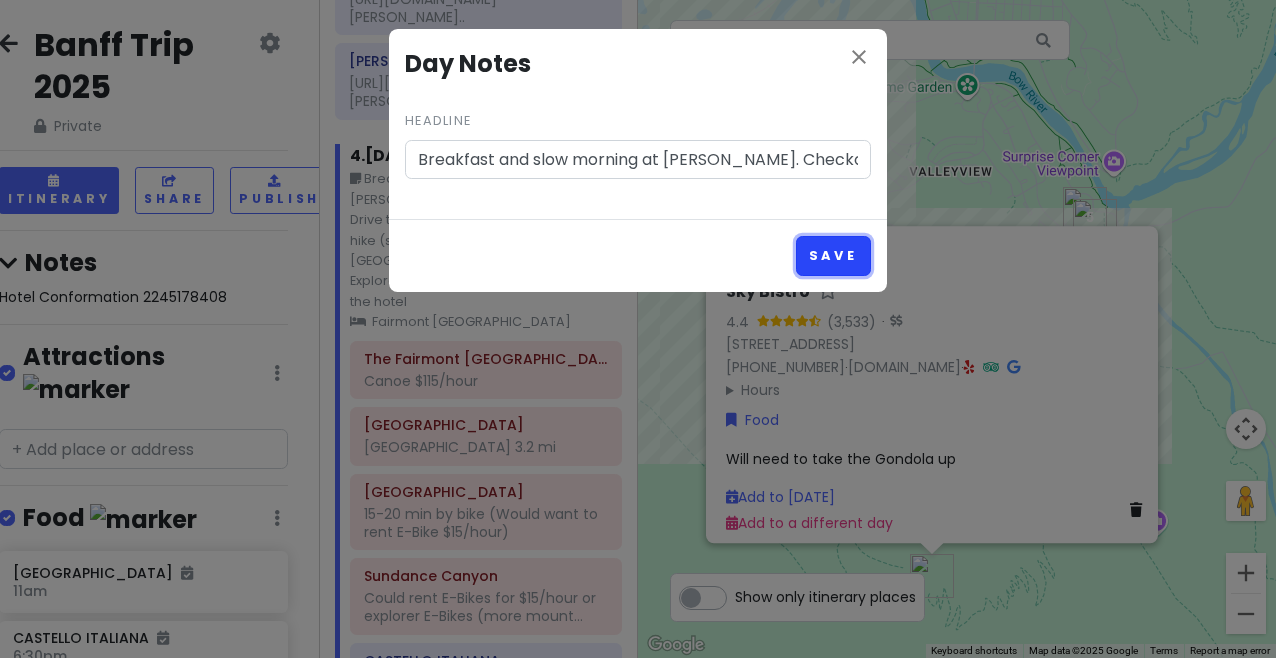 click on "Save" at bounding box center (833, 255) 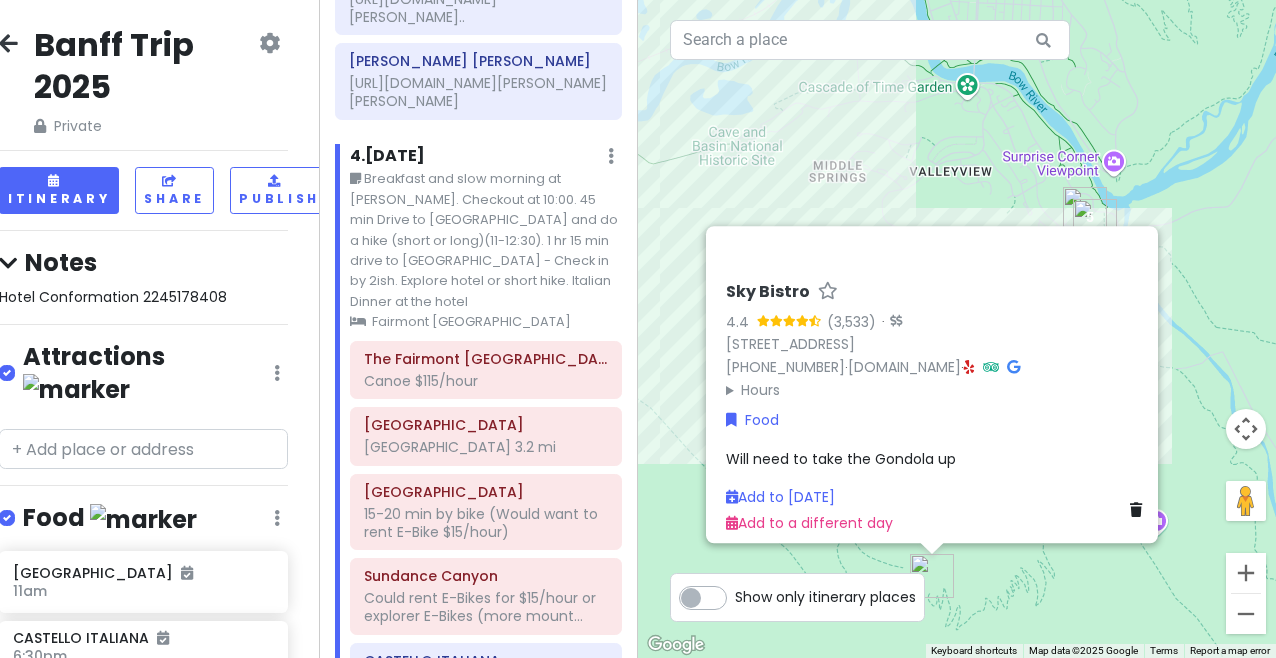 click on "Sky Bistro 4.4        (3,533)    ·    [STREET_ADDRESS] [PHONE_NUMBER]   ·   [DOMAIN_NAME]   ·   Hours [DATE]  11:00 AM – 2:30 PM, 5:00 – 8:00 PM [DATE]  11:00 AM – 2:30 PM, 5:00 – 8:00 PM [DATE]  11:00 AM – 2:30 PM, 5:00 – 8:00 PM [DATE]  11:00 AM – 2:30 PM, 5:00 – 8:00 PM [DATE]  11:00 AM – 2:30 PM, 5:00 – 8:00 PM [DATE]  11:00 AM – 2:30 PM, 5:00 – 8:00 PM [DATE]  11:00 AM – 2:30 PM, 5:00 – 8:00 PM Food Will need to take the Gondola up  Add to   [DATE]  Add to a different day" at bounding box center (957, 329) 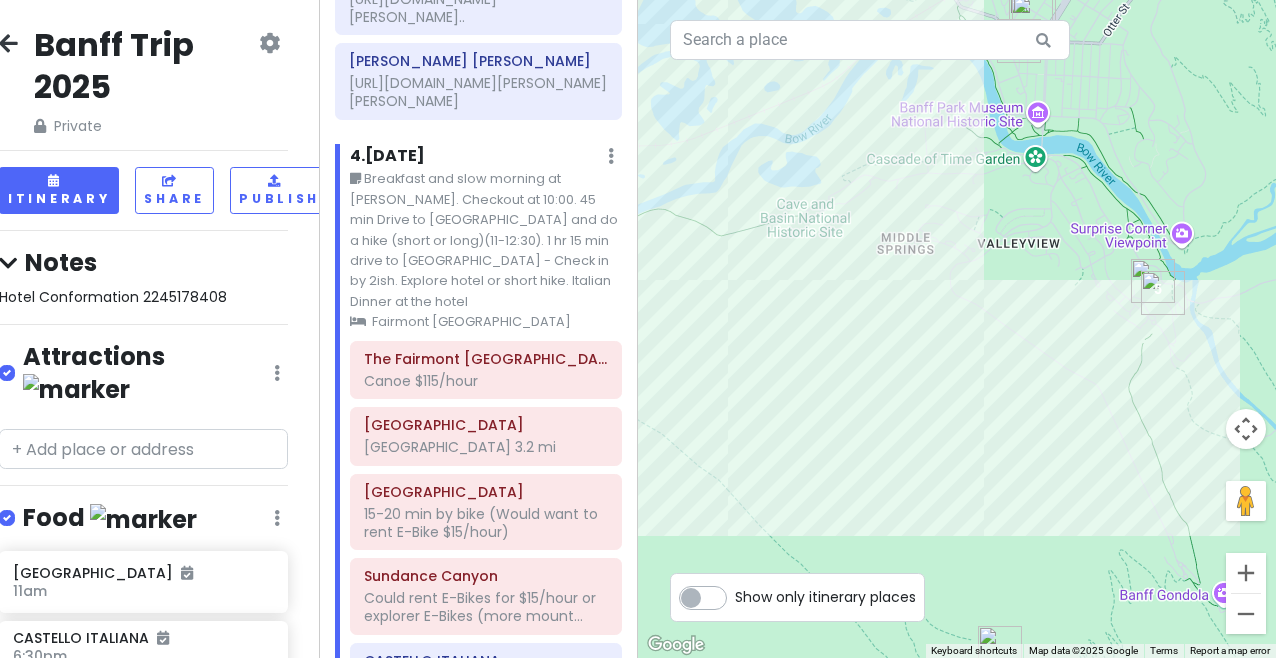 drag, startPoint x: 700, startPoint y: 247, endPoint x: 767, endPoint y: 320, distance: 99.08582 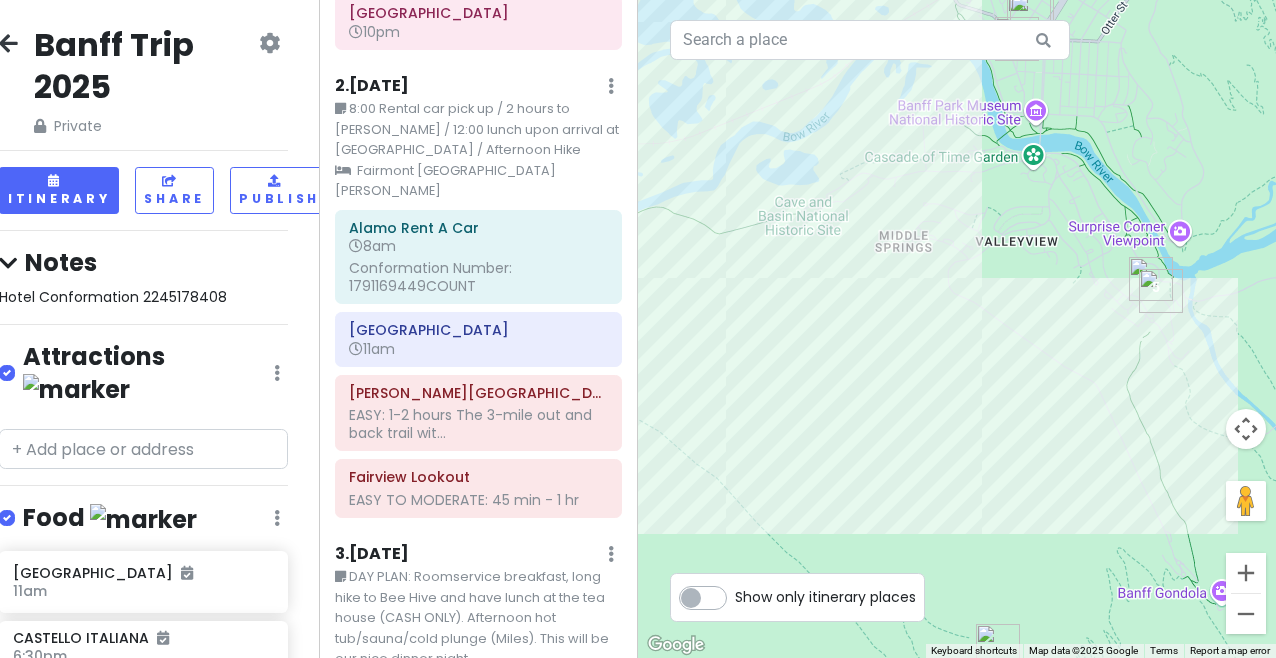 scroll, scrollTop: 280, scrollLeft: 0, axis: vertical 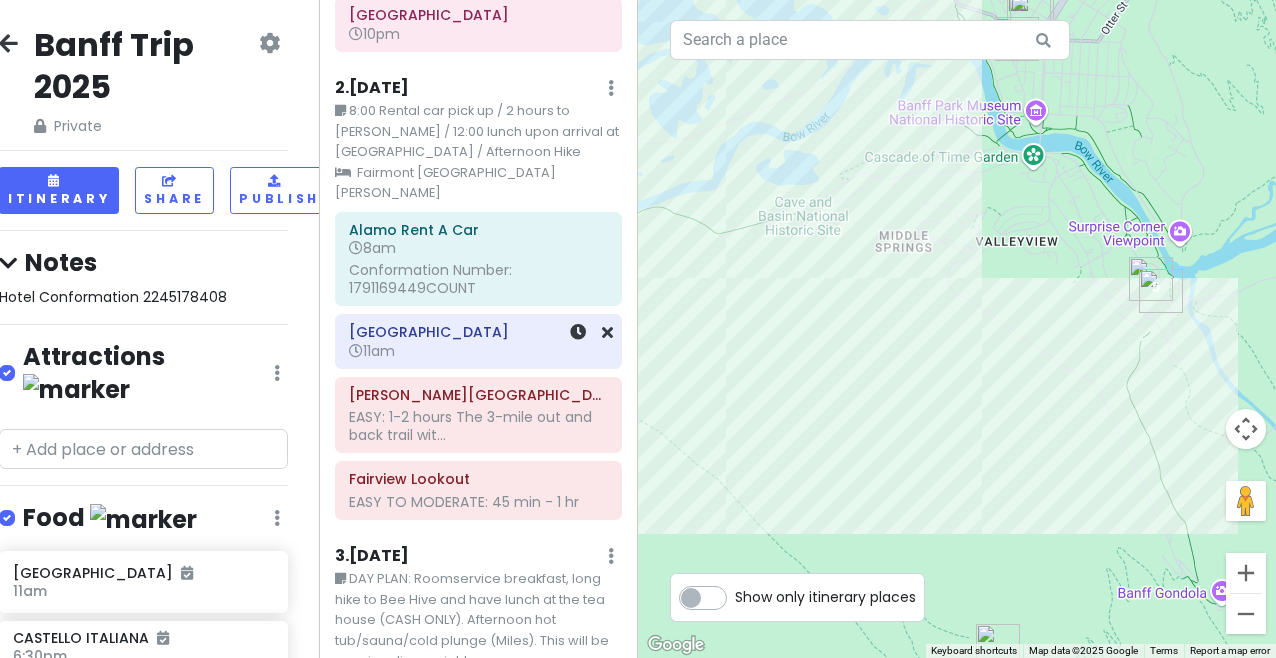 click on "11am" at bounding box center [478, 351] 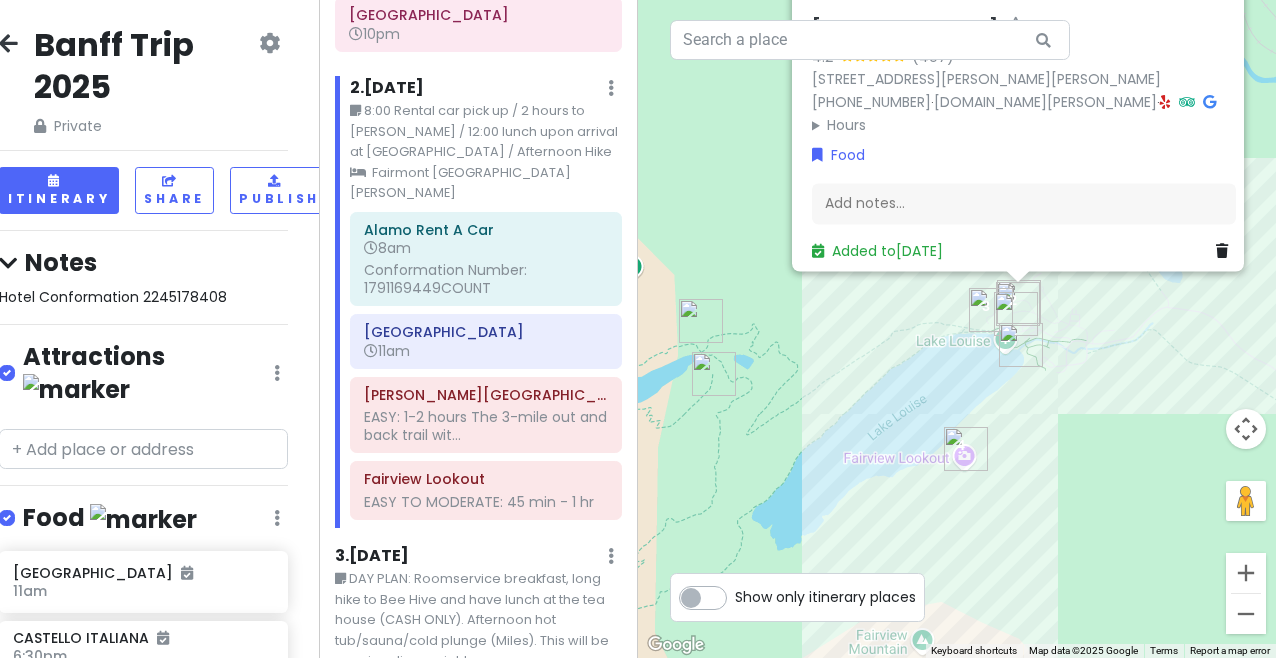 drag, startPoint x: 985, startPoint y: 584, endPoint x: 1071, endPoint y: 462, distance: 149.26486 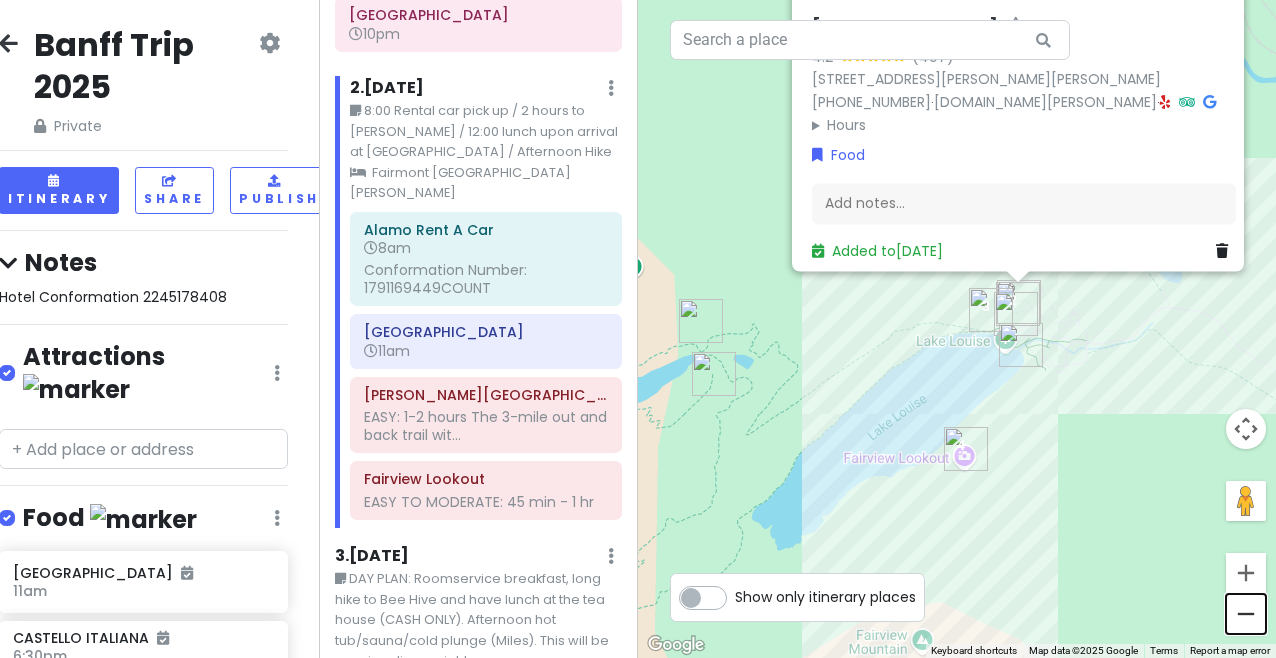 click at bounding box center [1246, 614] 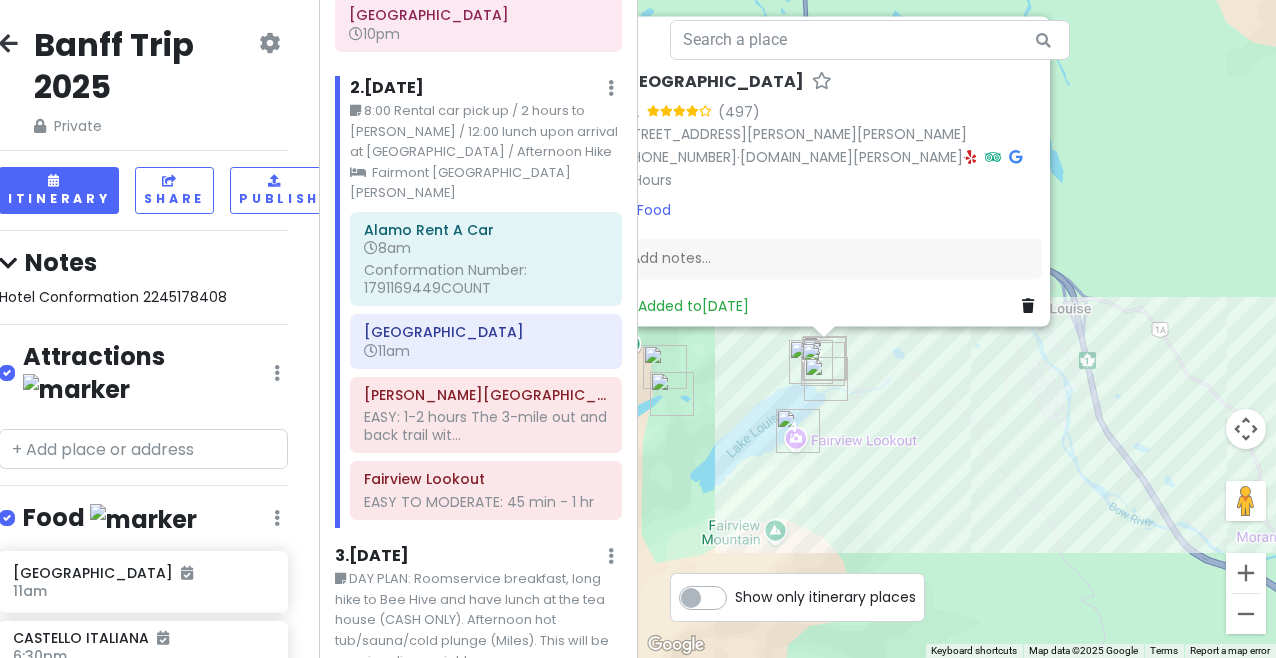 drag, startPoint x: 1126, startPoint y: 458, endPoint x: 946, endPoint y: 518, distance: 189.73666 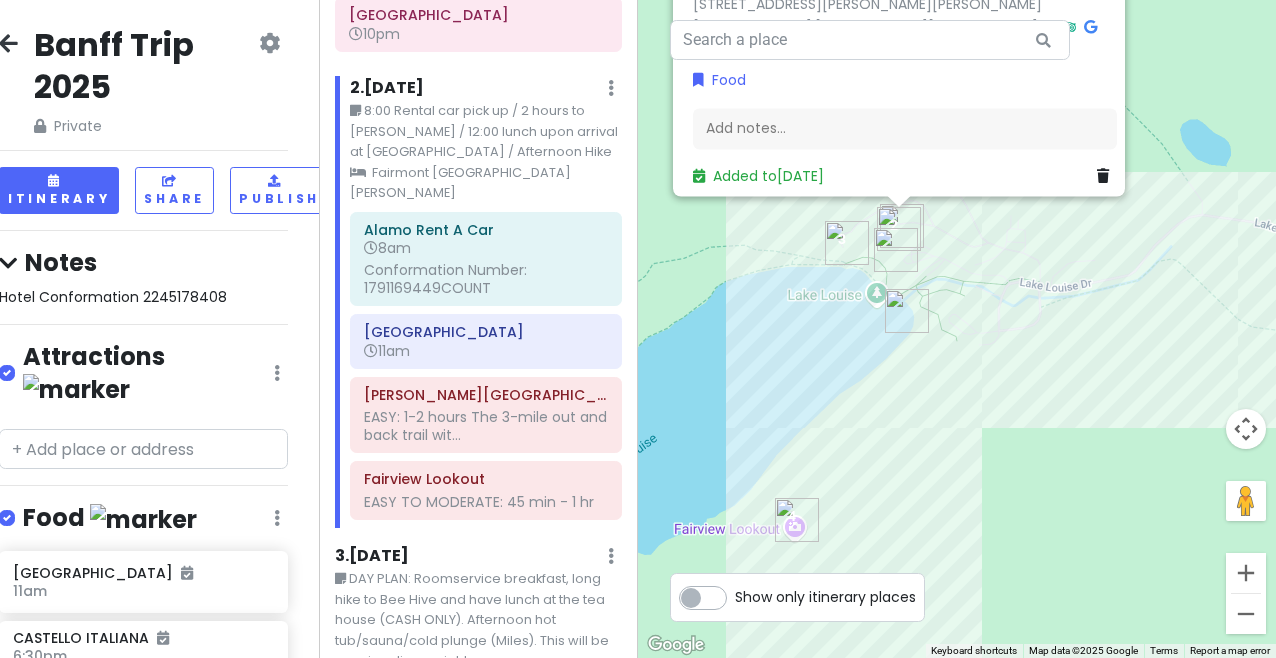 drag, startPoint x: 815, startPoint y: 416, endPoint x: 949, endPoint y: 462, distance: 141.67569 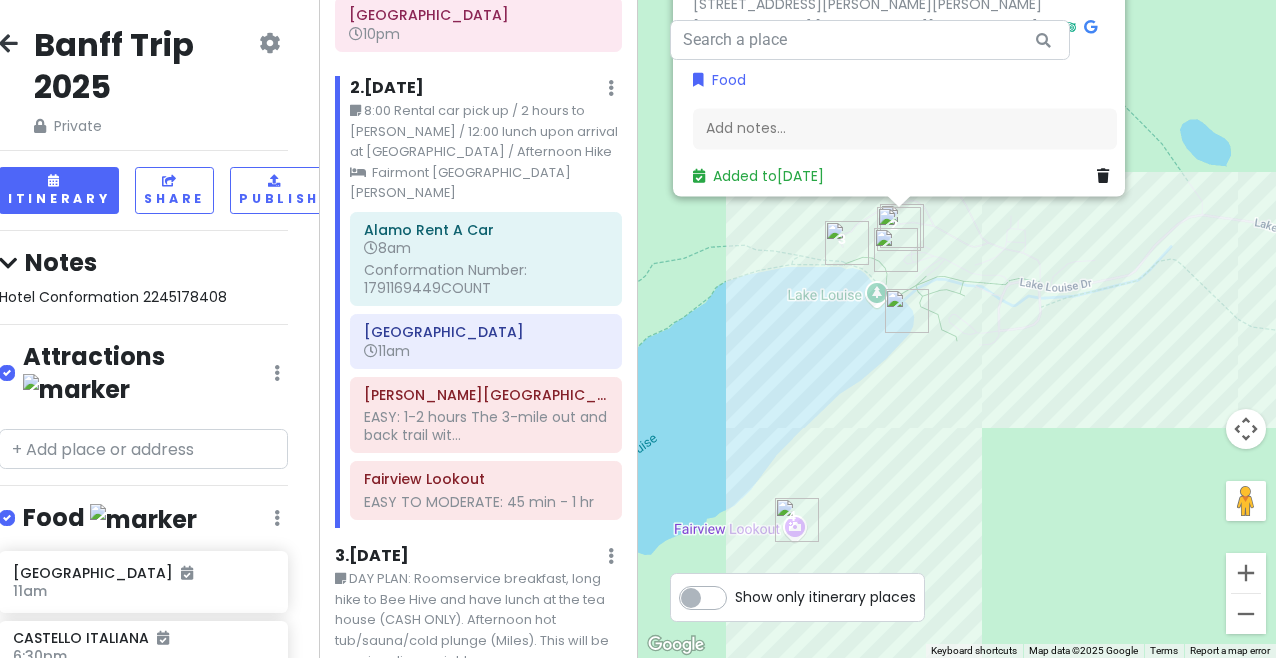 click at bounding box center [797, 520] 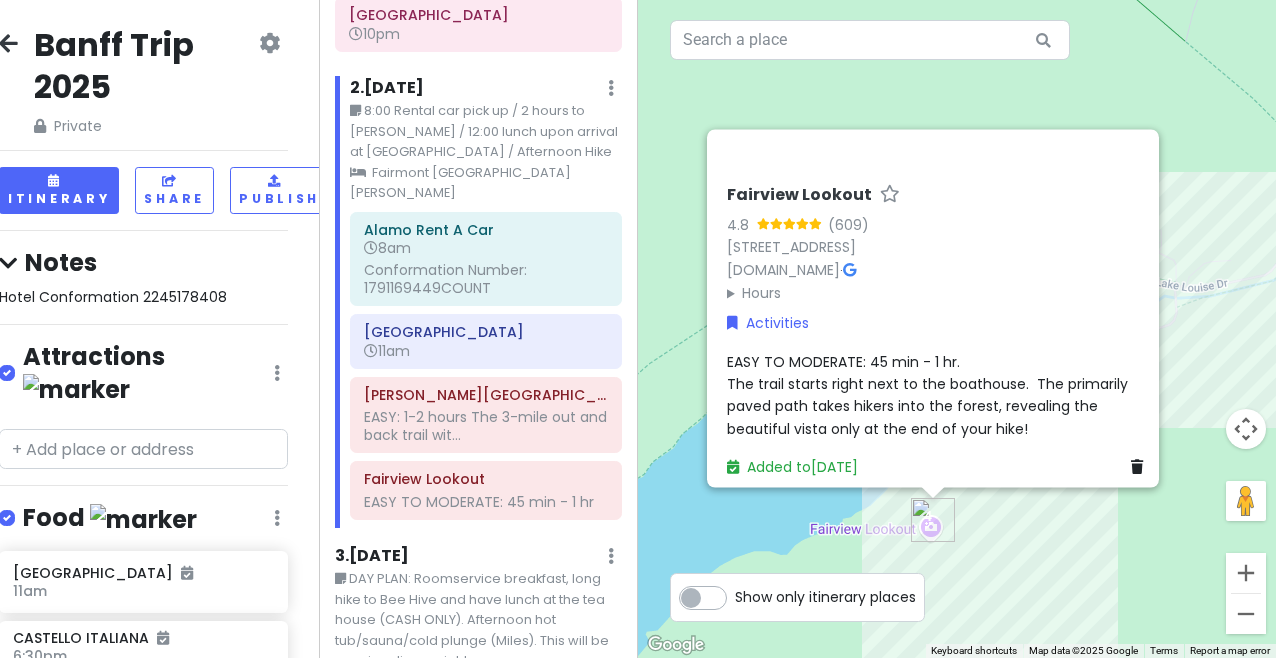 click on "Fairview Lookout 4.8        (609) [STREET_ADDRESS] [DOMAIN_NAME]   ·   Hours [DATE]  Open 24 hours [DATE]  Open 24 hours [DATE]  Open 24 hours [DATE]  Open 24 hours [DATE]  Open 24 hours [DATE]  Open 24 hours [DATE]  Open 24 hours Activities EASY TO MODERATE: 45 min - 1 hr.
The trail starts right next to the boathouse.  The primarily paved path takes hikers into the forest, revealing the beautiful vista only at the end of your hike! Added to  [DATE]" at bounding box center [957, 329] 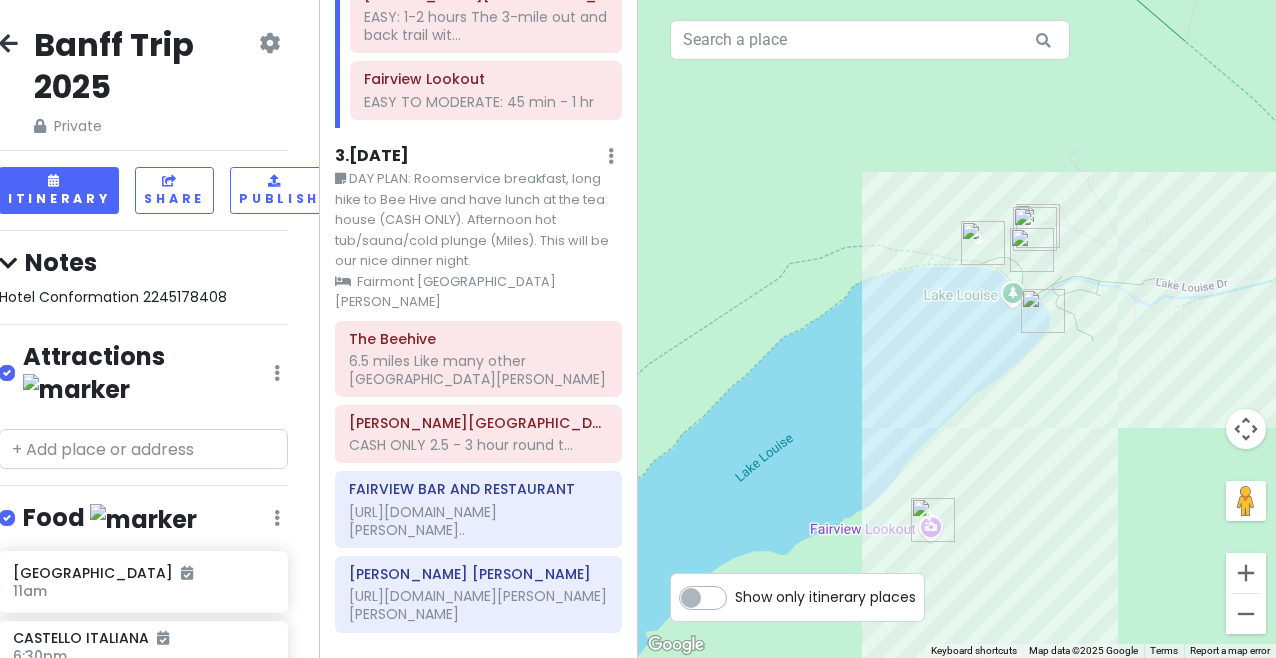 scroll, scrollTop: 689, scrollLeft: 0, axis: vertical 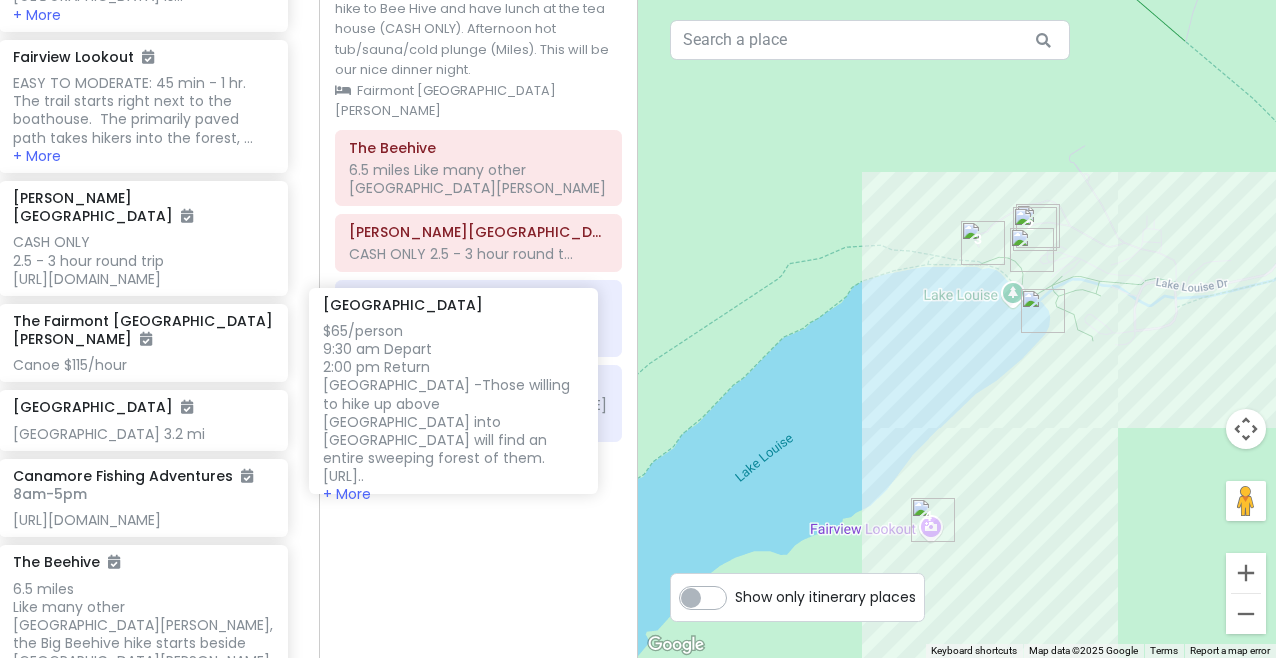 drag, startPoint x: 192, startPoint y: 296, endPoint x: 503, endPoint y: 324, distance: 312.2579 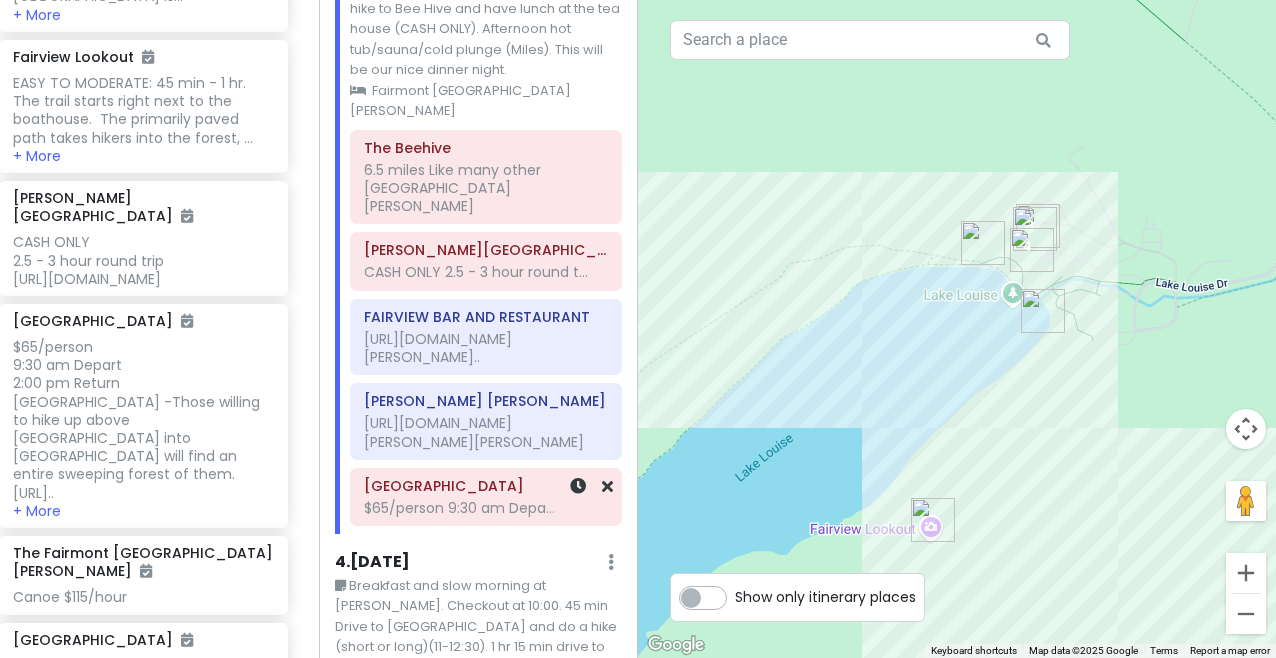 click on "[GEOGRAPHIC_DATA]" at bounding box center [486, 486] 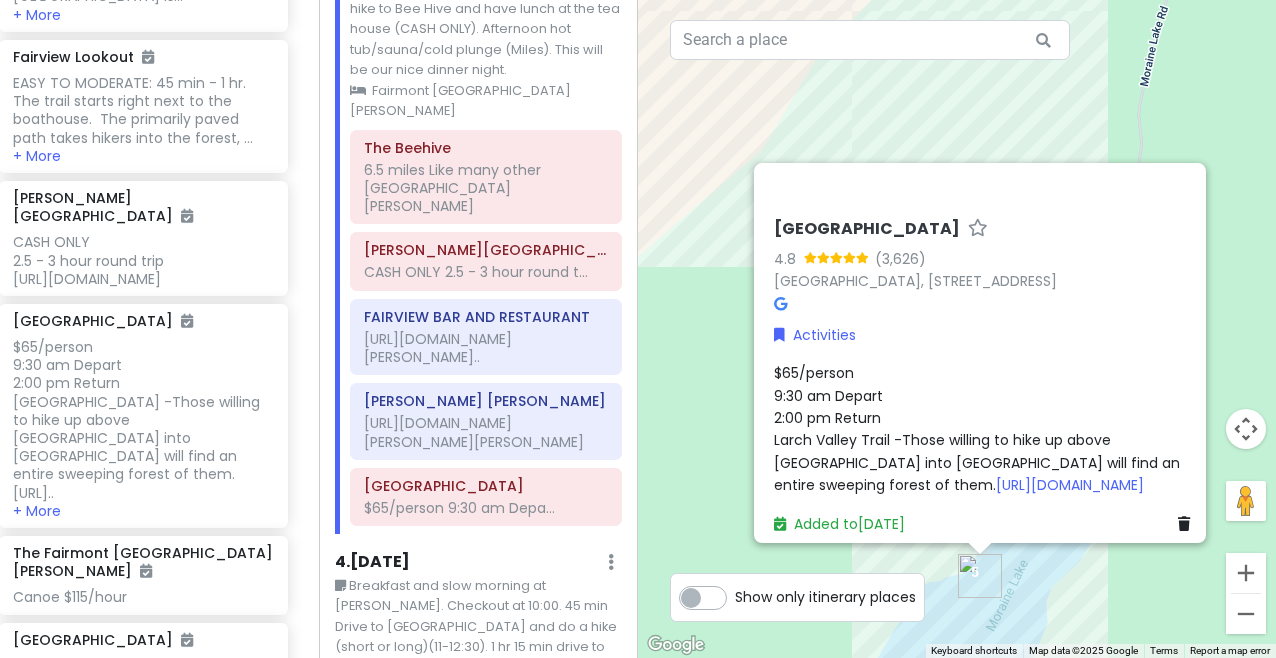 click on "$65/person
9:30 am Depart
2:00 pm Return
[GEOGRAPHIC_DATA] -Those willing to hike up above [GEOGRAPHIC_DATA] into [GEOGRAPHIC_DATA] will find an entire sweeping forest of them. [URL][DOMAIN_NAME]" at bounding box center [986, 429] 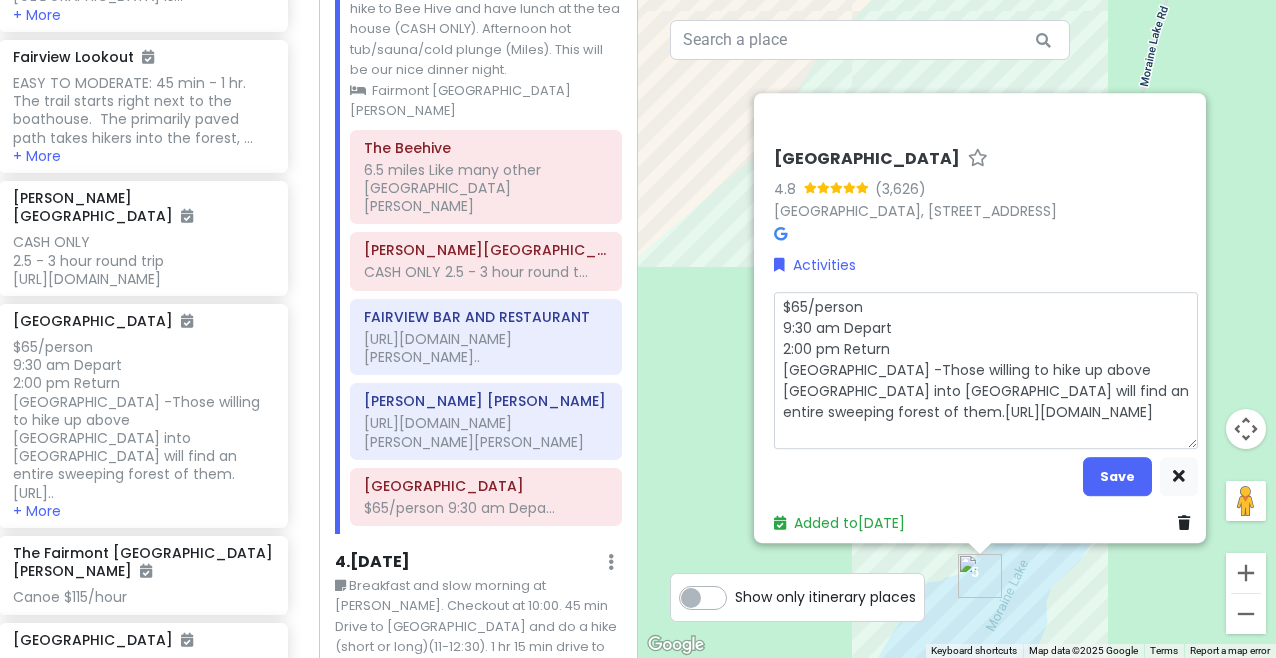 click on "$65/person
9:30 am Depart
2:00 pm Return
[GEOGRAPHIC_DATA] -Those willing to hike up above [GEOGRAPHIC_DATA] into [GEOGRAPHIC_DATA] will find an entire sweeping forest of them.[URL][DOMAIN_NAME]" at bounding box center [986, 370] 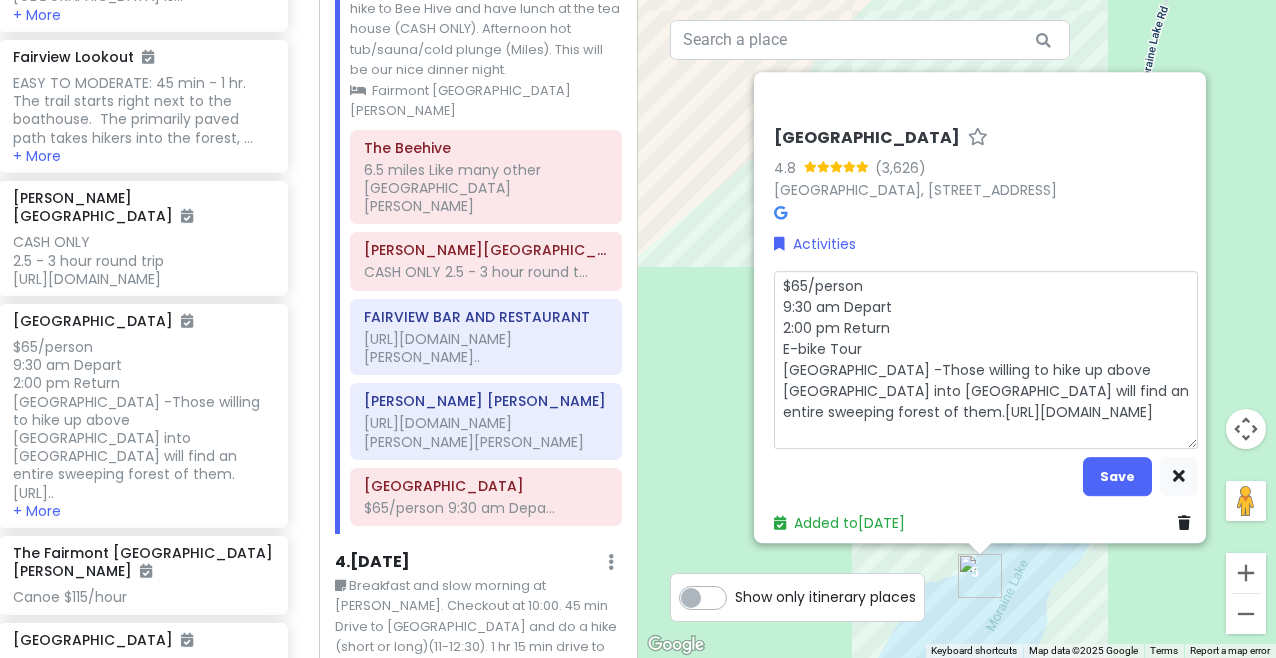 click on "$65/person
9:30 am Depart
2:00 pm Return
E-bike Tour
[GEOGRAPHIC_DATA] -Those willing to hike up above [GEOGRAPHIC_DATA] into [GEOGRAPHIC_DATA] will find an entire sweeping forest of them.[URL][DOMAIN_NAME]" at bounding box center (986, 360) 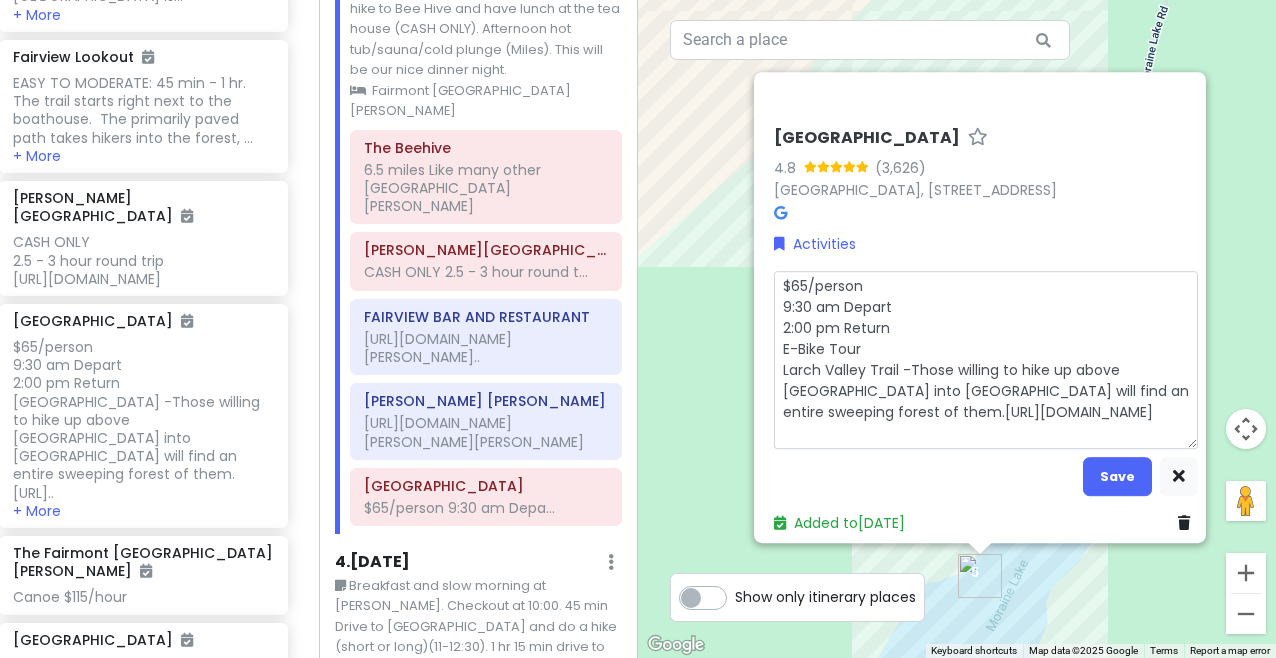 click on "$65/person
9:30 am Depart
2:00 pm Return
E-Bike Tour
Larch Valley Trail -Those willing to hike up above [GEOGRAPHIC_DATA] into [GEOGRAPHIC_DATA] will find an entire sweeping forest of them.[URL][DOMAIN_NAME]" at bounding box center (986, 360) 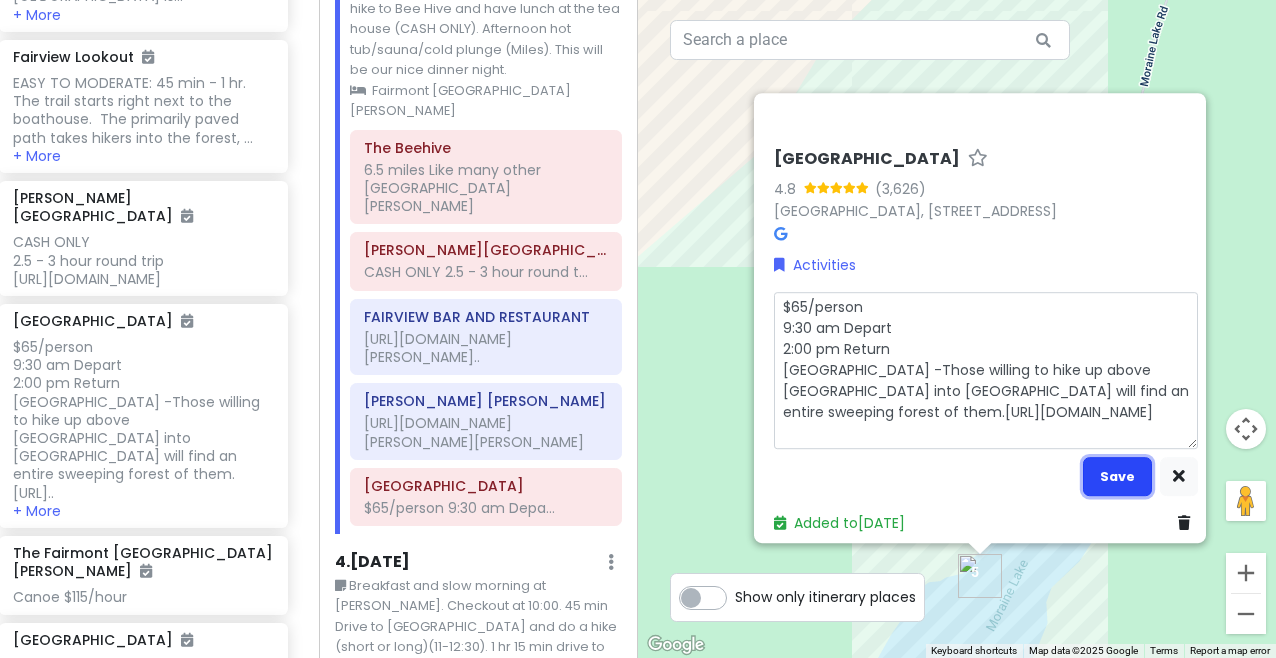 click on "Save" at bounding box center (1117, 476) 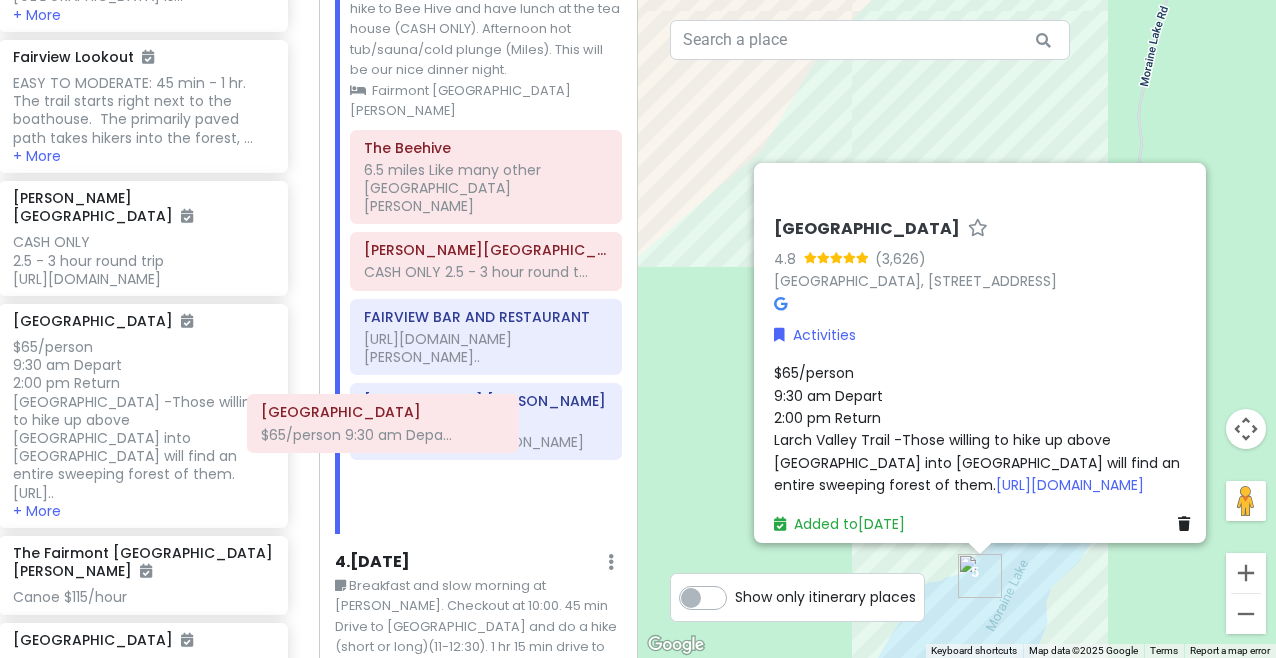 drag, startPoint x: 504, startPoint y: 419, endPoint x: 406, endPoint y: 424, distance: 98.12747 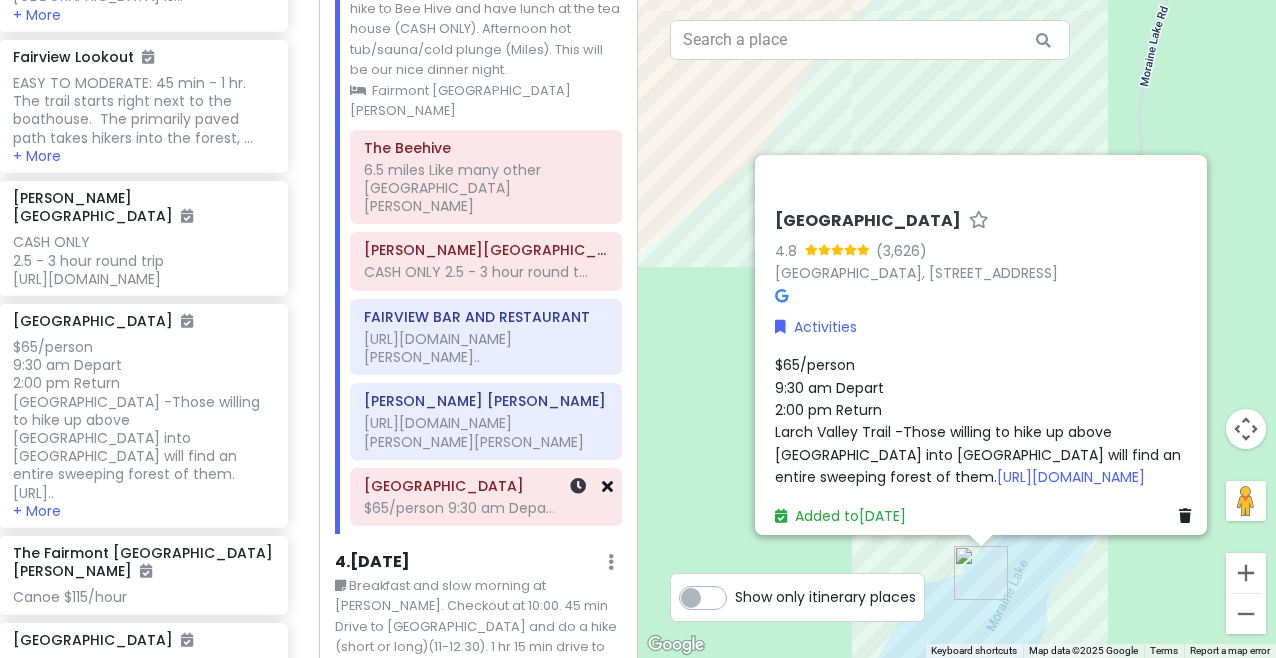 click at bounding box center (607, 486) 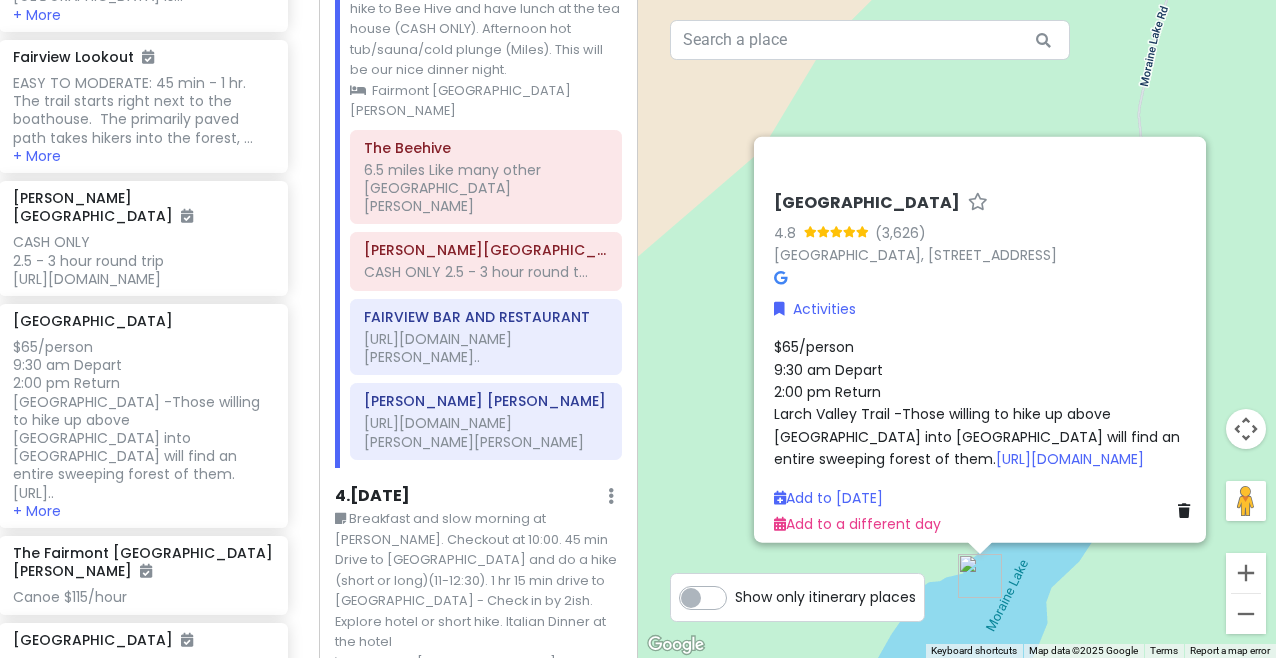 click on "[GEOGRAPHIC_DATA] 4.8        (3,626) [GEOGRAPHIC_DATA], Improvement [GEOGRAPHIC_DATA] Activities $65/person
9:30 am Depart
2:00 pm Return
[GEOGRAPHIC_DATA] -Those willing to hike up above [GEOGRAPHIC_DATA] into [GEOGRAPHIC_DATA] will find an entire sweeping forest of them. [URL][DOMAIN_NAME]  Add to   [DATE]  Add to a different day" at bounding box center [957, 329] 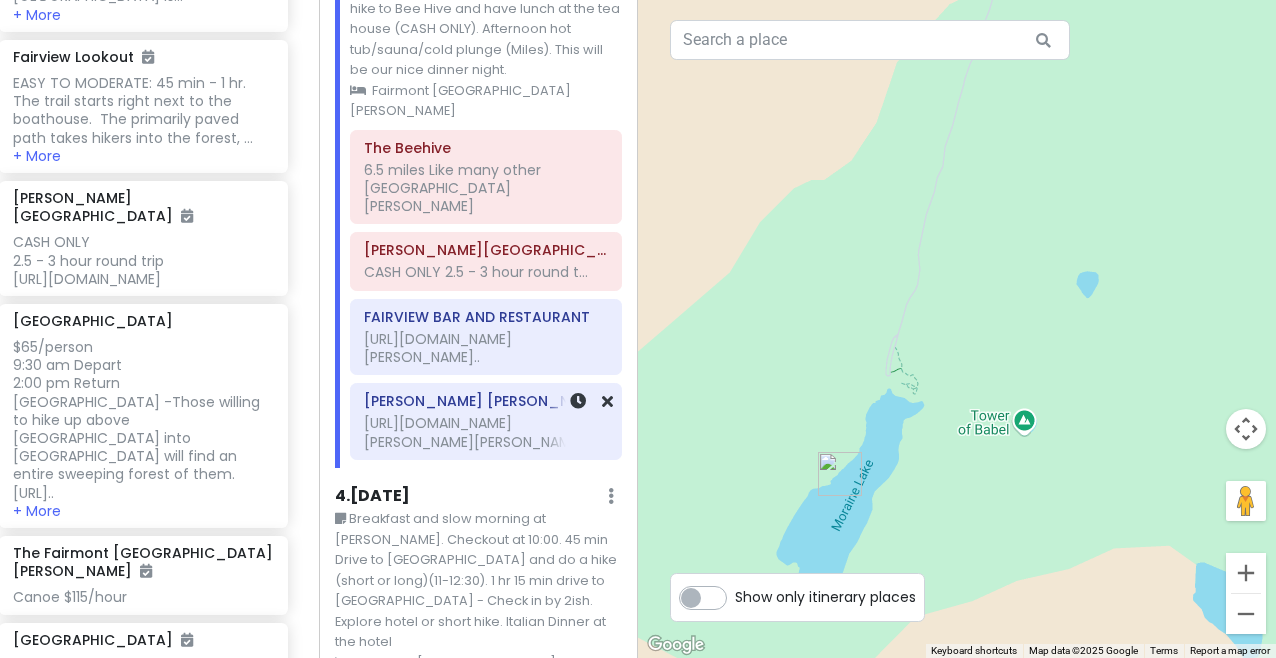 click on "[URL][DOMAIN_NAME][PERSON_NAME][PERSON_NAME]" at bounding box center [486, 348] 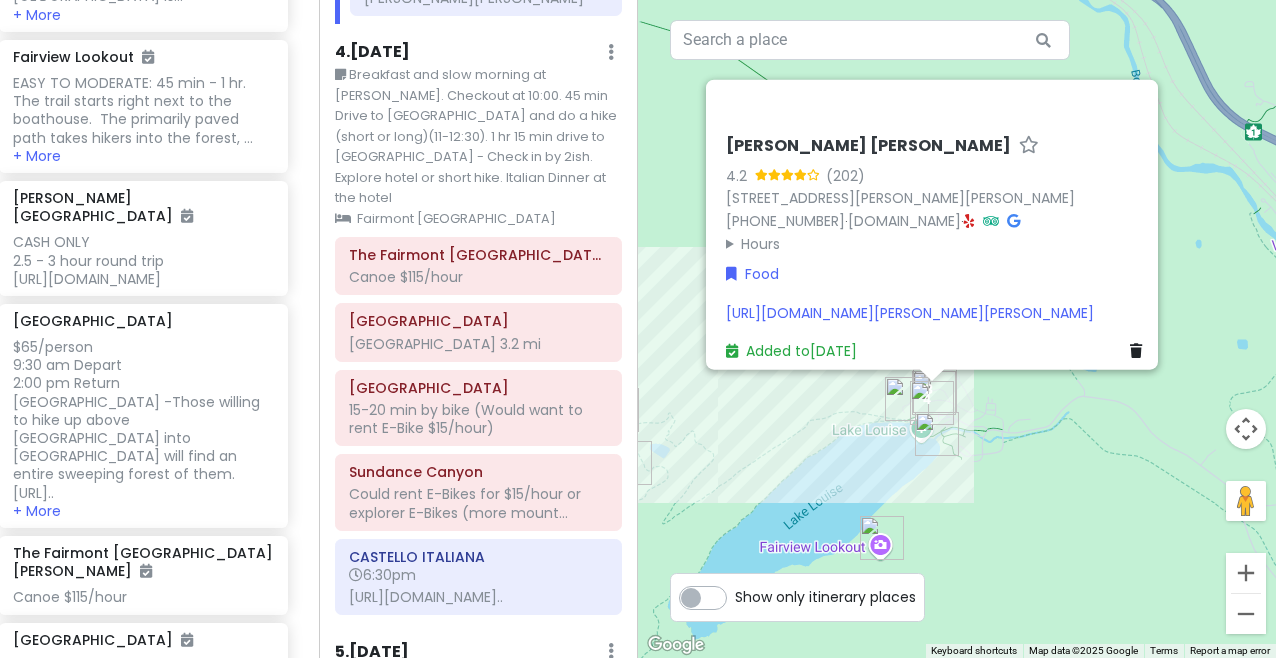 scroll, scrollTop: 1325, scrollLeft: 0, axis: vertical 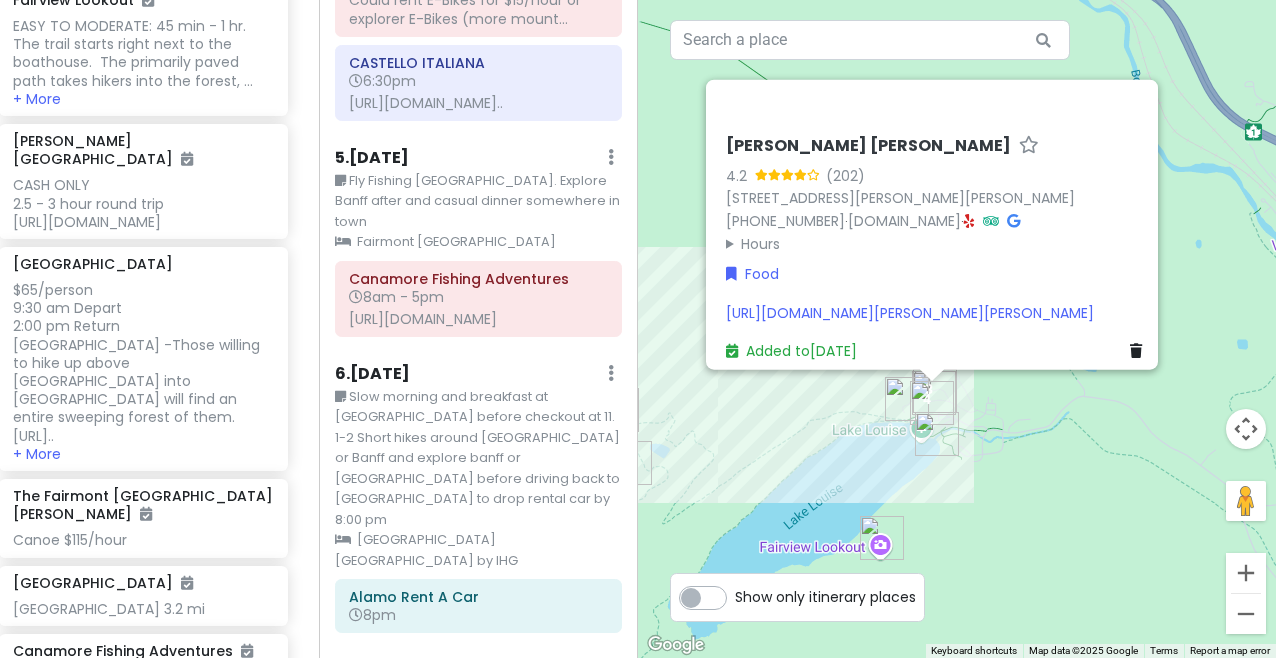 drag, startPoint x: 439, startPoint y: 519, endPoint x: 348, endPoint y: 519, distance: 91 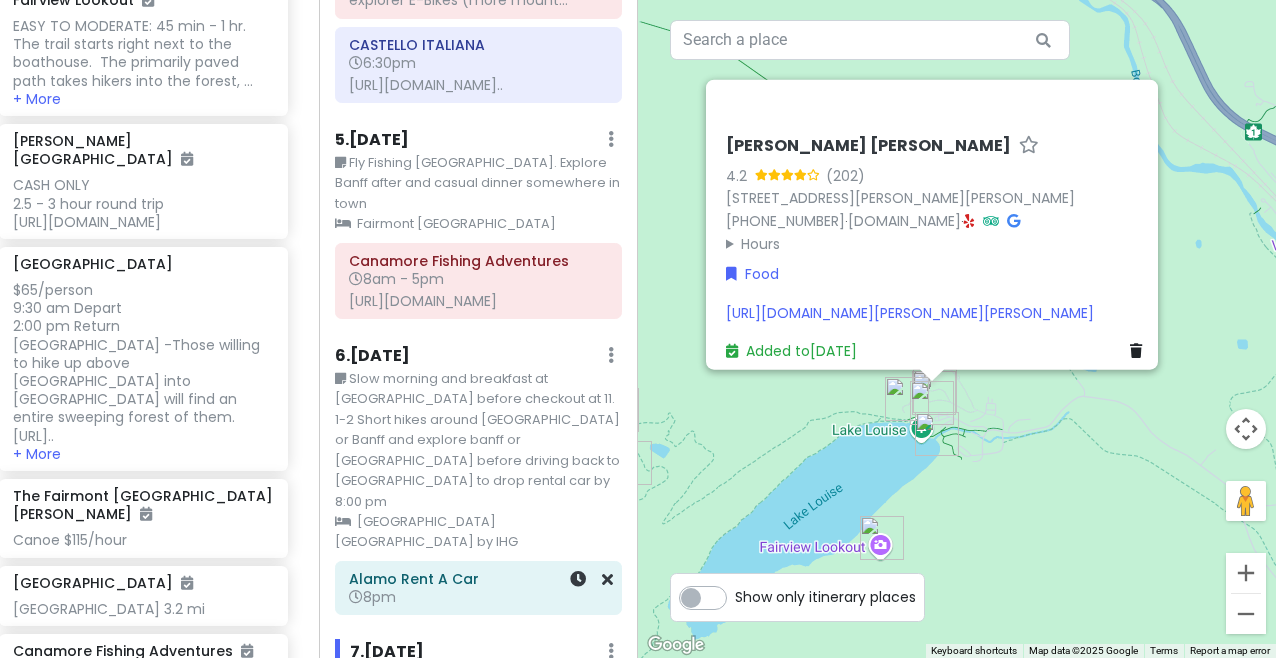 click on "Alamo Rent A Car  8pm" at bounding box center [478, 588] 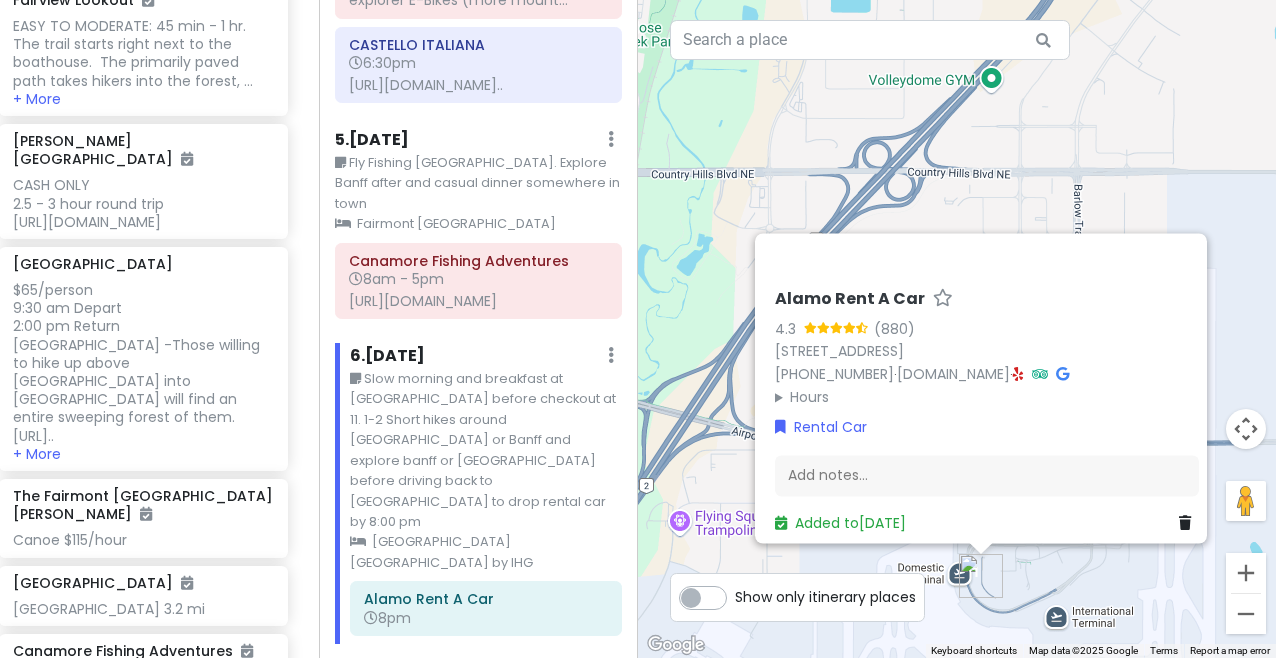 click on "Slow morning and breakfast at [GEOGRAPHIC_DATA] before checkout at 11. 1-2 Short hikes around [GEOGRAPHIC_DATA] or Banff and explore banff or [GEOGRAPHIC_DATA] before driving back to [GEOGRAPHIC_DATA] to drop rental car by 8:00 pm" at bounding box center (486, 451) 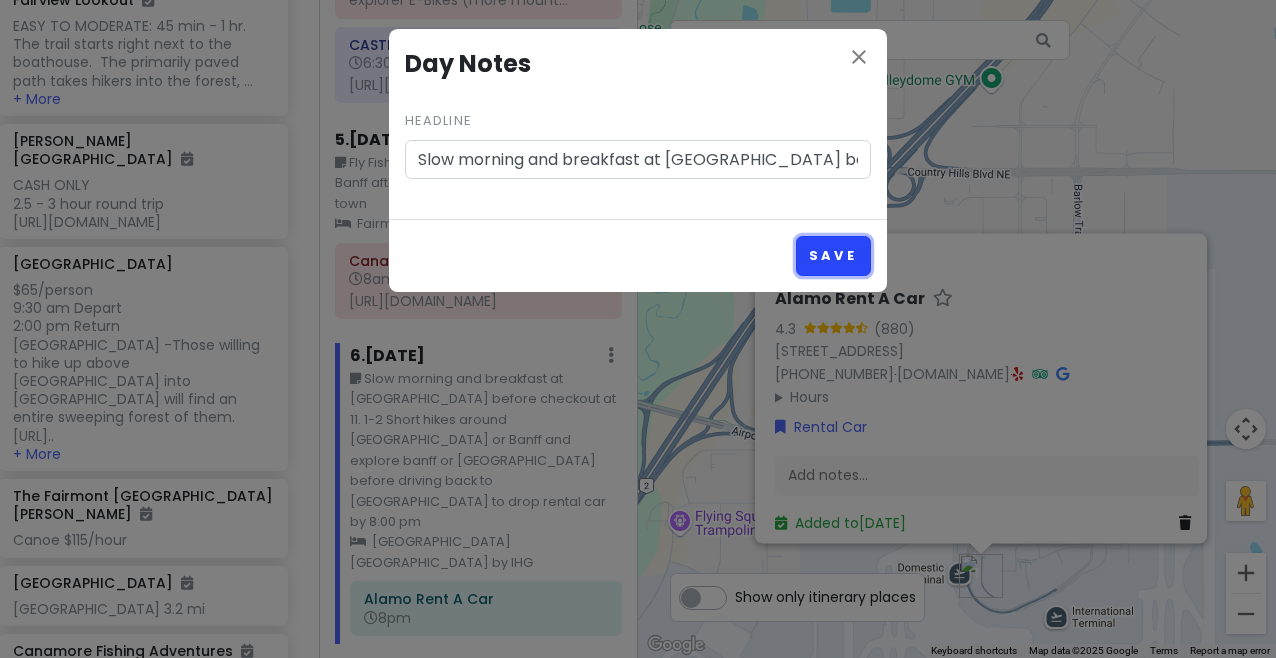 click on "Save" at bounding box center (833, 255) 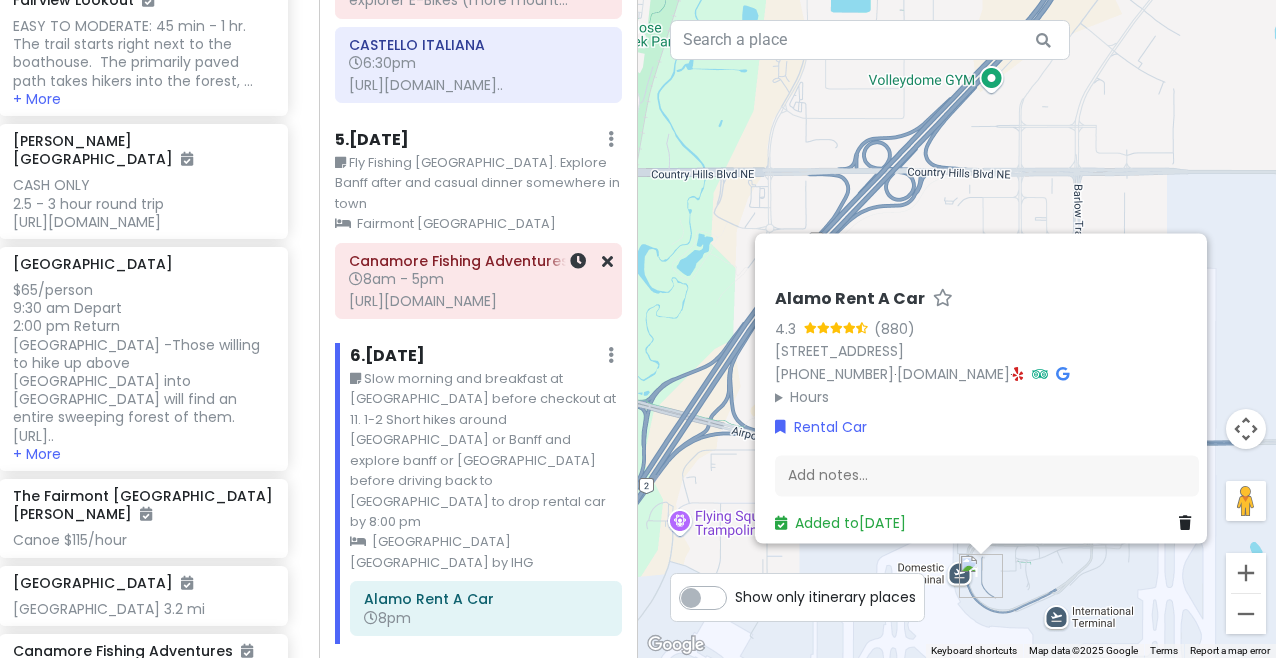 click on "Canamore Fishing Adventures" at bounding box center [478, 261] 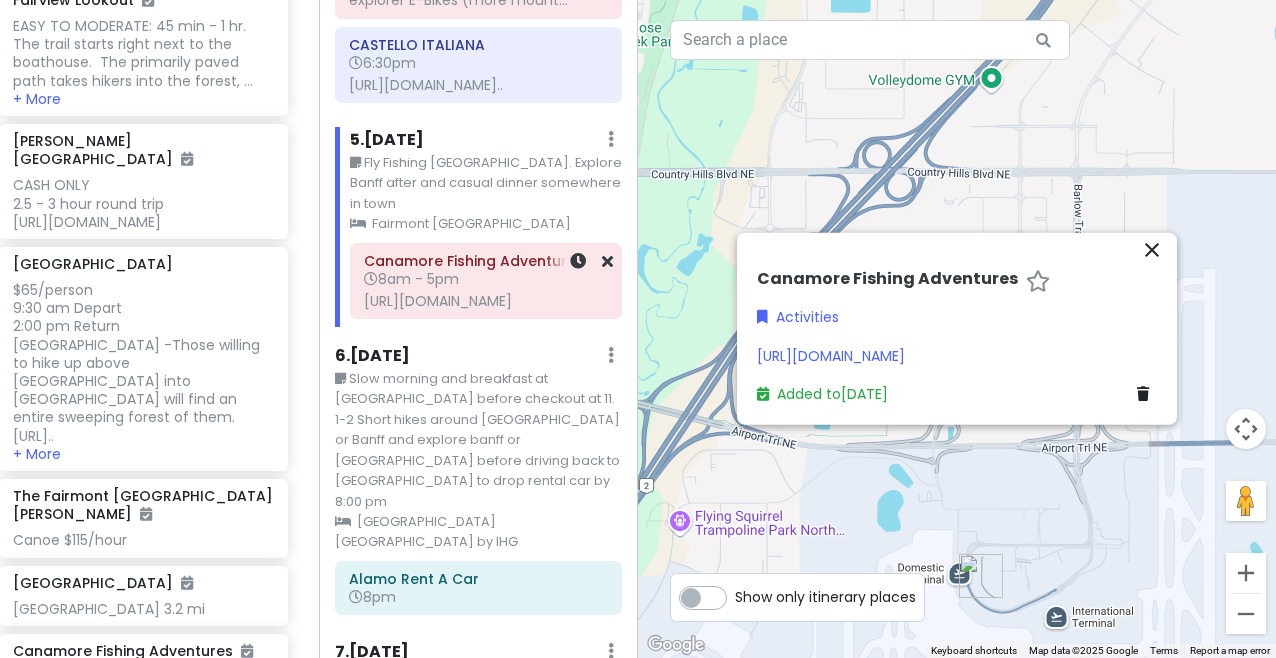 click on "Canamore Fishing Adventures" at bounding box center (486, 261) 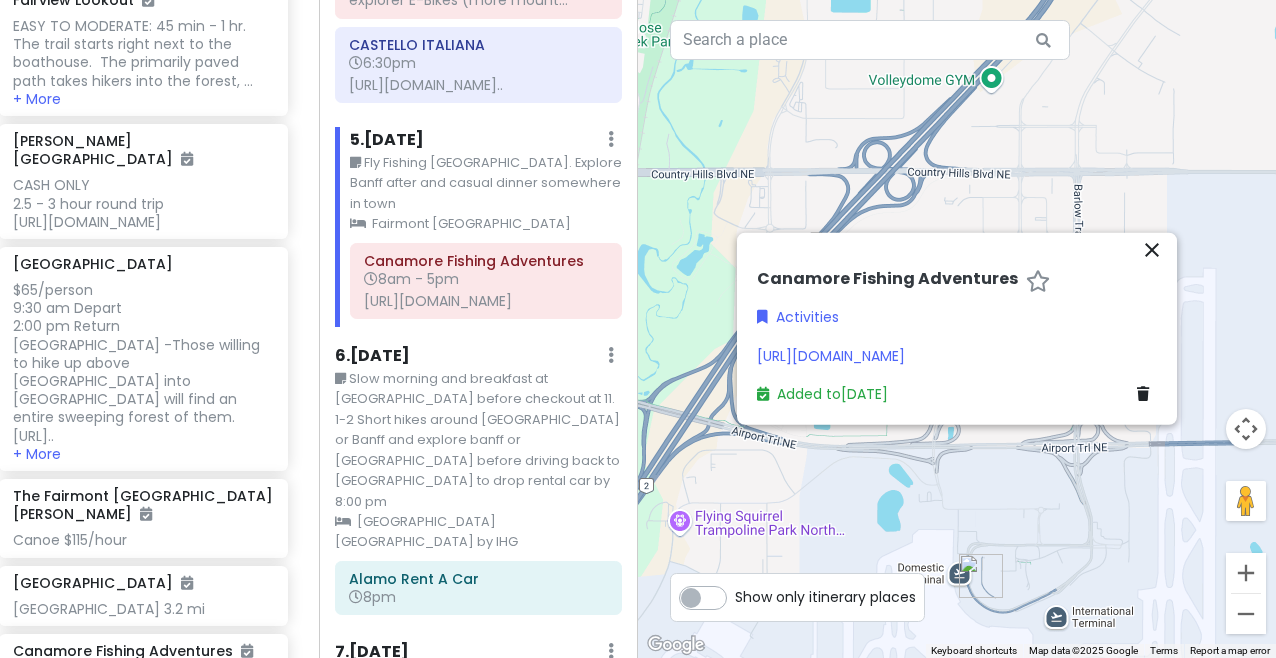 click on "Fly Fishing [GEOGRAPHIC_DATA]. Explore Banff after and casual dinner somewhere in town" at bounding box center [486, 183] 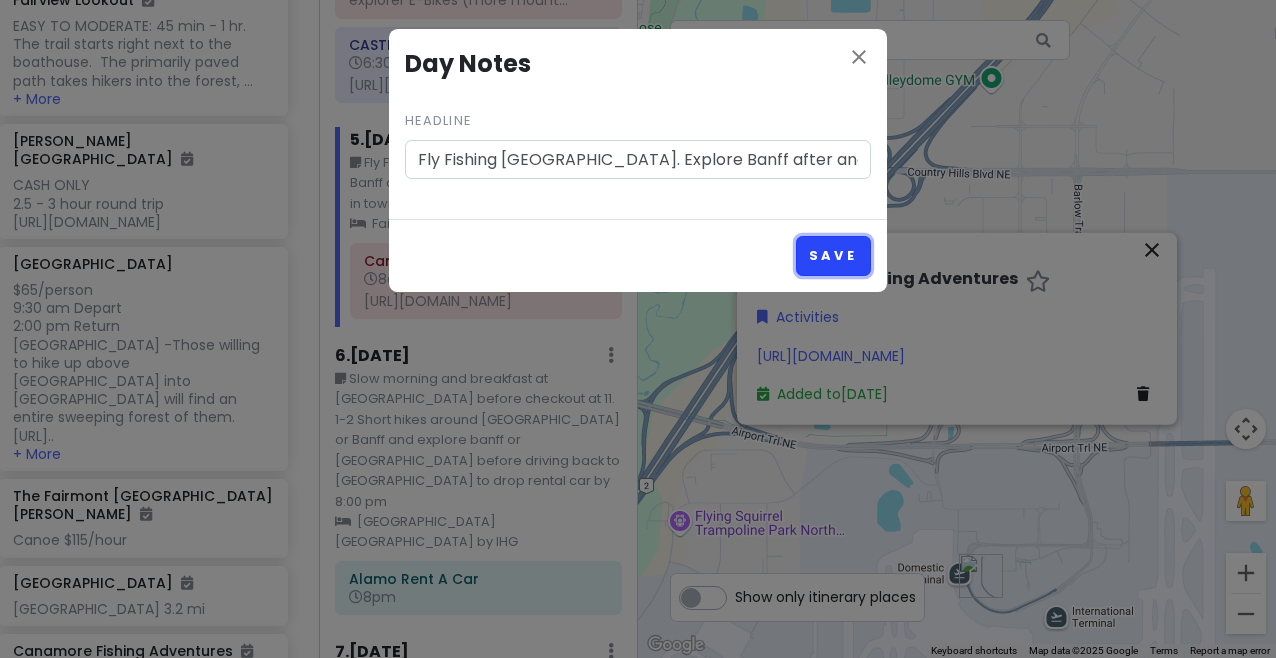 click on "Save" at bounding box center [833, 255] 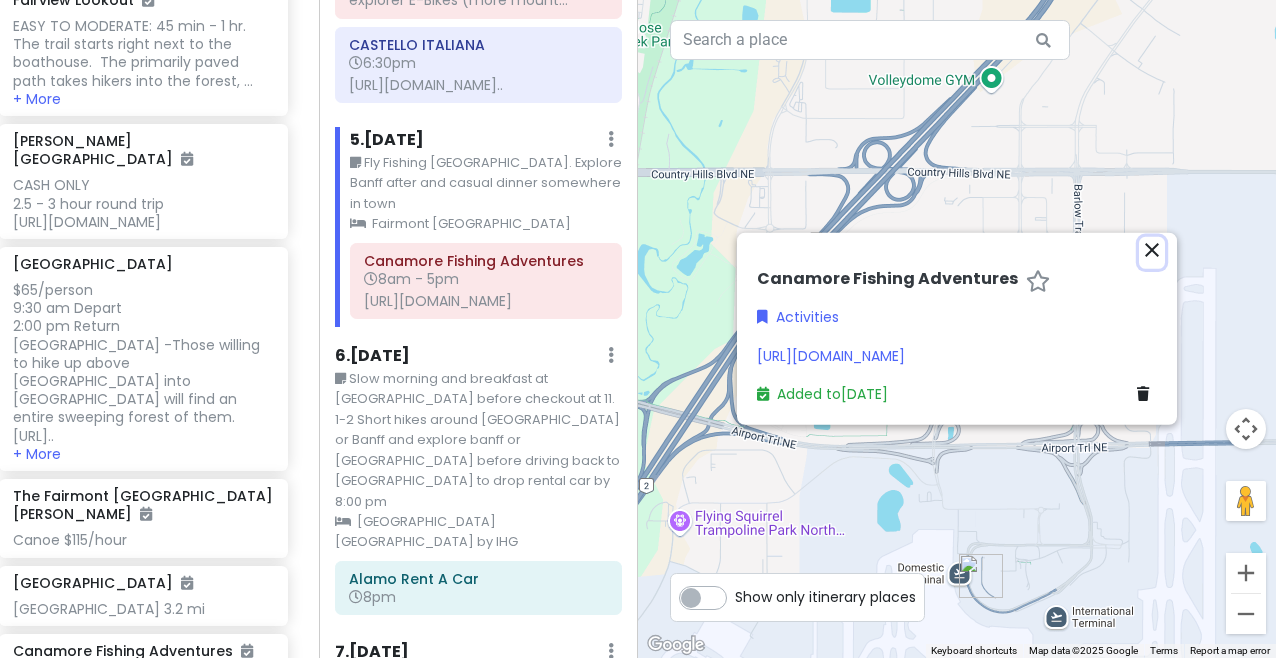 click on "close" at bounding box center [1152, 250] 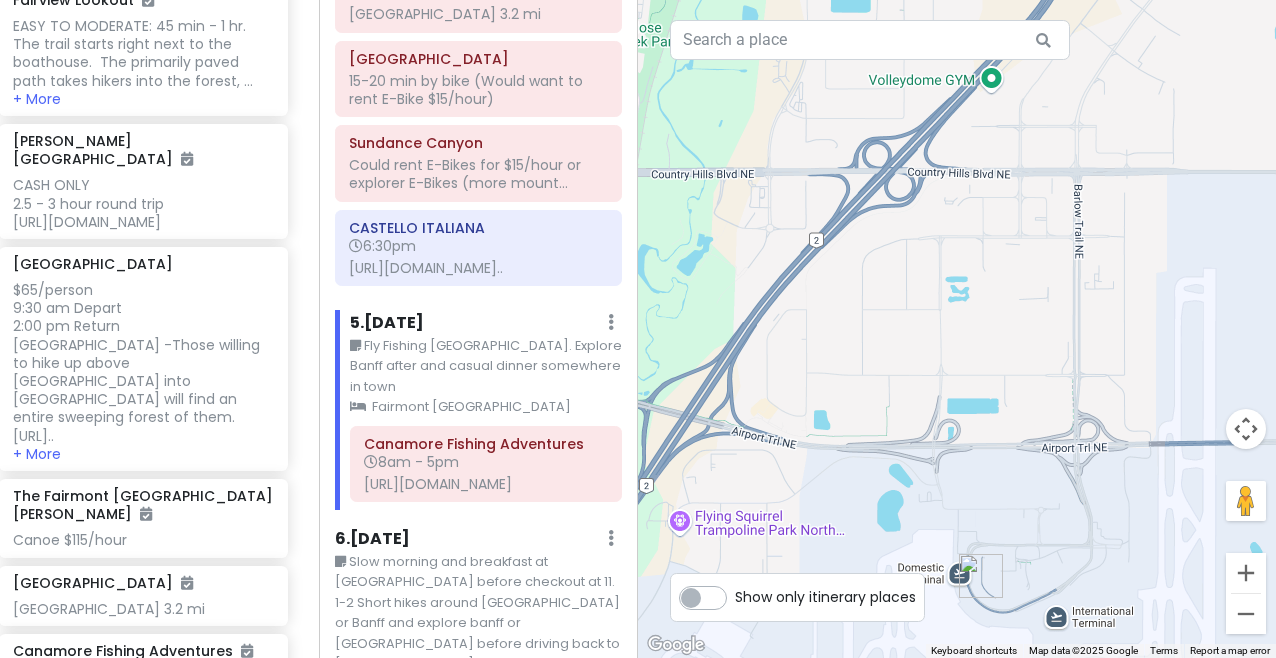 scroll, scrollTop: 1598, scrollLeft: 0, axis: vertical 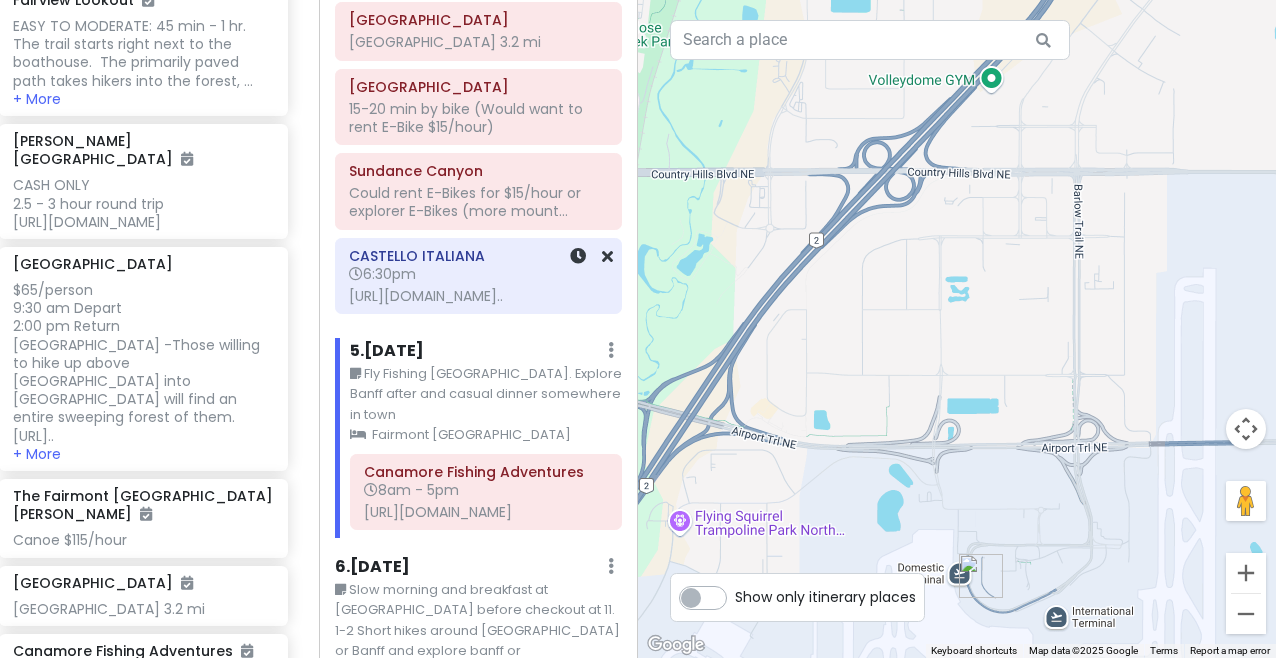 click on "6:30pm" at bounding box center (478, 274) 